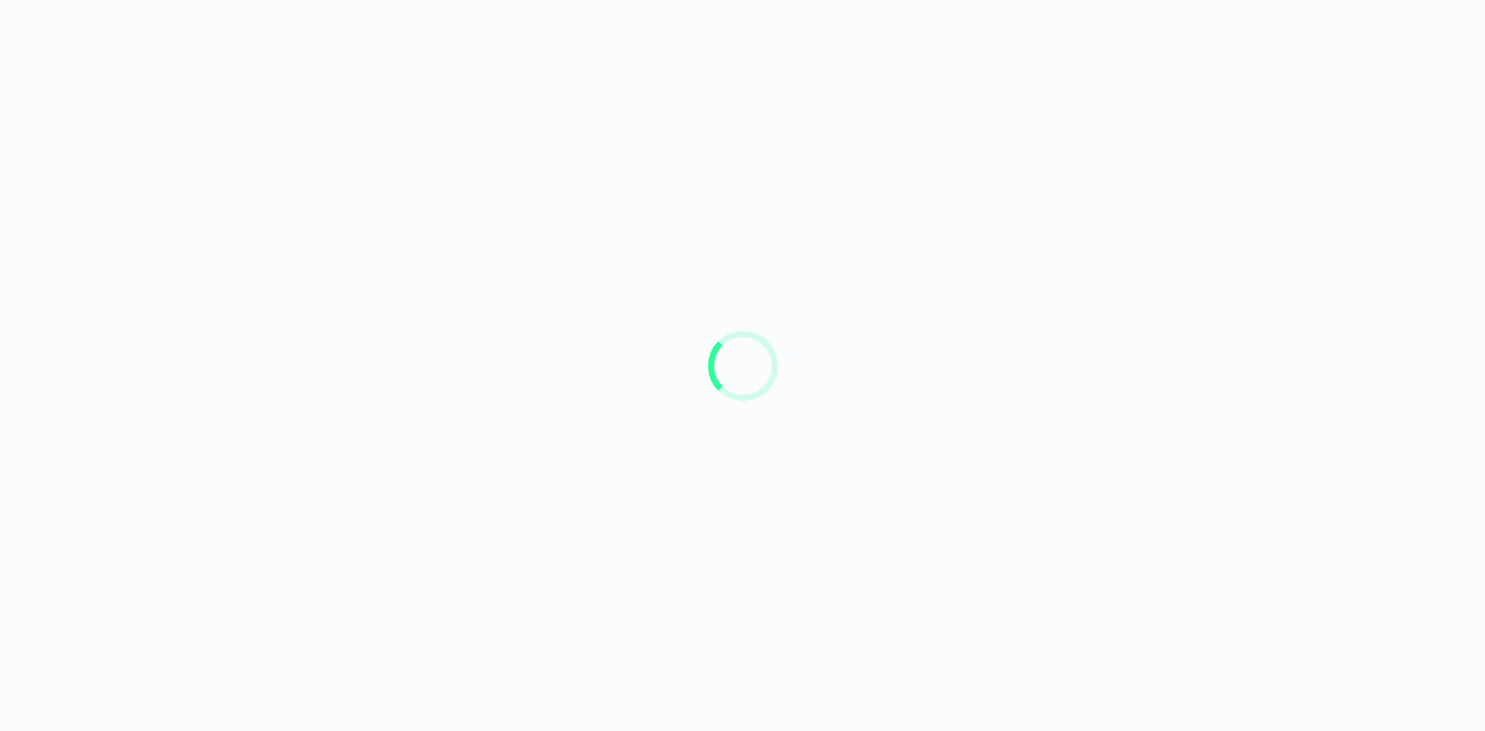 scroll, scrollTop: 0, scrollLeft: 0, axis: both 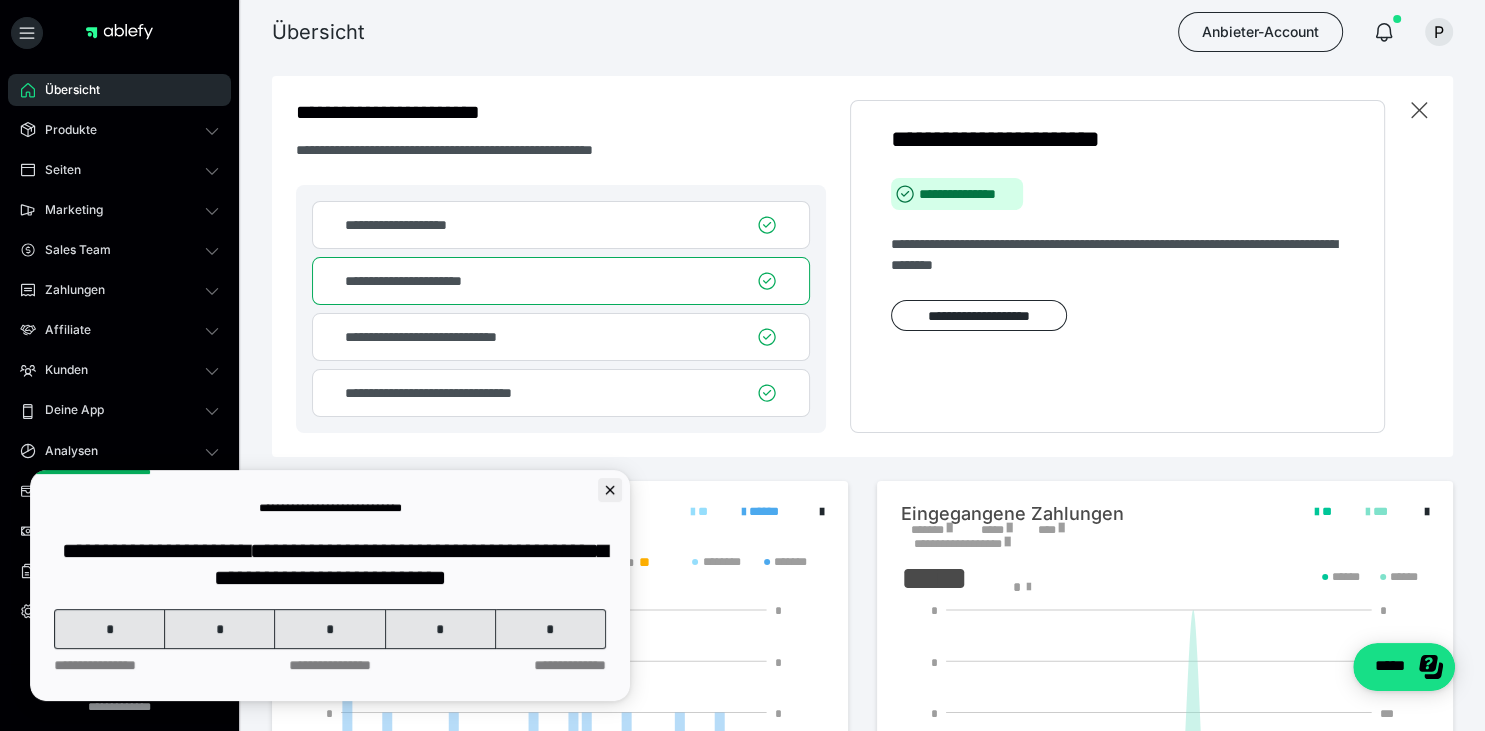 click at bounding box center [610, 490] 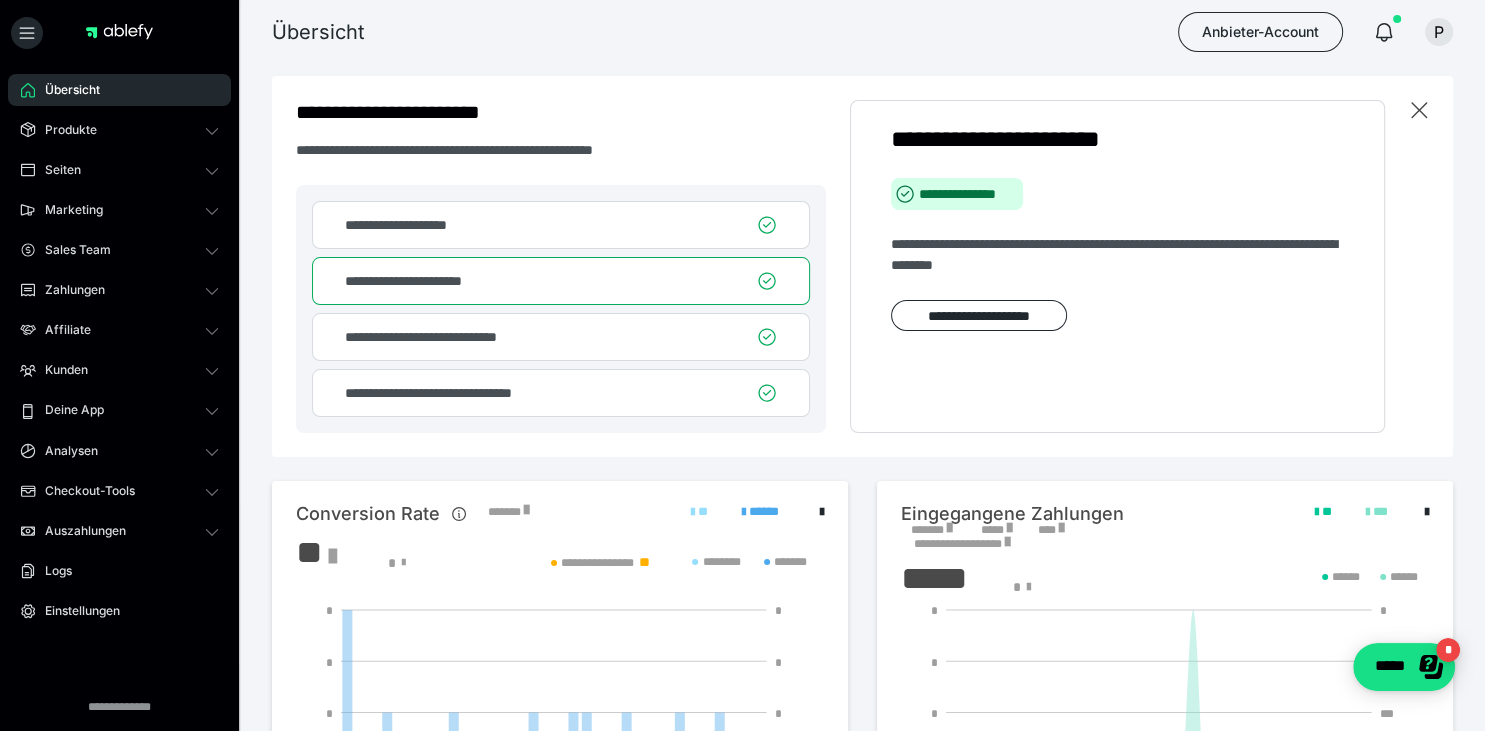 scroll, scrollTop: 0, scrollLeft: 0, axis: both 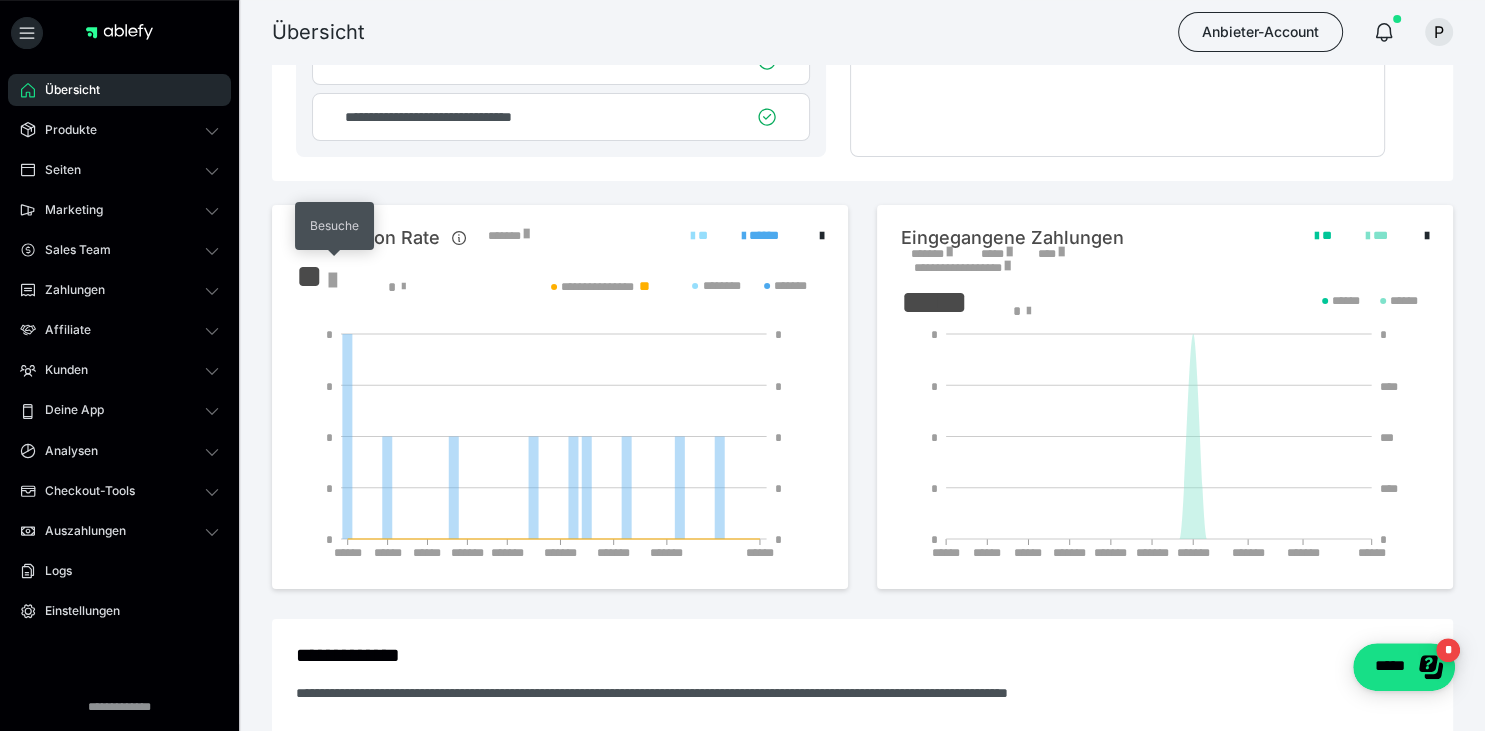 click on "**" at bounding box center [335, 277] 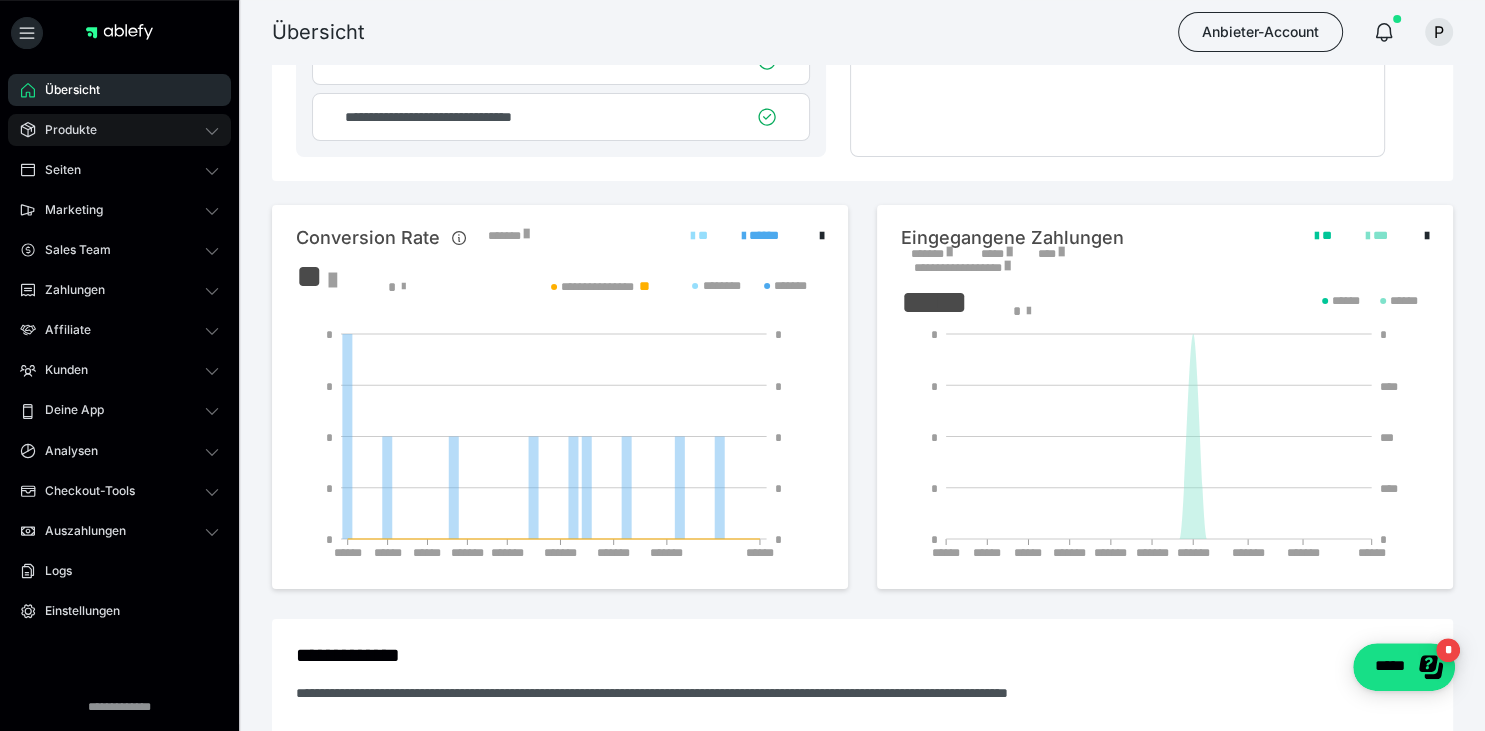 click on "Produkte" at bounding box center (119, 130) 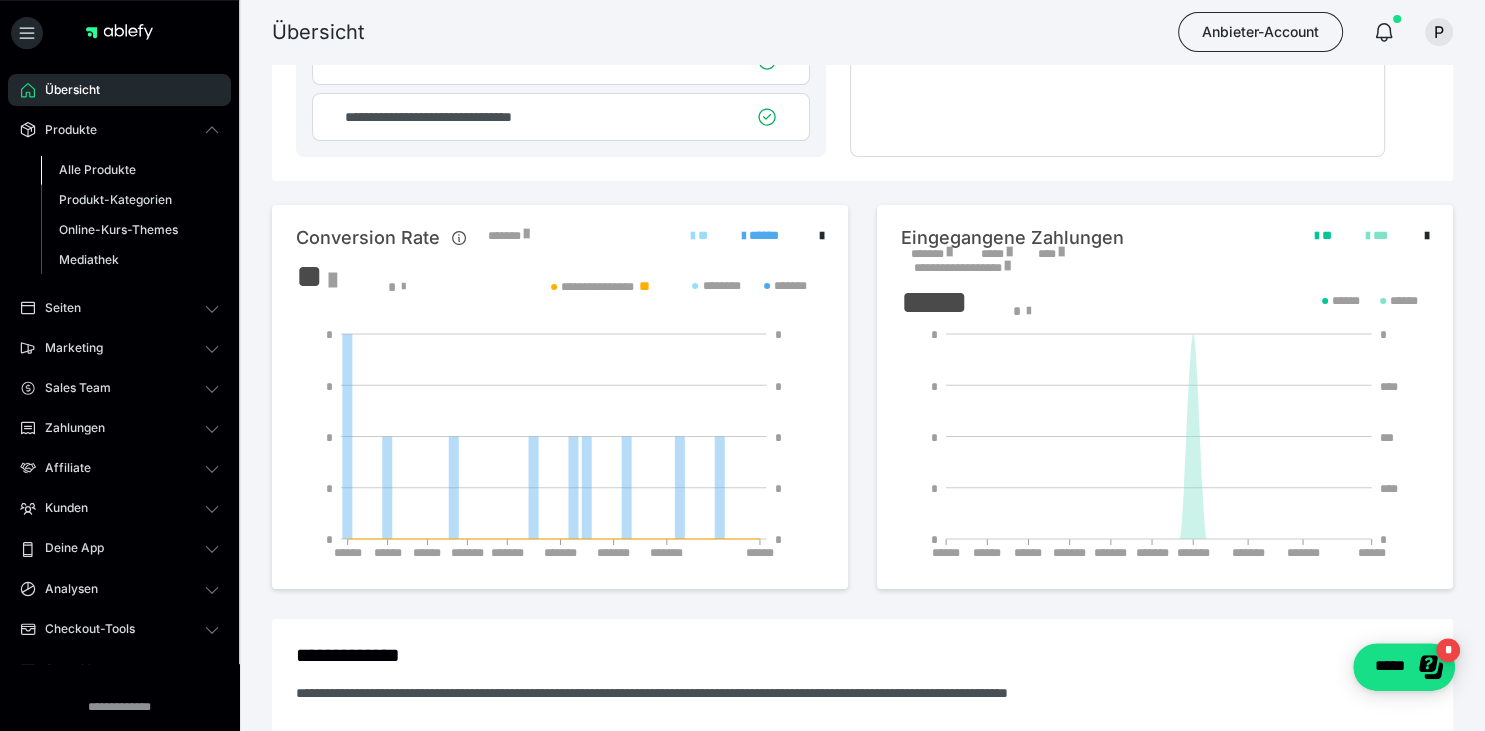 click on "Alle Produkte" at bounding box center [97, 169] 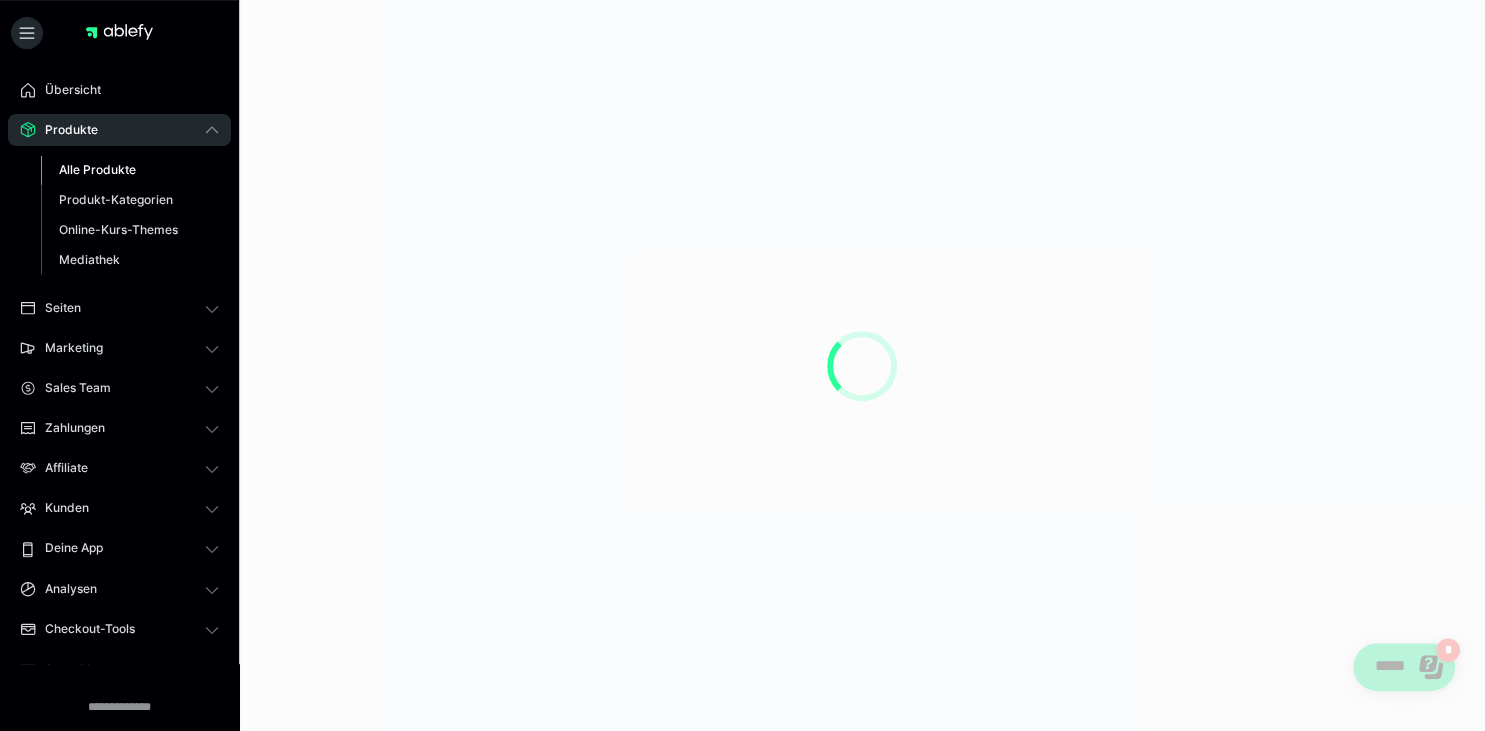 scroll, scrollTop: 0, scrollLeft: 0, axis: both 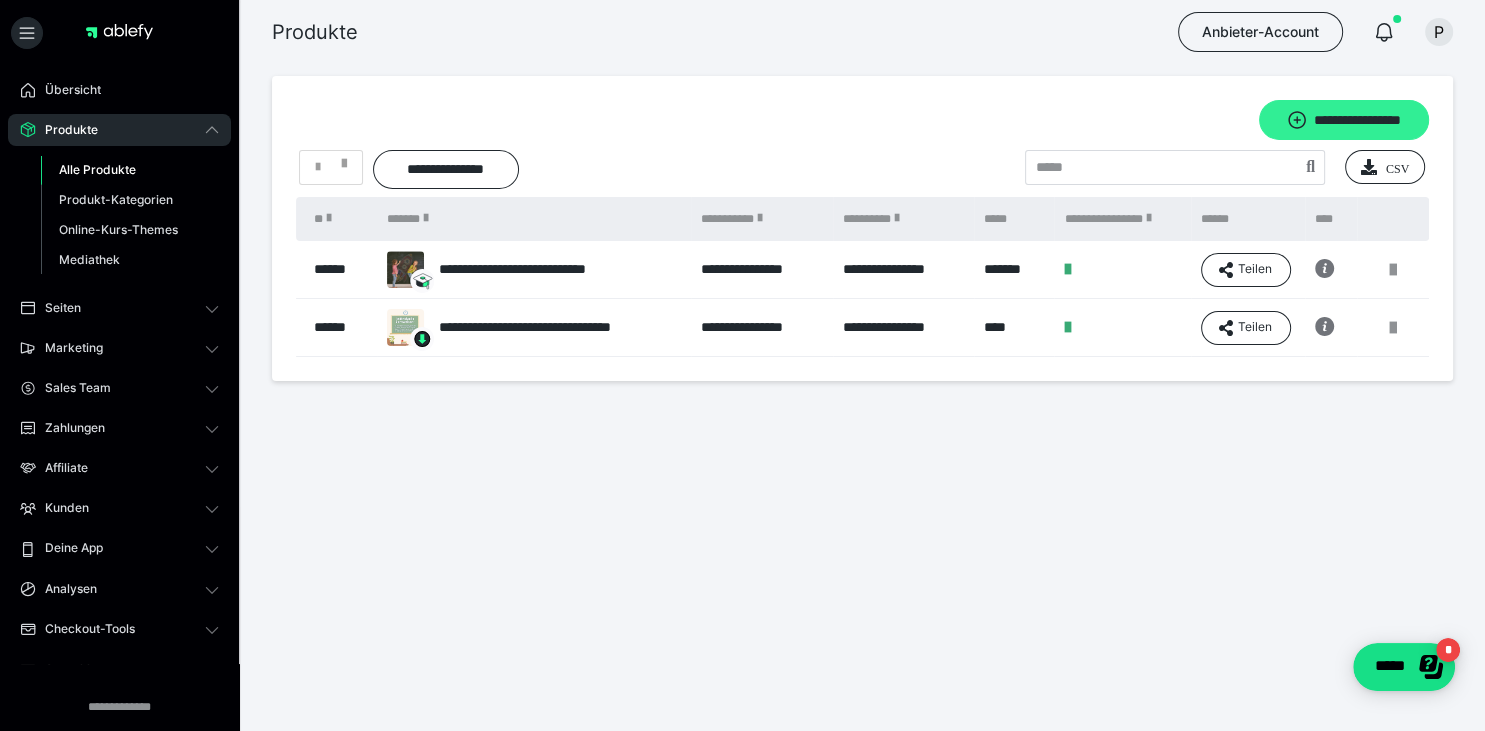 click on "**********" at bounding box center [1344, 120] 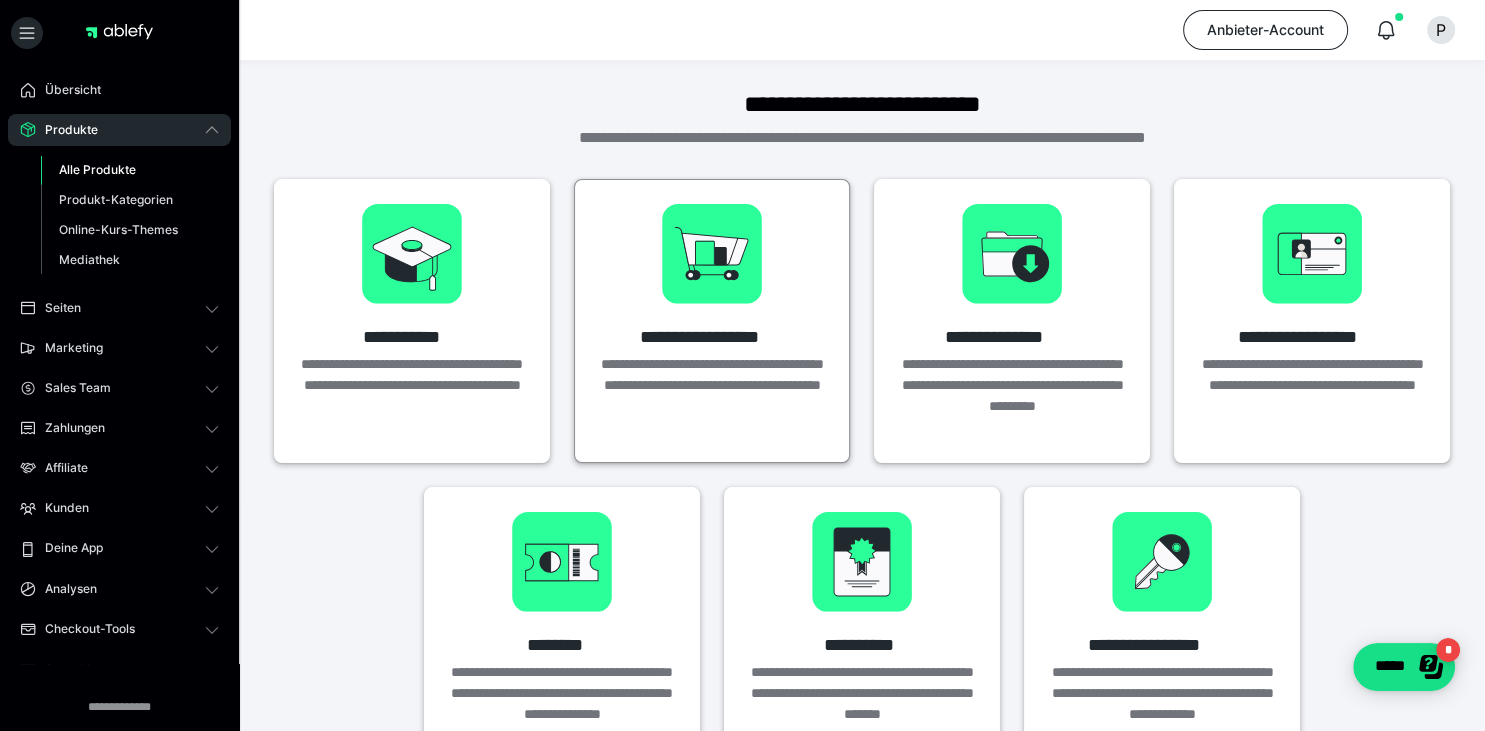 click at bounding box center [712, 254] 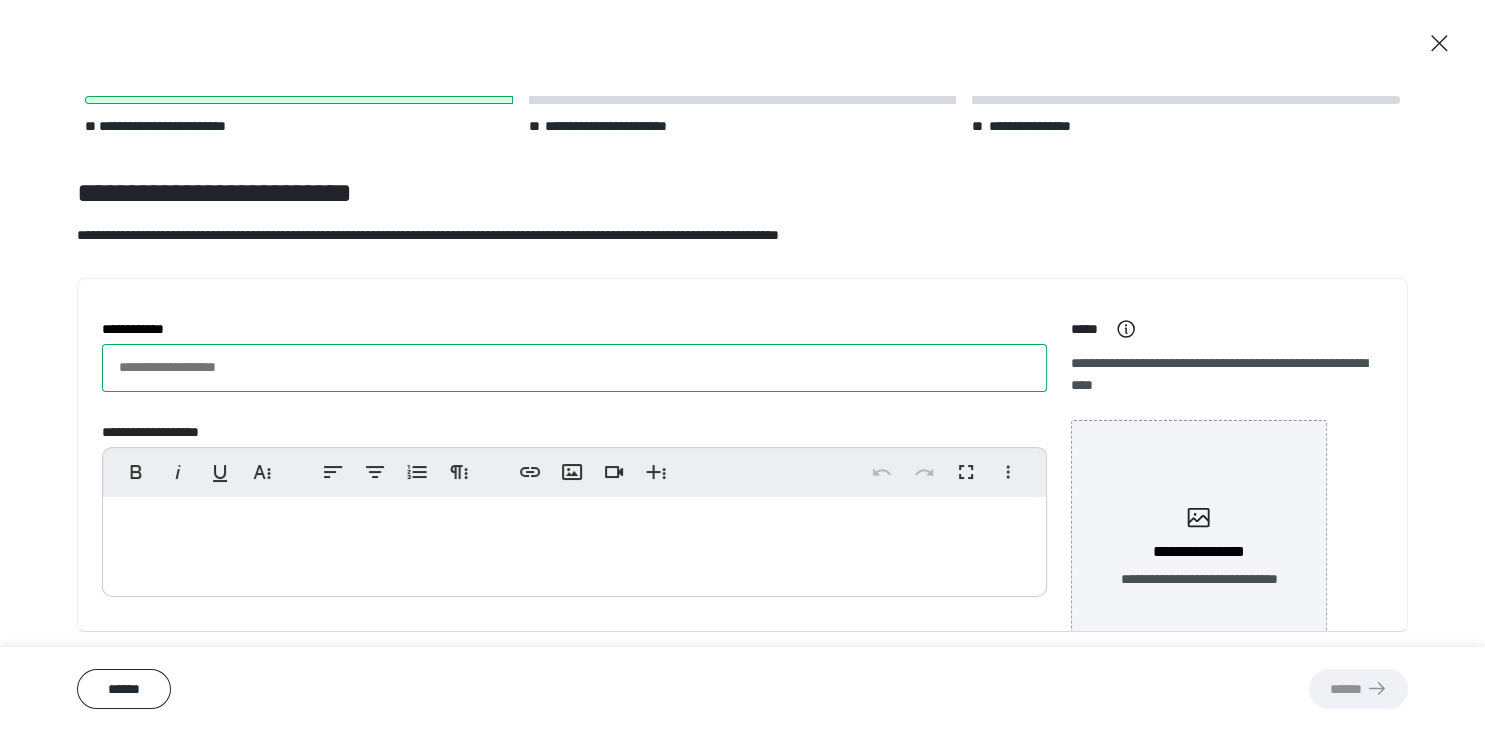 click on "**********" at bounding box center [574, 368] 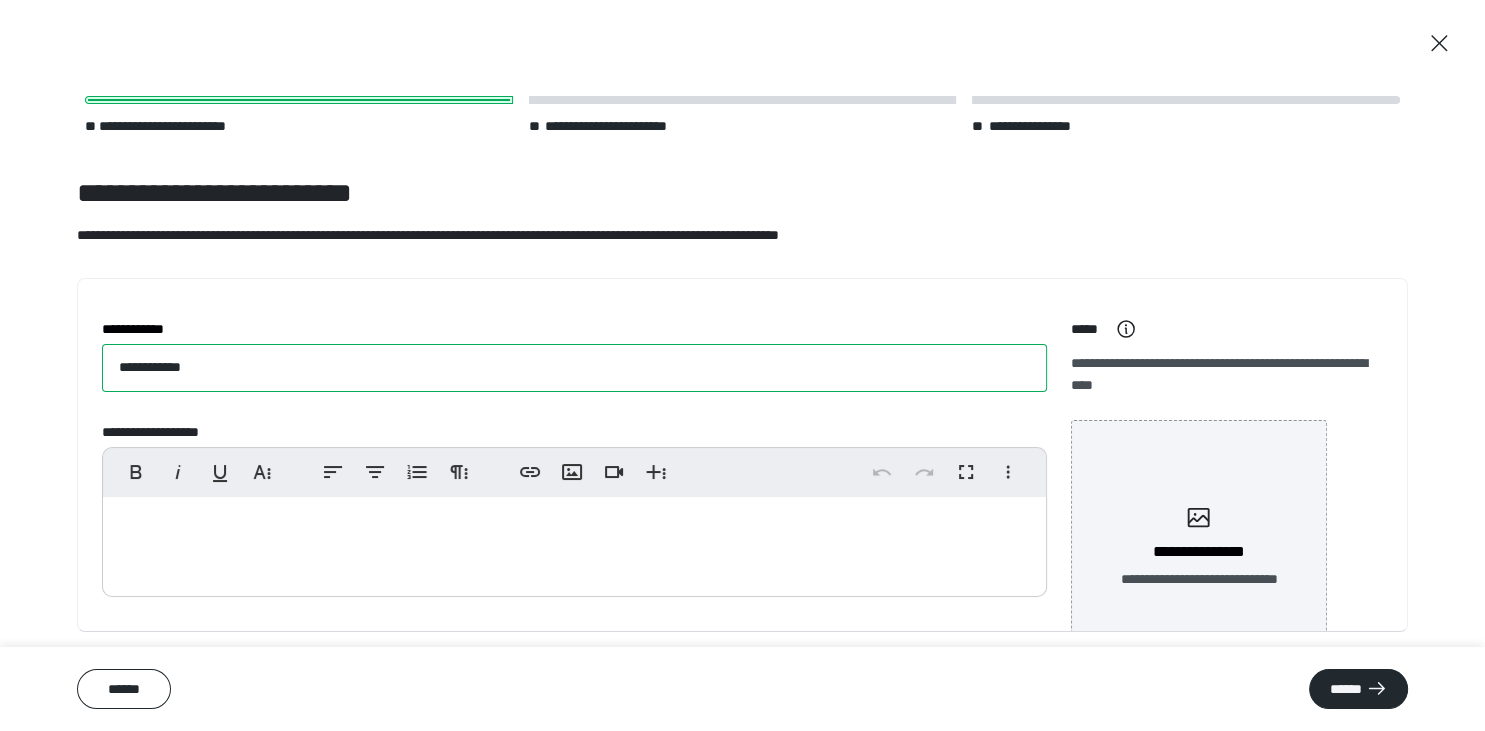 type on "**********" 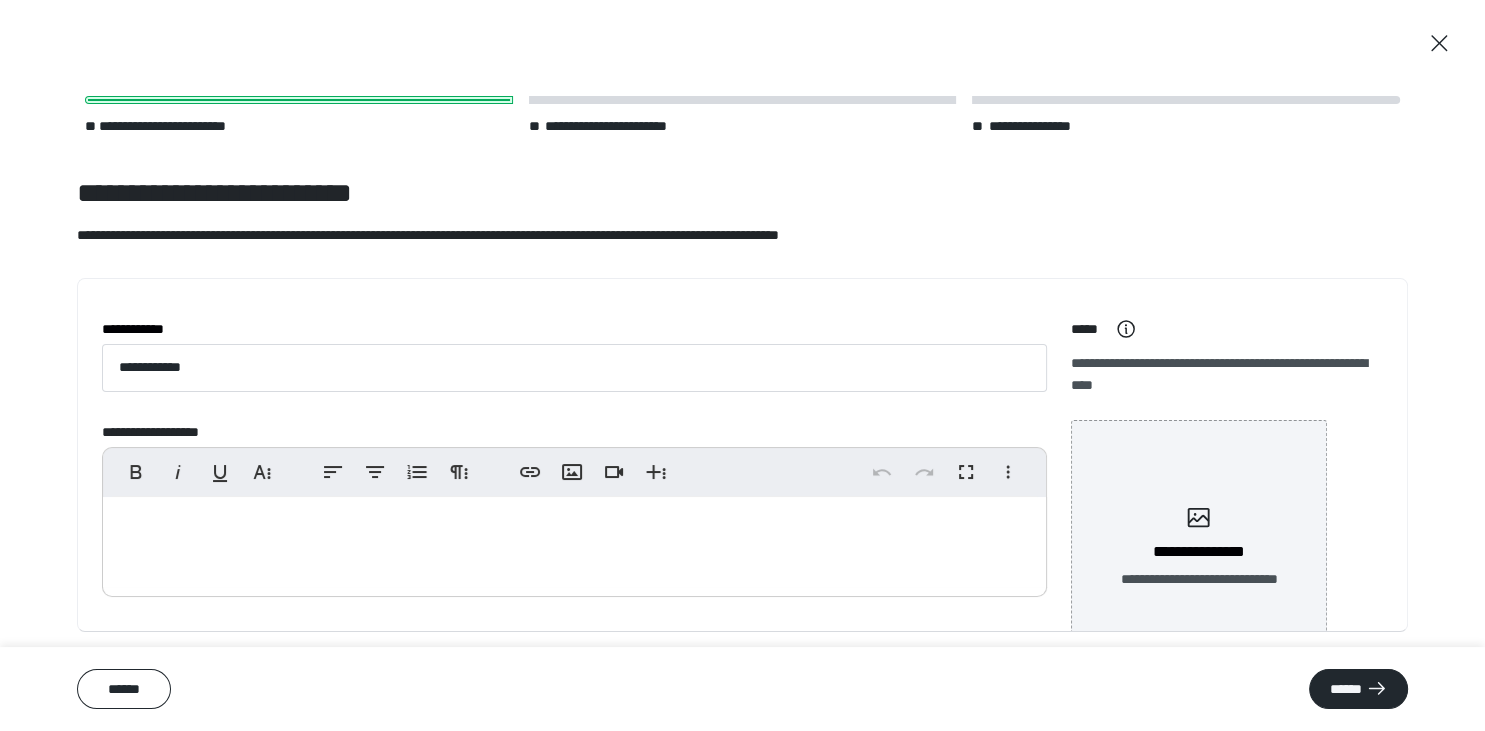click at bounding box center (574, 542) 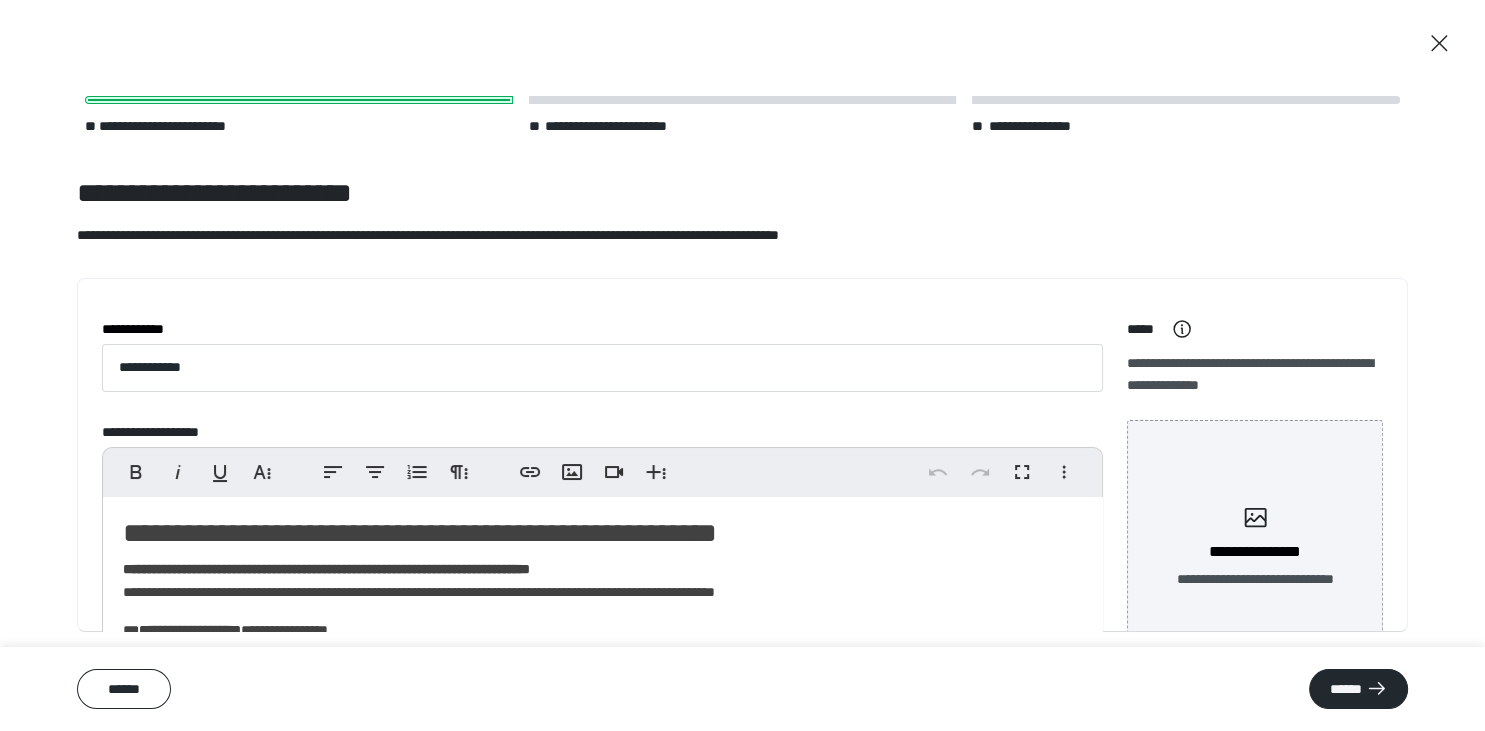 scroll, scrollTop: 497, scrollLeft: 0, axis: vertical 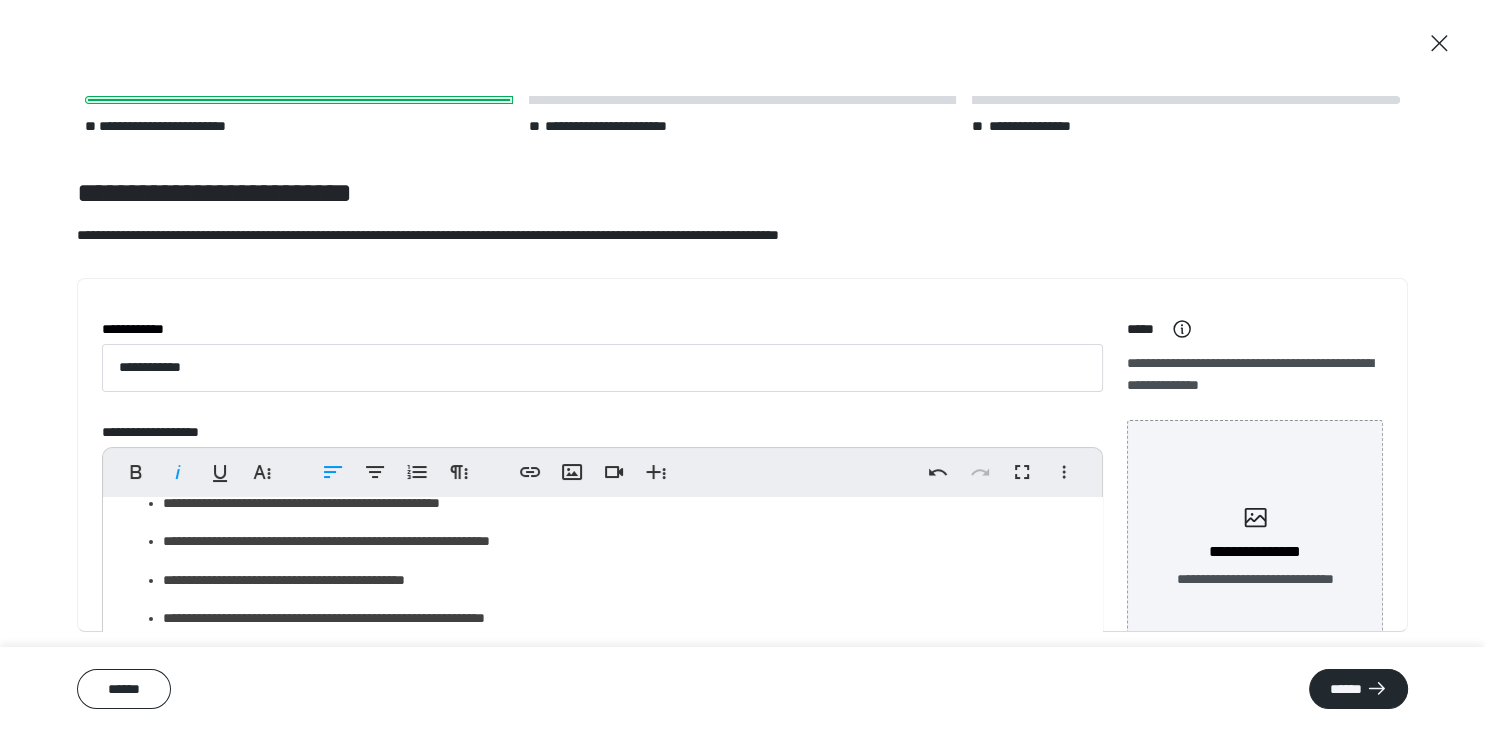 click on "**********" at bounding box center [602, 466] 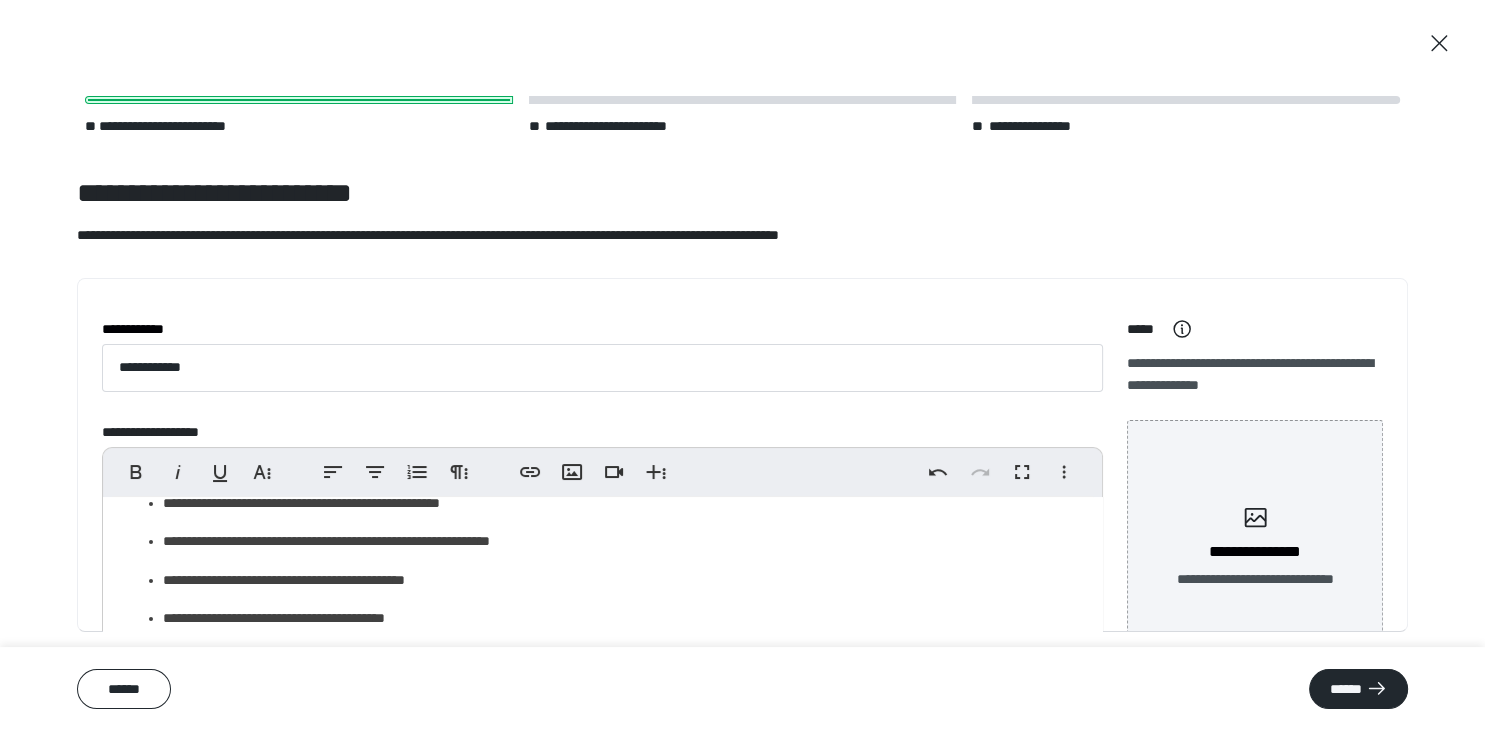 scroll, scrollTop: 64, scrollLeft: 0, axis: vertical 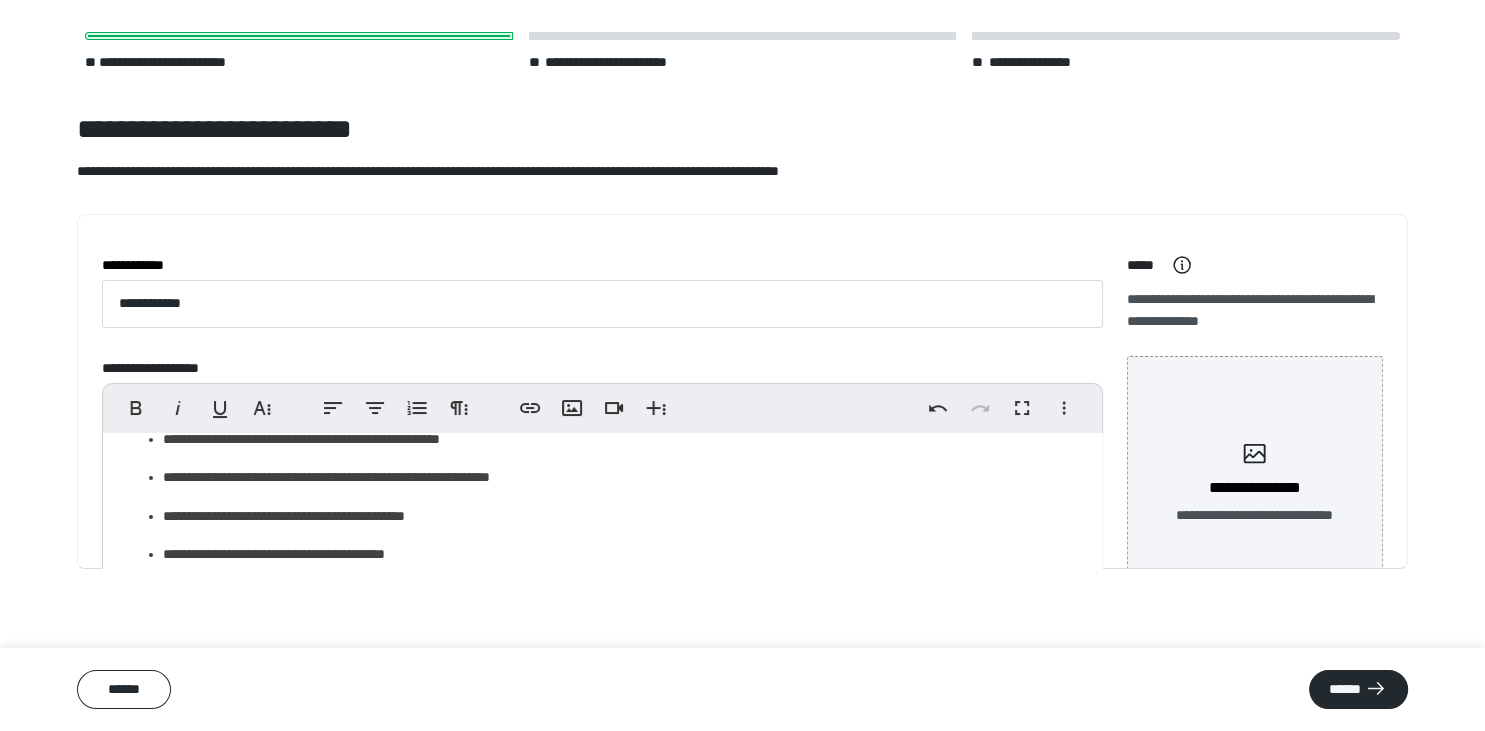 click on "**********" at bounding box center (623, 554) 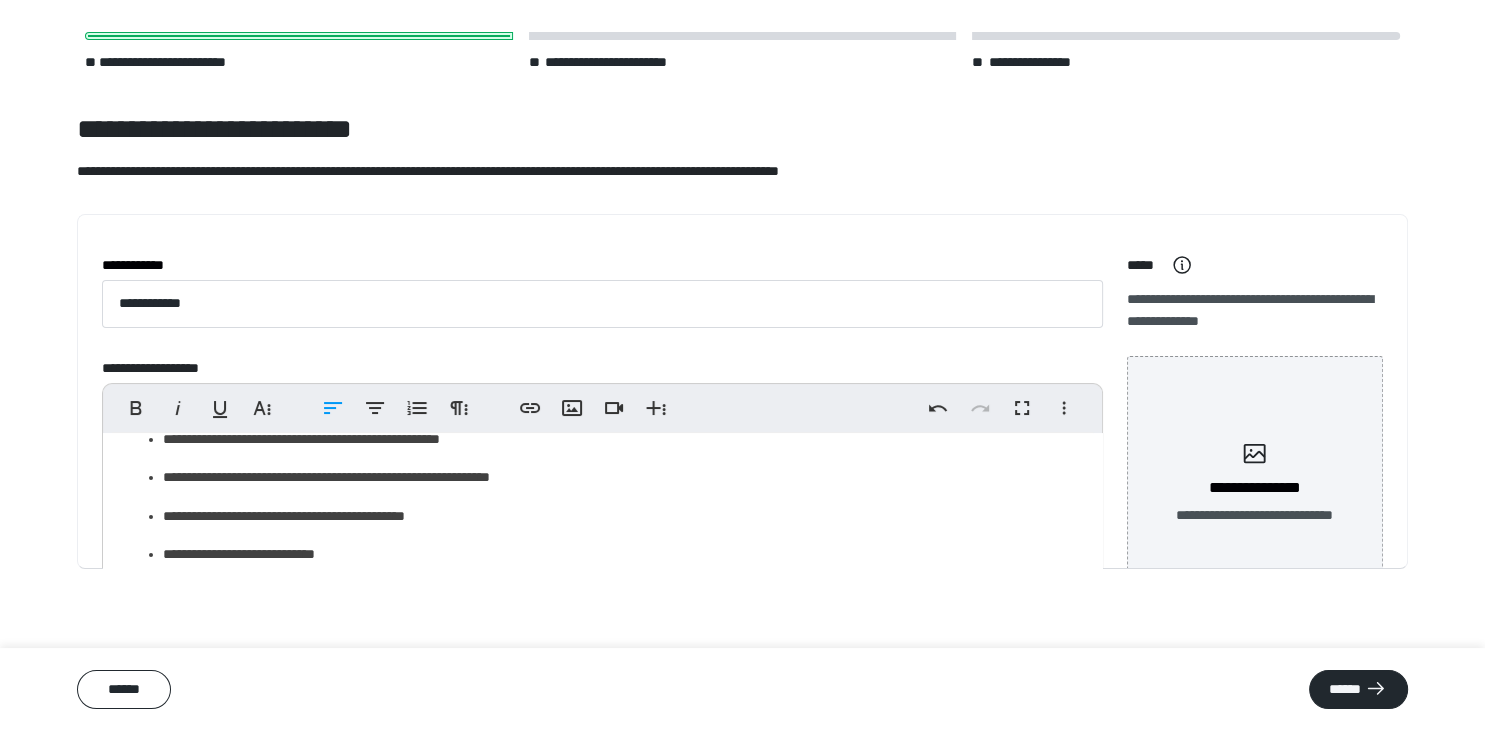 click on "**********" at bounding box center [623, 554] 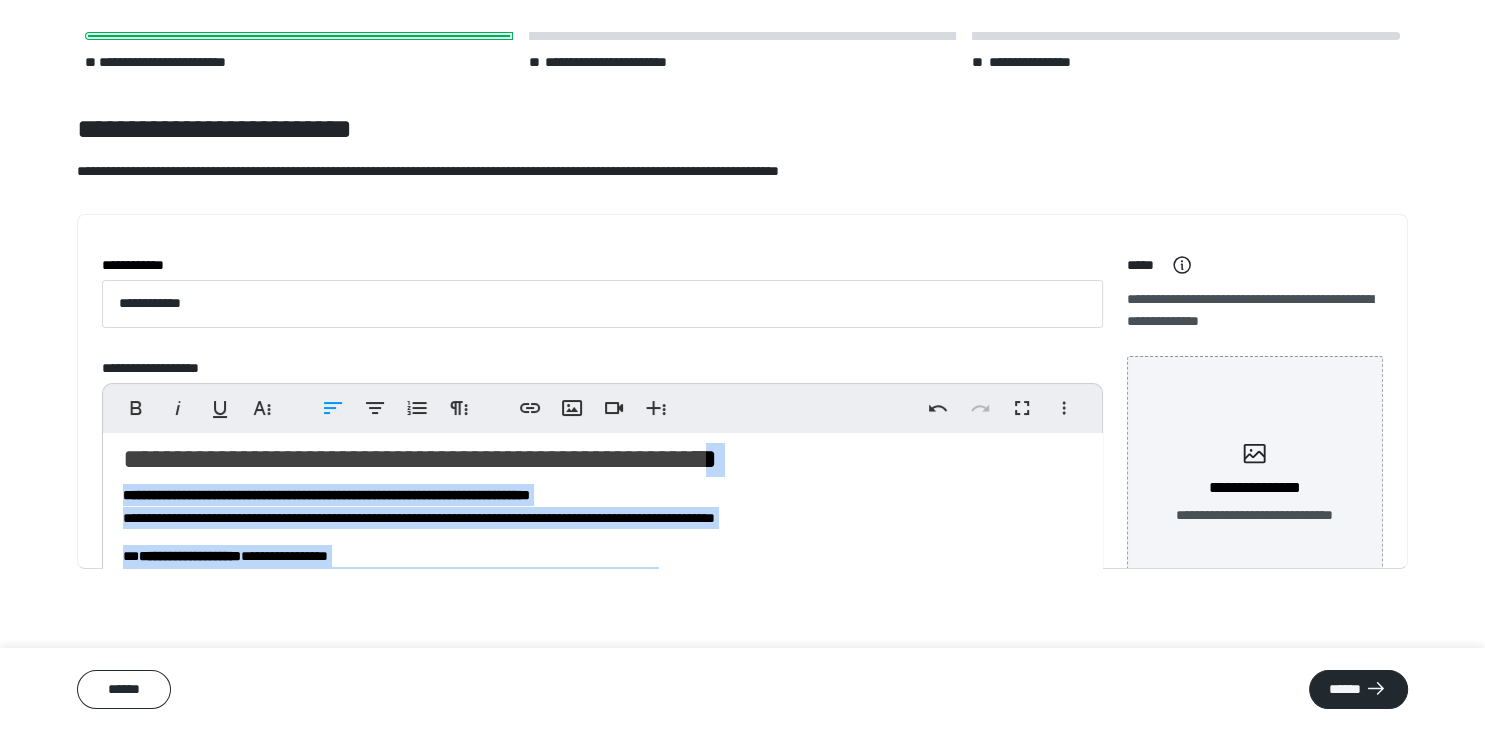 scroll, scrollTop: 0, scrollLeft: 0, axis: both 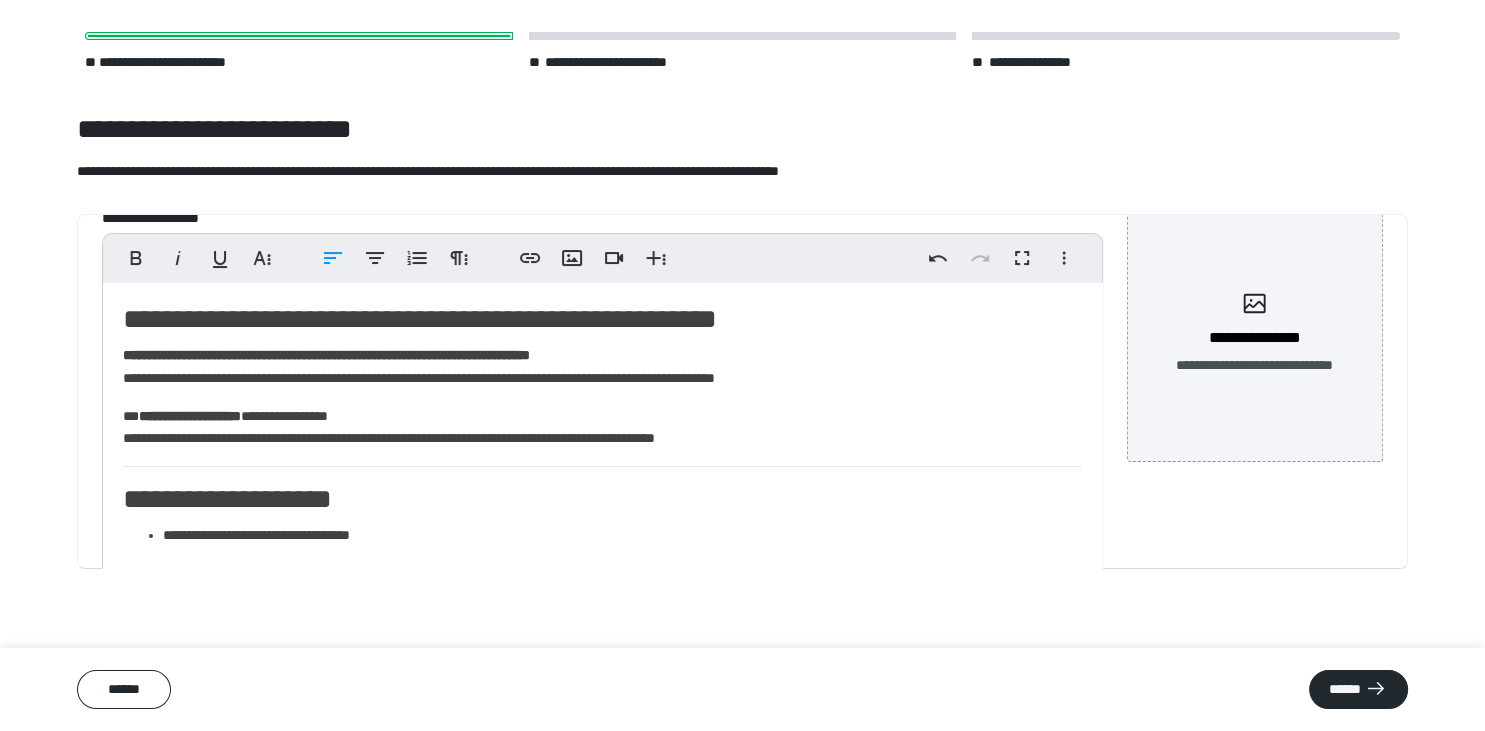 drag, startPoint x: 856, startPoint y: 478, endPoint x: 808, endPoint y: 566, distance: 100.239716 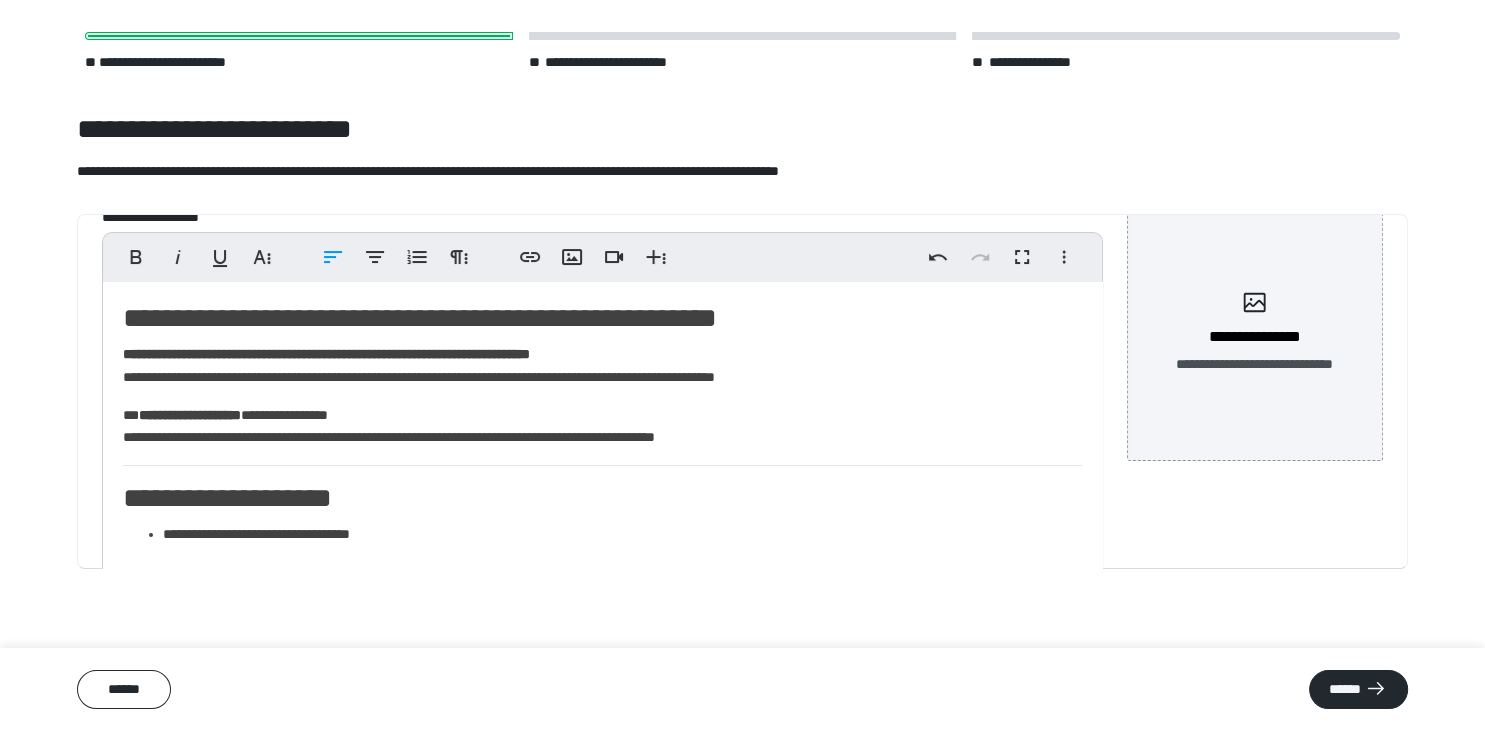 click on "**********" at bounding box center (602, 874) 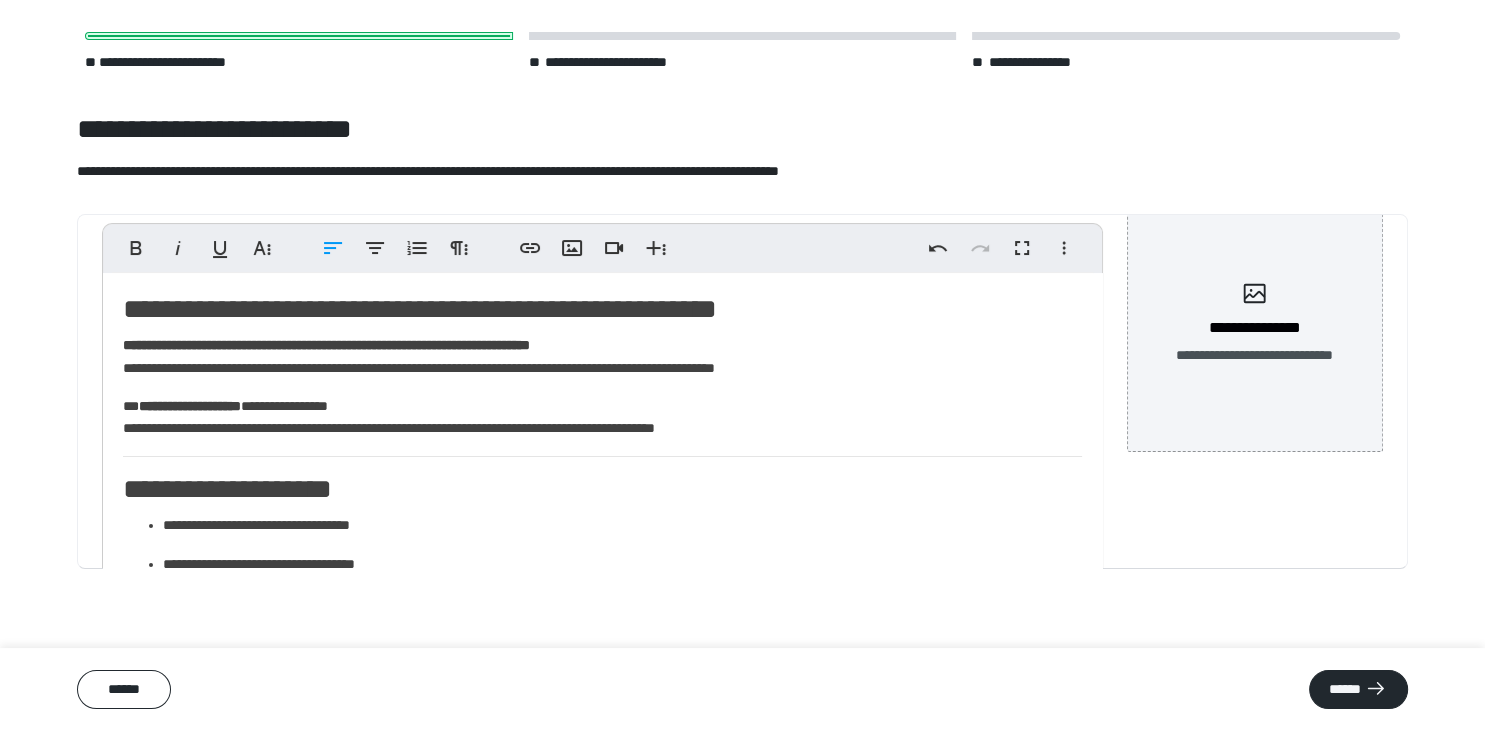 click on "**********" at bounding box center (603, 490) 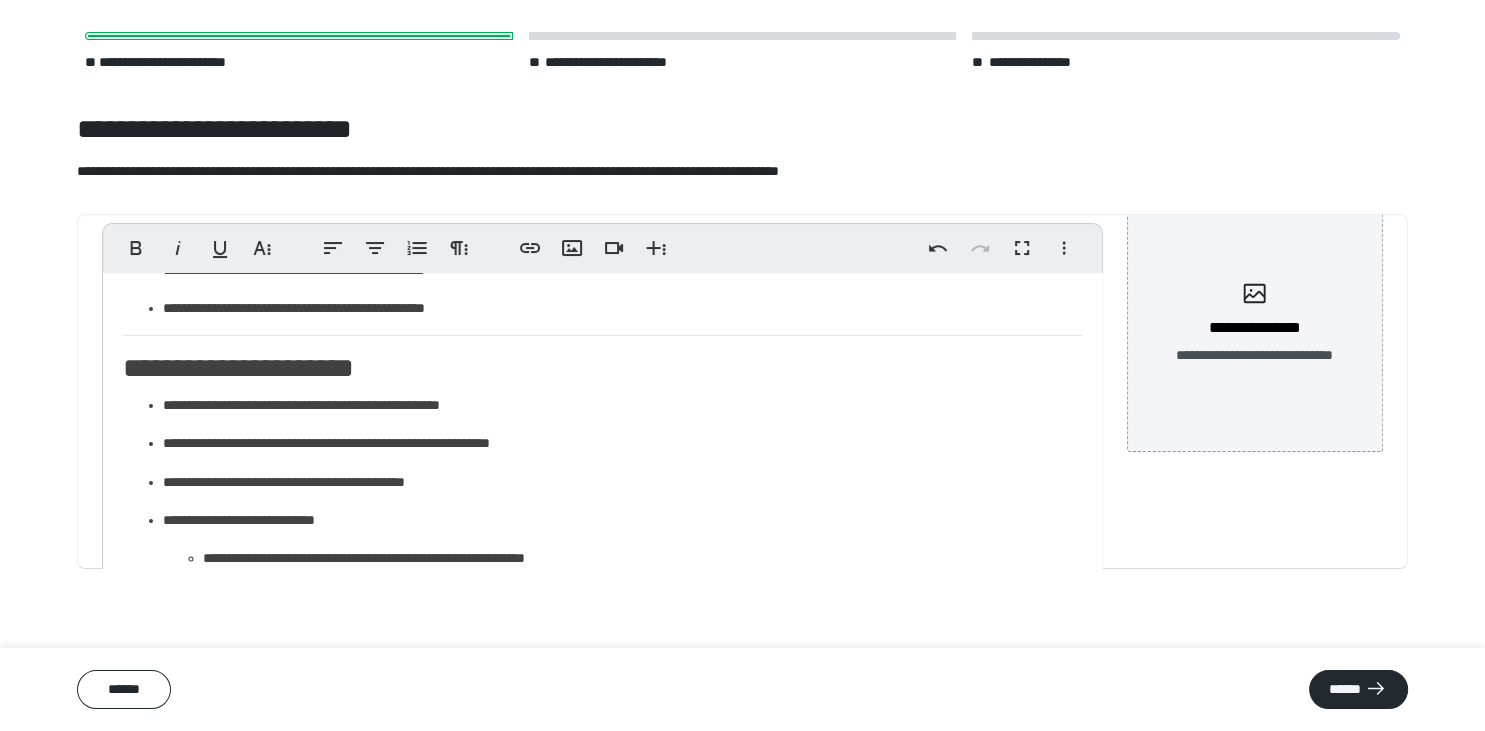 scroll, scrollTop: 373, scrollLeft: 0, axis: vertical 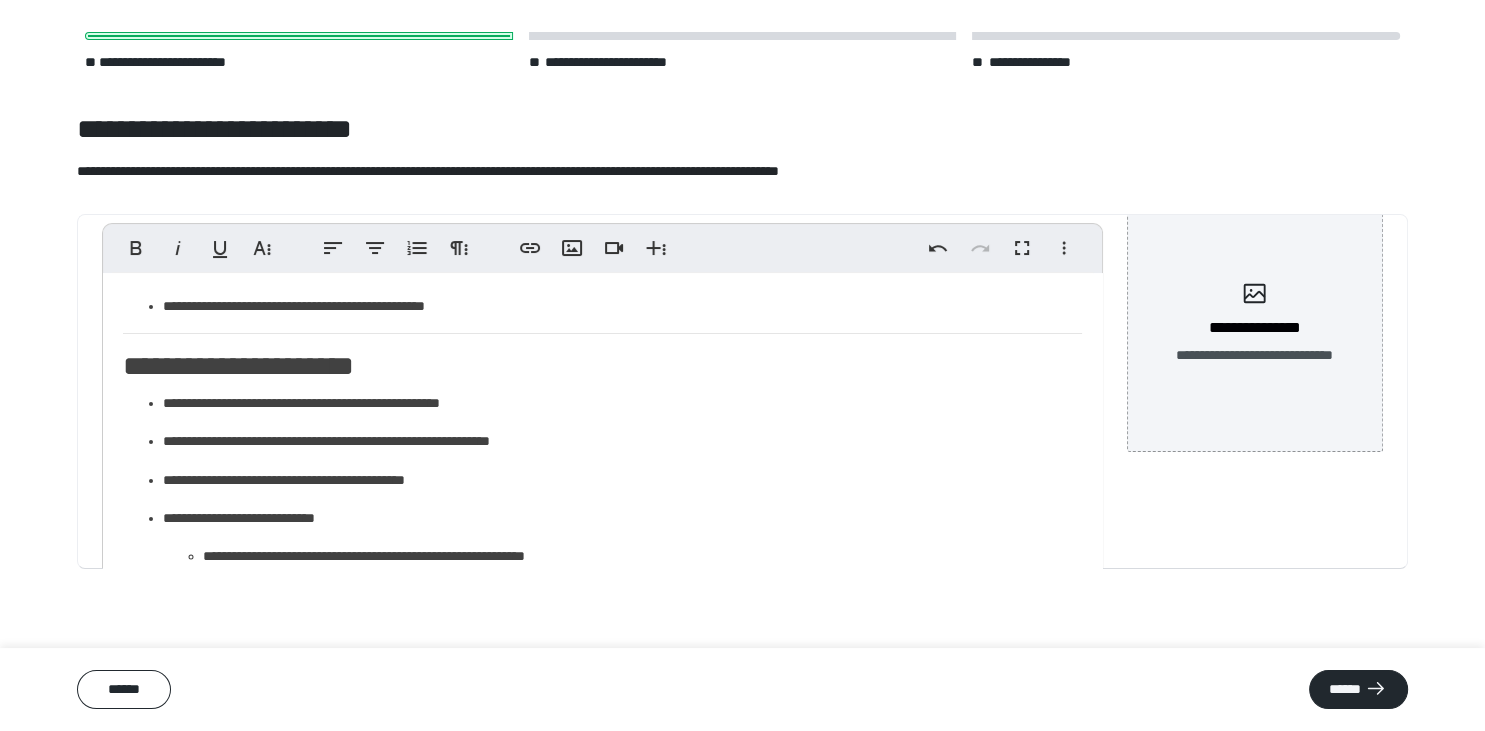 click on "**********" at bounding box center (603, 367) 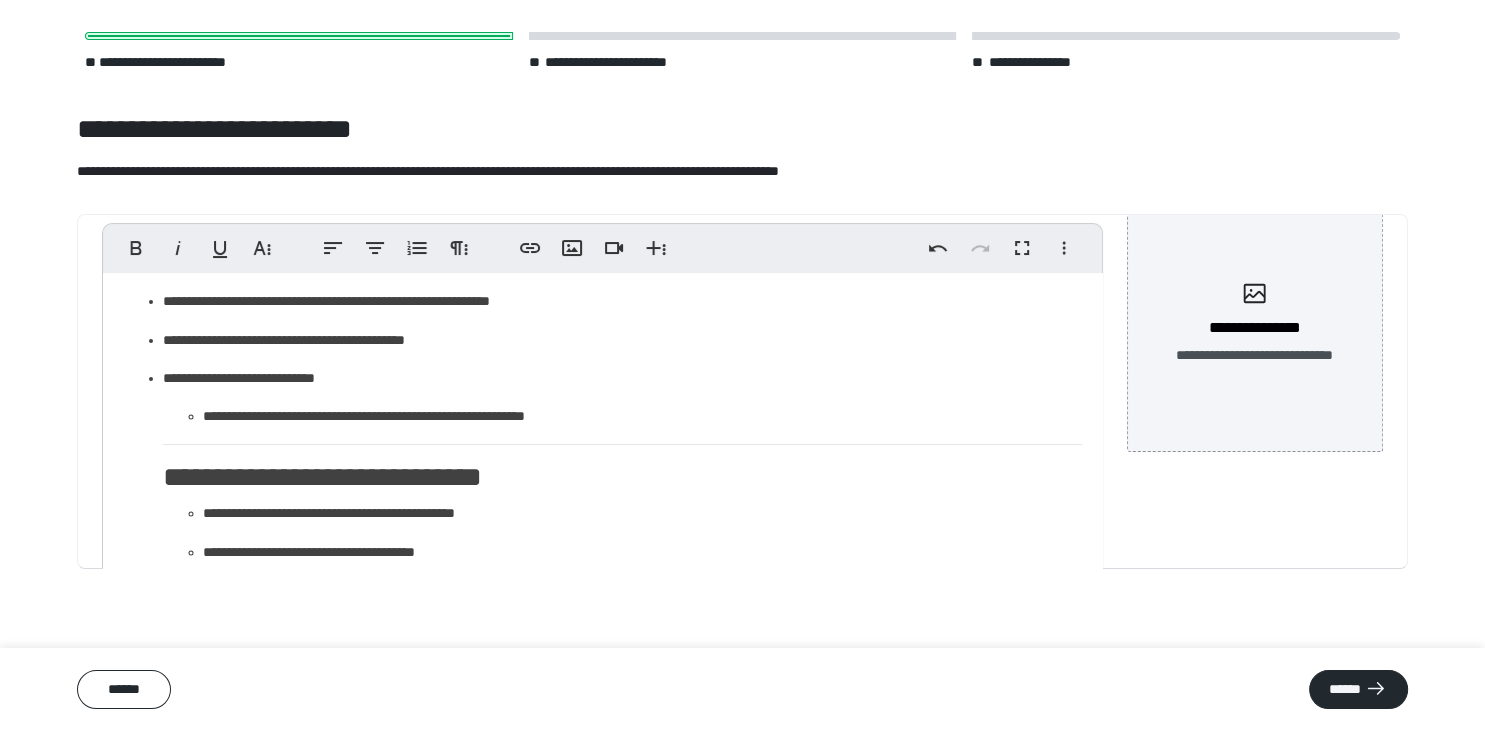 scroll, scrollTop: 518, scrollLeft: 0, axis: vertical 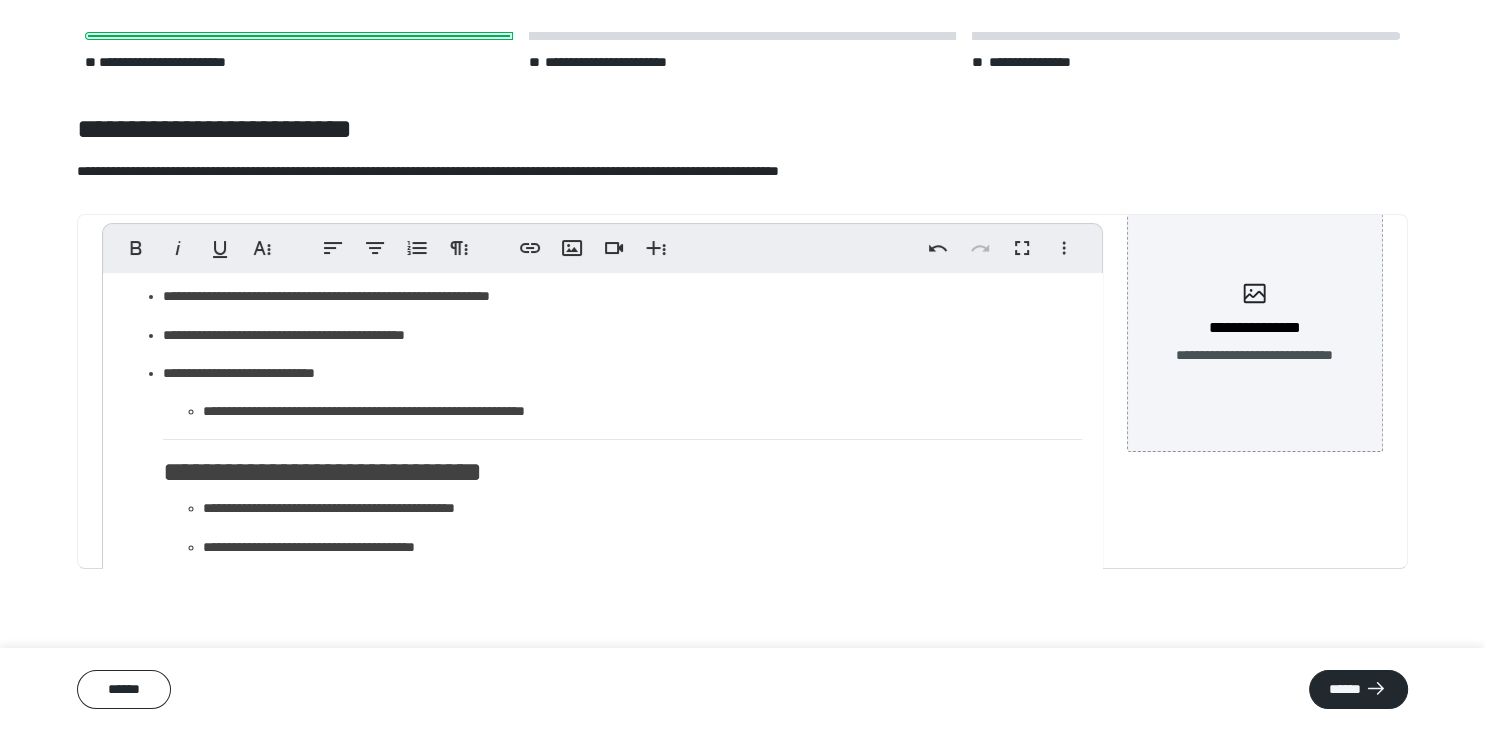 click on "**********" at bounding box center [643, 411] 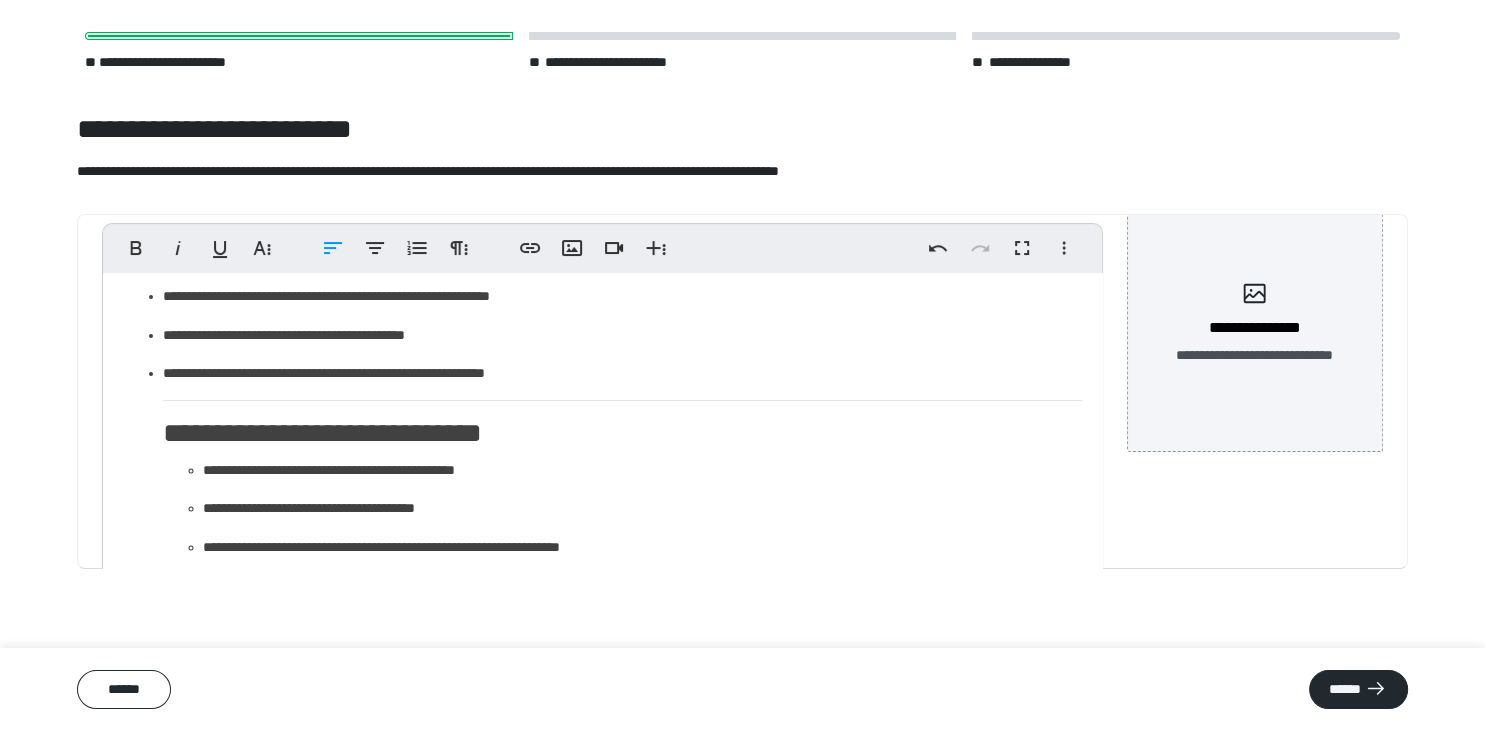 click on "**********" at bounding box center (623, 434) 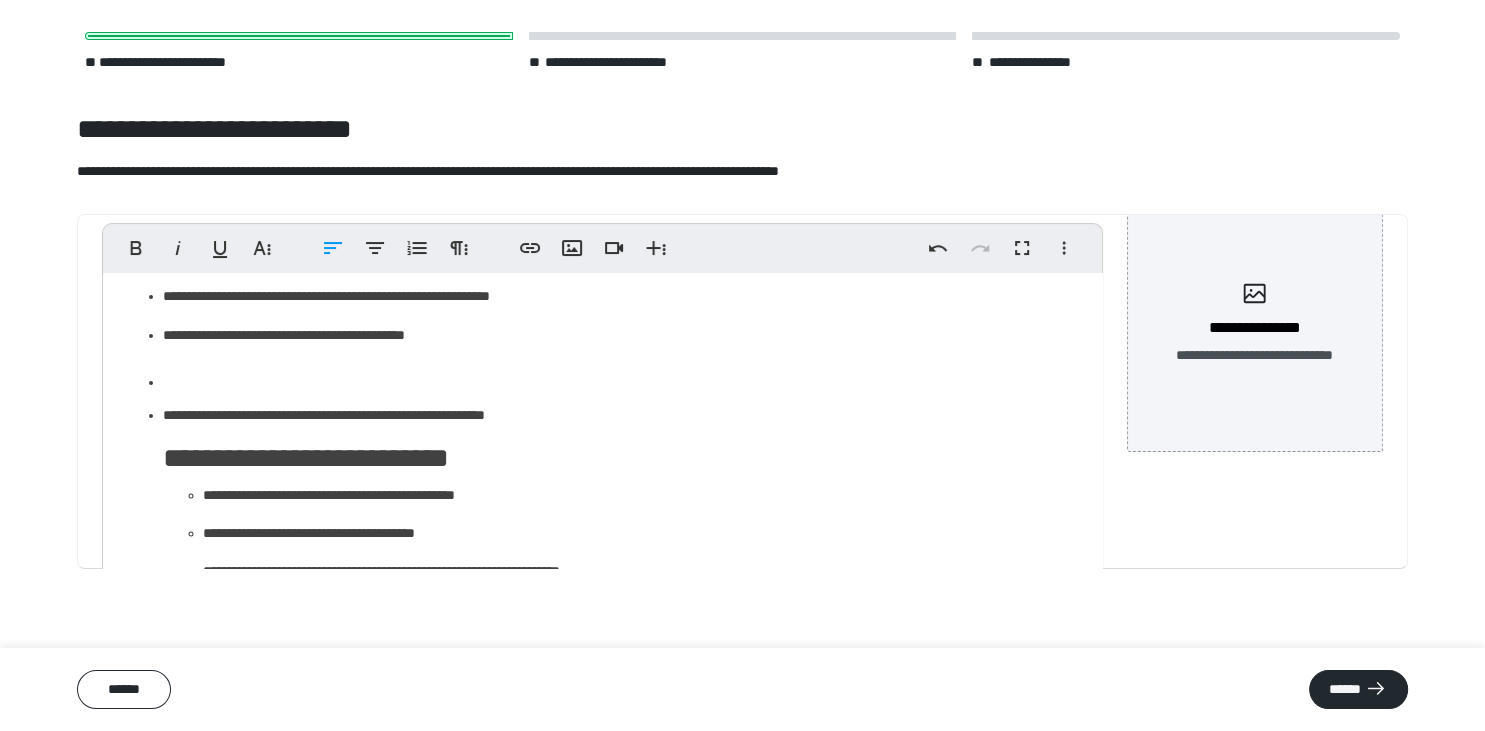 click at bounding box center [622, 379] 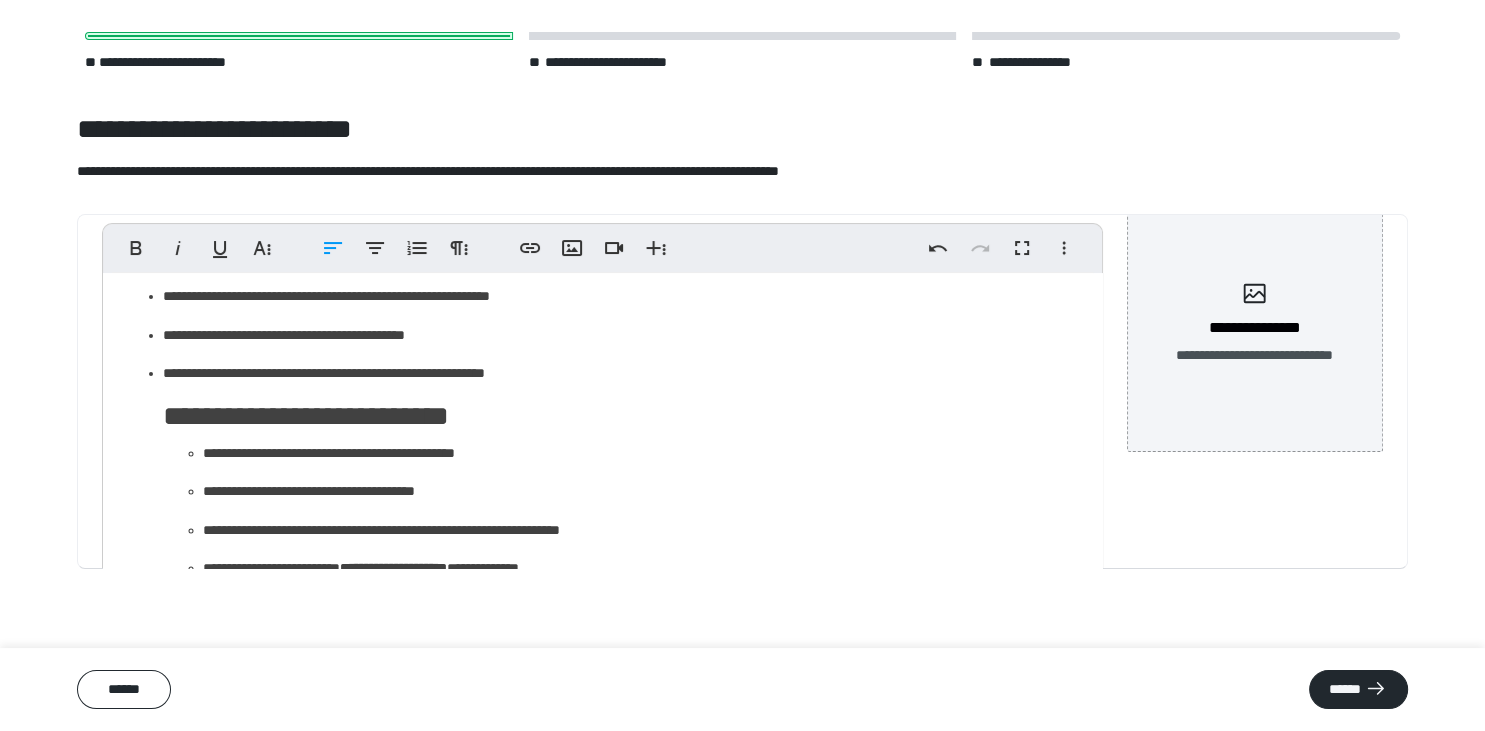 click on "**********" at bounding box center [623, 417] 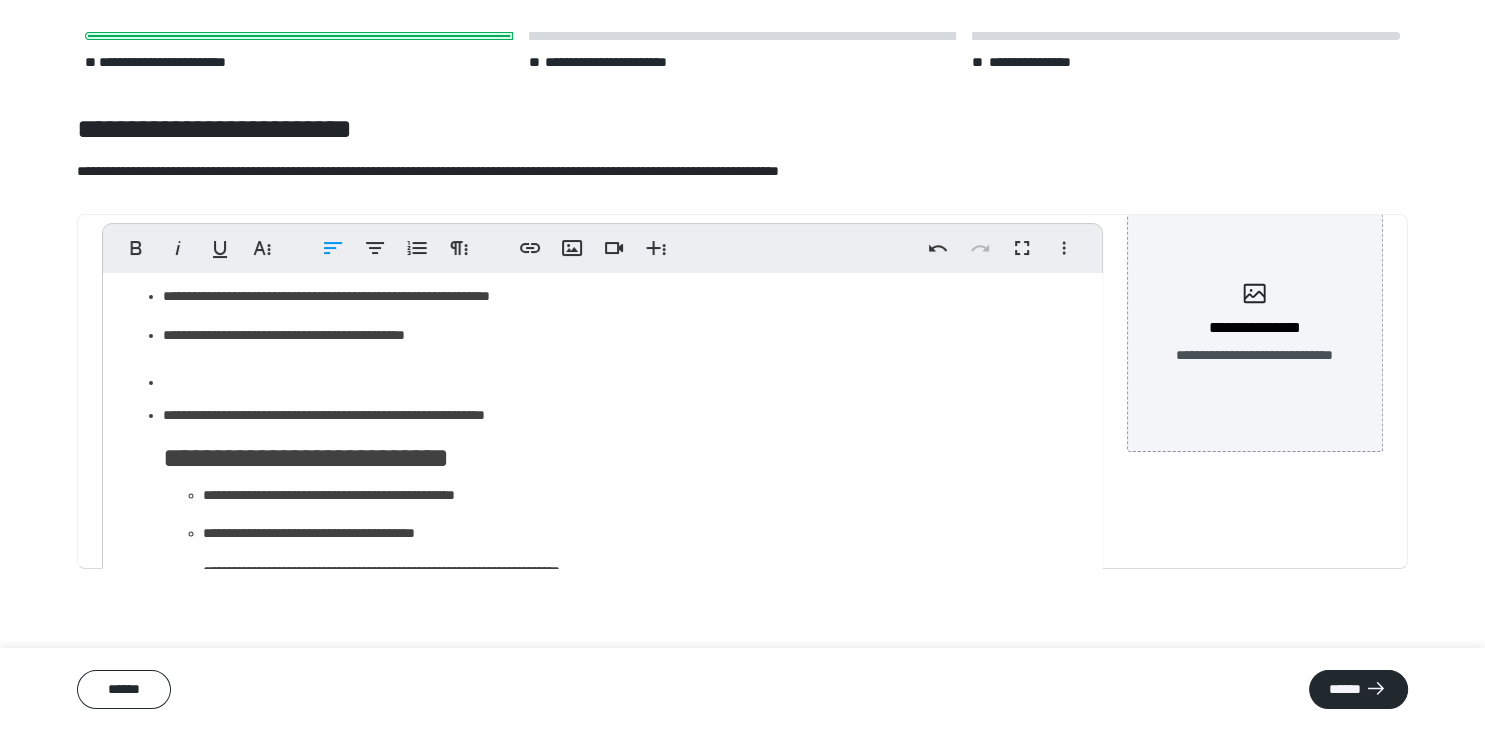 click on "**********" at bounding box center (602, 434) 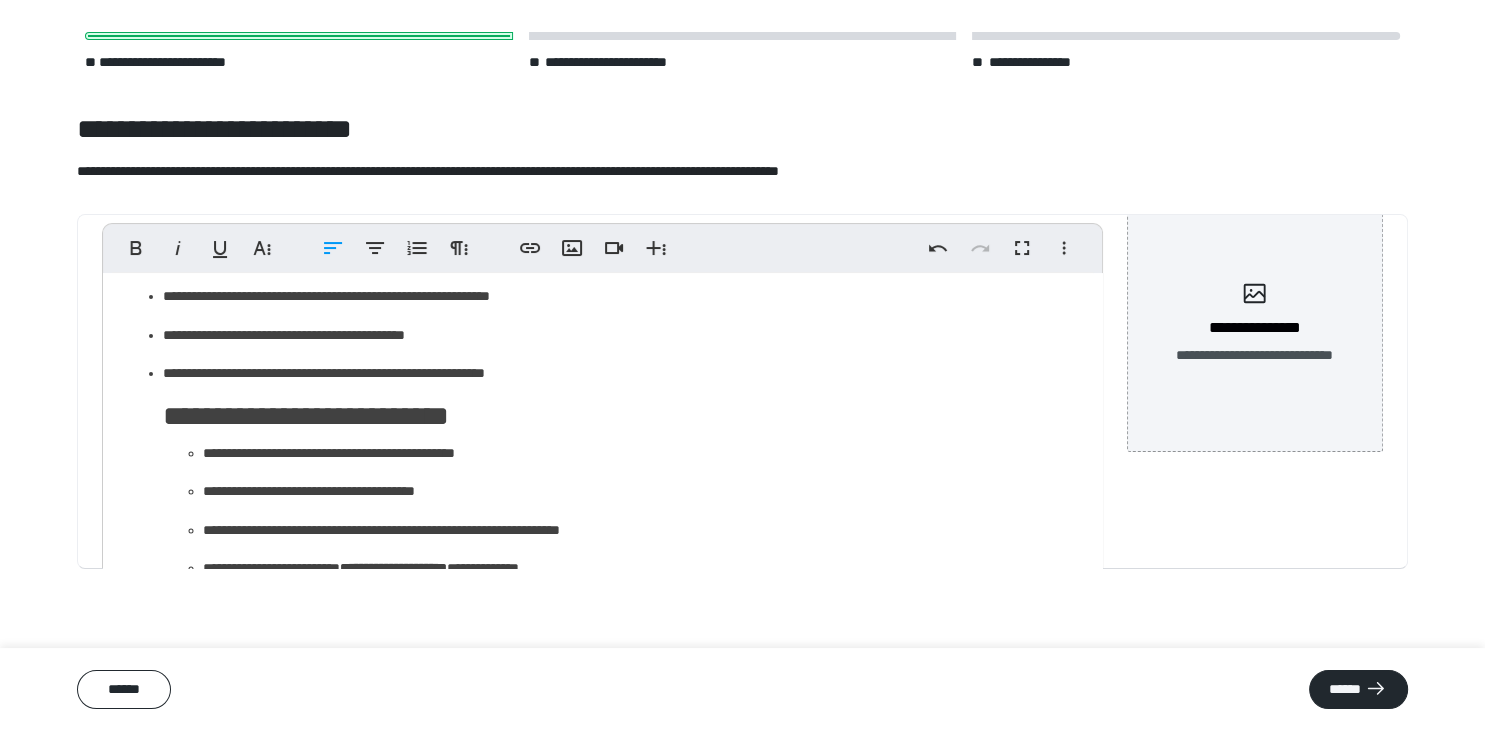 click on "**********" at bounding box center (623, 373) 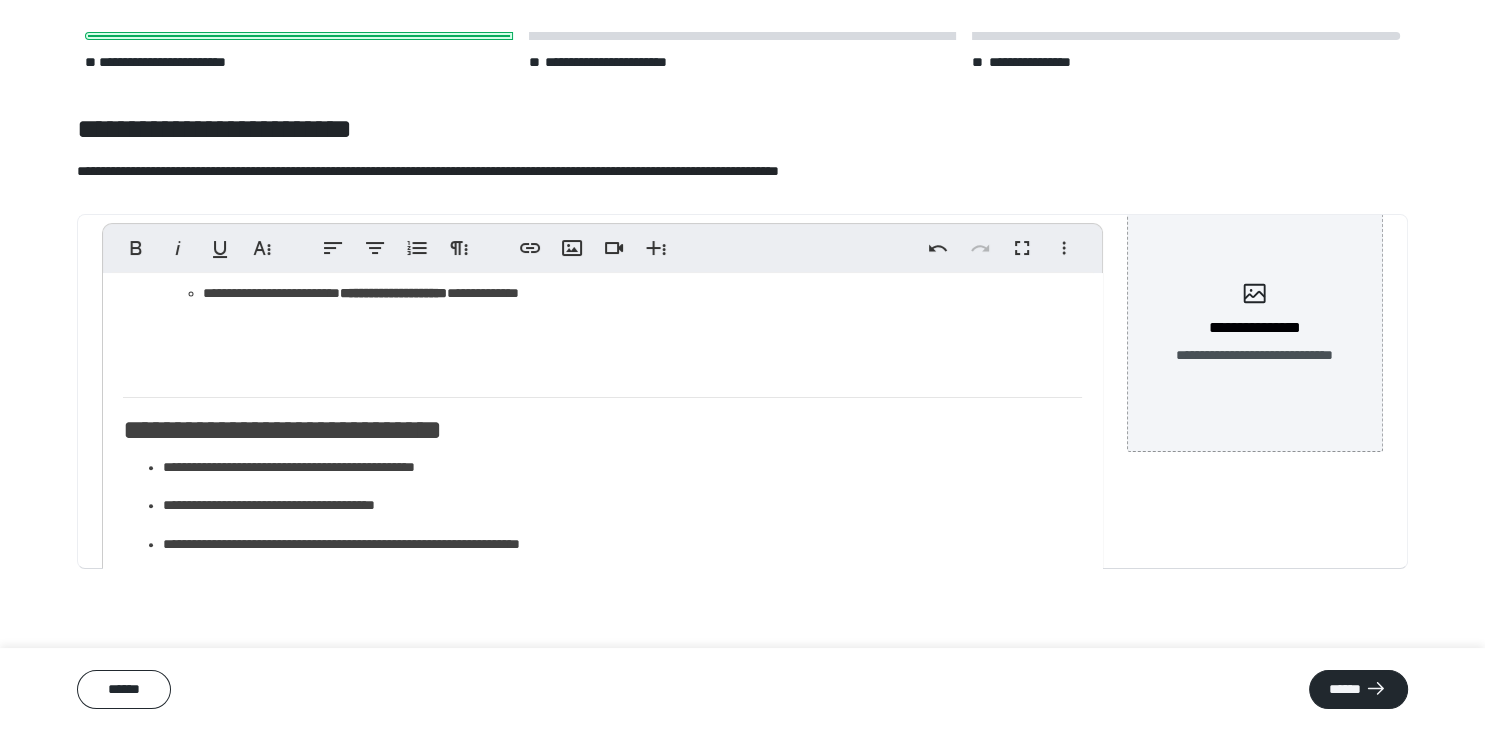 scroll, scrollTop: 805, scrollLeft: 0, axis: vertical 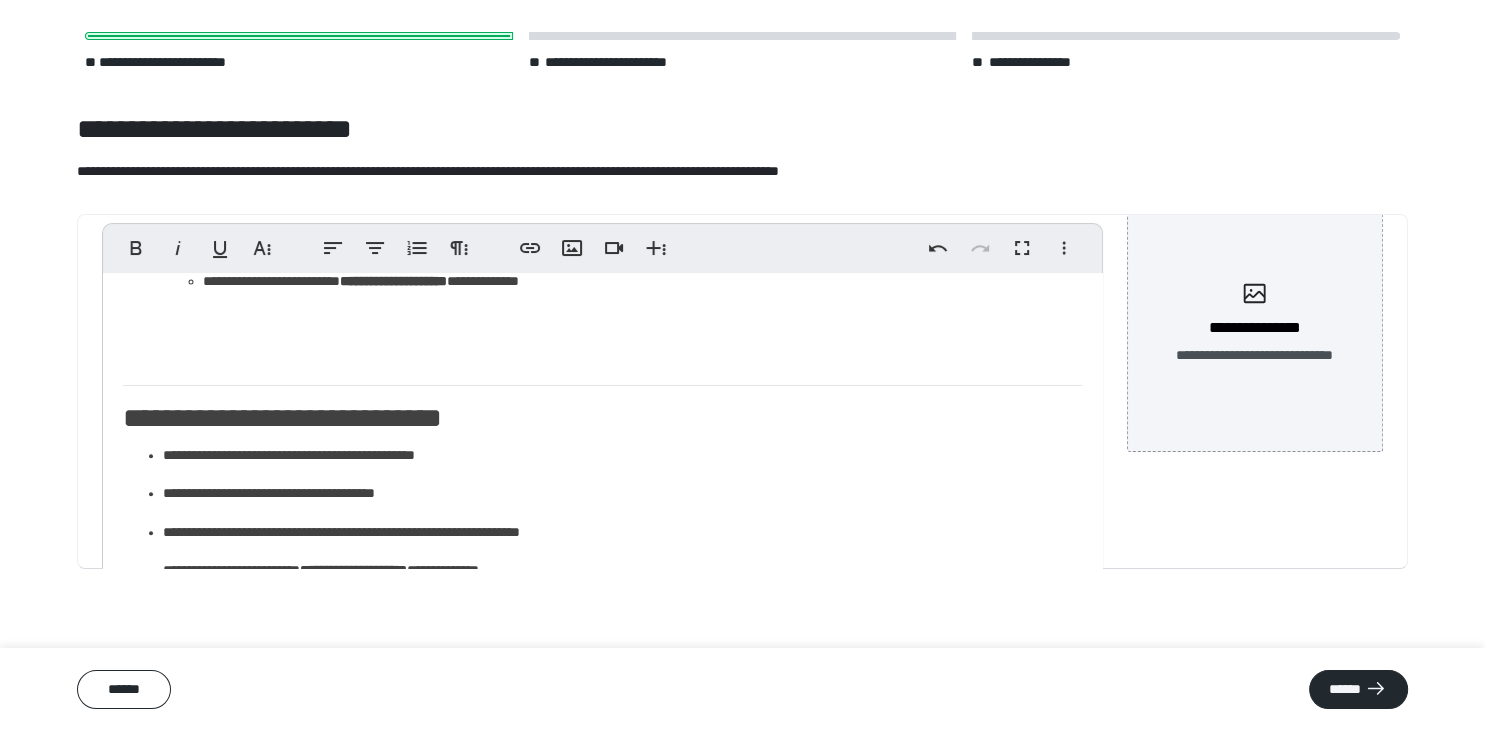 click on "**********" at bounding box center [603, 419] 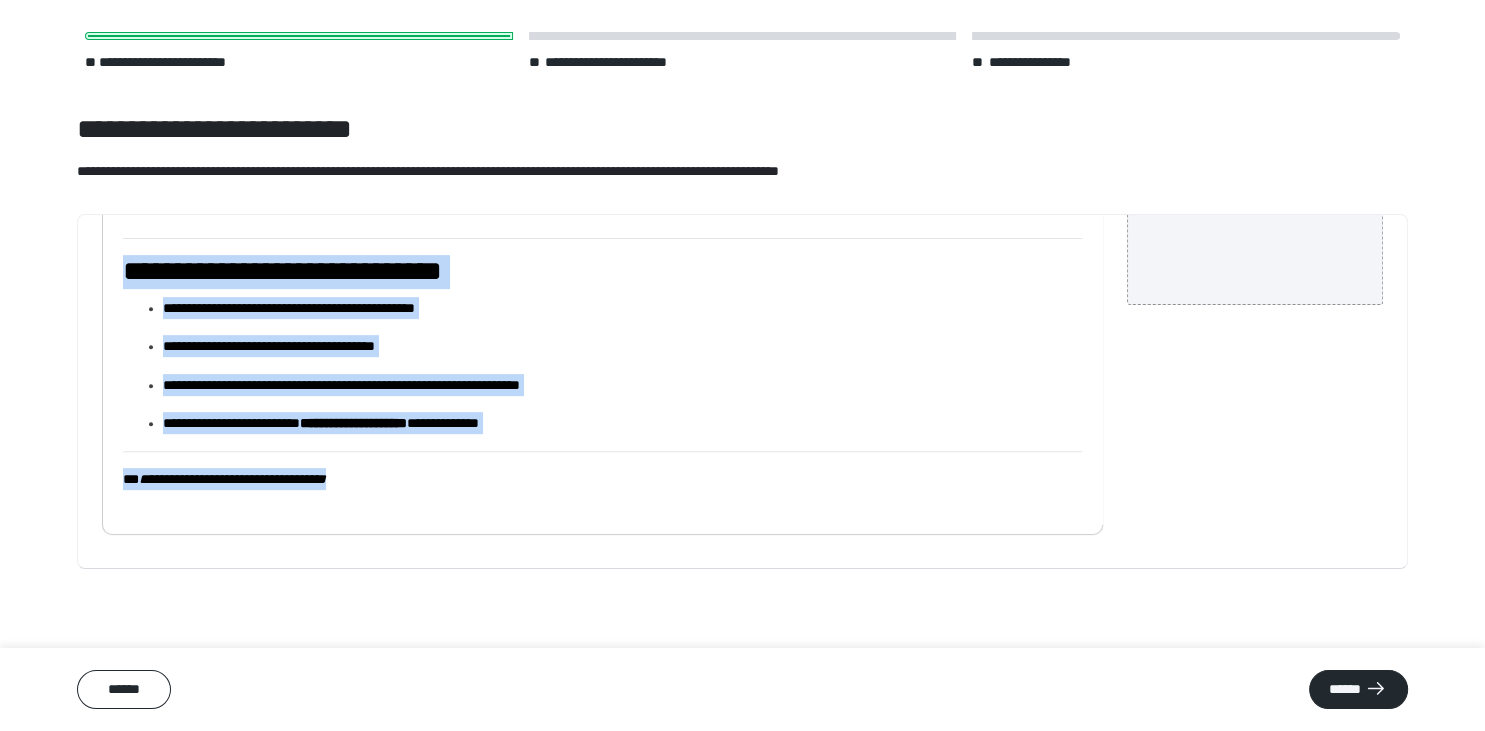 scroll, scrollTop: 313, scrollLeft: 0, axis: vertical 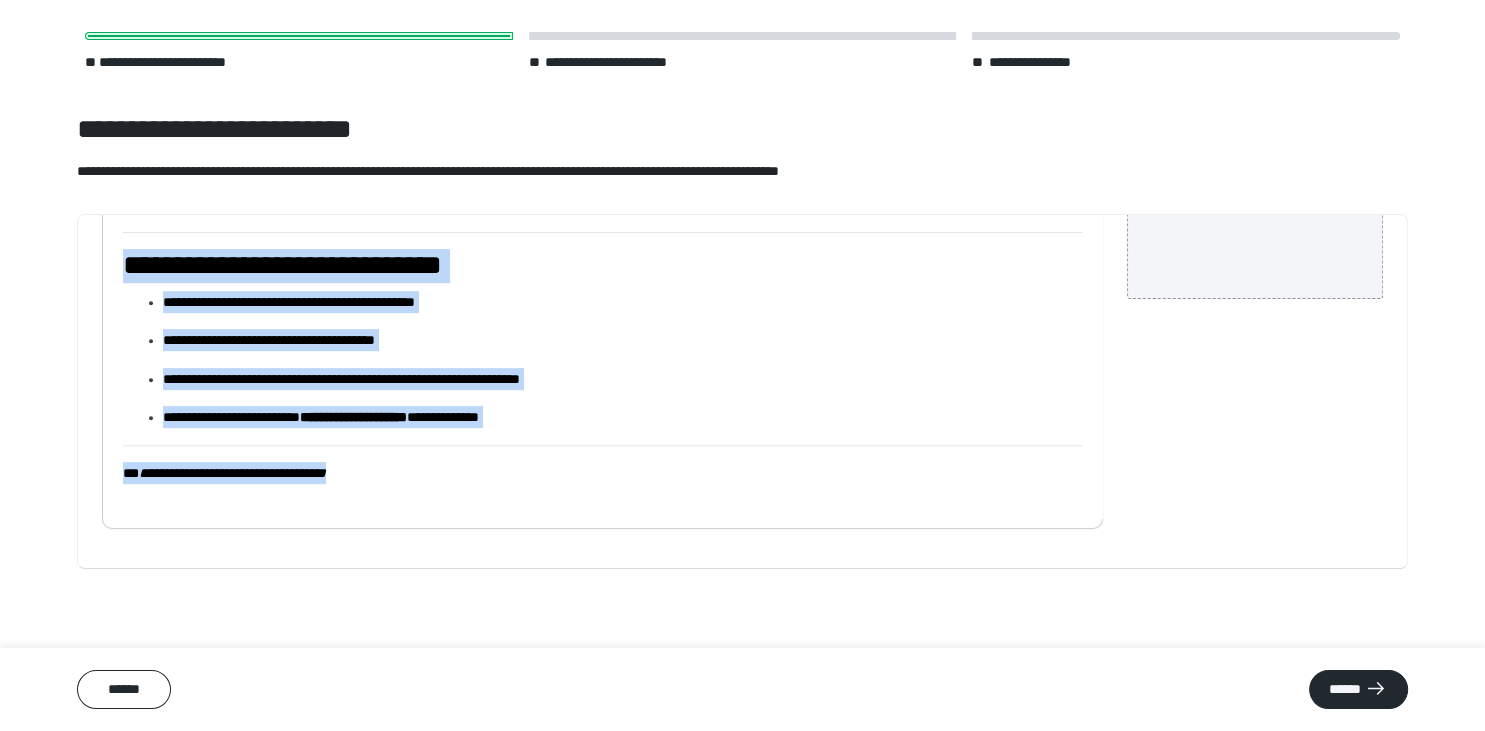drag, startPoint x: 134, startPoint y: 414, endPoint x: 506, endPoint y: 513, distance: 384.94806 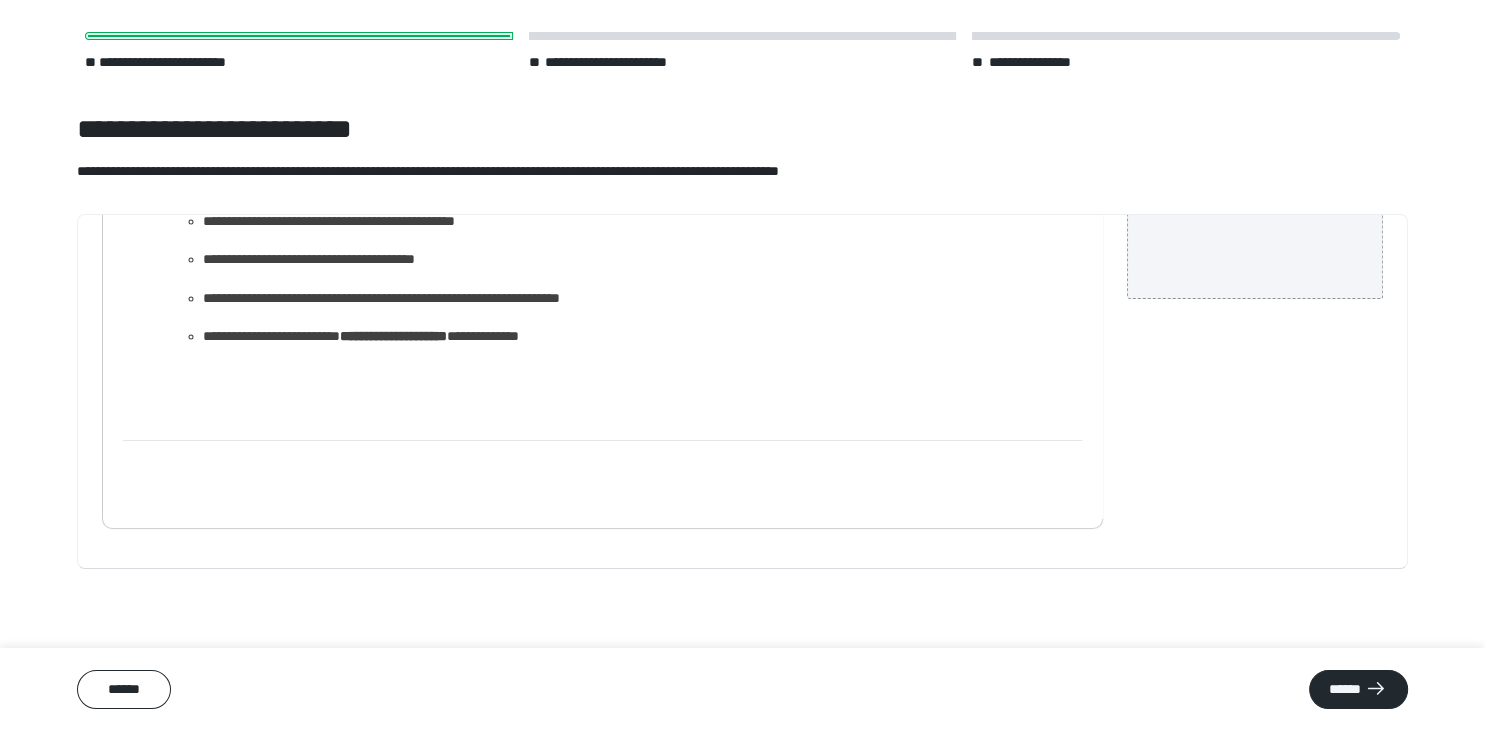 scroll, scrollTop: 596, scrollLeft: 0, axis: vertical 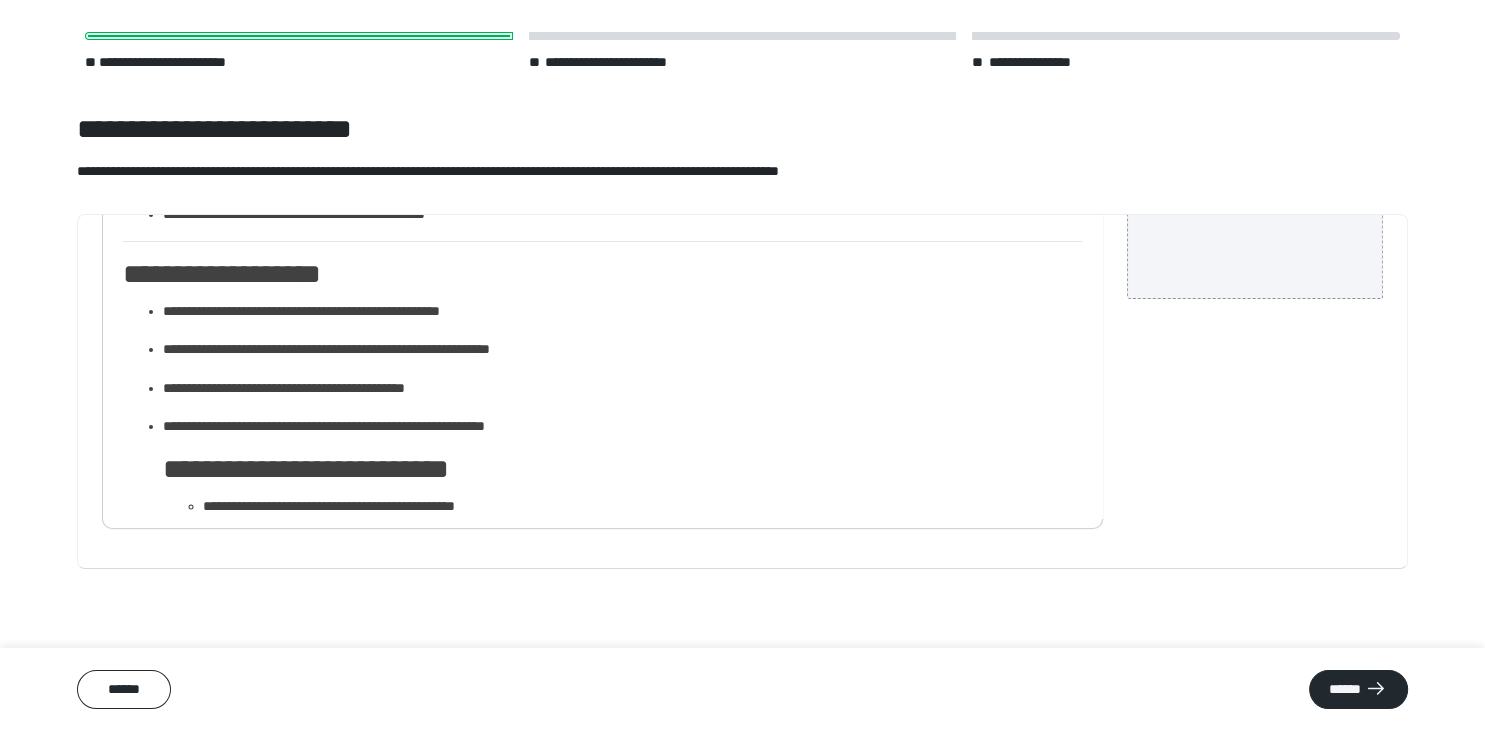 click on "**********" at bounding box center (623, 470) 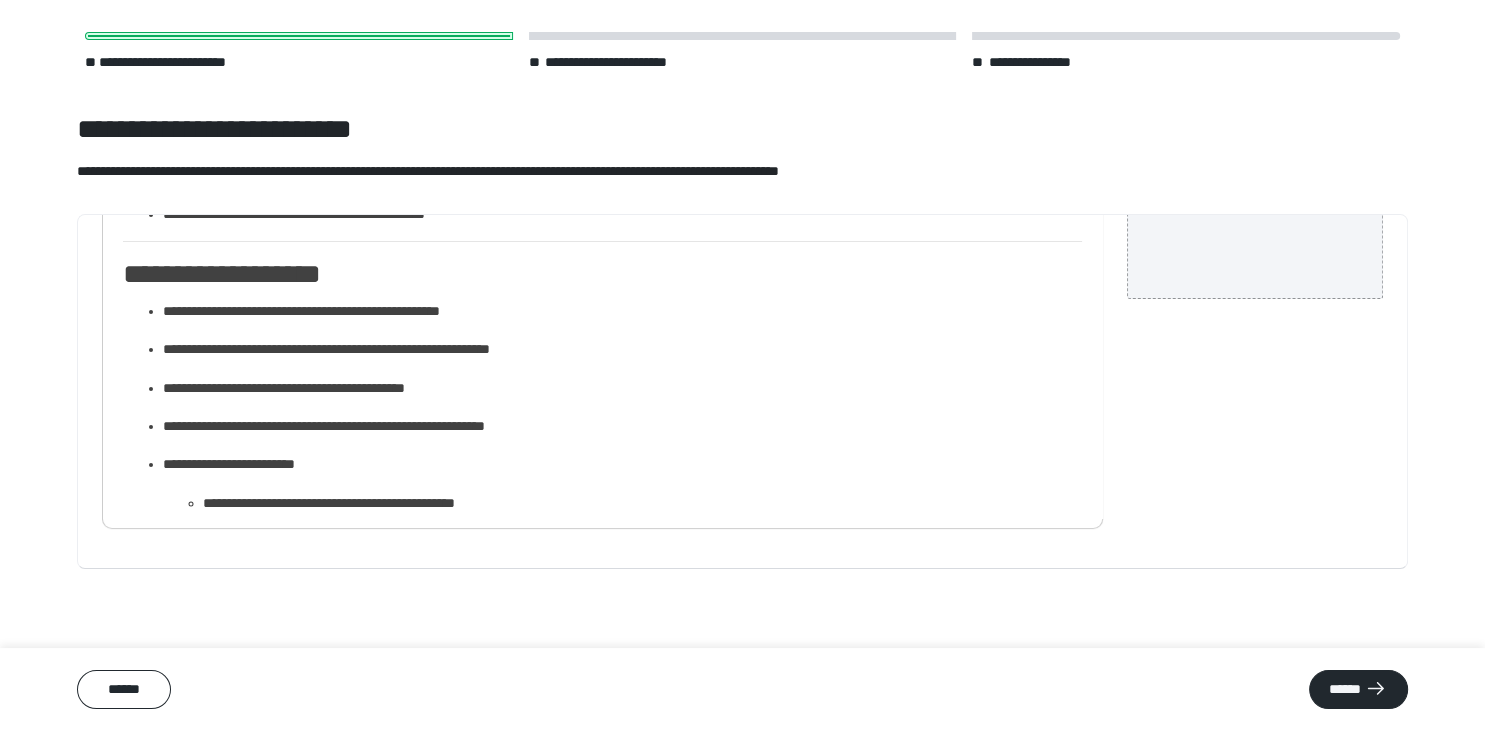 click on "**********" at bounding box center [622, 541] 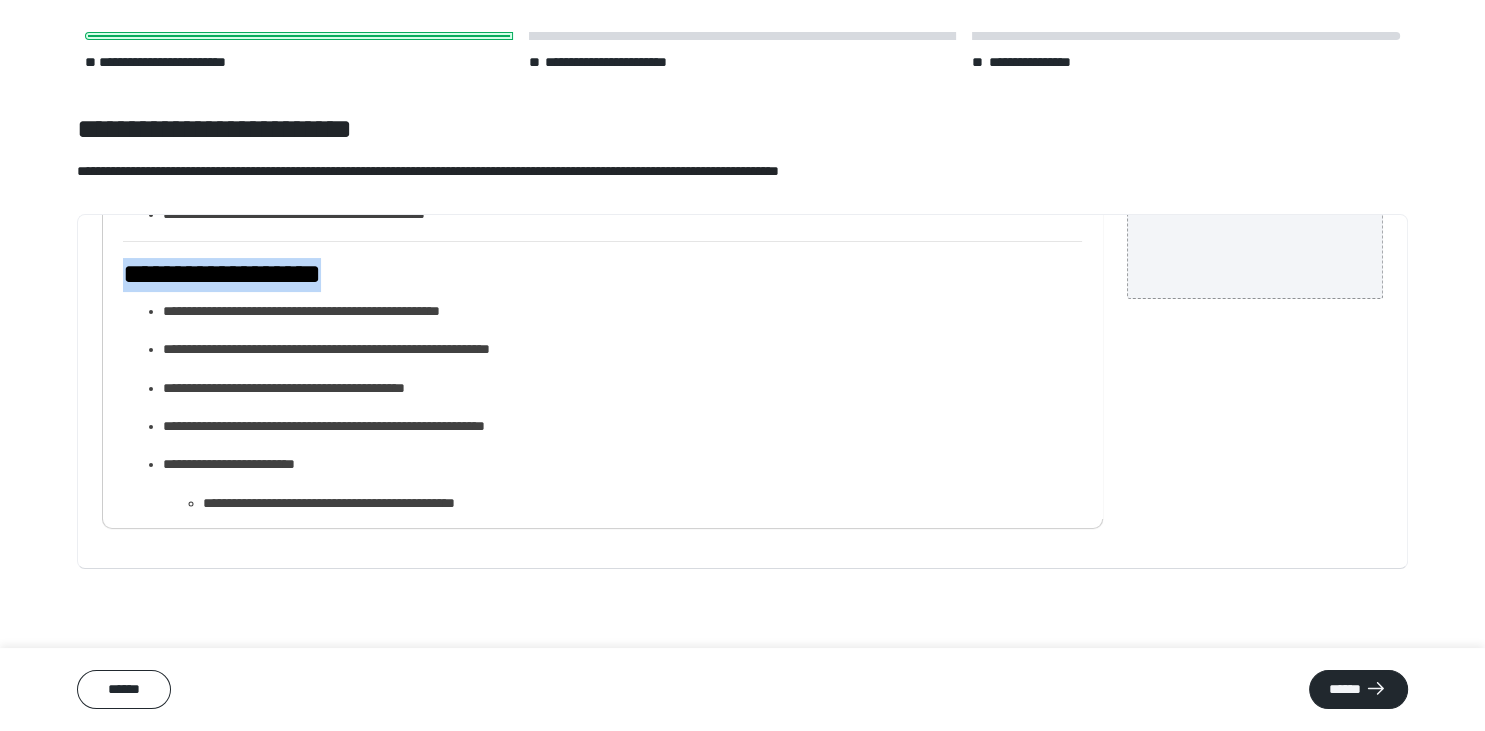 drag, startPoint x: 145, startPoint y: 458, endPoint x: 207, endPoint y: 464, distance: 62.289646 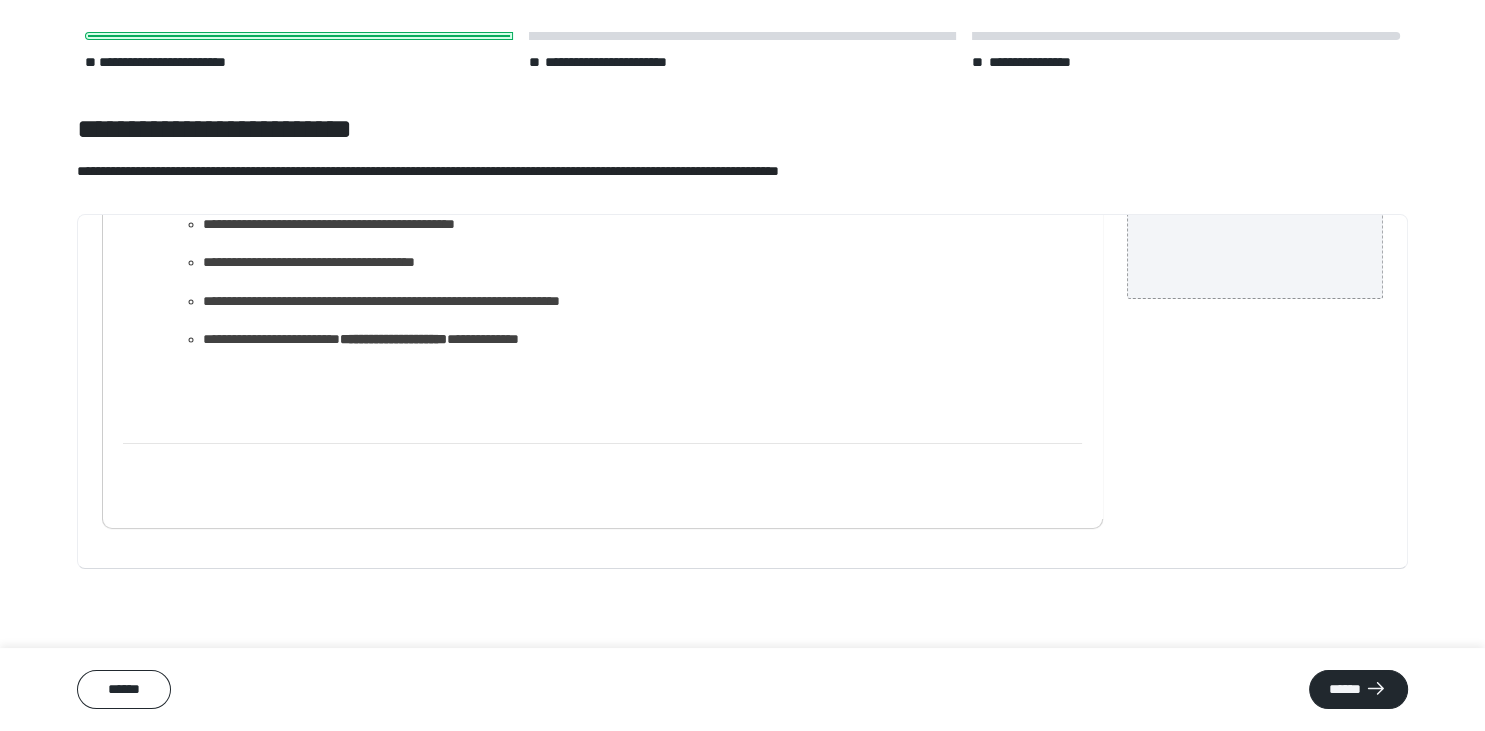 scroll, scrollTop: 593, scrollLeft: 0, axis: vertical 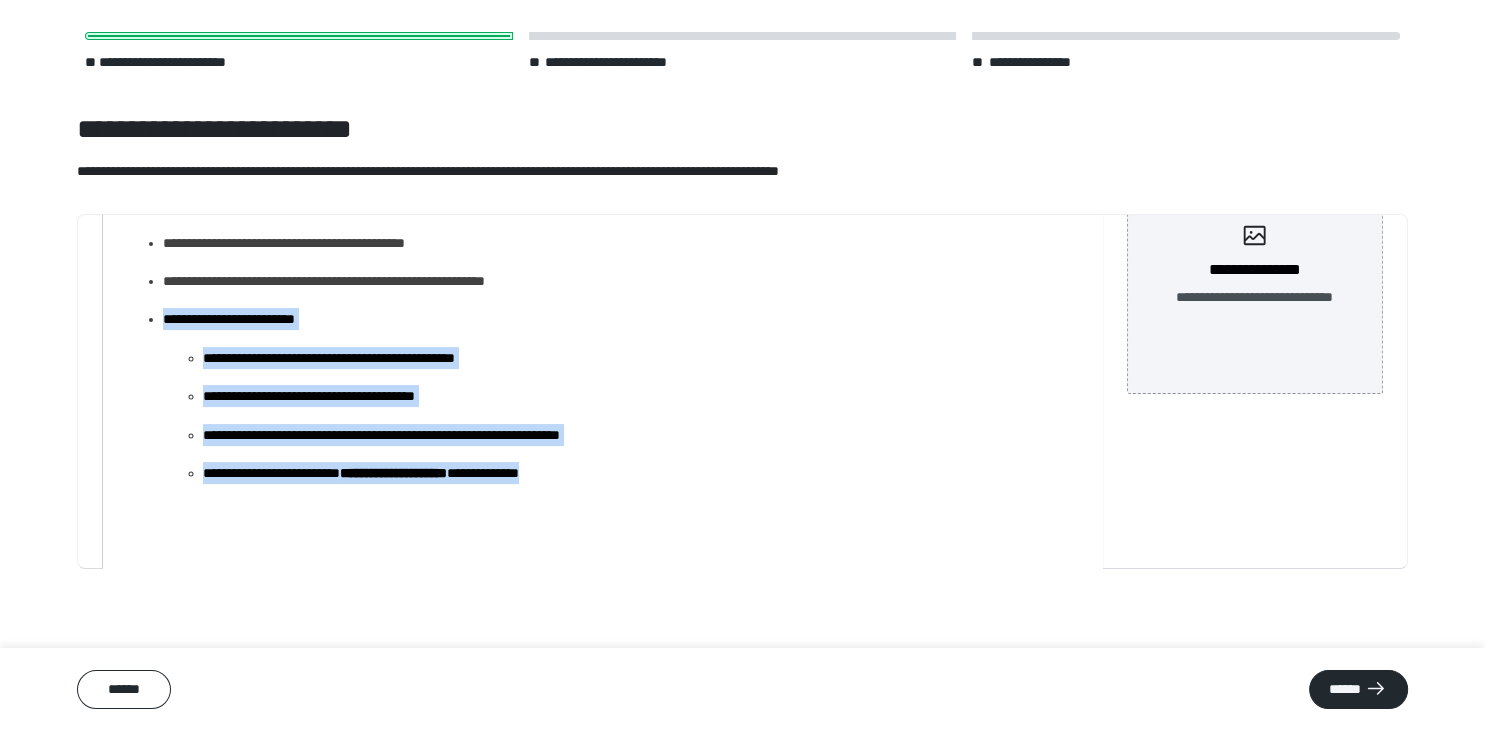 drag, startPoint x: 617, startPoint y: 346, endPoint x: 148, endPoint y: 314, distance: 470.09042 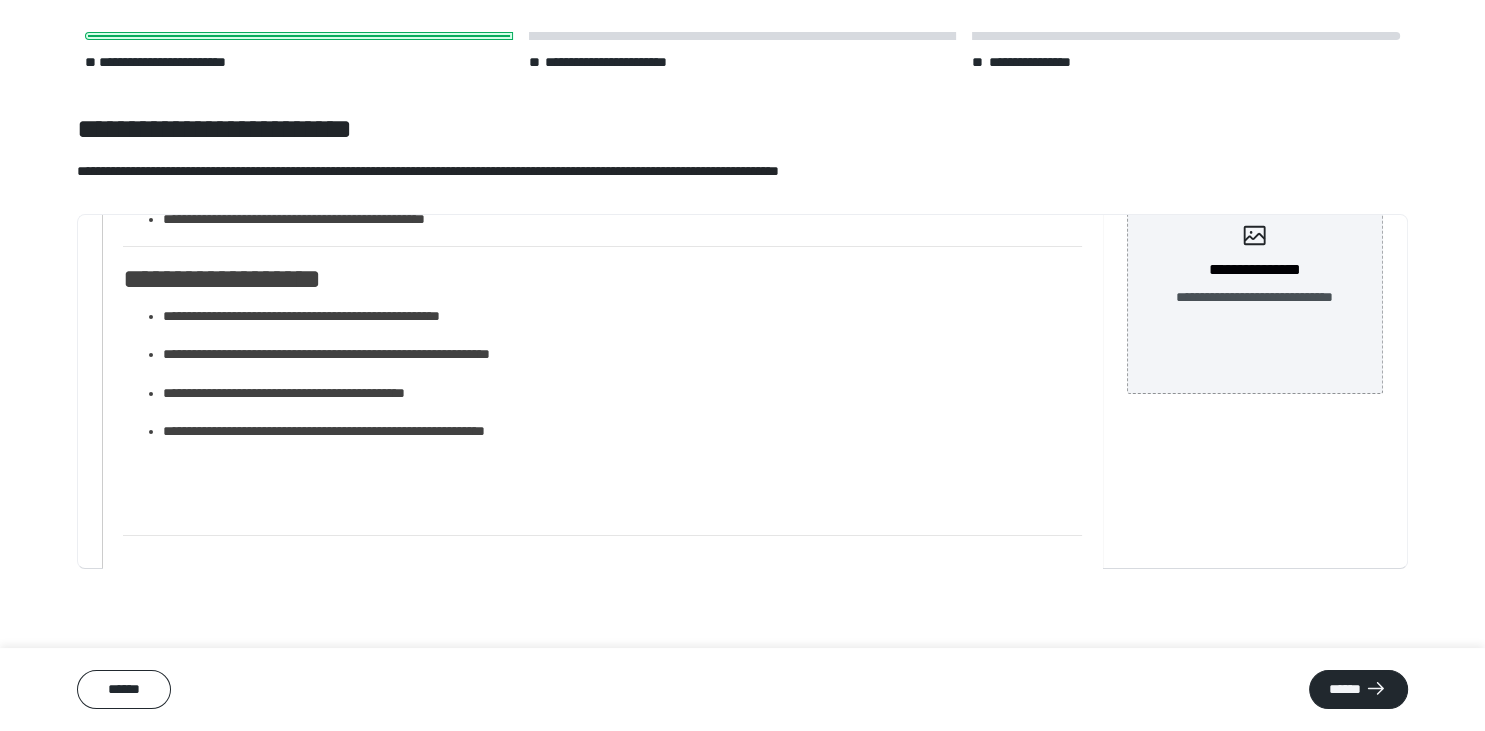 scroll, scrollTop: 401, scrollLeft: 0, axis: vertical 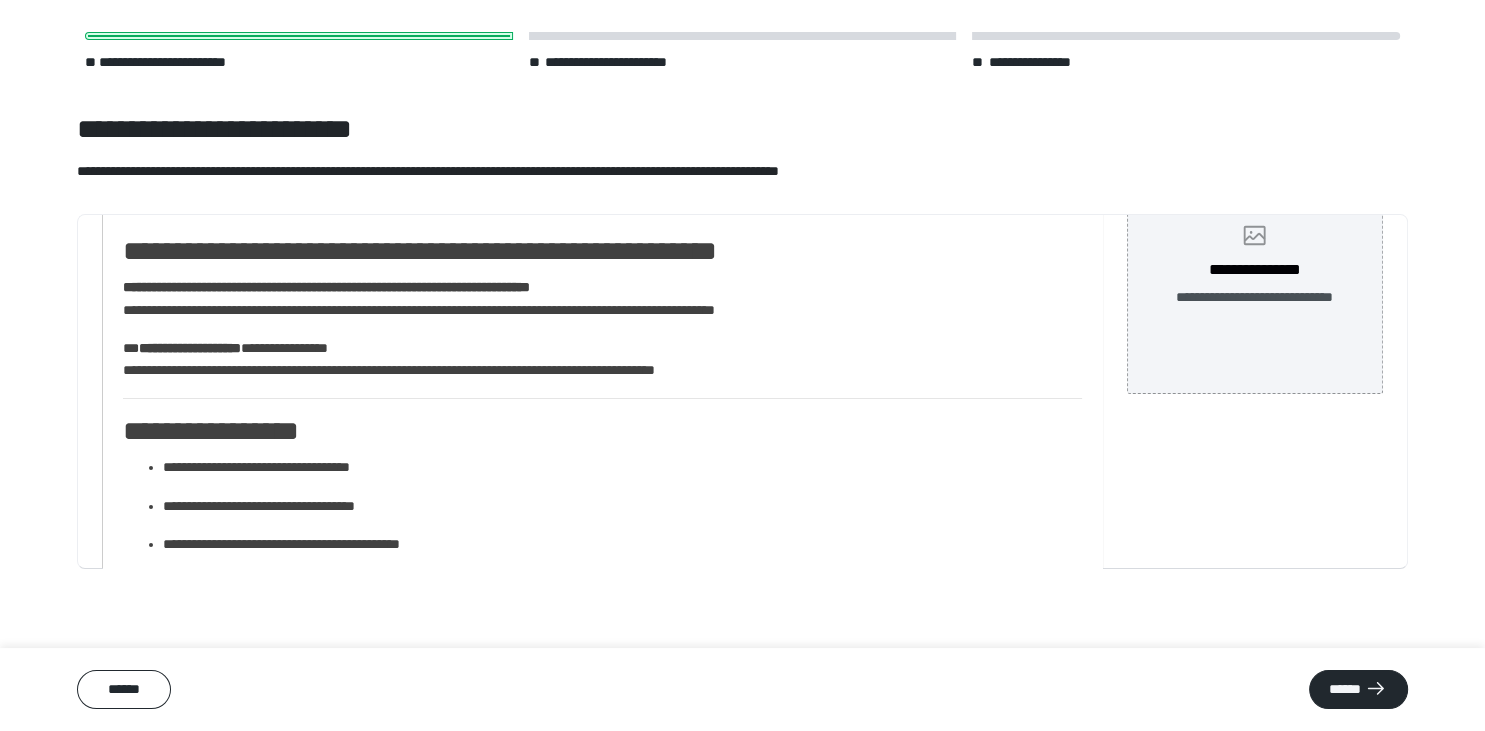 click on "**********" at bounding box center [1255, 266] 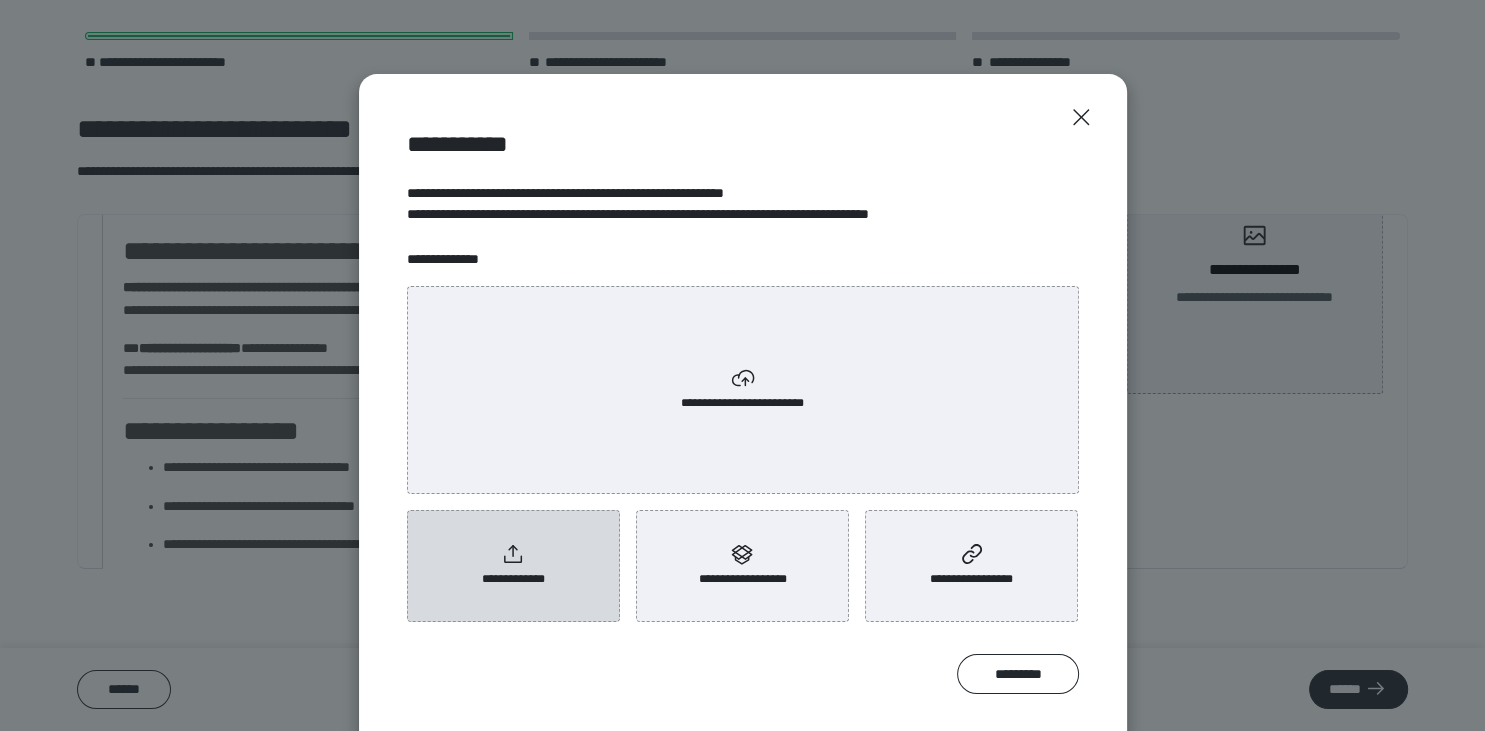 click on "**********" at bounding box center (513, 579) 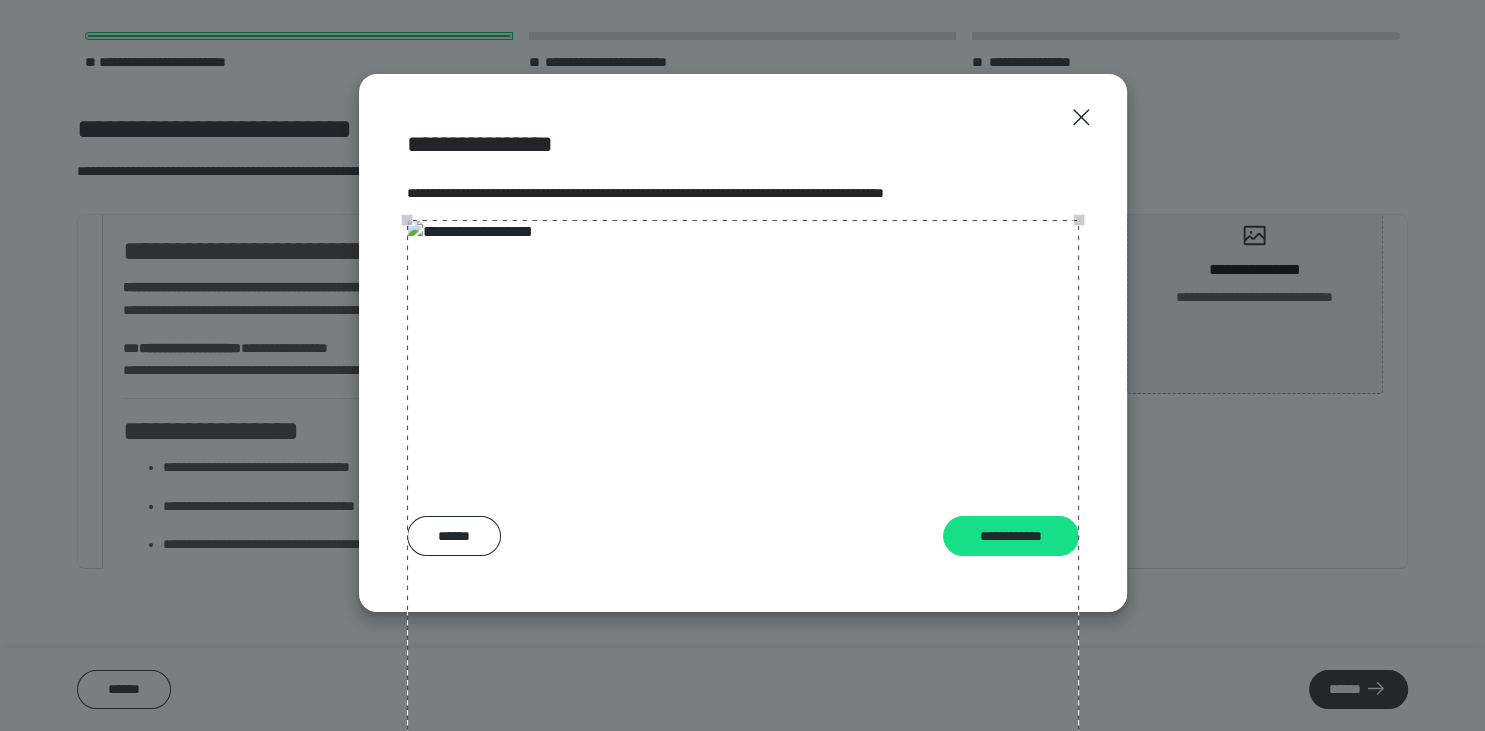 click at bounding box center (743, 556) 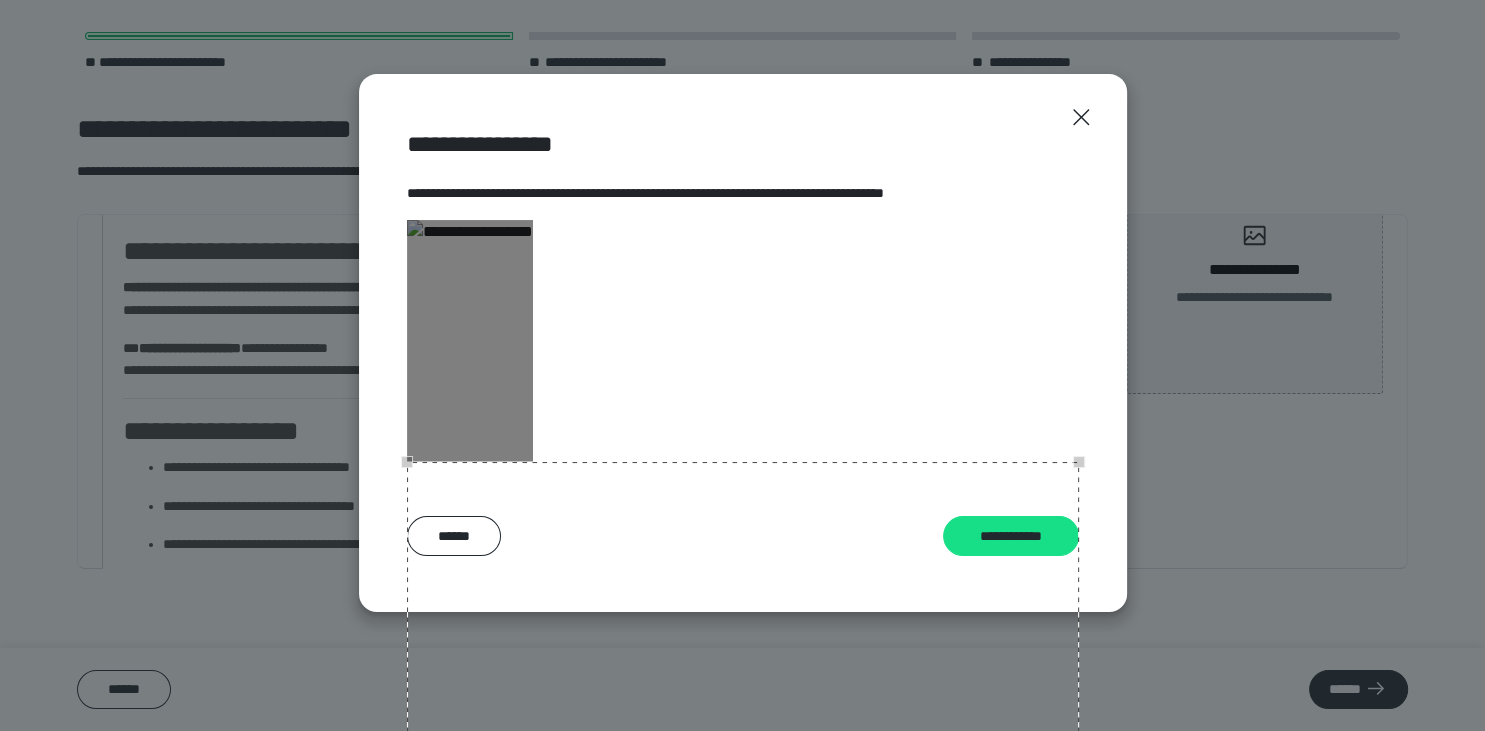 click at bounding box center [743, 798] 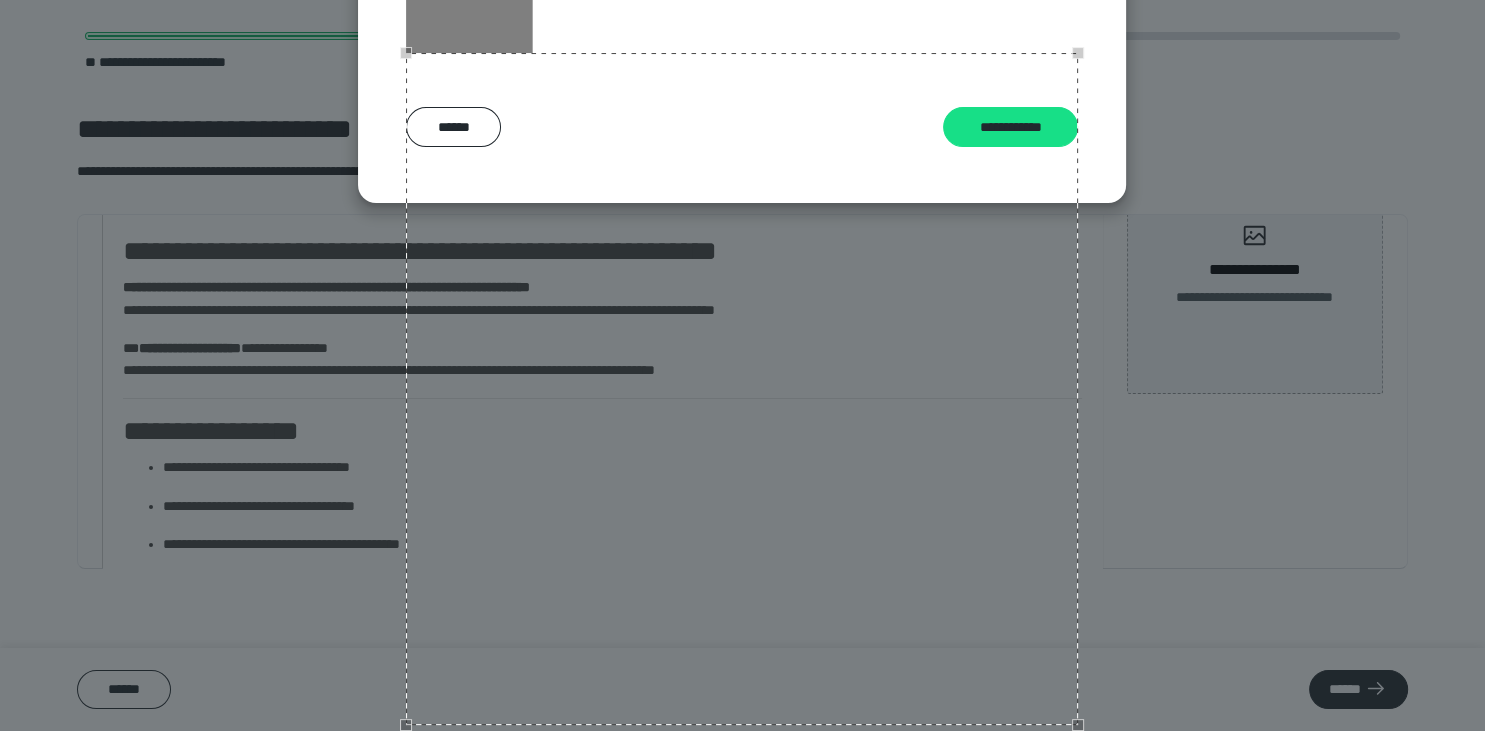 scroll, scrollTop: 692, scrollLeft: 0, axis: vertical 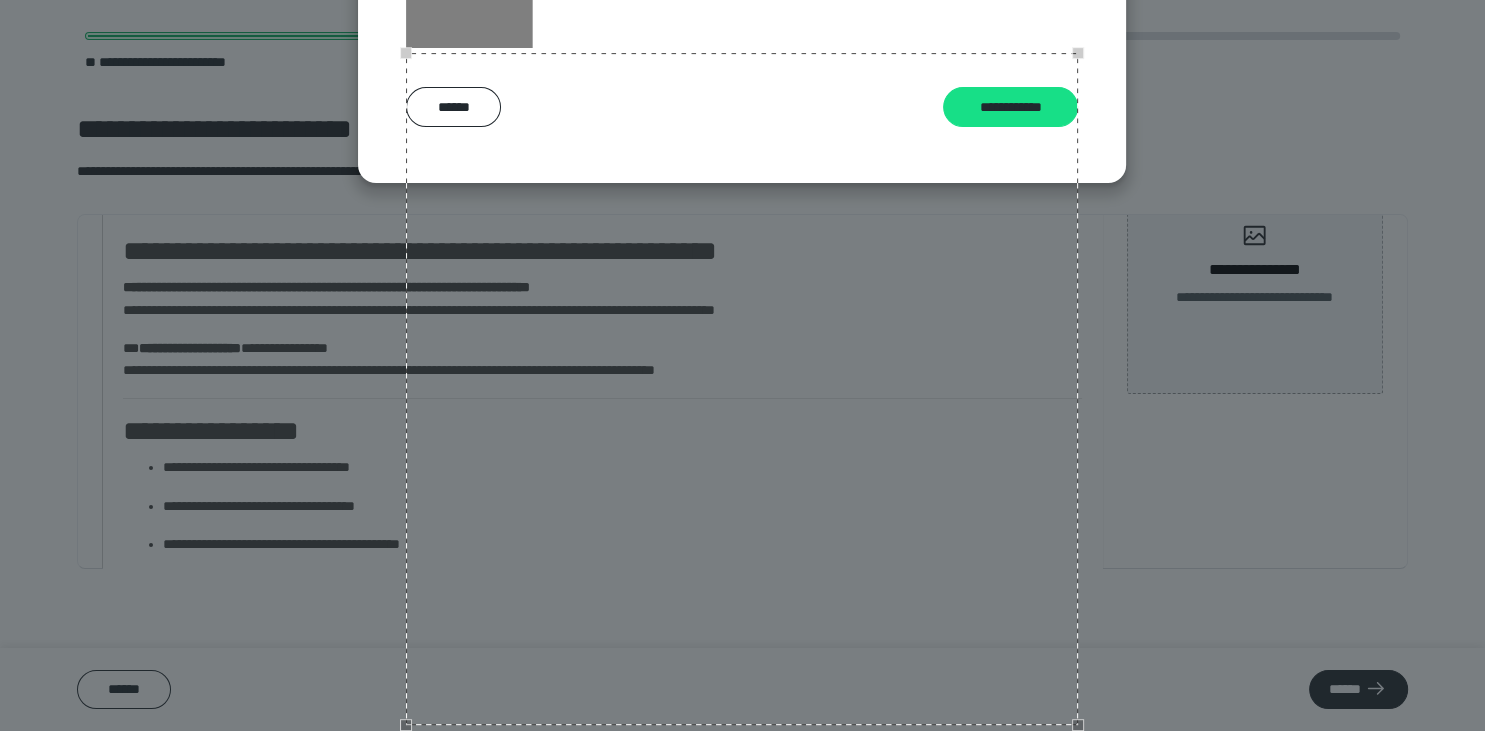 click at bounding box center (742, 389) 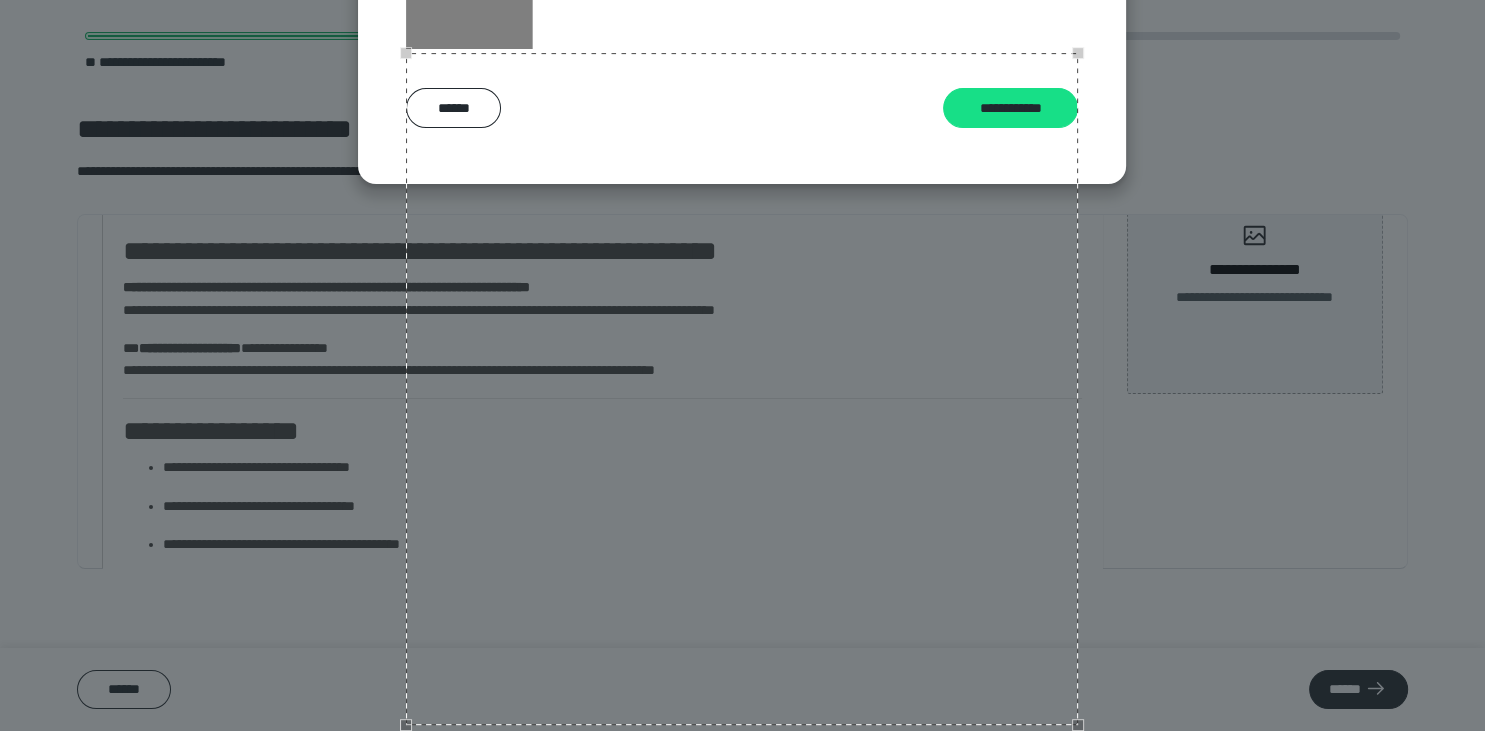 scroll, scrollTop: 817, scrollLeft: 0, axis: vertical 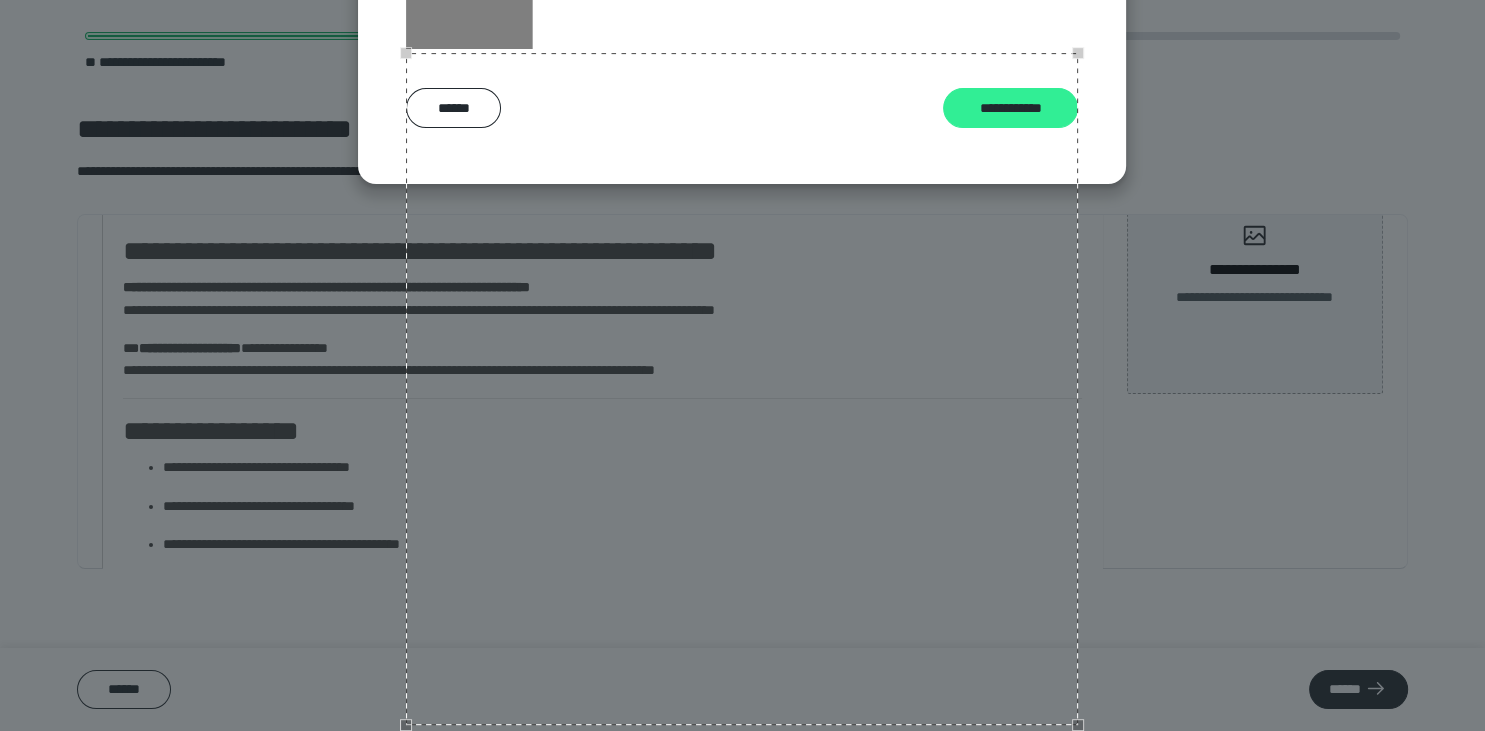 click on "**********" at bounding box center [1010, 108] 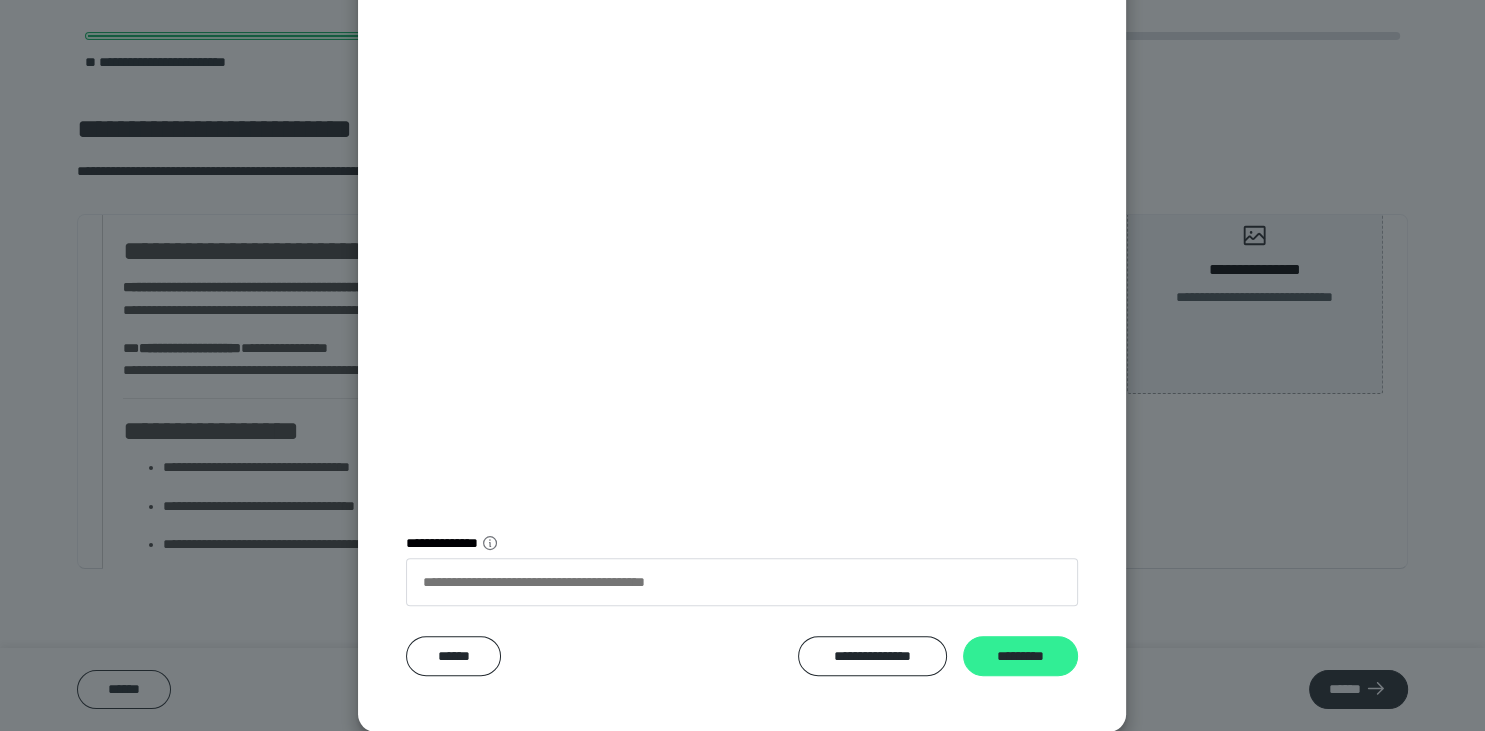 click on "*********" at bounding box center [1020, 656] 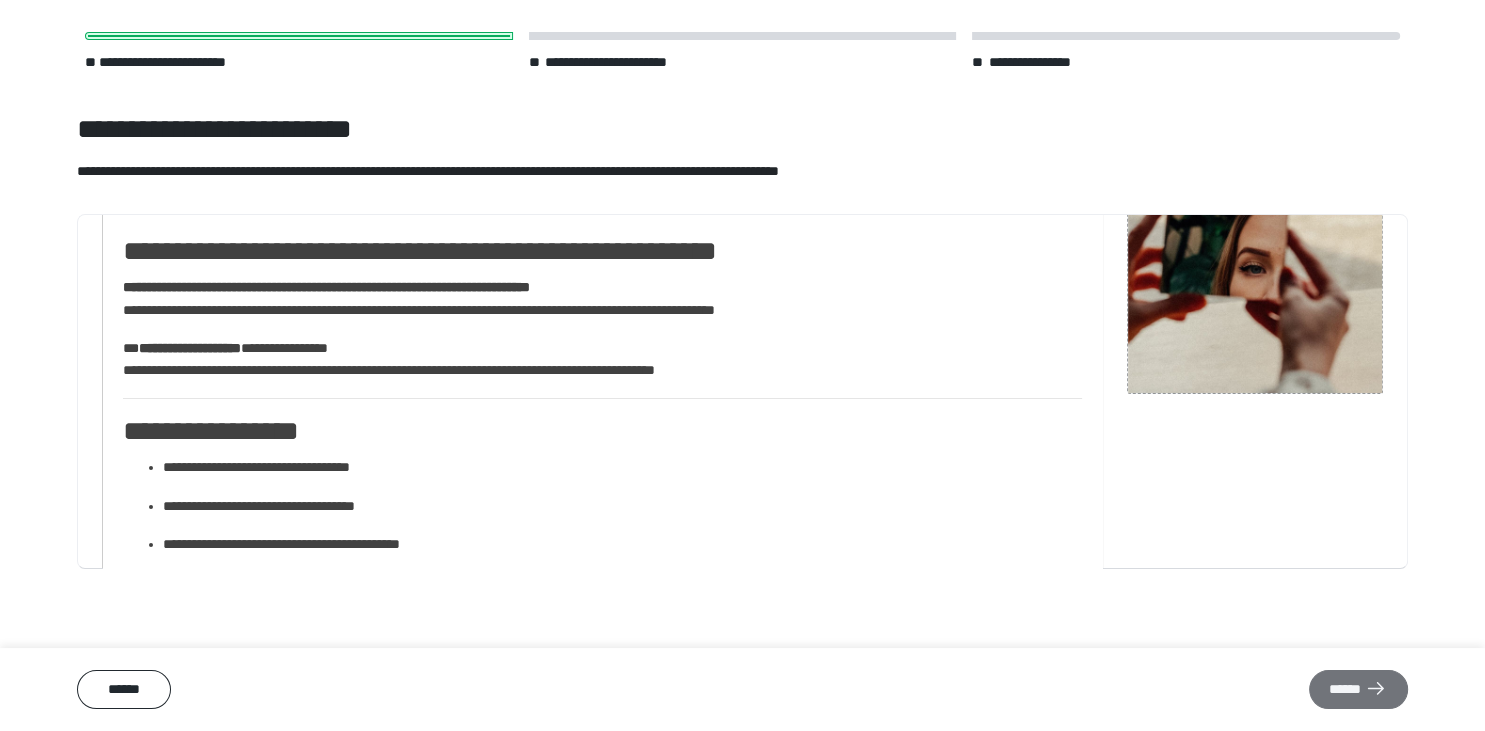 click 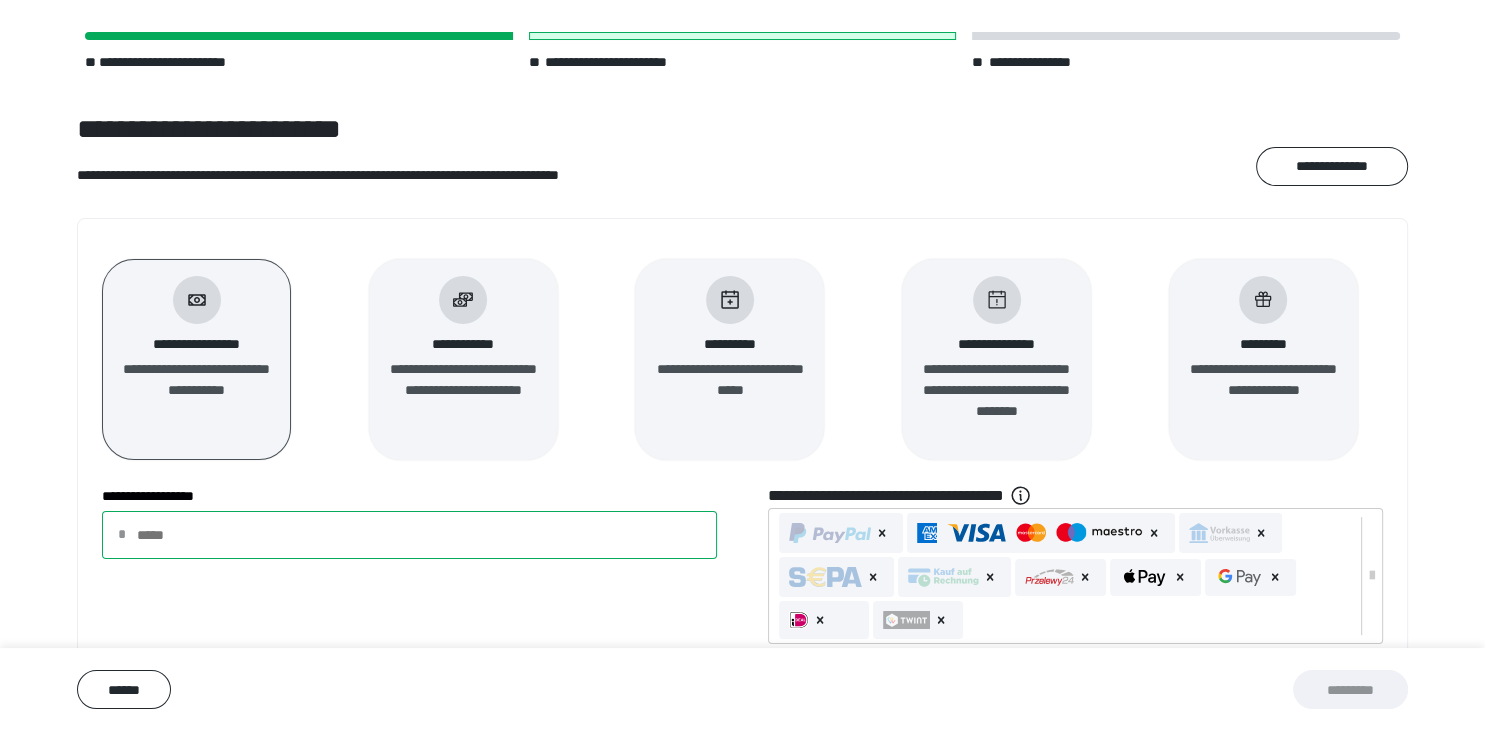 click on "**********" at bounding box center [409, 535] 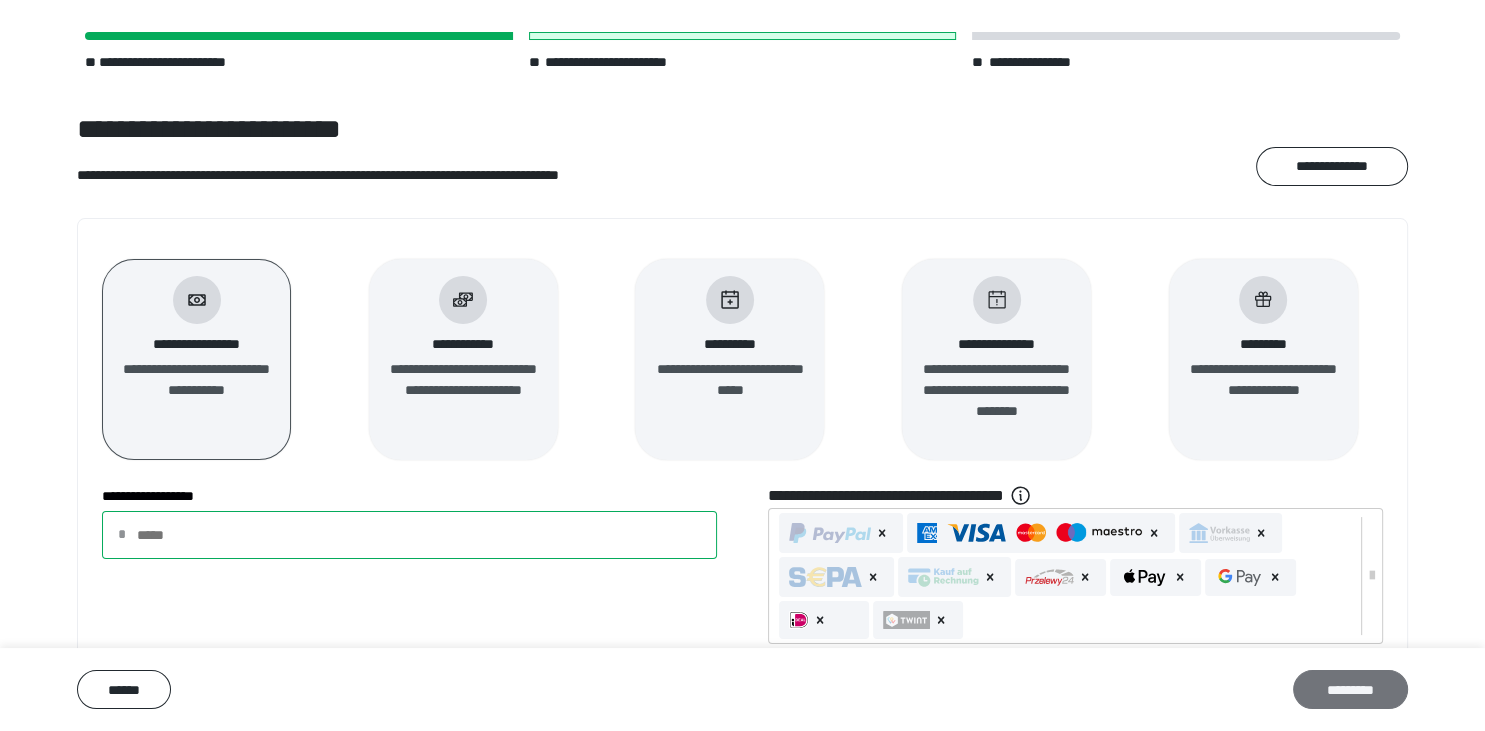 type on "***" 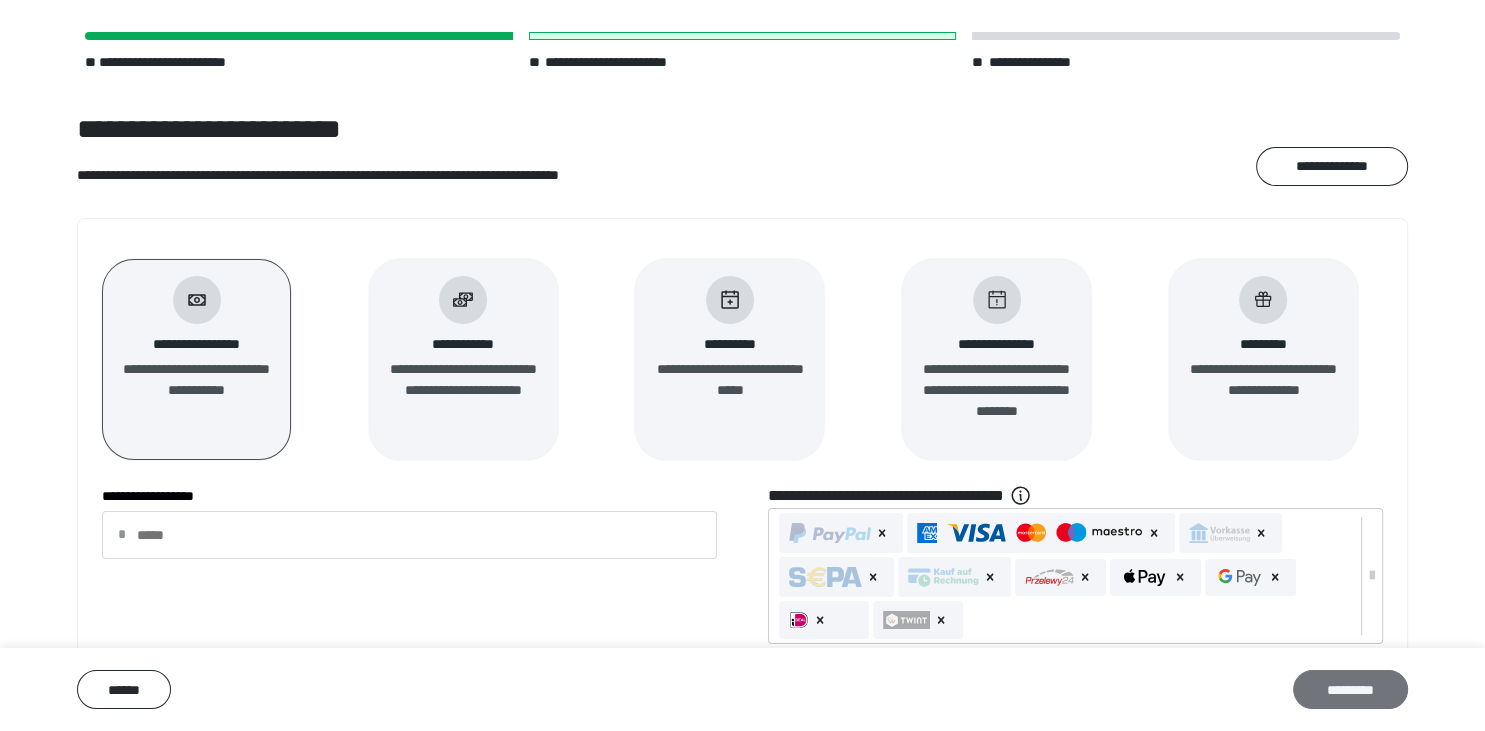 click on "*********" at bounding box center [1350, 690] 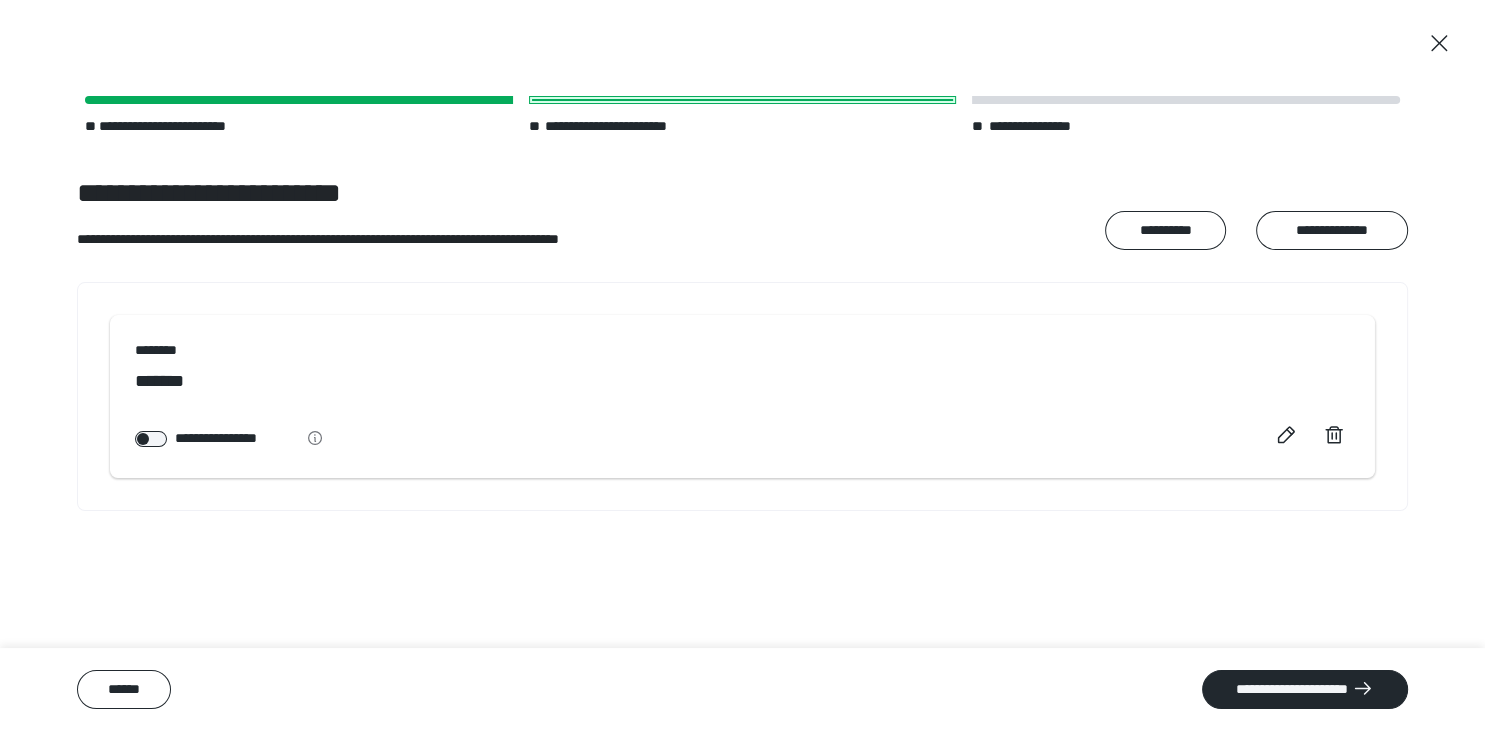 scroll, scrollTop: 0, scrollLeft: 0, axis: both 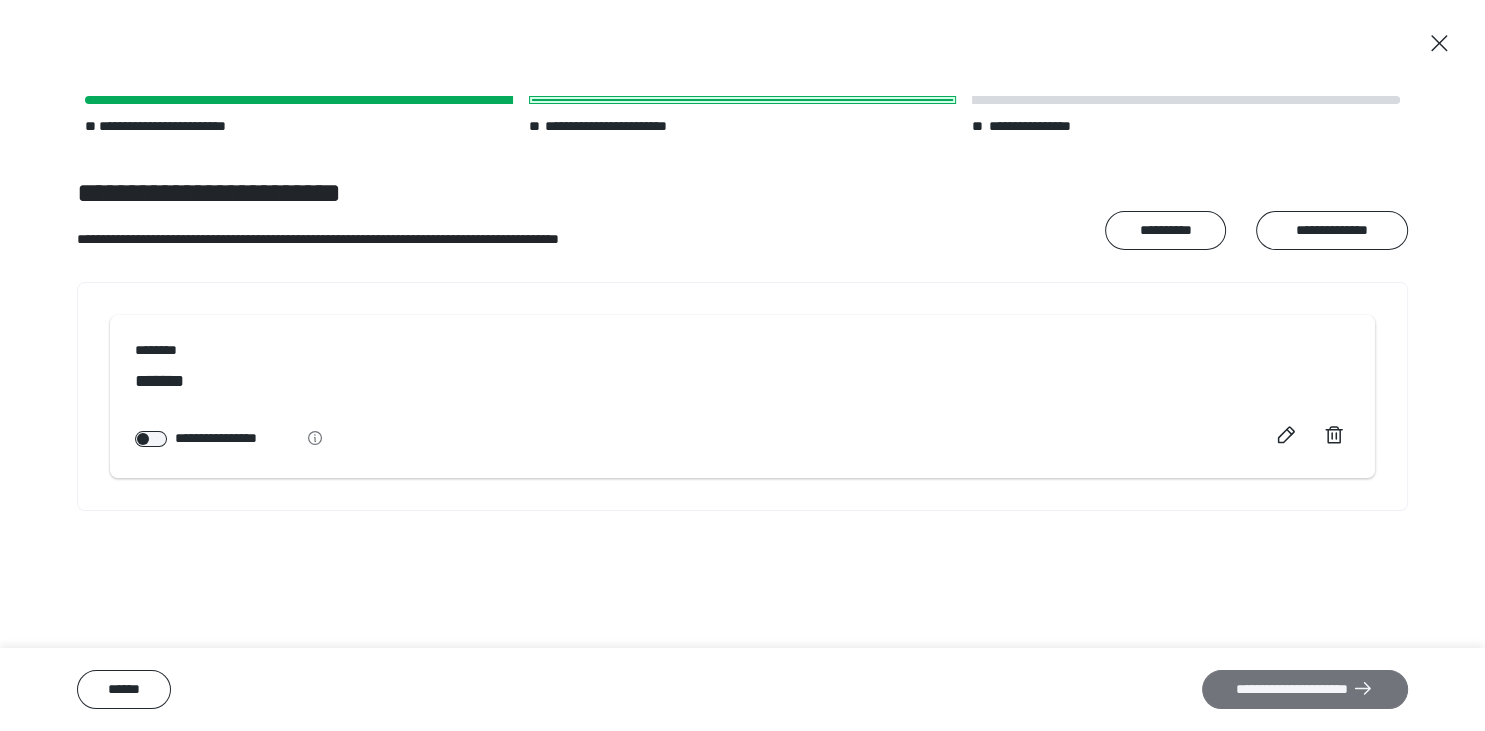 click on "**********" at bounding box center (1305, 690) 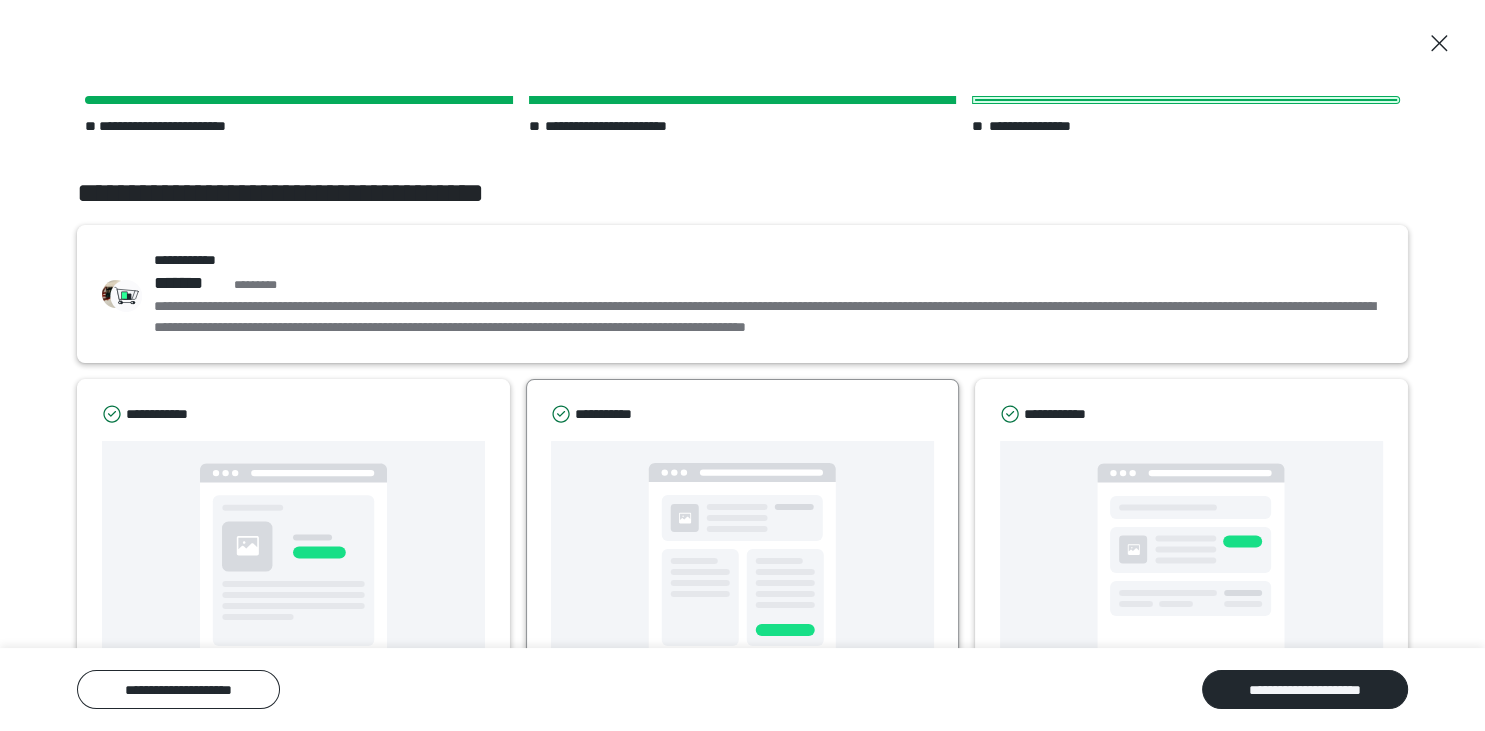 click at bounding box center (742, 560) 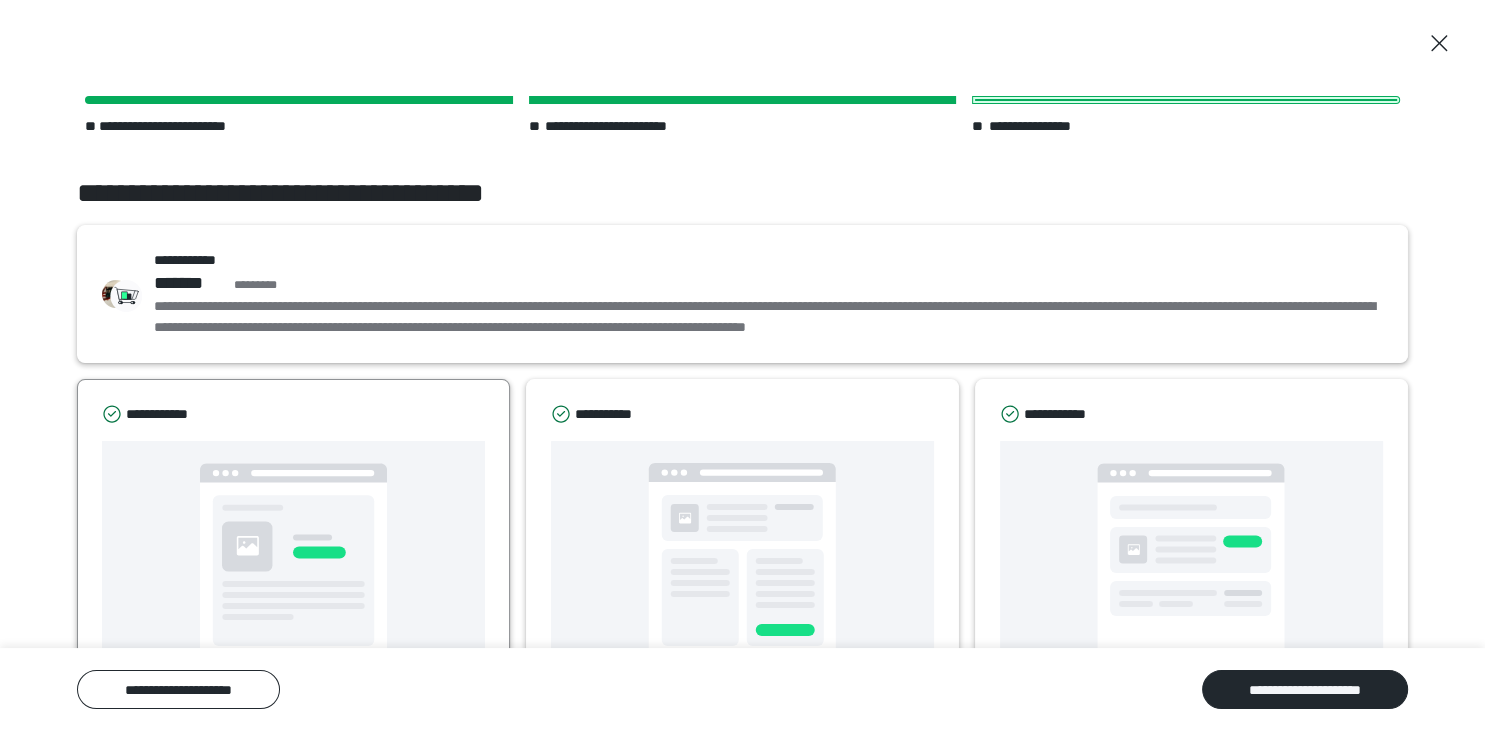 click at bounding box center (293, 561) 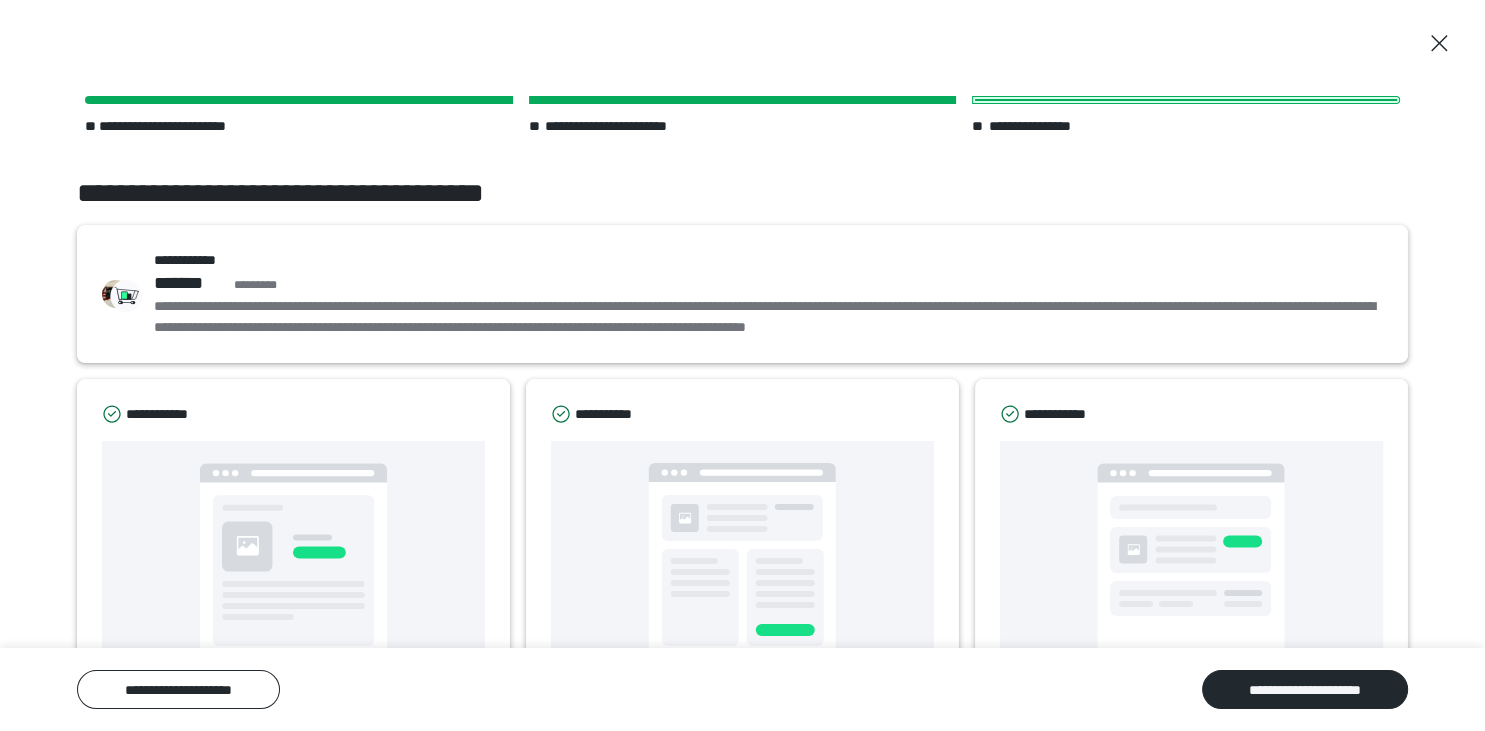 scroll, scrollTop: 81, scrollLeft: 0, axis: vertical 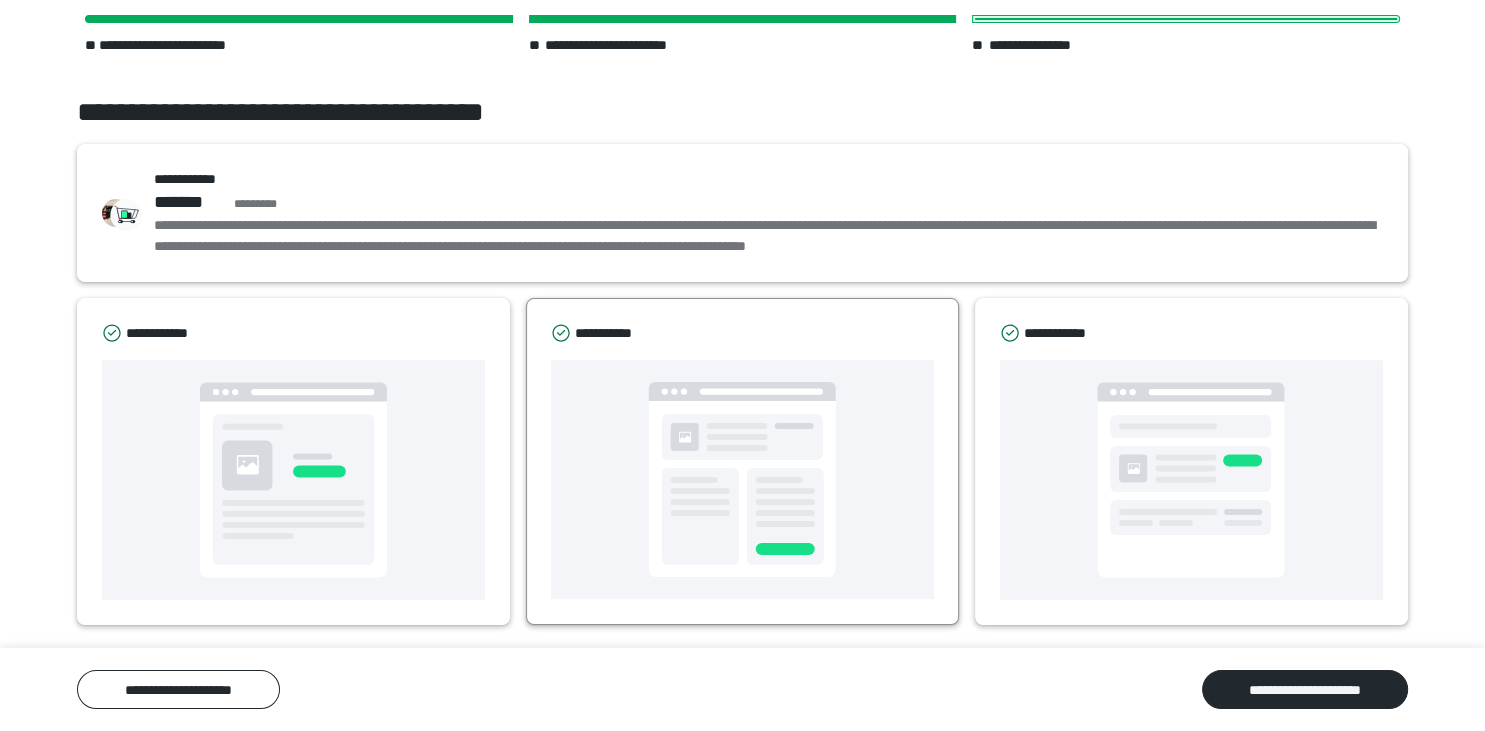 click at bounding box center (742, 479) 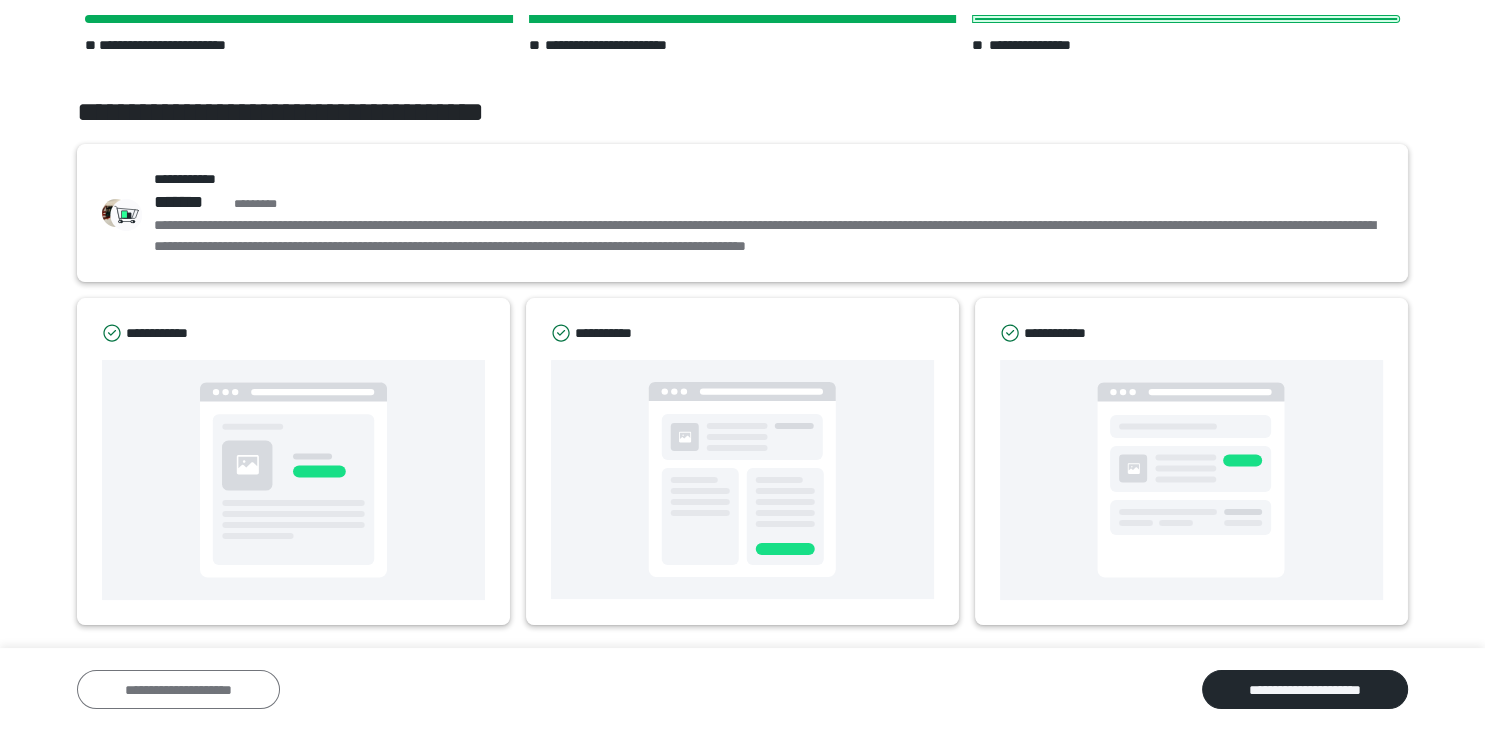 click on "**********" at bounding box center (178, 690) 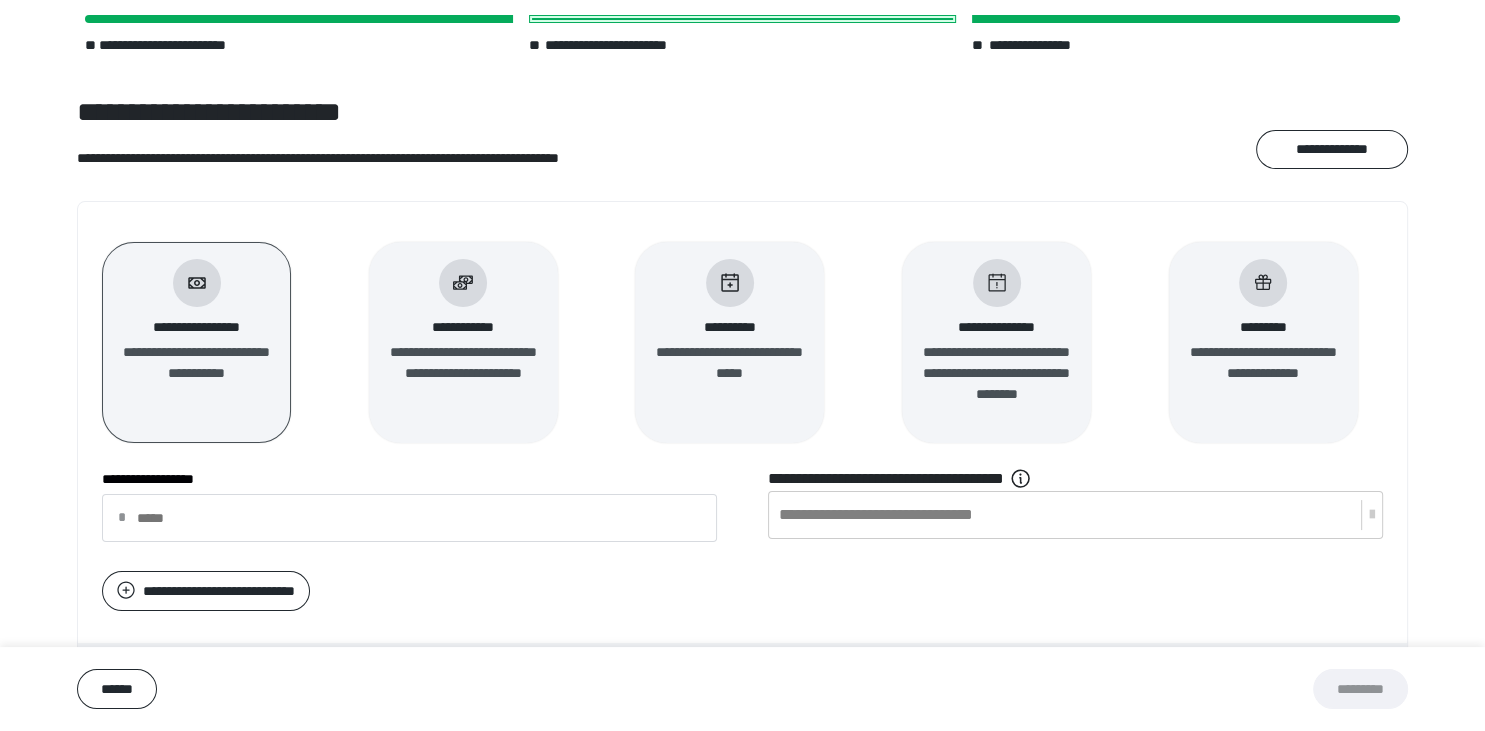 scroll, scrollTop: 0, scrollLeft: 0, axis: both 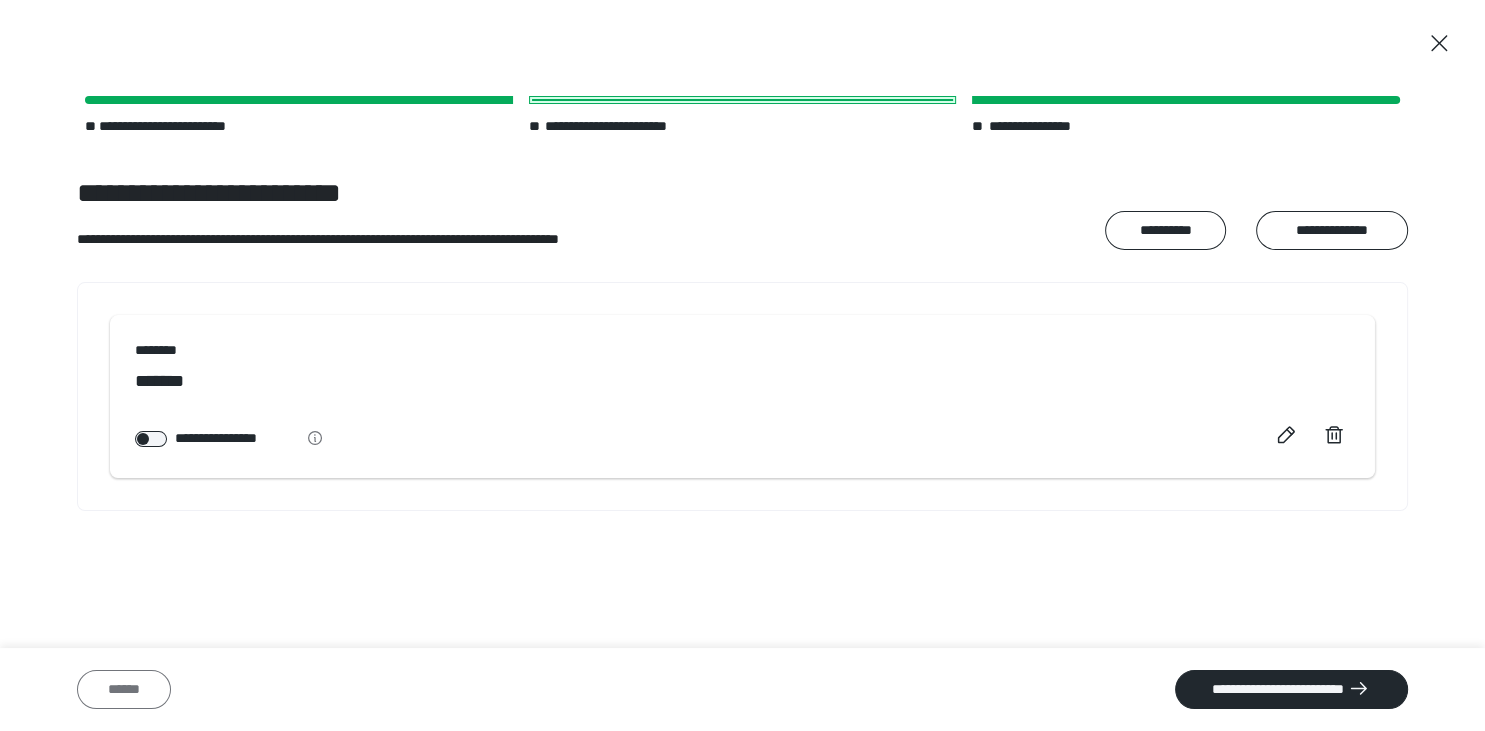 click on "******" at bounding box center (124, 690) 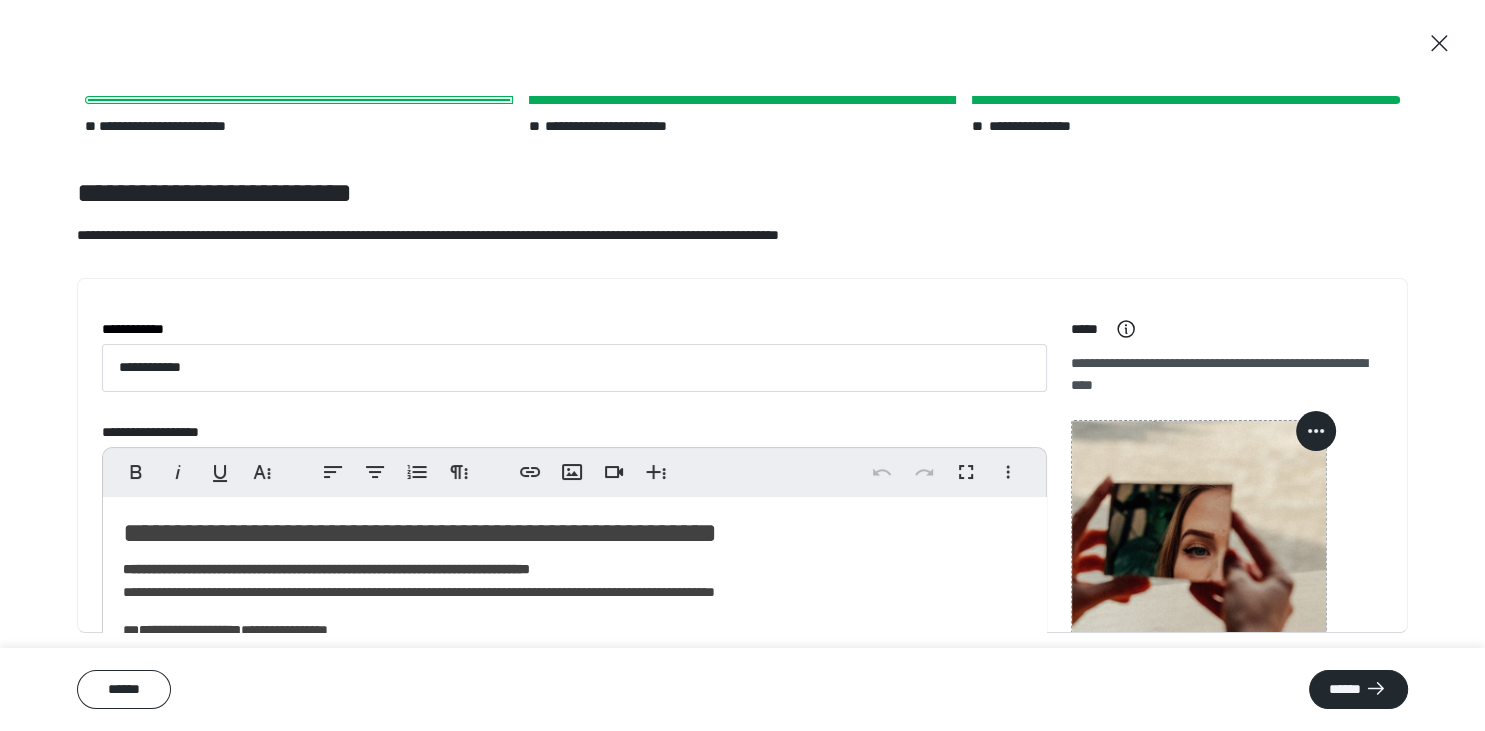 scroll, scrollTop: 64, scrollLeft: 0, axis: vertical 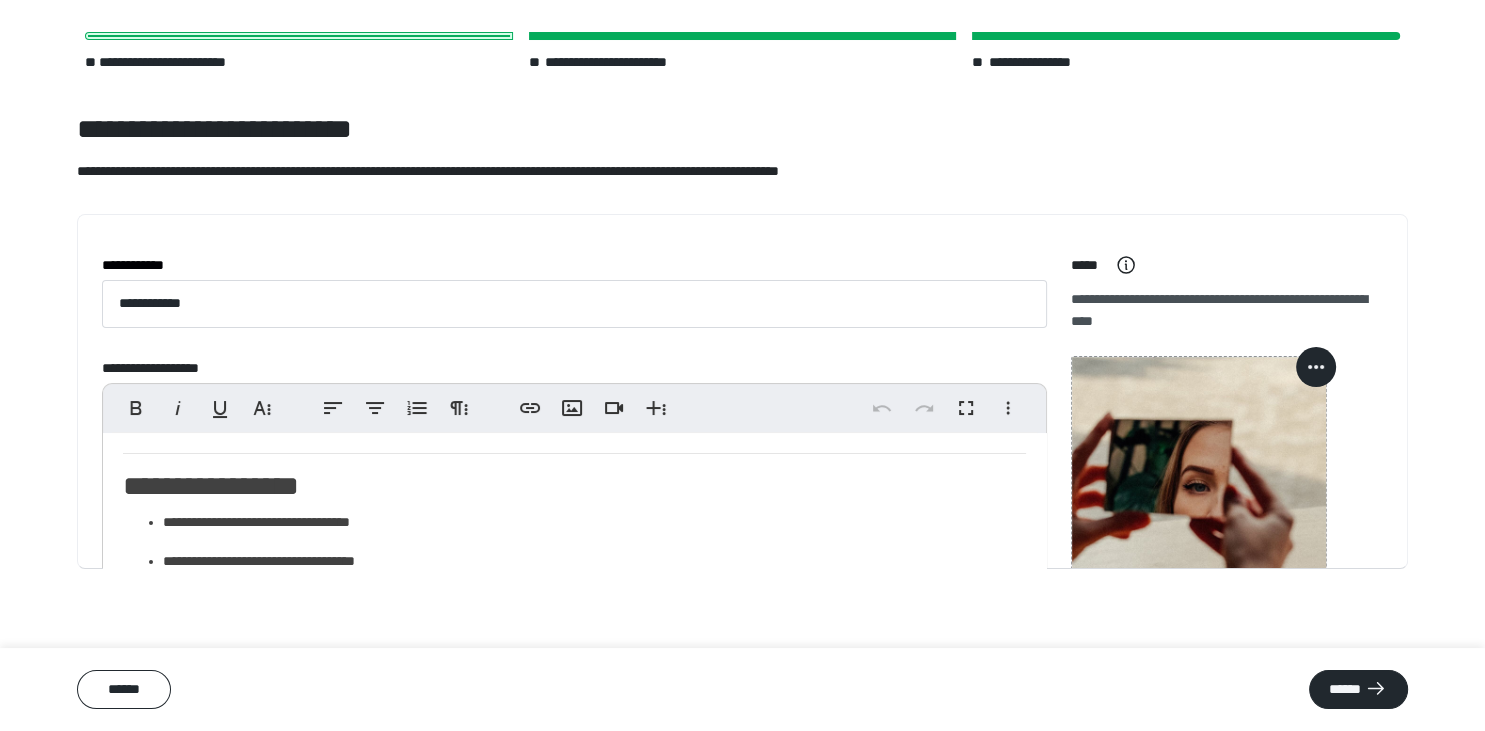 click on "**********" at bounding box center [594, 522] 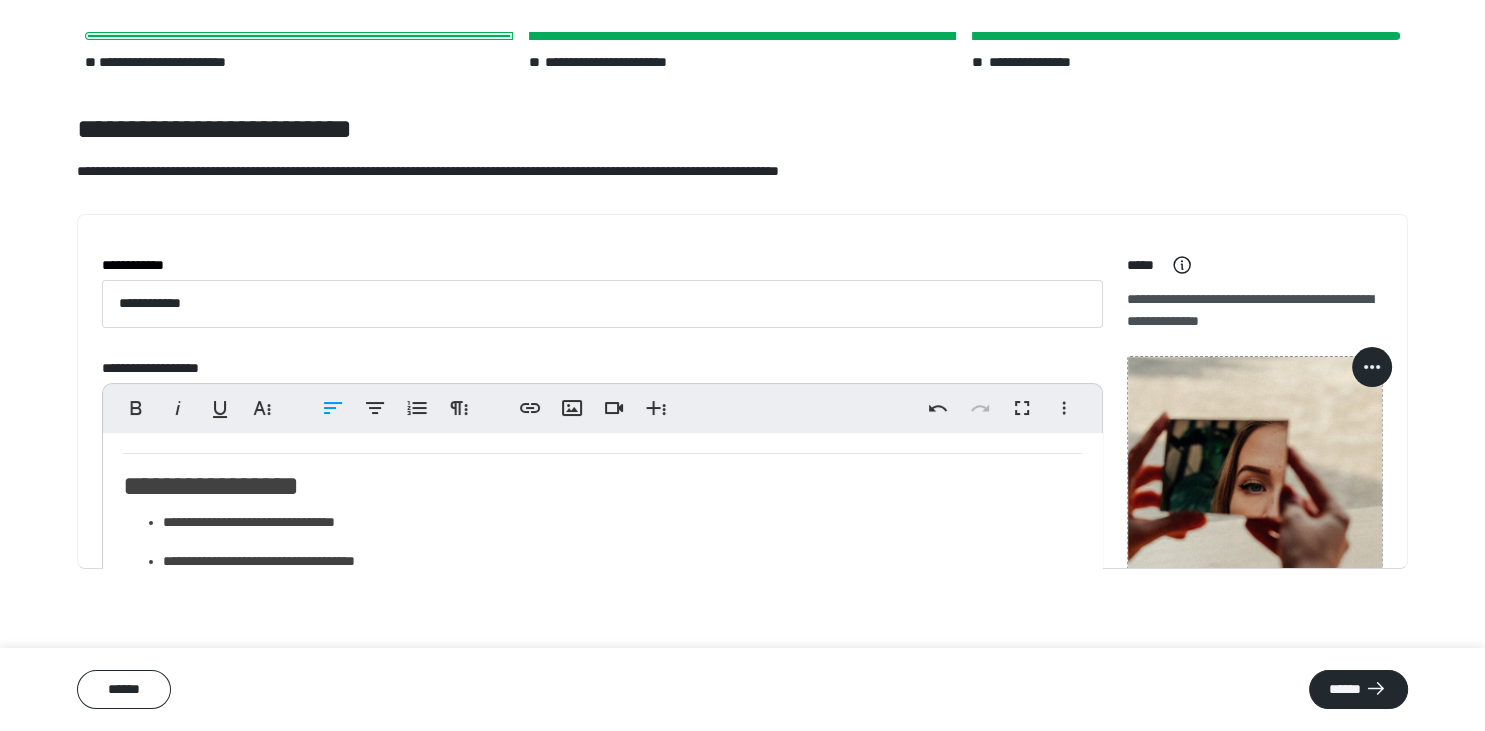 type 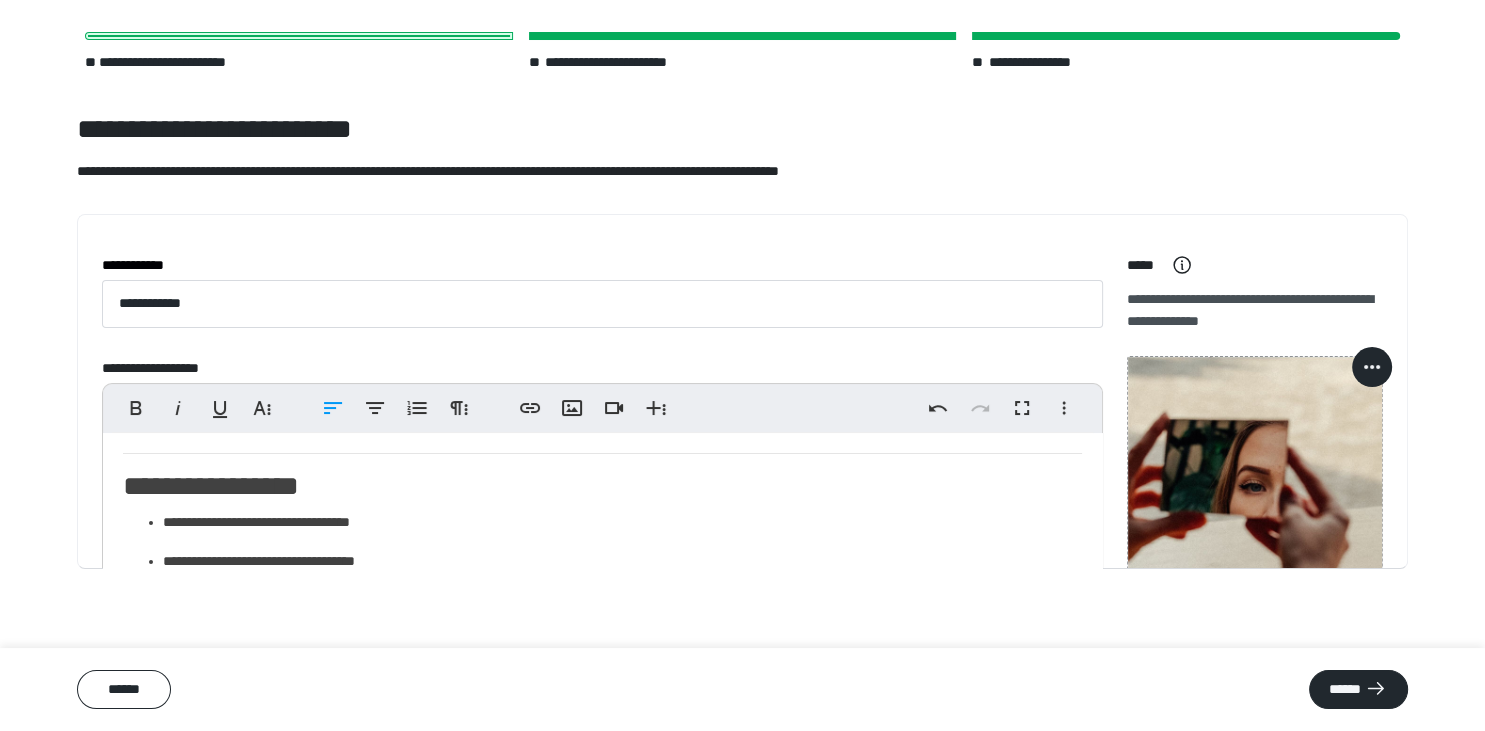 click on "**********" at bounding box center [623, 522] 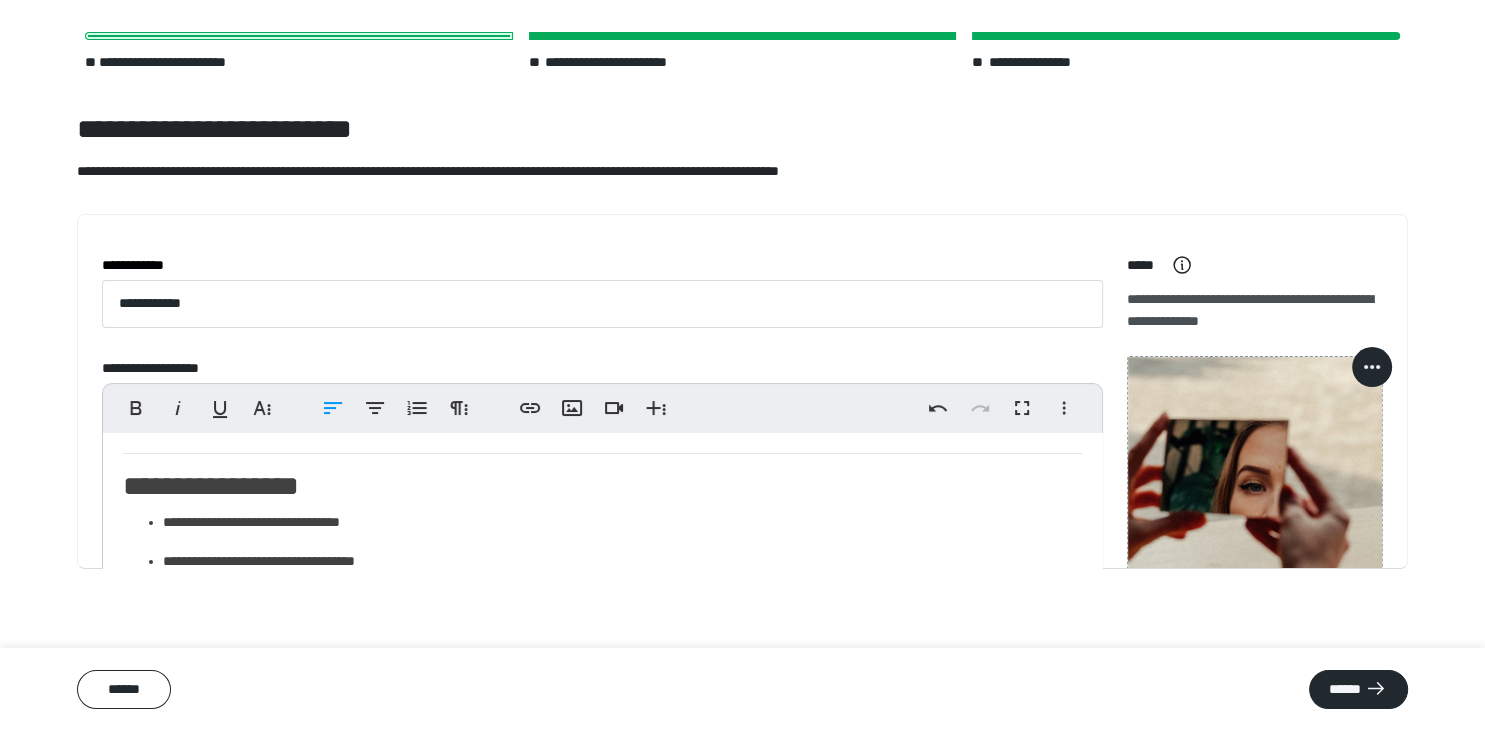 click on "**********" at bounding box center (623, 561) 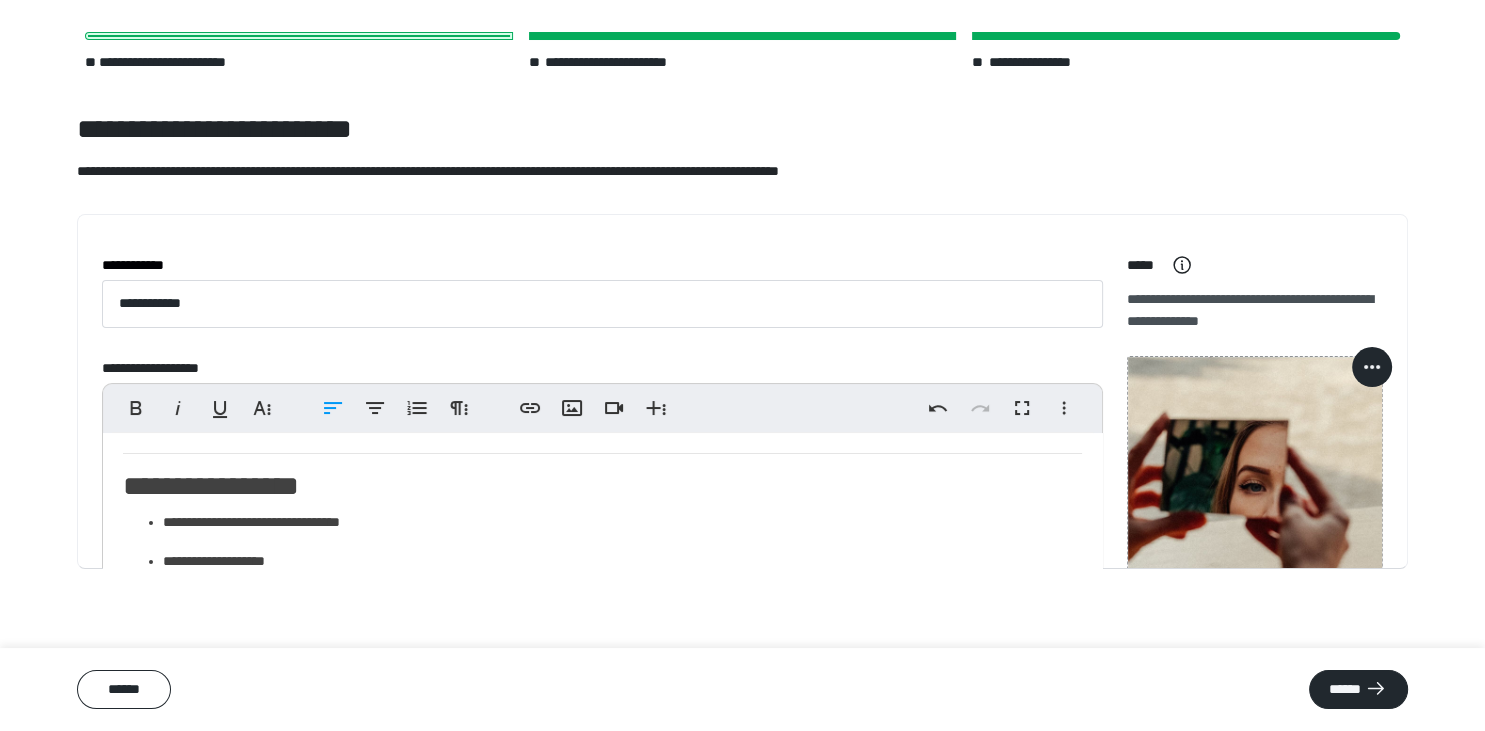 scroll, scrollTop: 0, scrollLeft: 0, axis: both 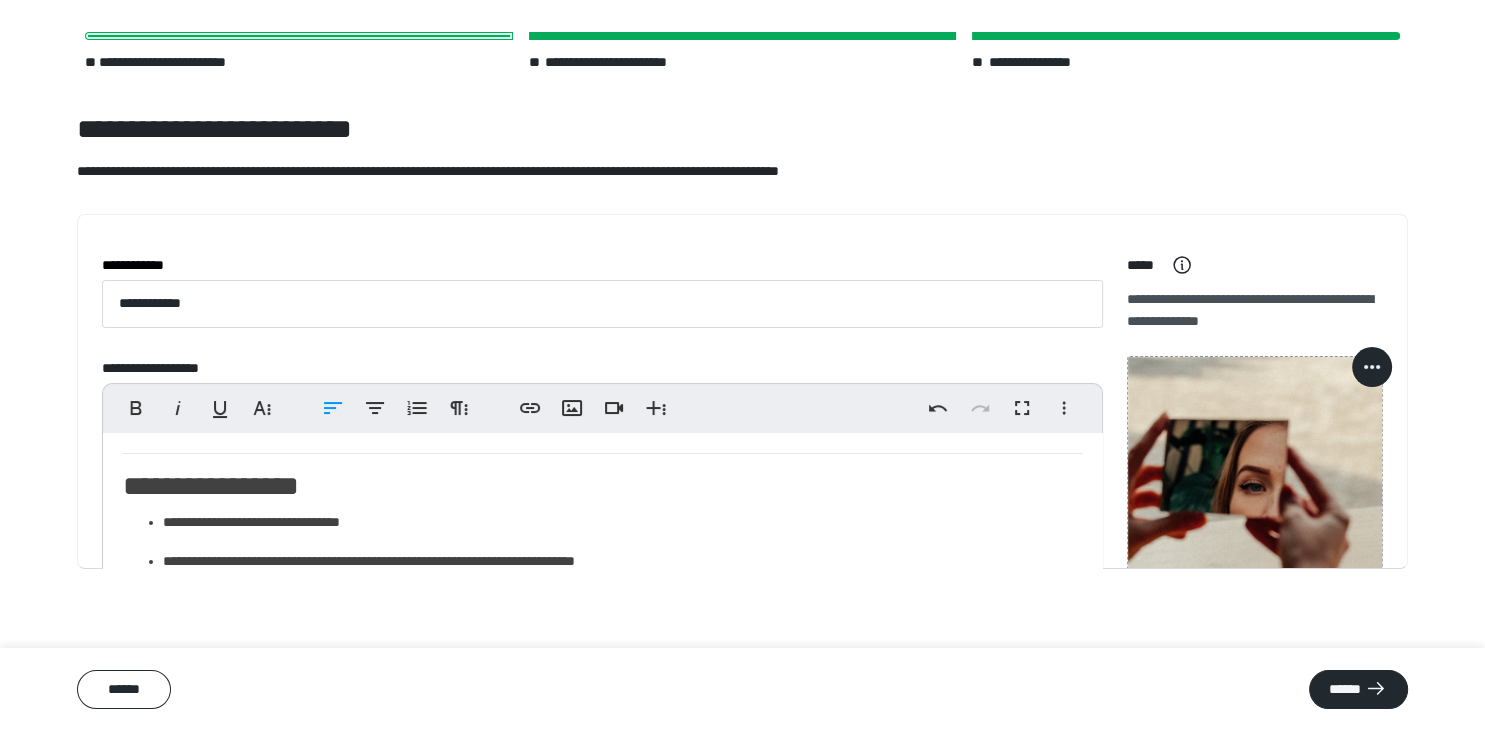 click on "**********" at bounding box center [623, 561] 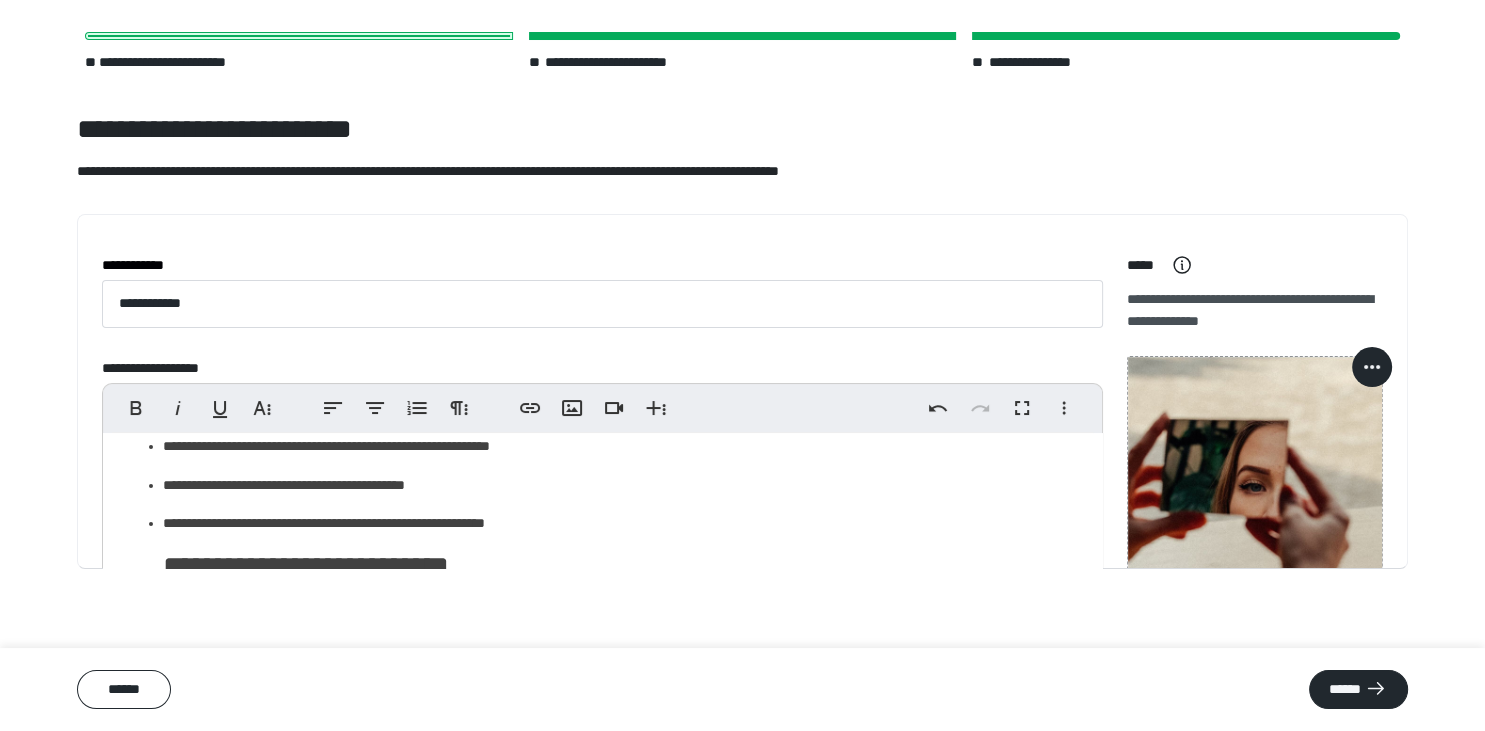 scroll, scrollTop: 524, scrollLeft: 0, axis: vertical 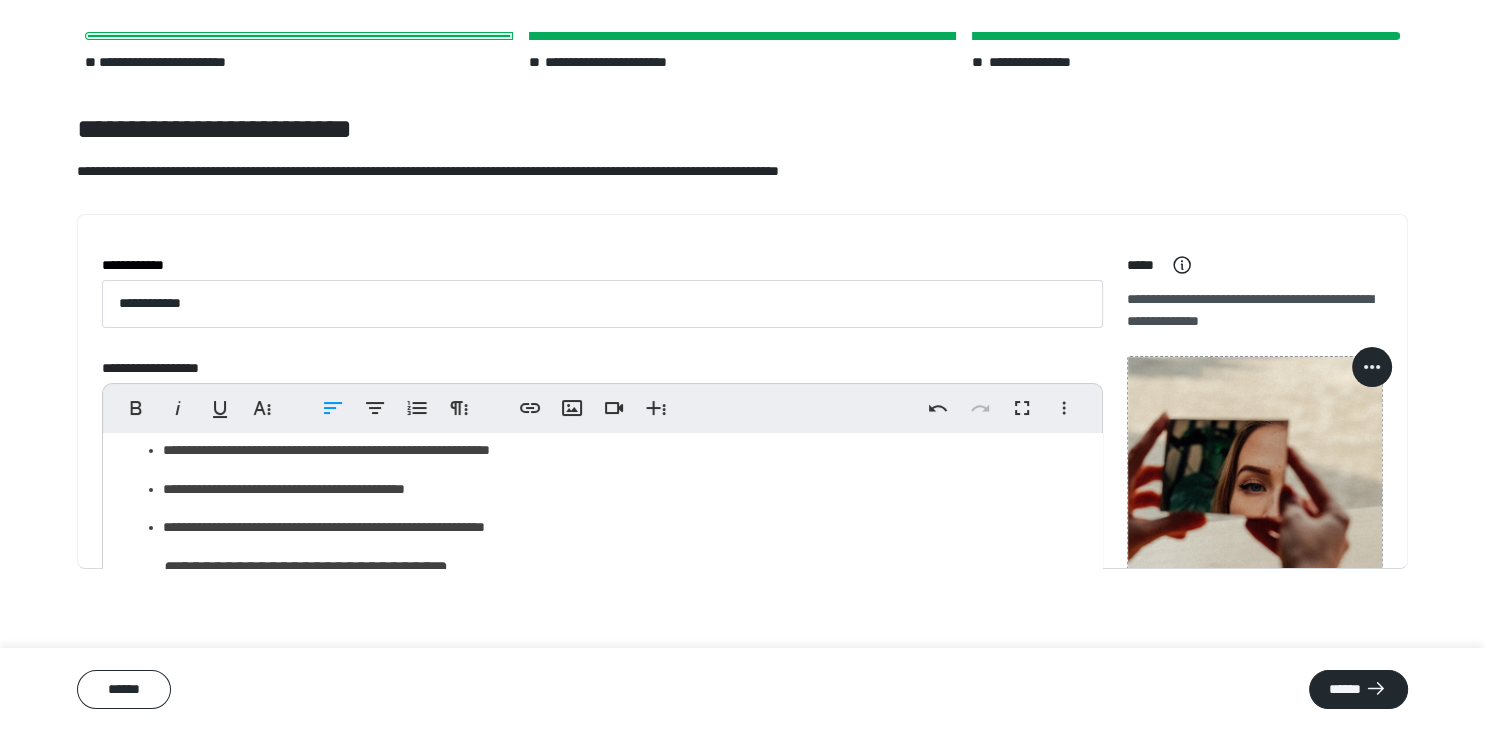 click on "**********" at bounding box center [623, 489] 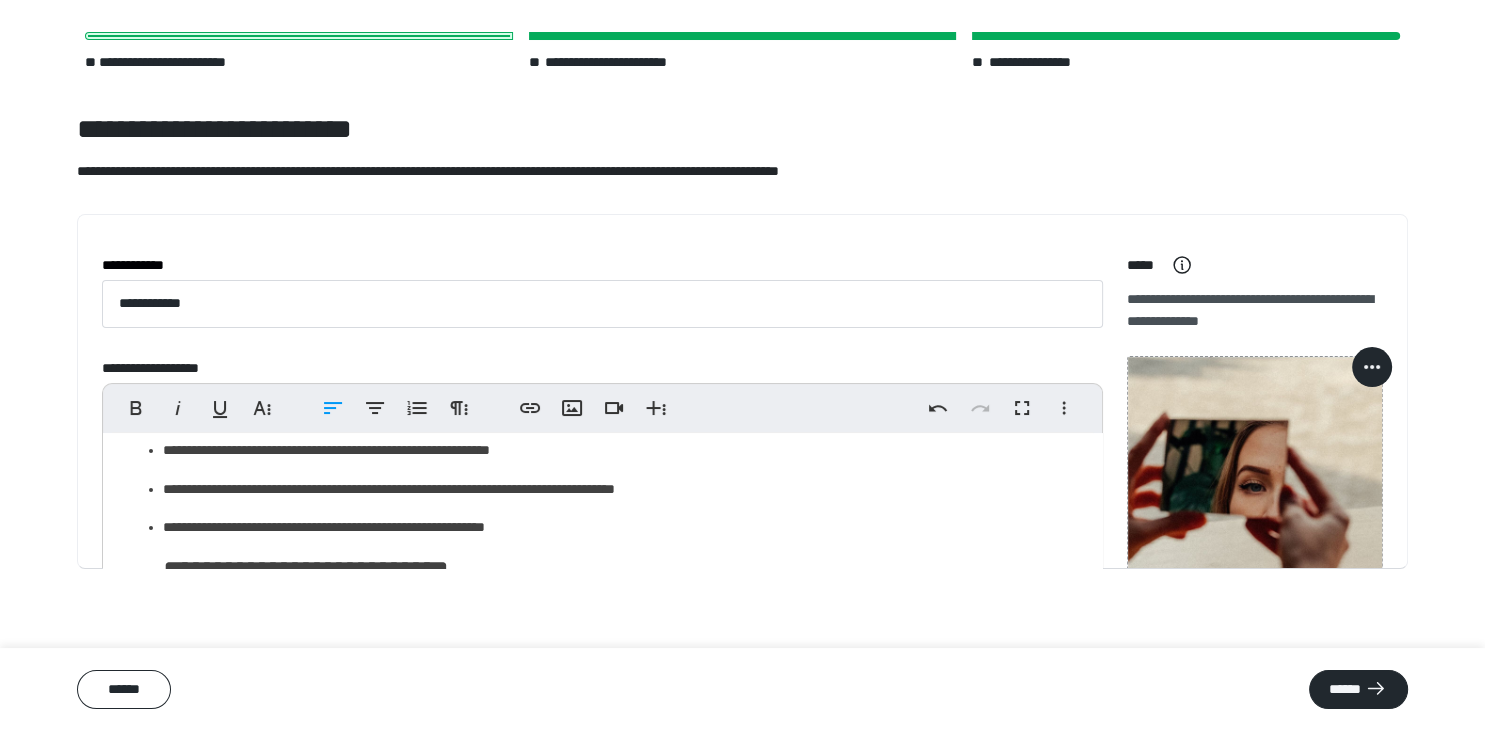 click on "**********" at bounding box center (623, 527) 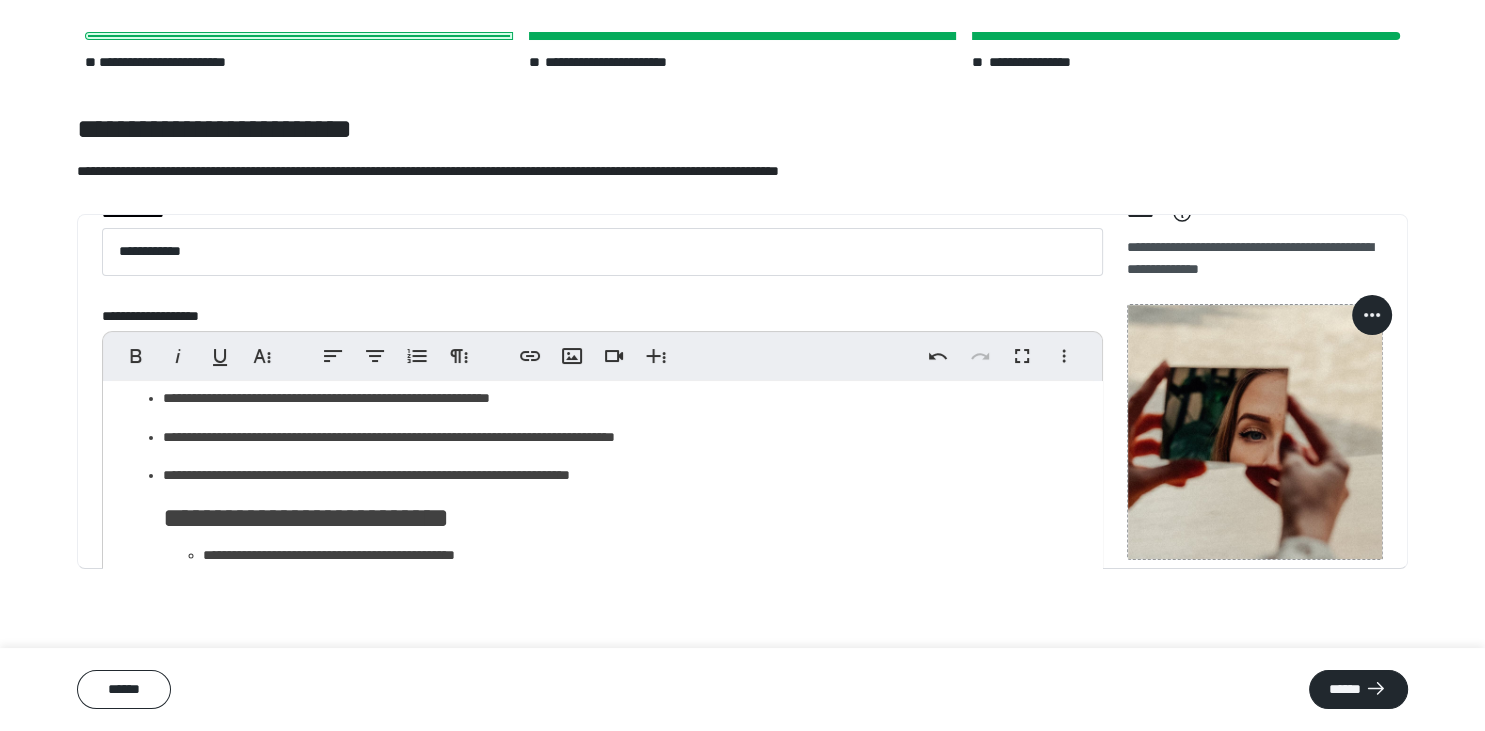 scroll, scrollTop: 0, scrollLeft: 0, axis: both 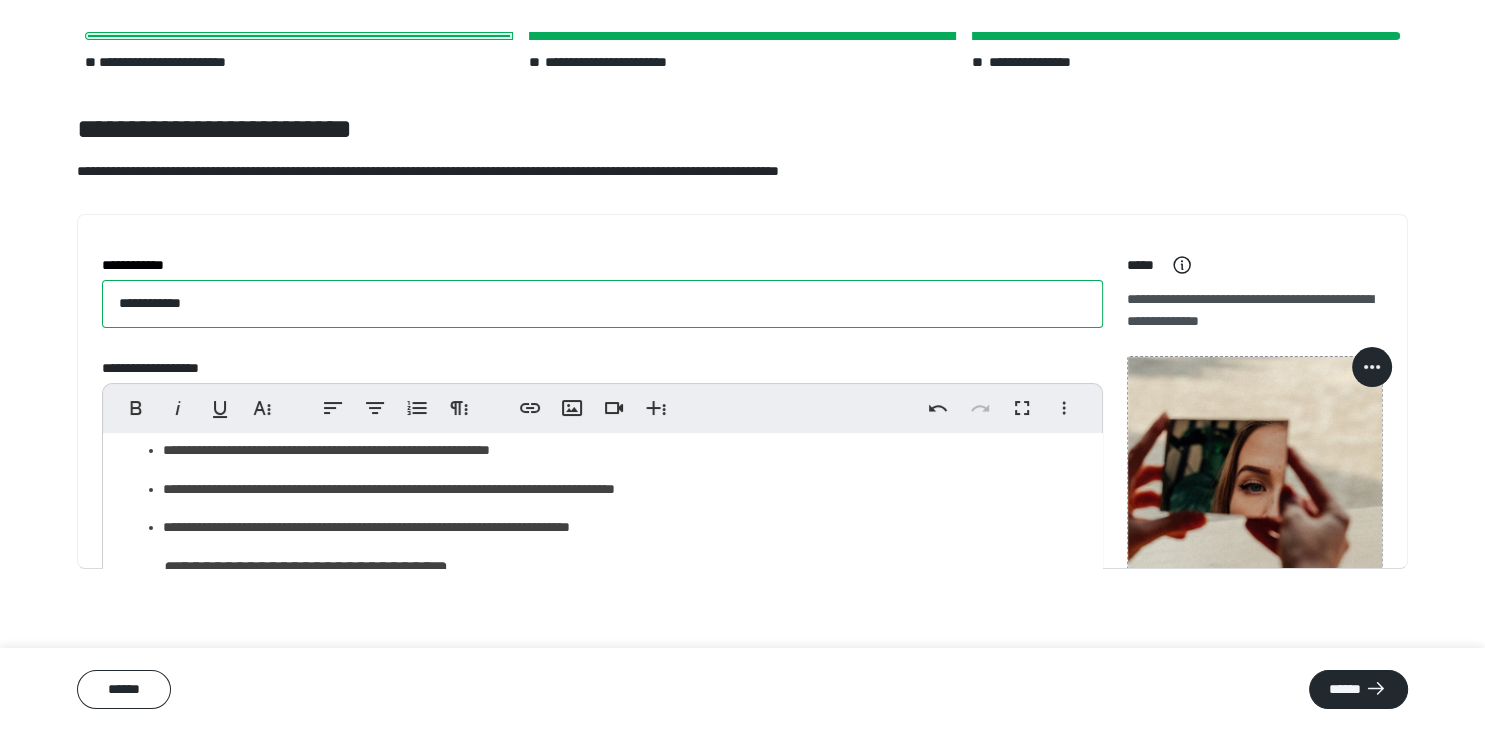 click on "**********" at bounding box center [602, 304] 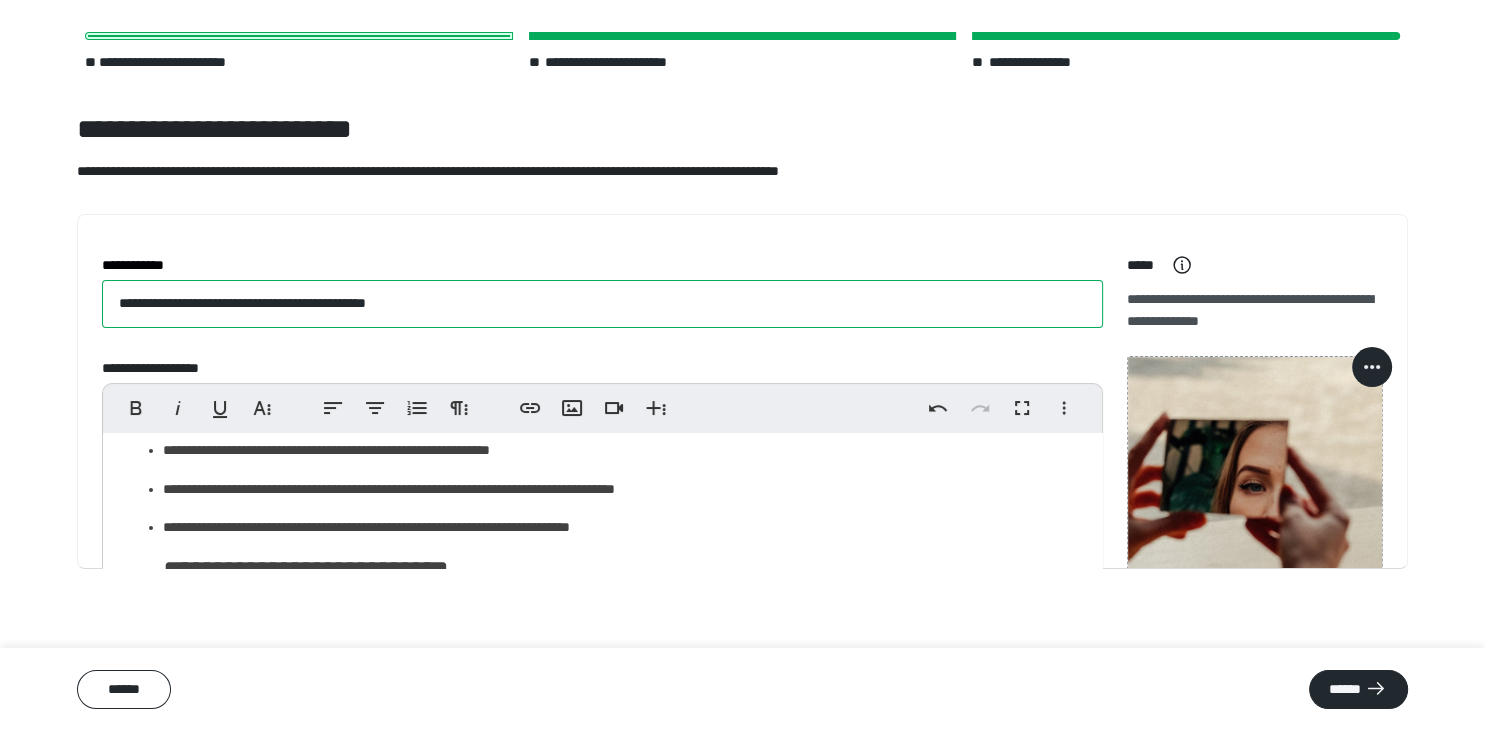 type on "**********" 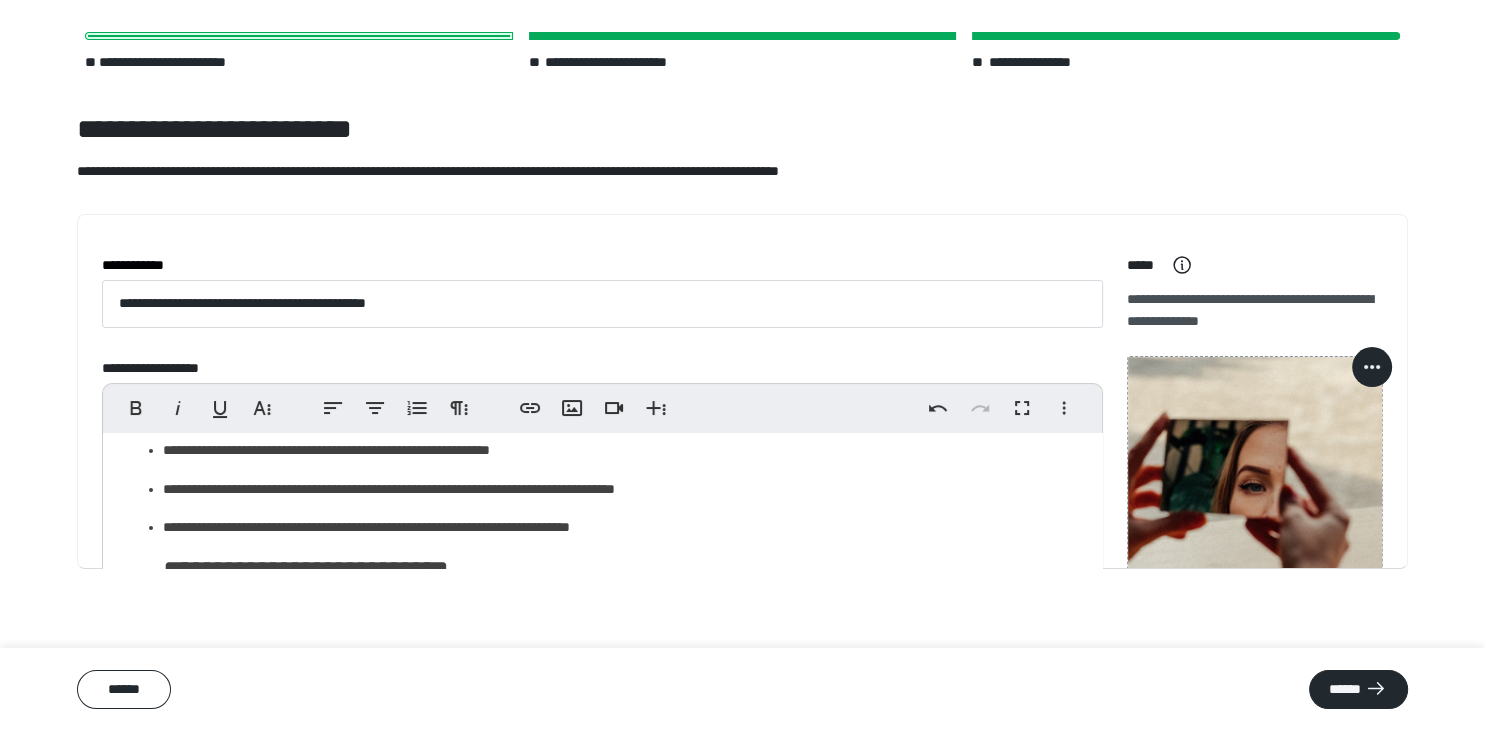 click on "**********" at bounding box center [623, 527] 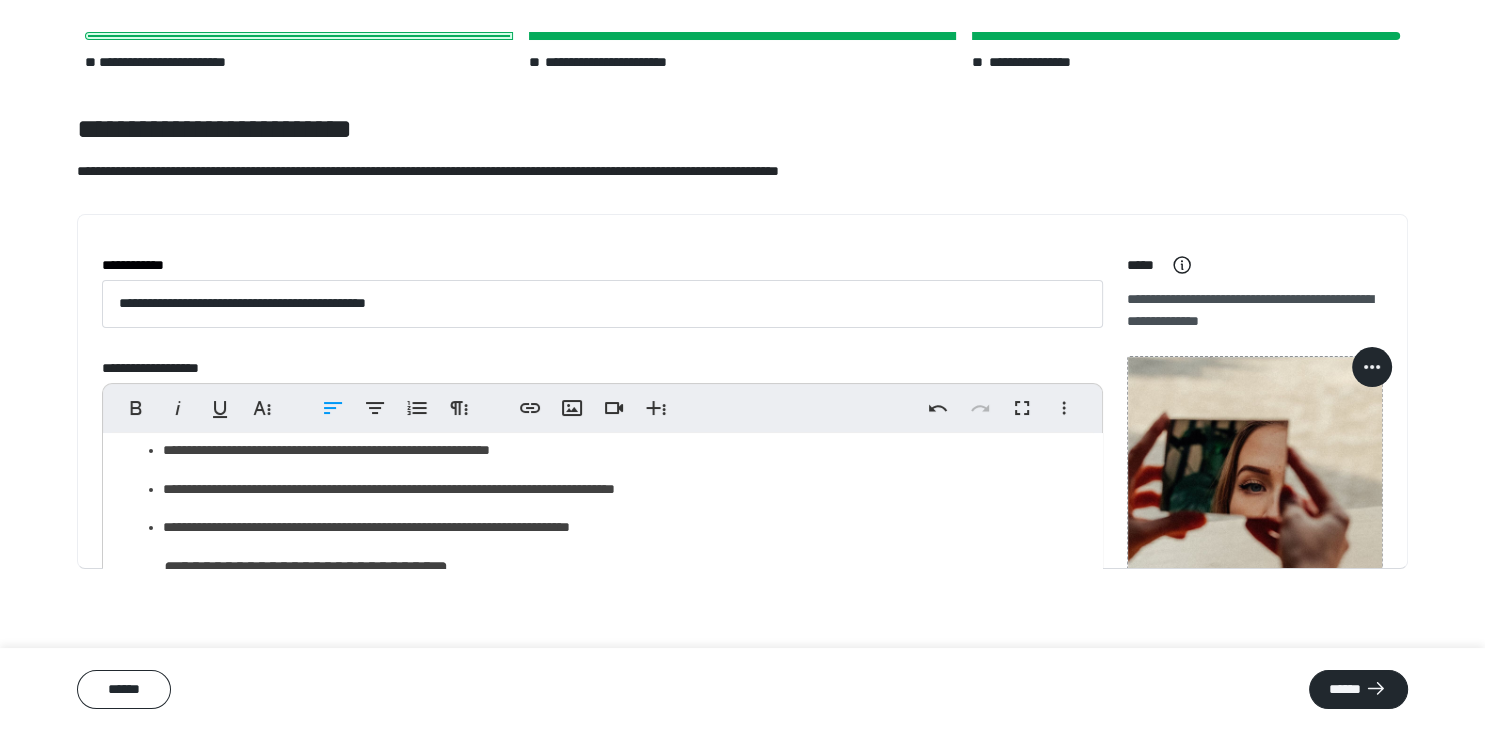 click on "**********" at bounding box center (623, 527) 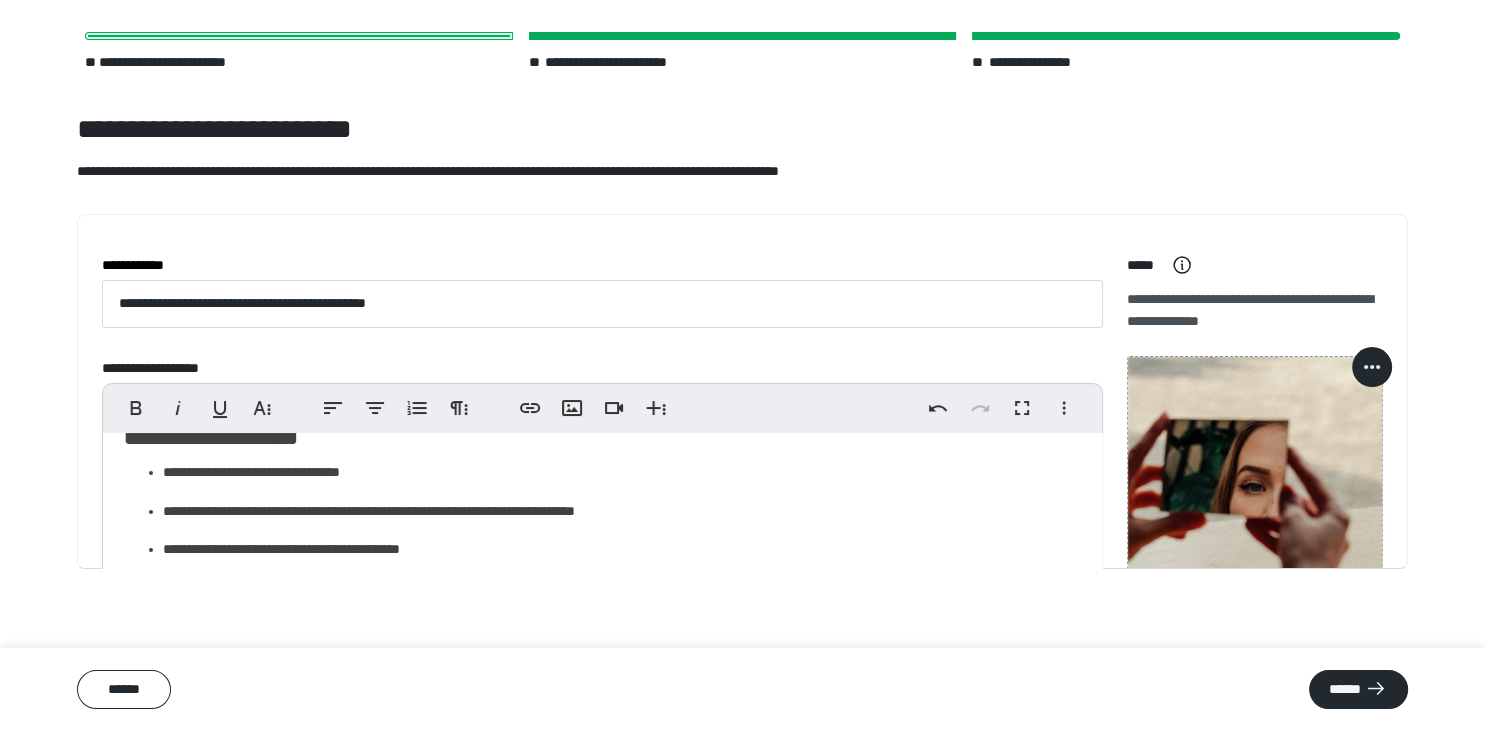 scroll, scrollTop: 158, scrollLeft: 0, axis: vertical 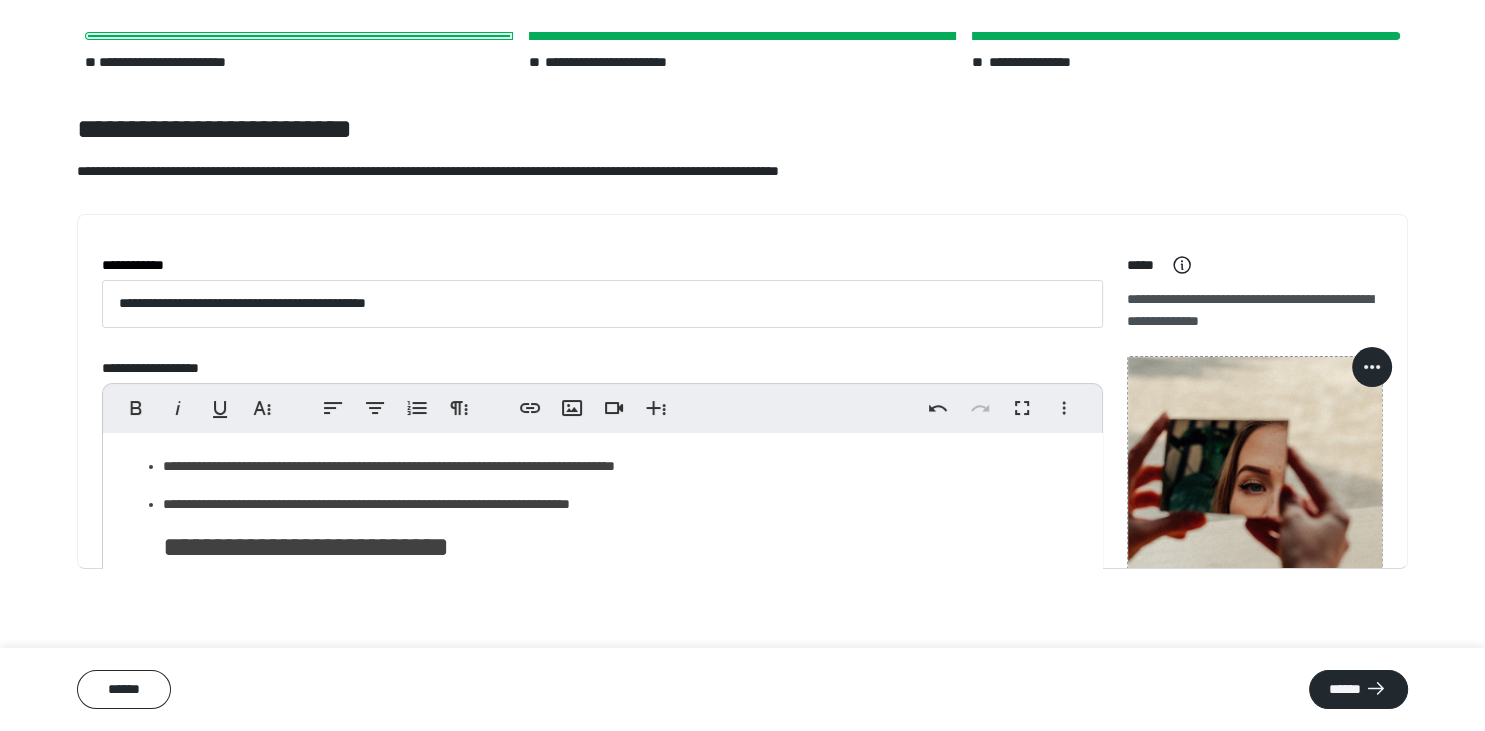 click on "**********" at bounding box center (623, 466) 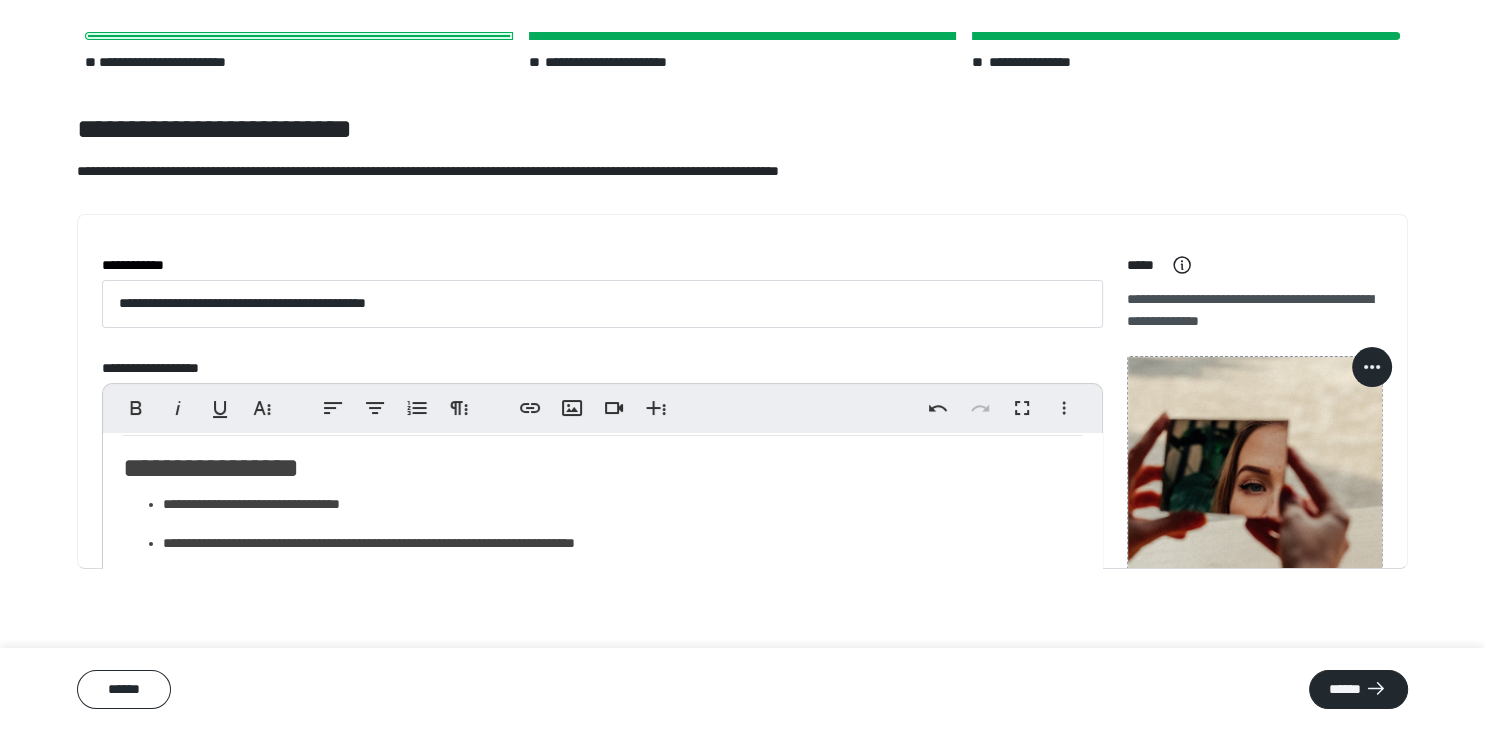 scroll, scrollTop: 0, scrollLeft: 0, axis: both 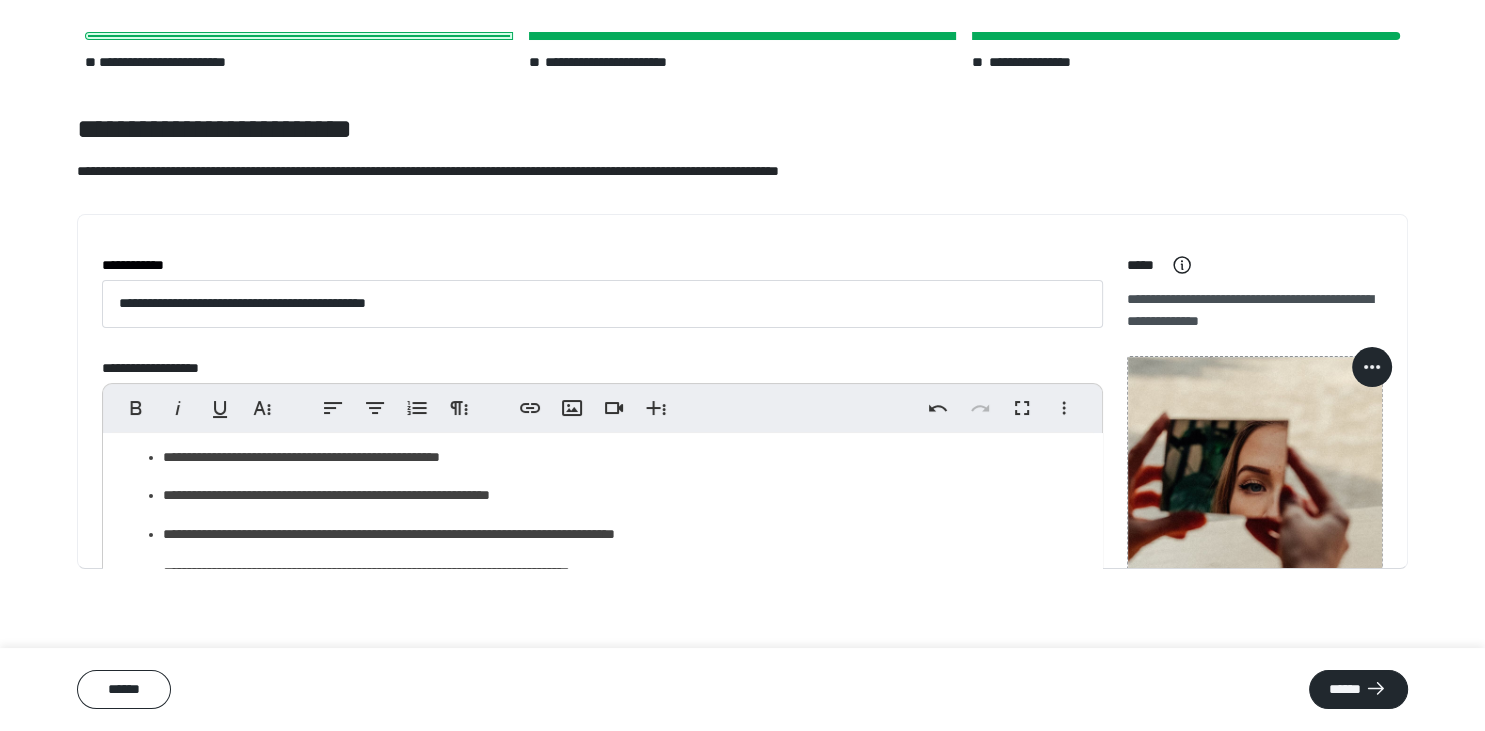 click on "**********" at bounding box center [623, 495] 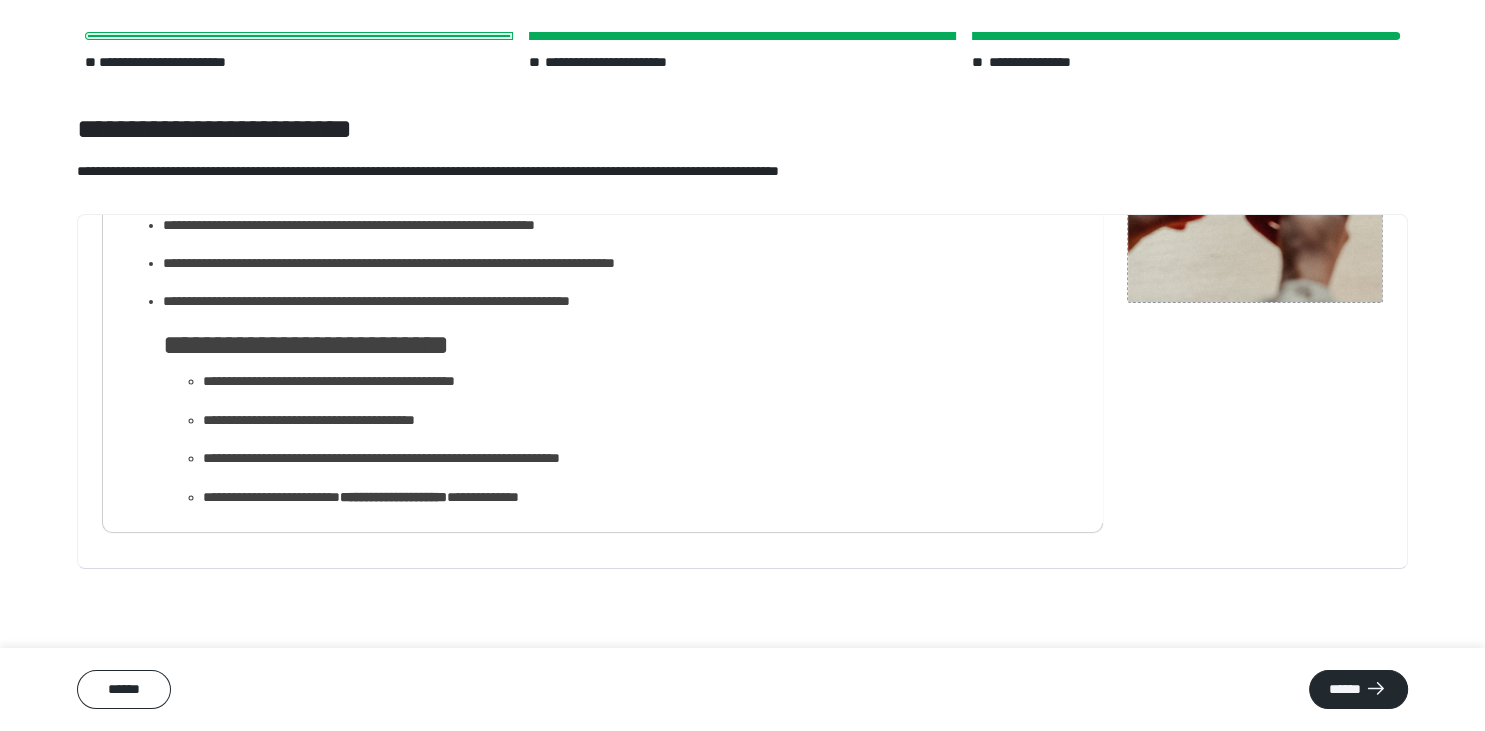 scroll, scrollTop: 313, scrollLeft: 0, axis: vertical 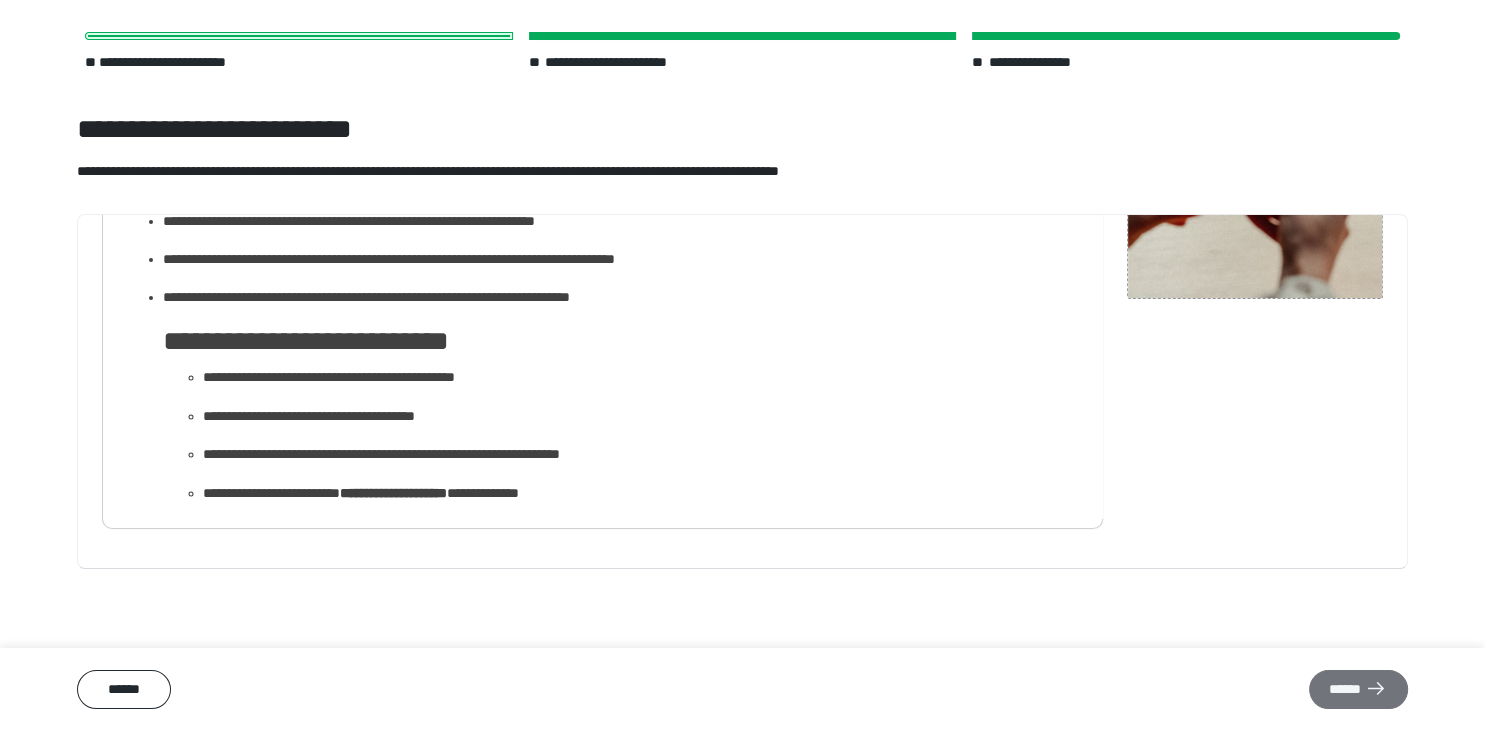 click on "******" at bounding box center [1358, 690] 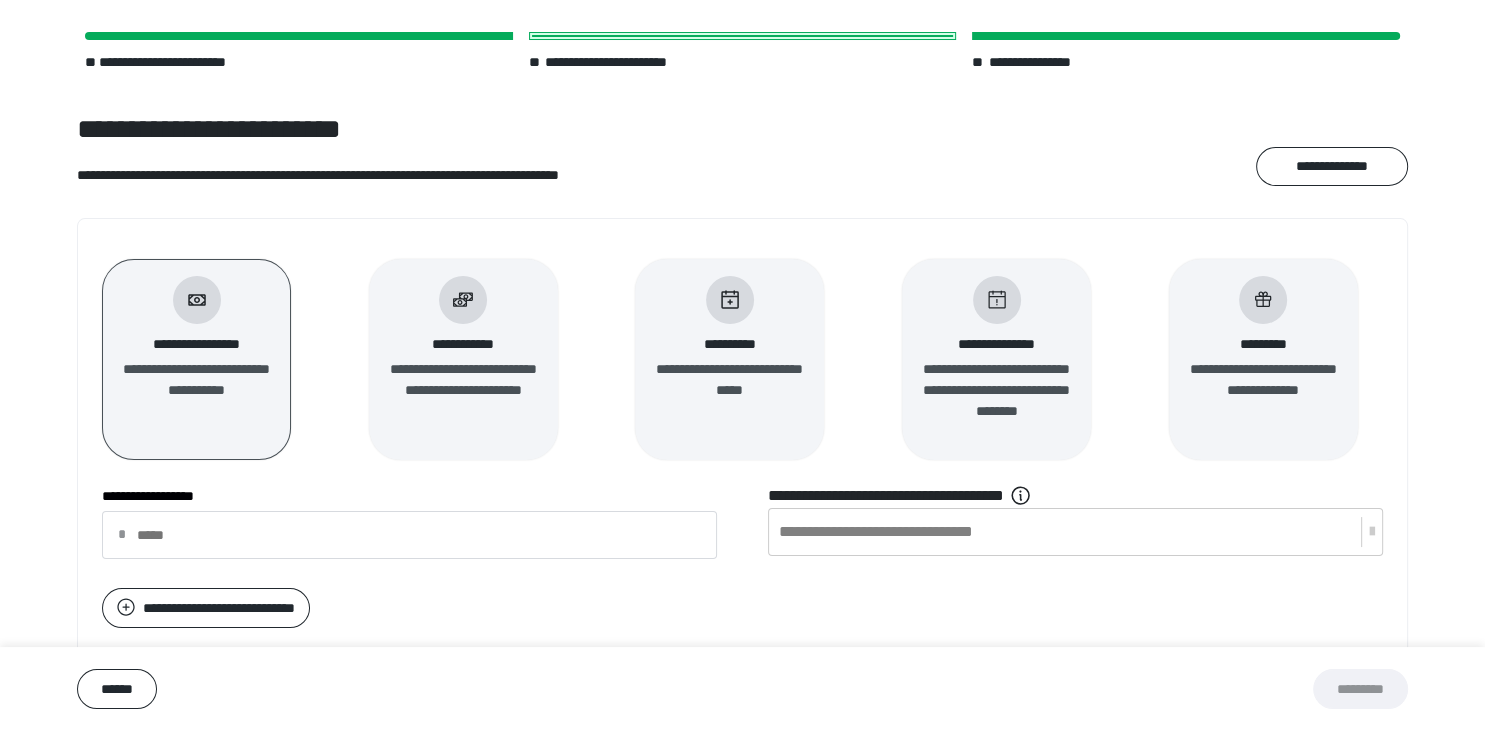 scroll, scrollTop: 0, scrollLeft: 0, axis: both 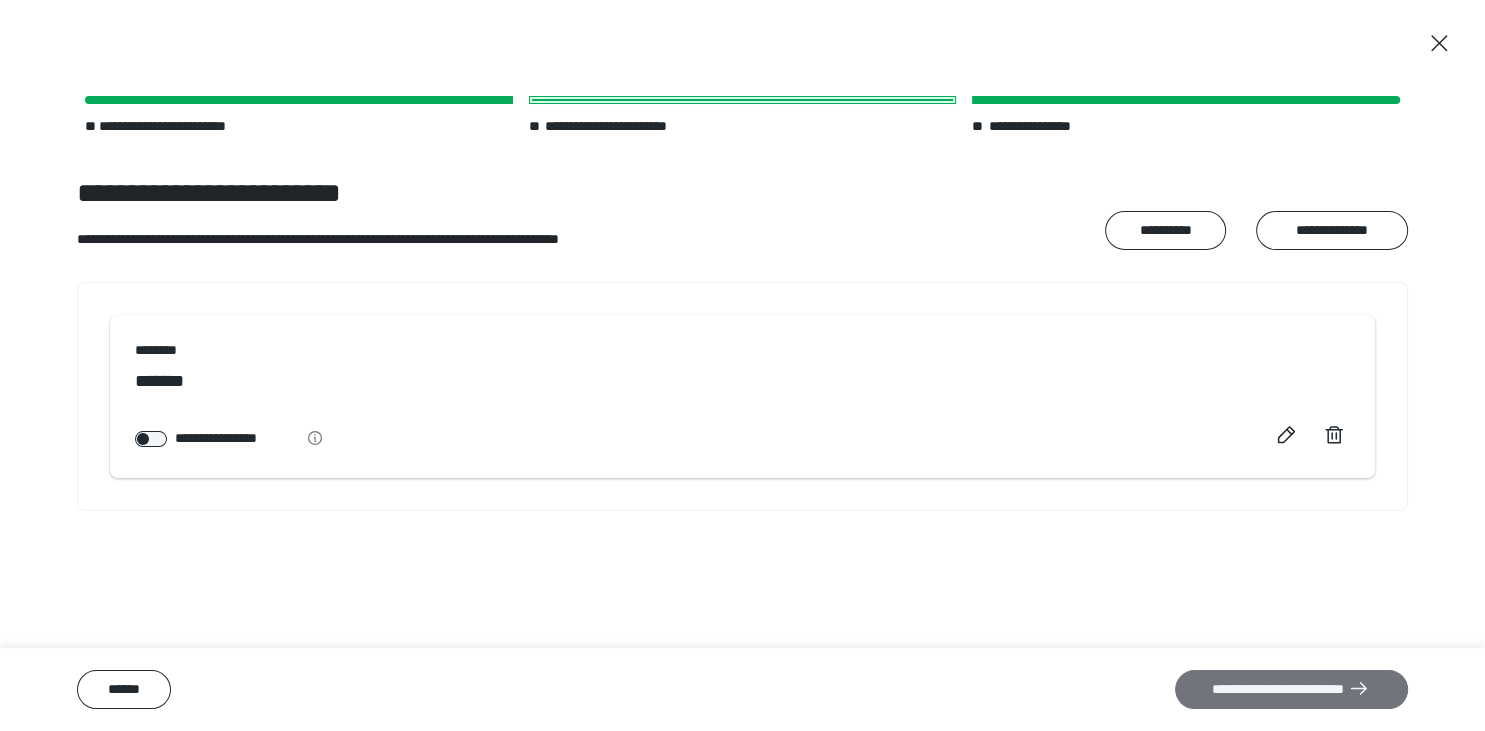 click on "**********" at bounding box center (1291, 690) 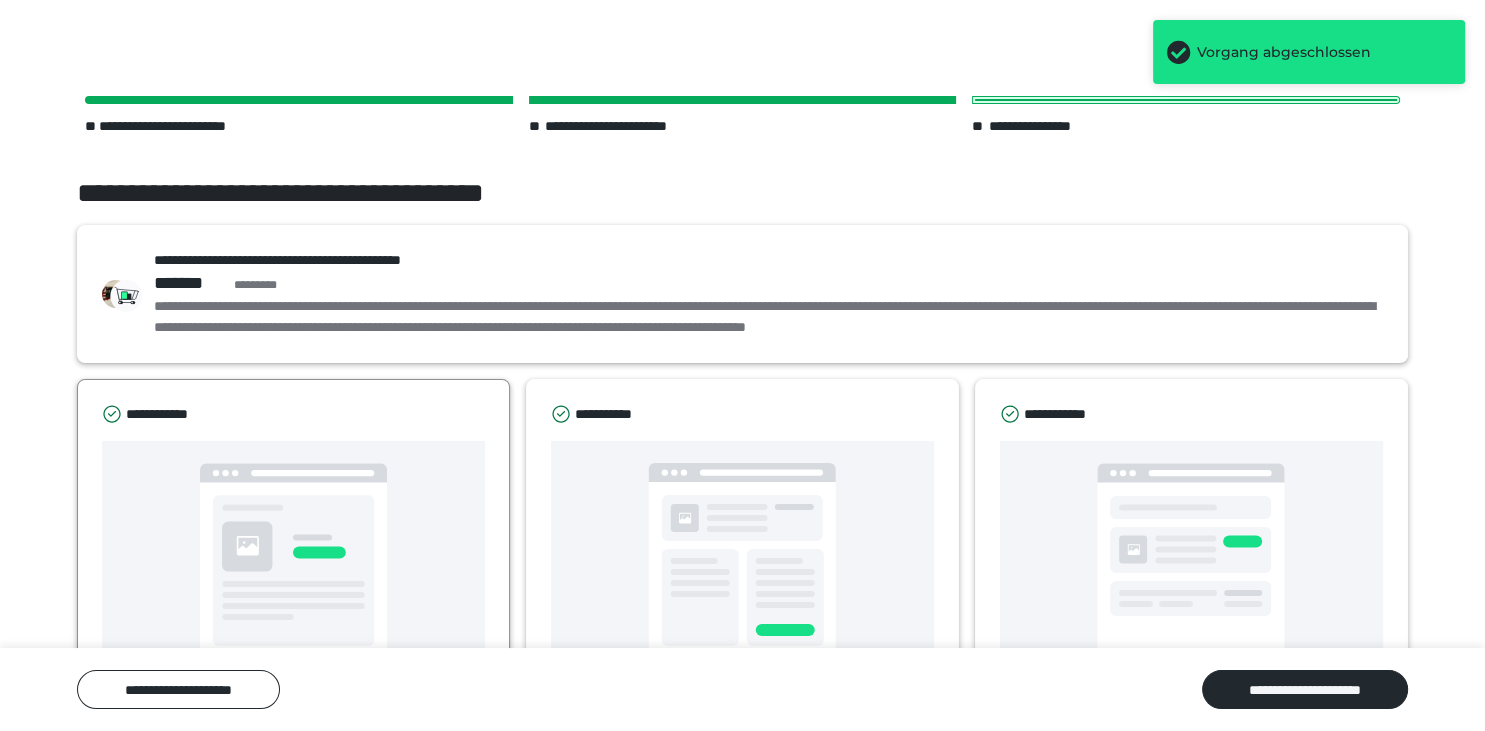 click at bounding box center [293, 561] 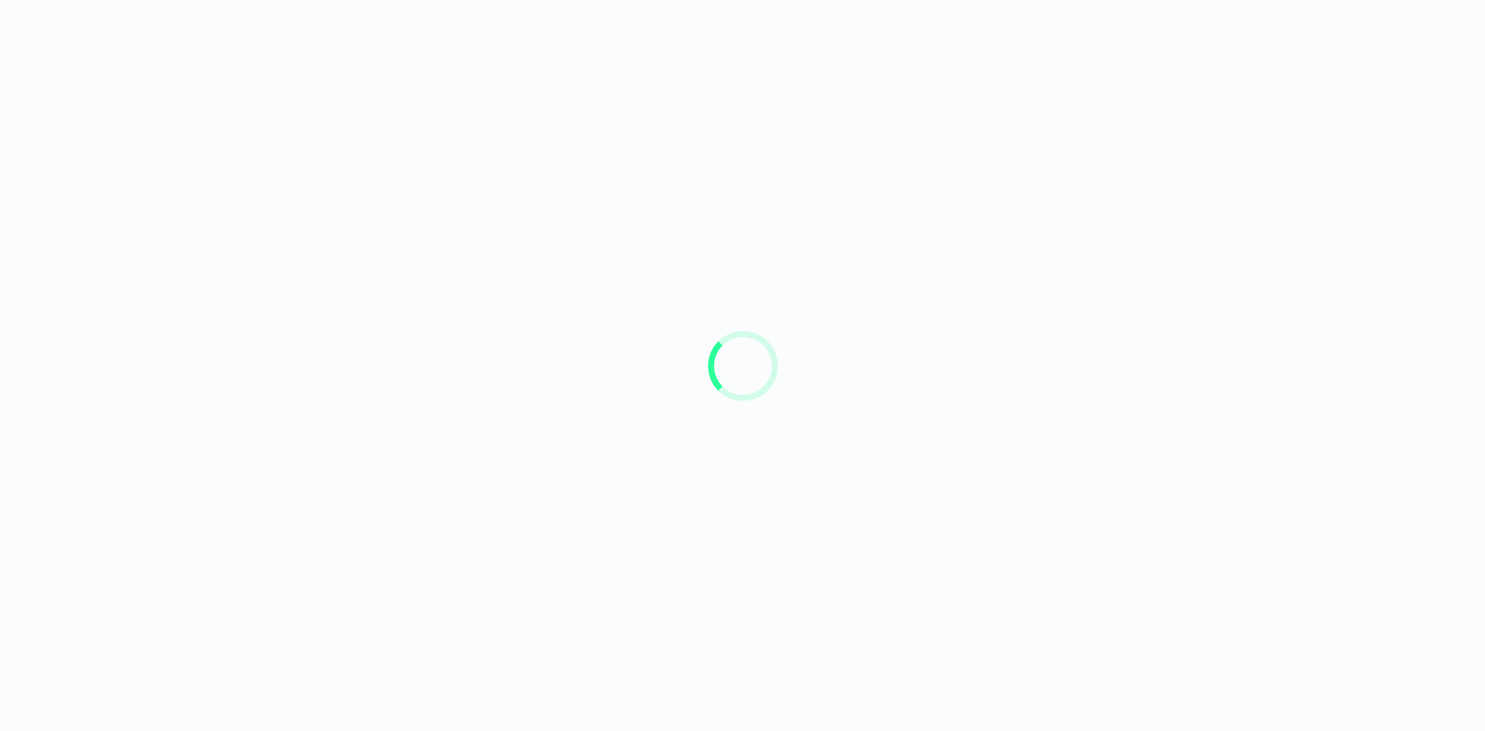 scroll, scrollTop: 0, scrollLeft: 0, axis: both 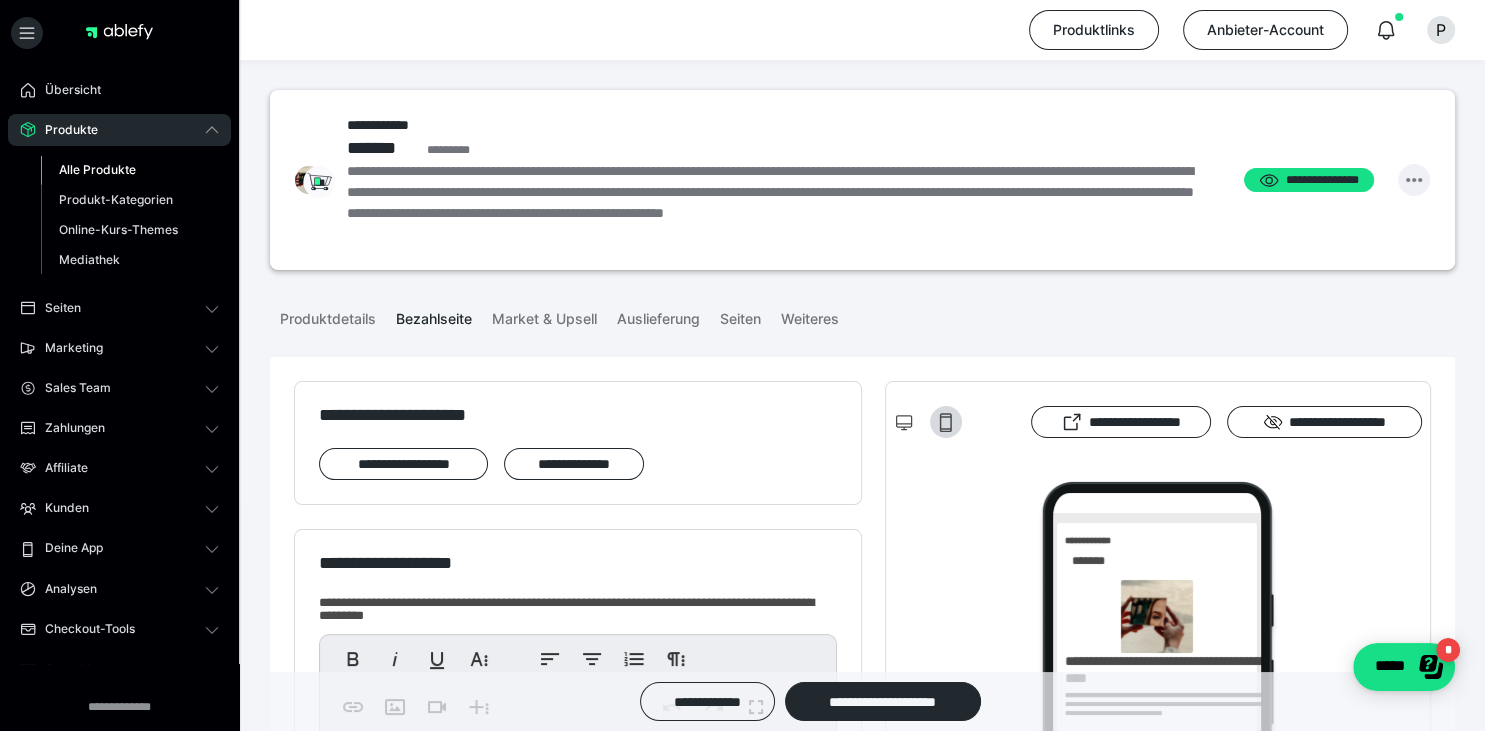 click 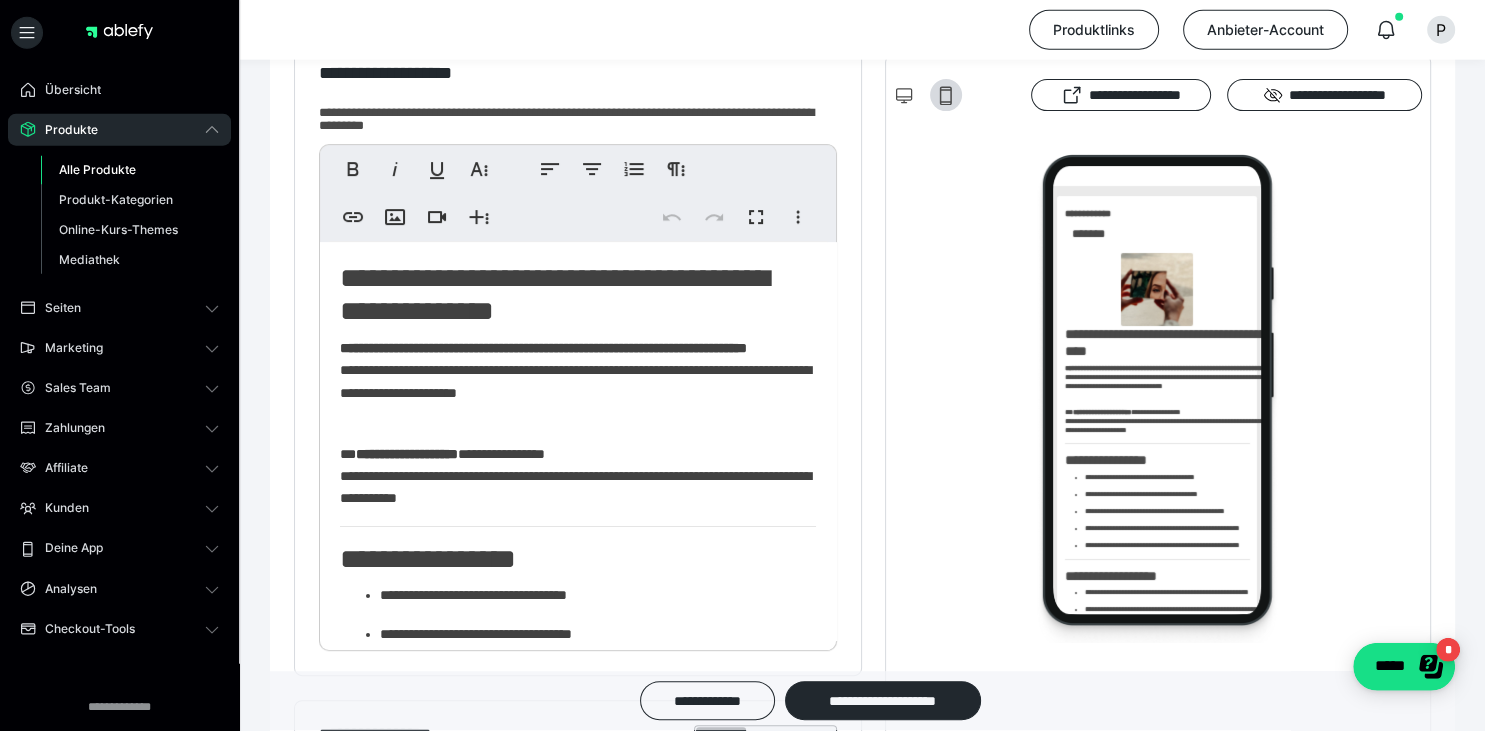 scroll, scrollTop: 495, scrollLeft: 0, axis: vertical 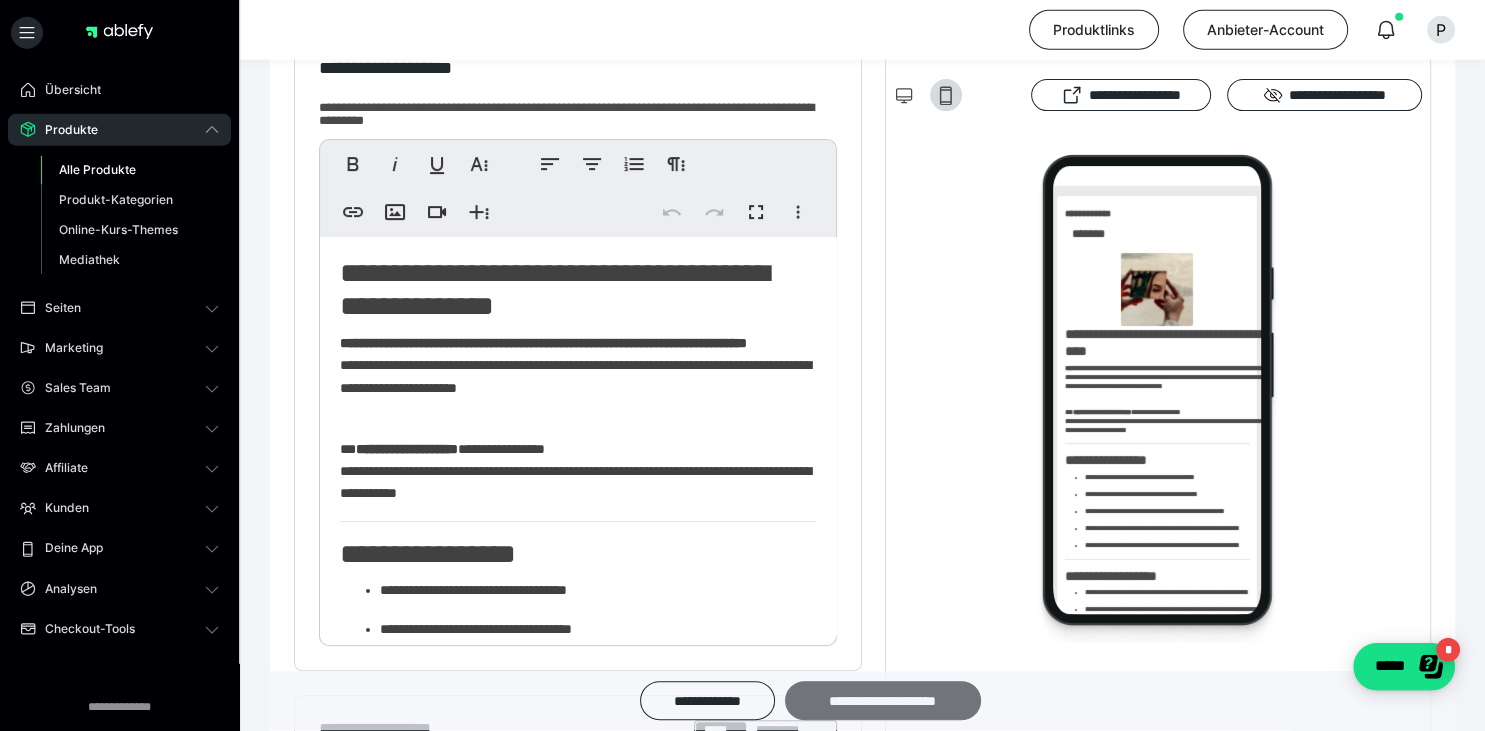 click on "**********" at bounding box center (883, 701) 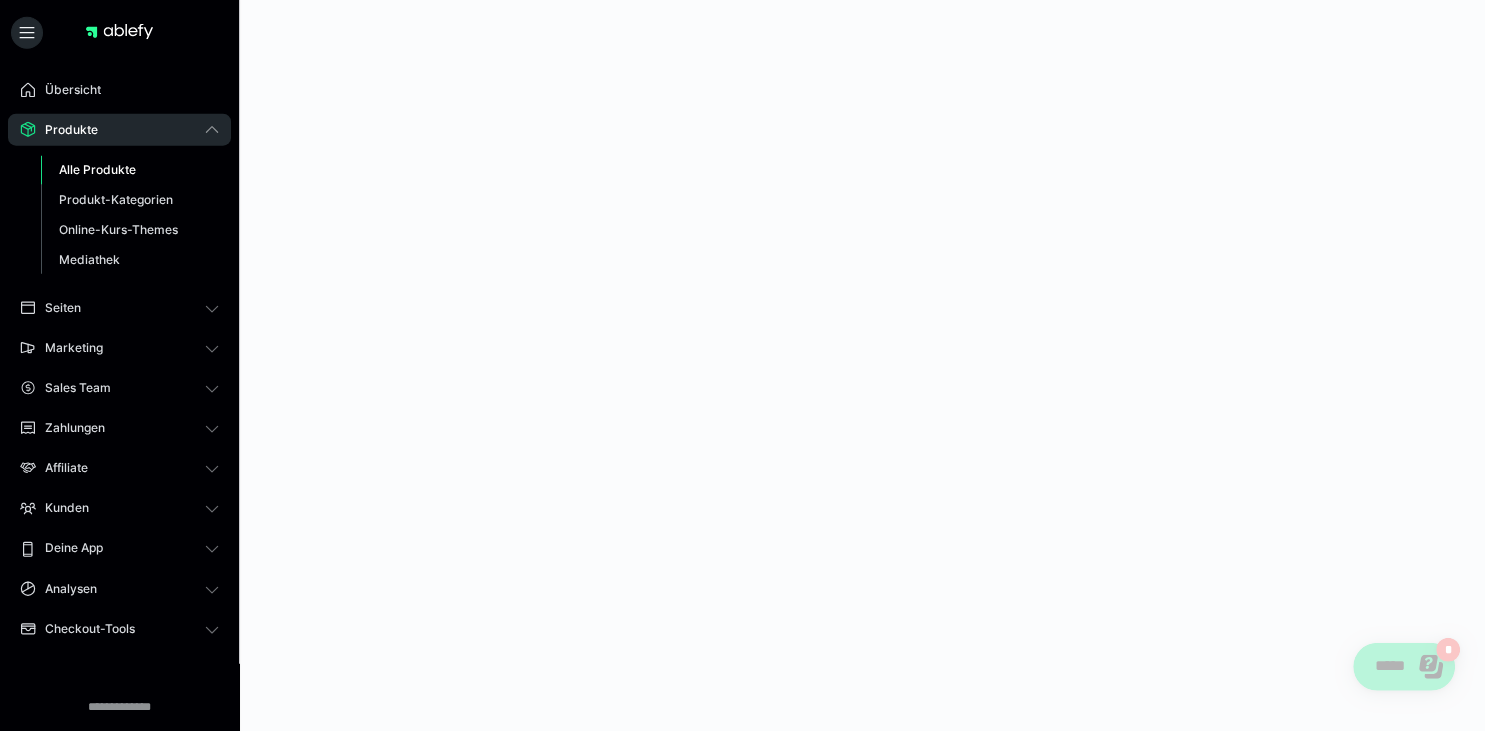 scroll, scrollTop: 0, scrollLeft: 0, axis: both 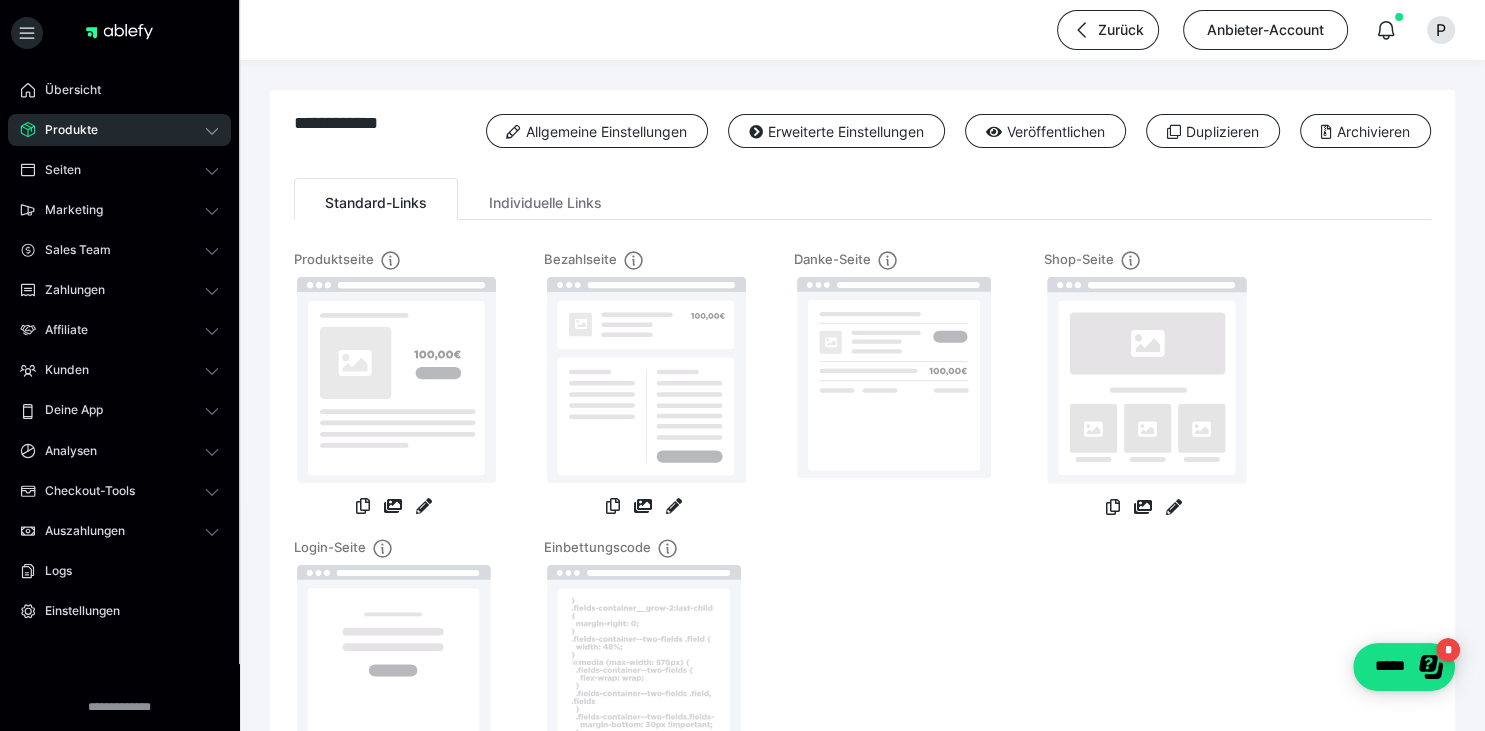click on "Produkte" at bounding box center [64, 130] 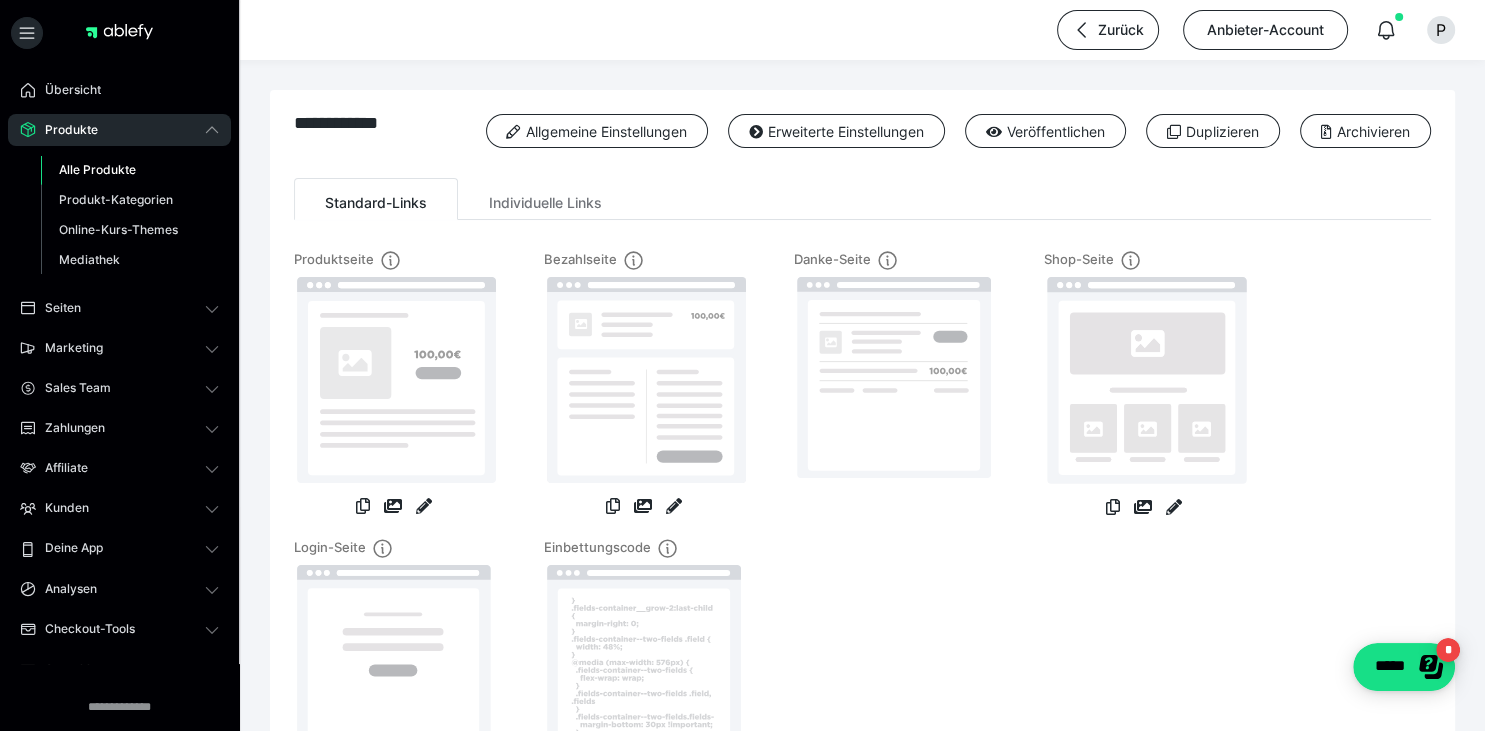 click on "Alle Produkte" at bounding box center (97, 169) 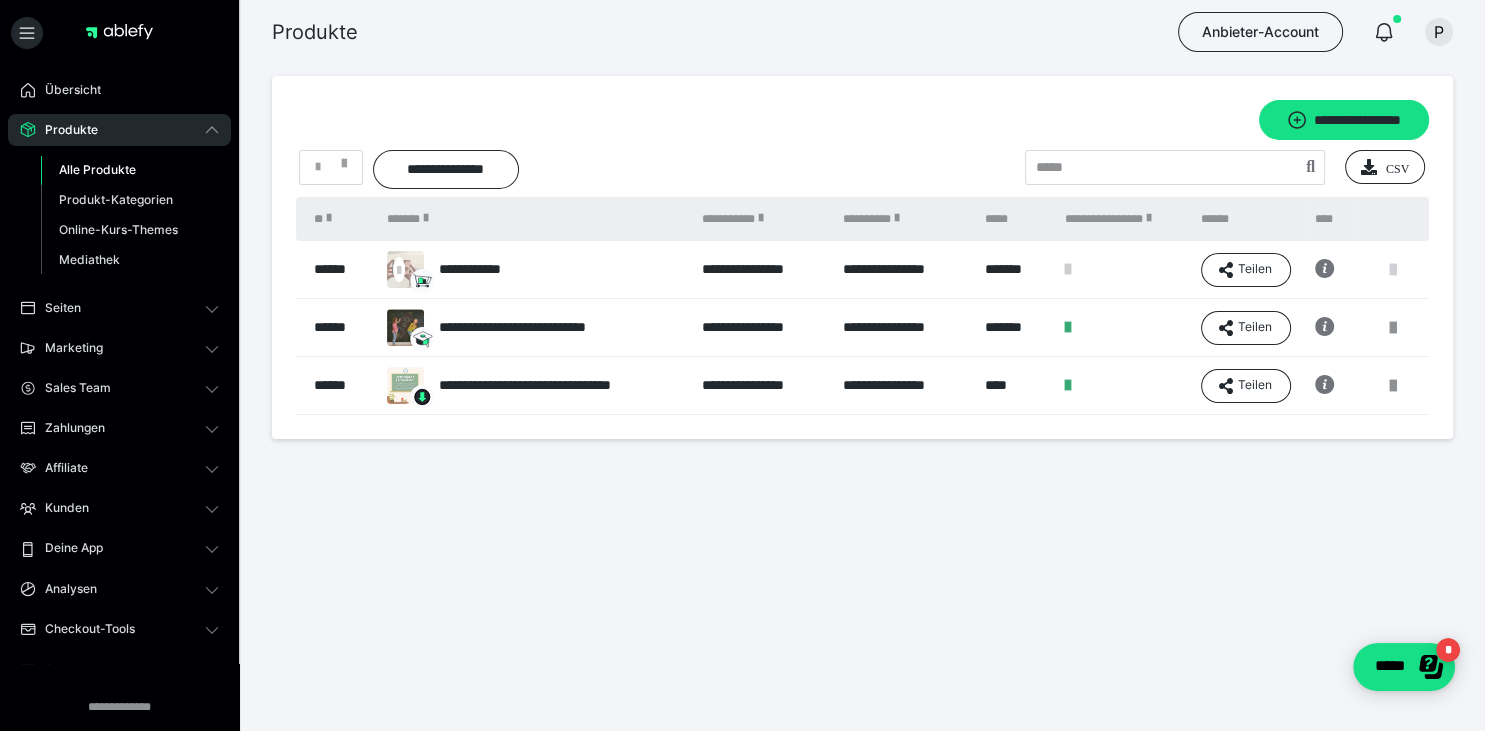 click at bounding box center [1393, 270] 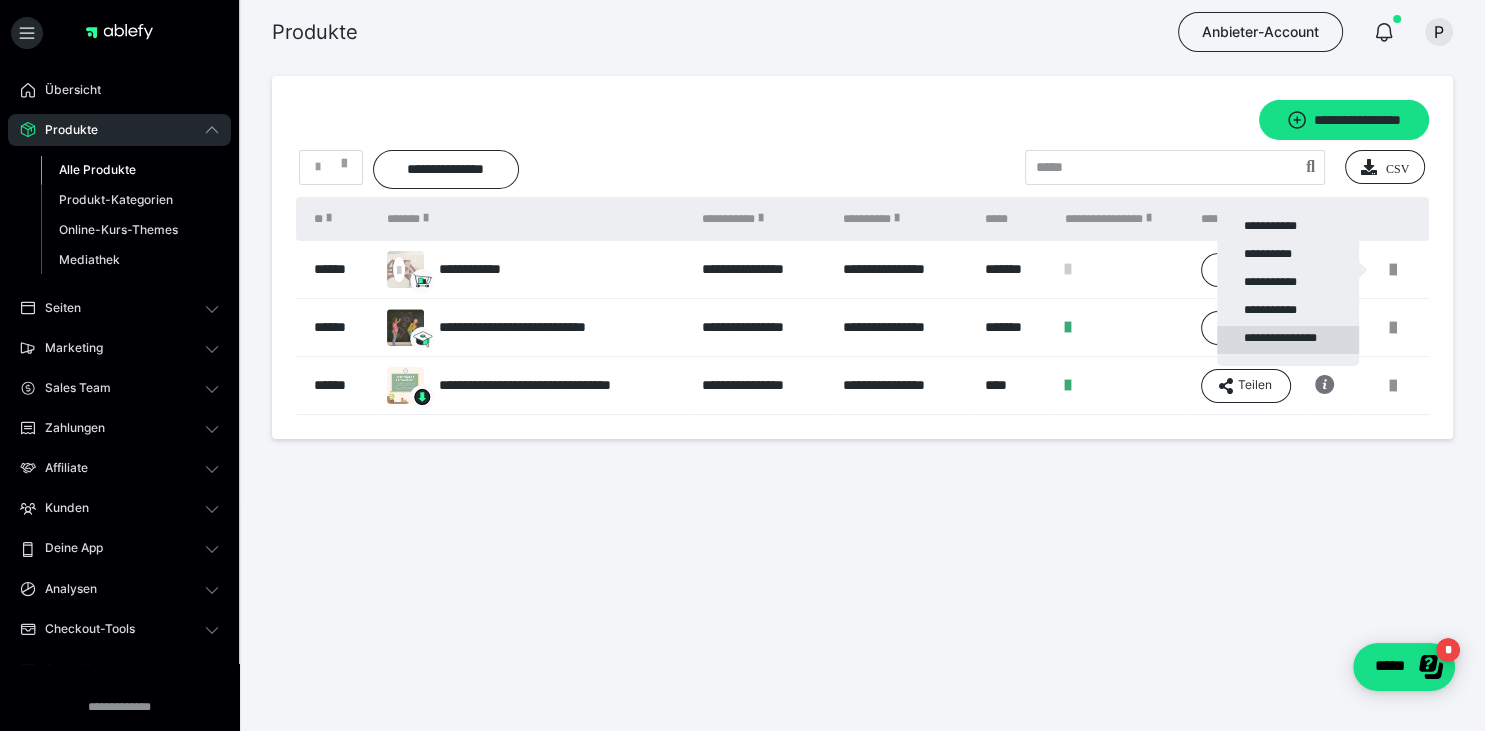 click on "**********" at bounding box center (1288, 340) 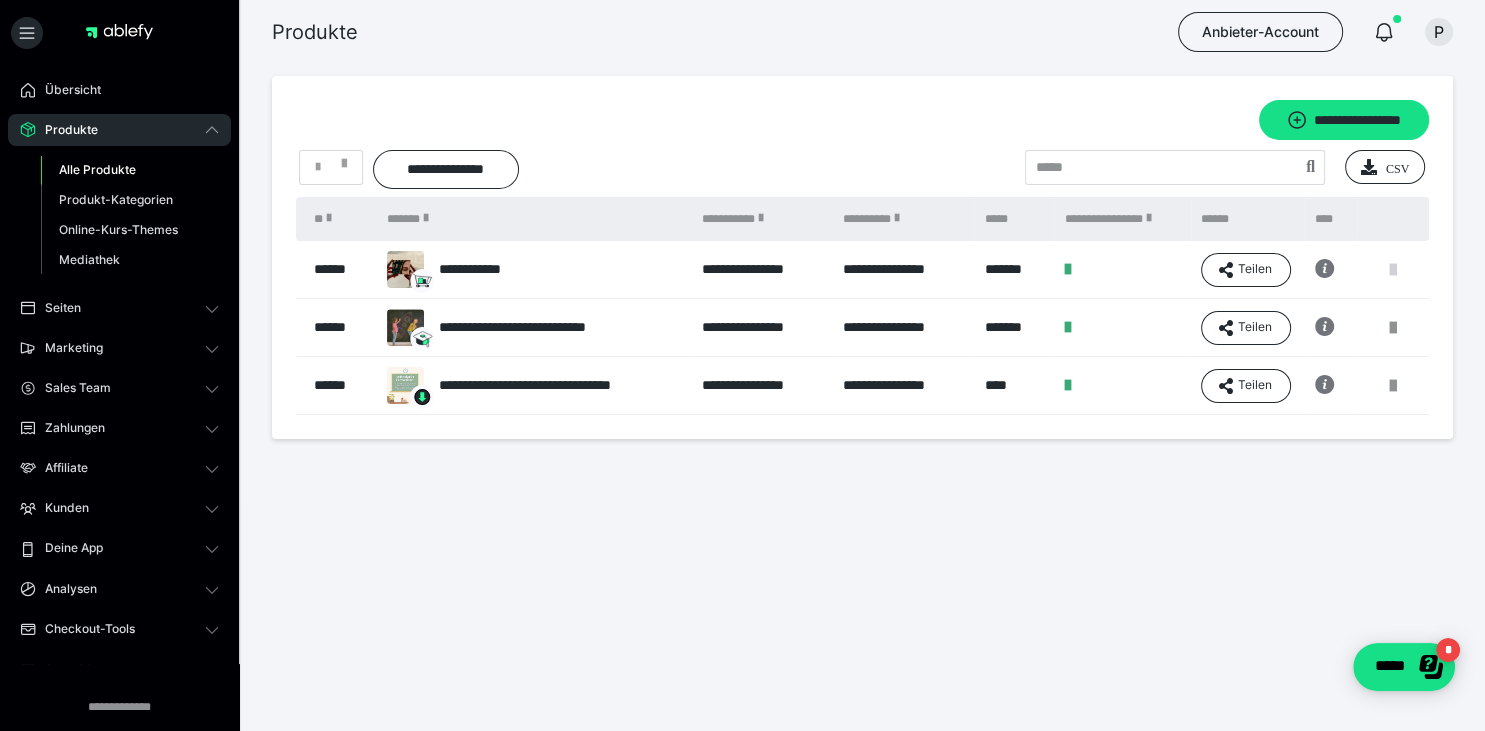 click at bounding box center [1393, 270] 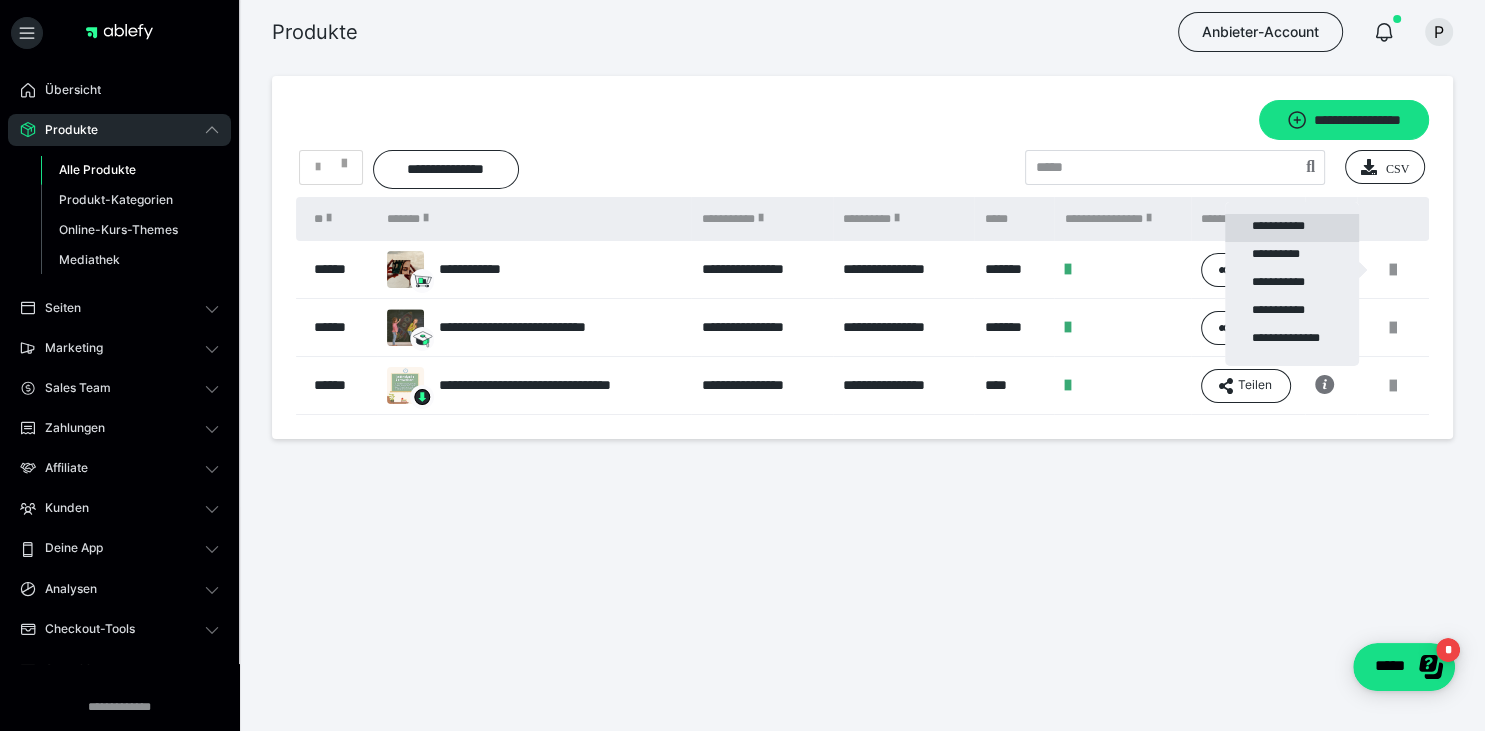 click on "**********" at bounding box center (1292, 228) 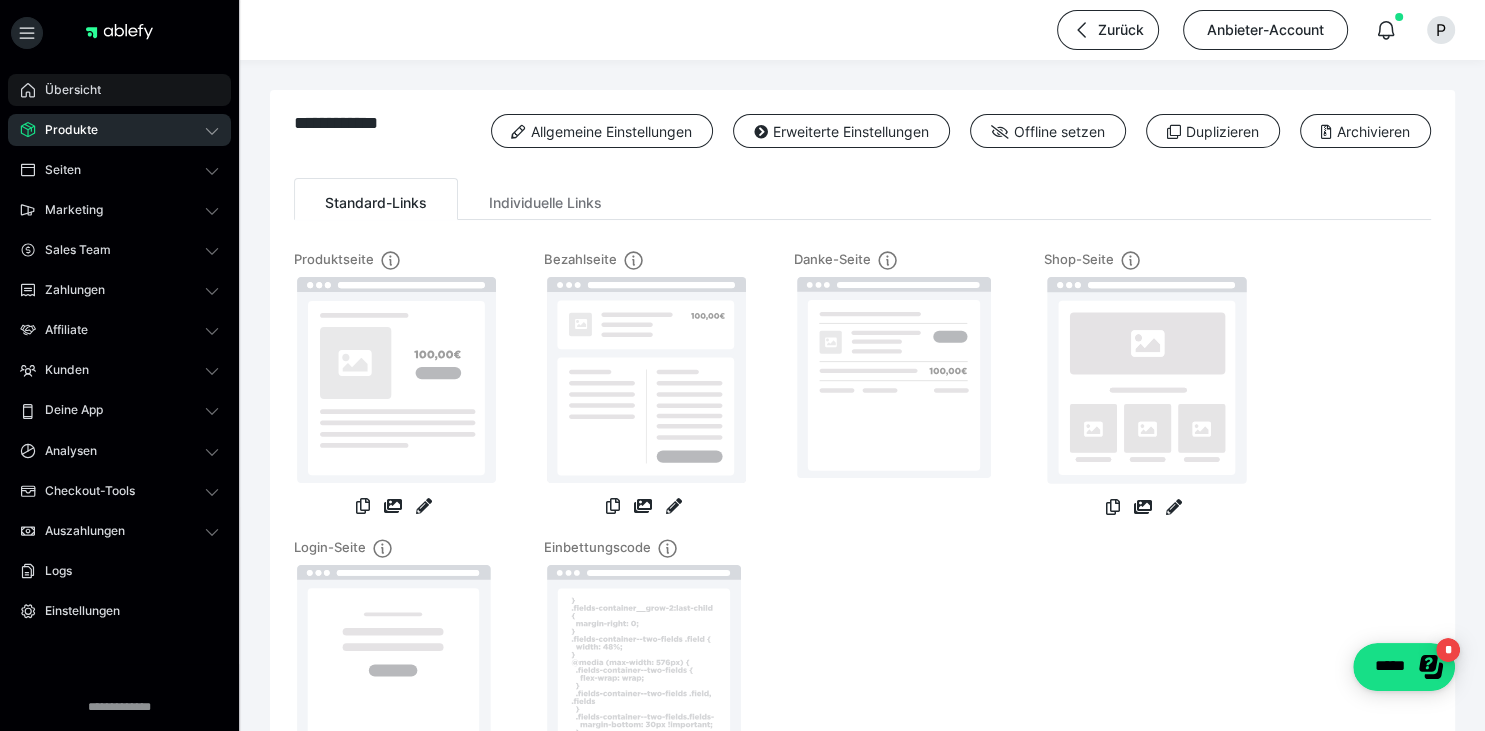 click on "Übersicht" at bounding box center (66, 90) 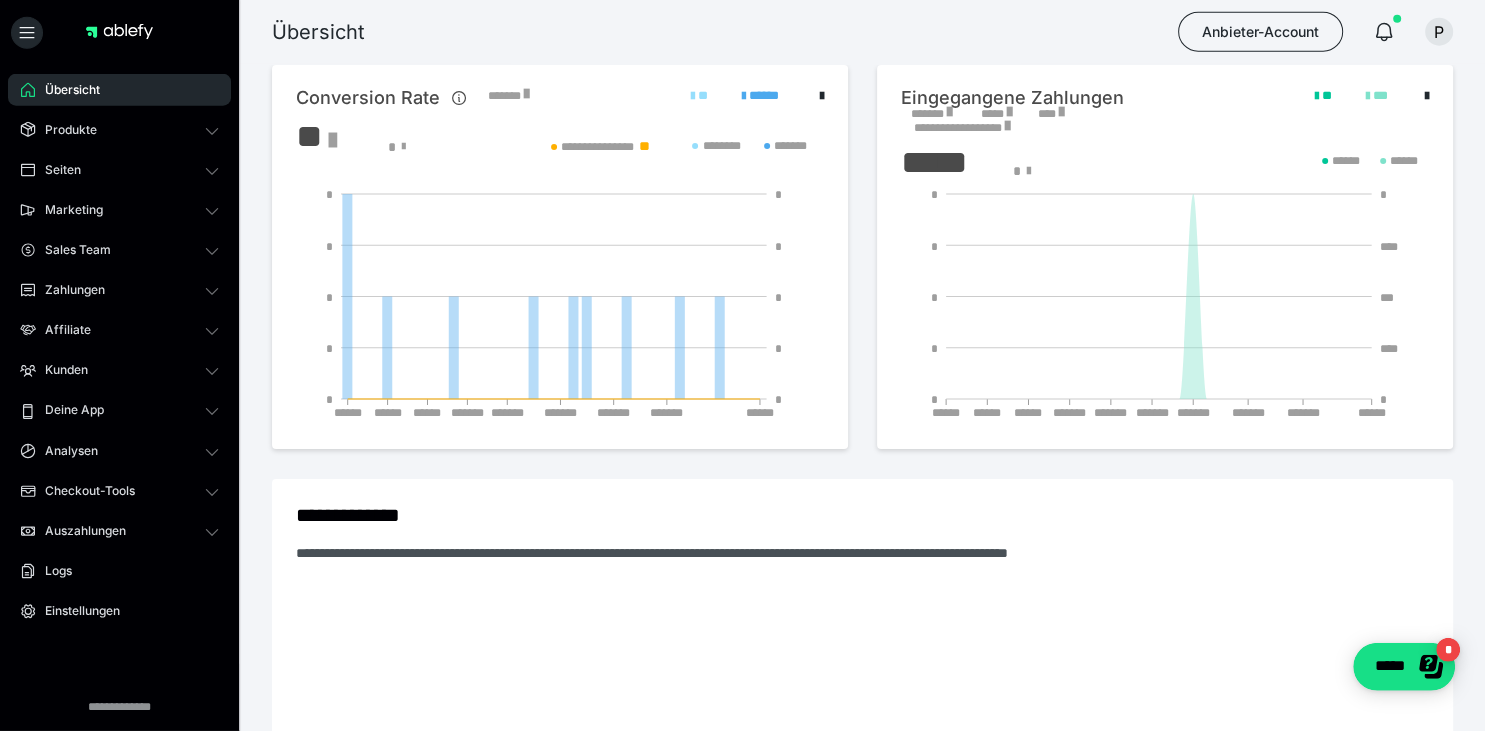scroll, scrollTop: 0, scrollLeft: 0, axis: both 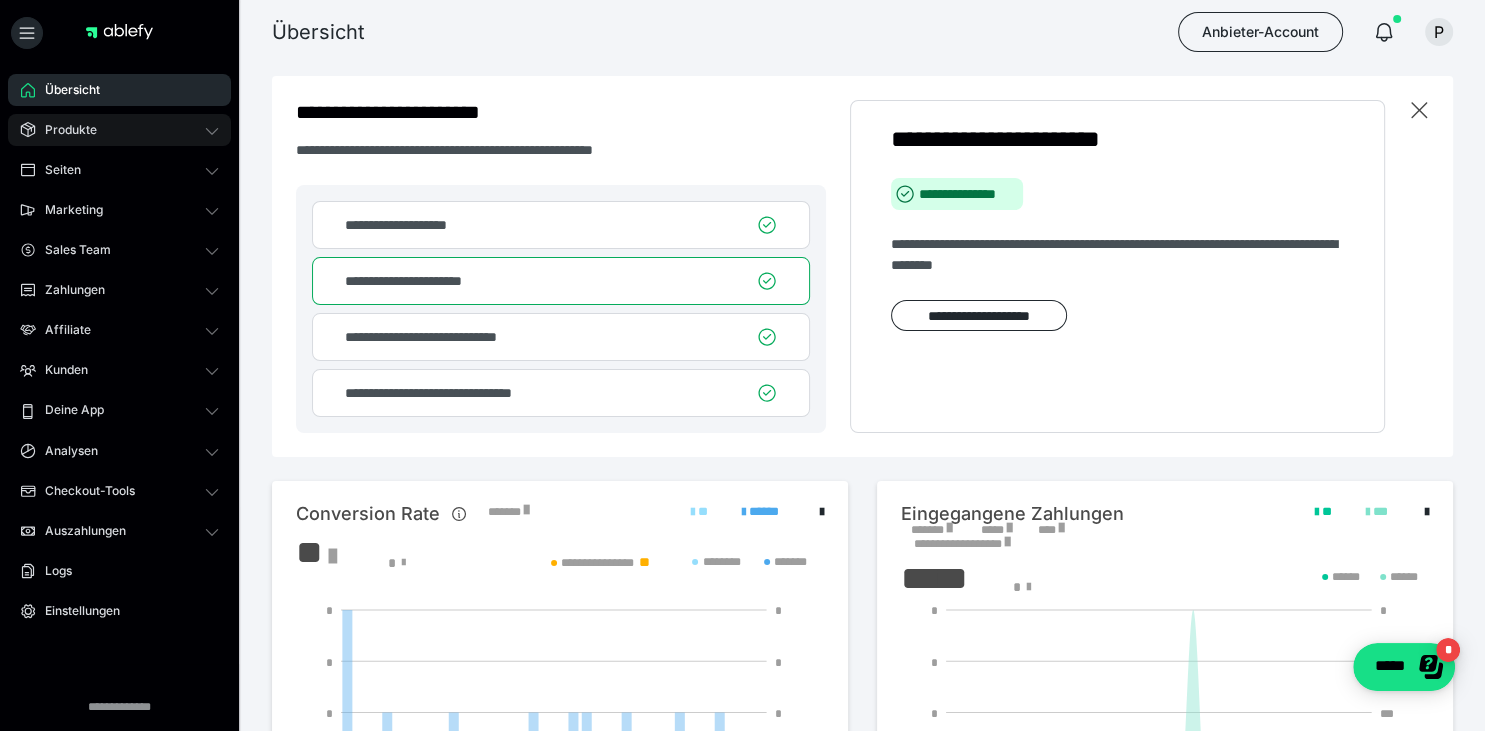 click on "Produkte" at bounding box center [64, 130] 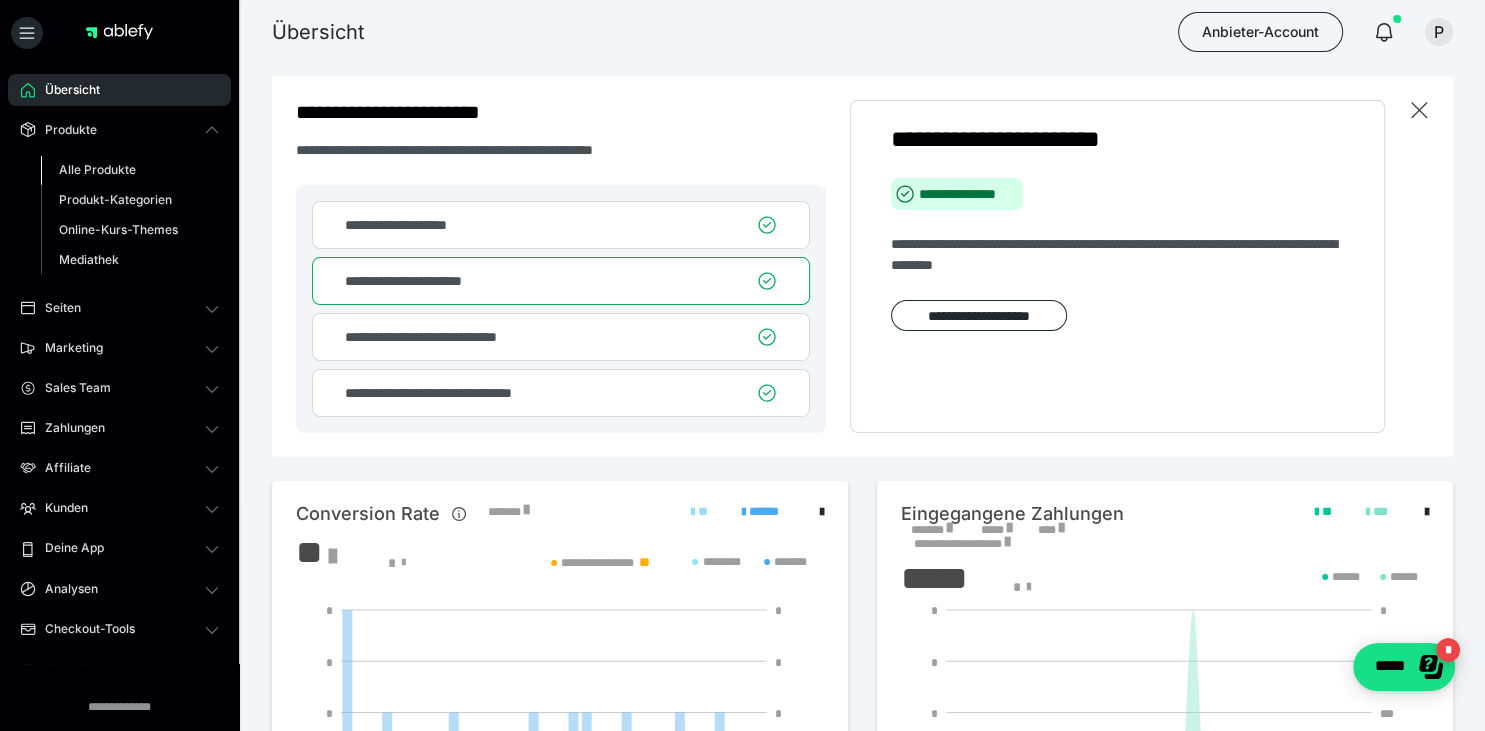click on "Alle Produkte" at bounding box center (97, 169) 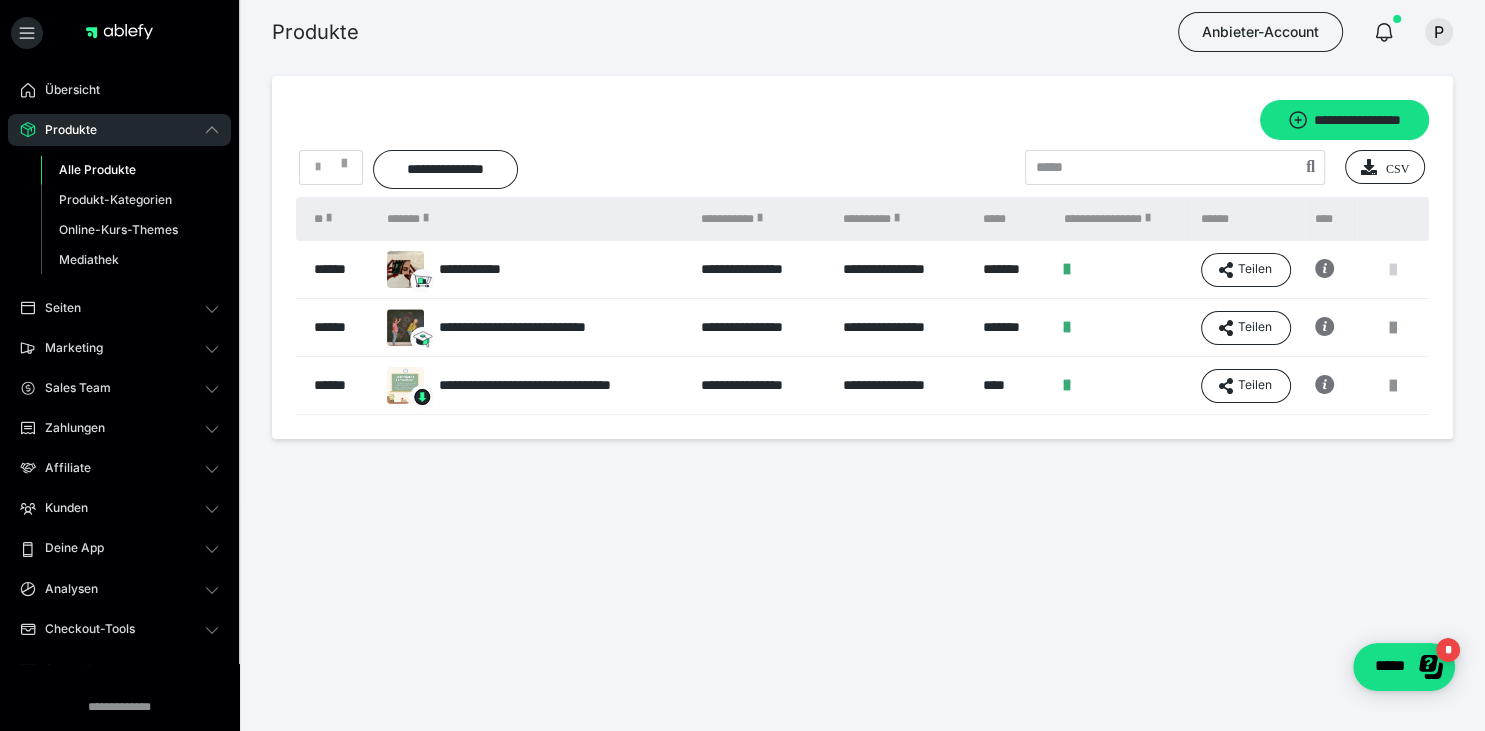click at bounding box center [1393, 270] 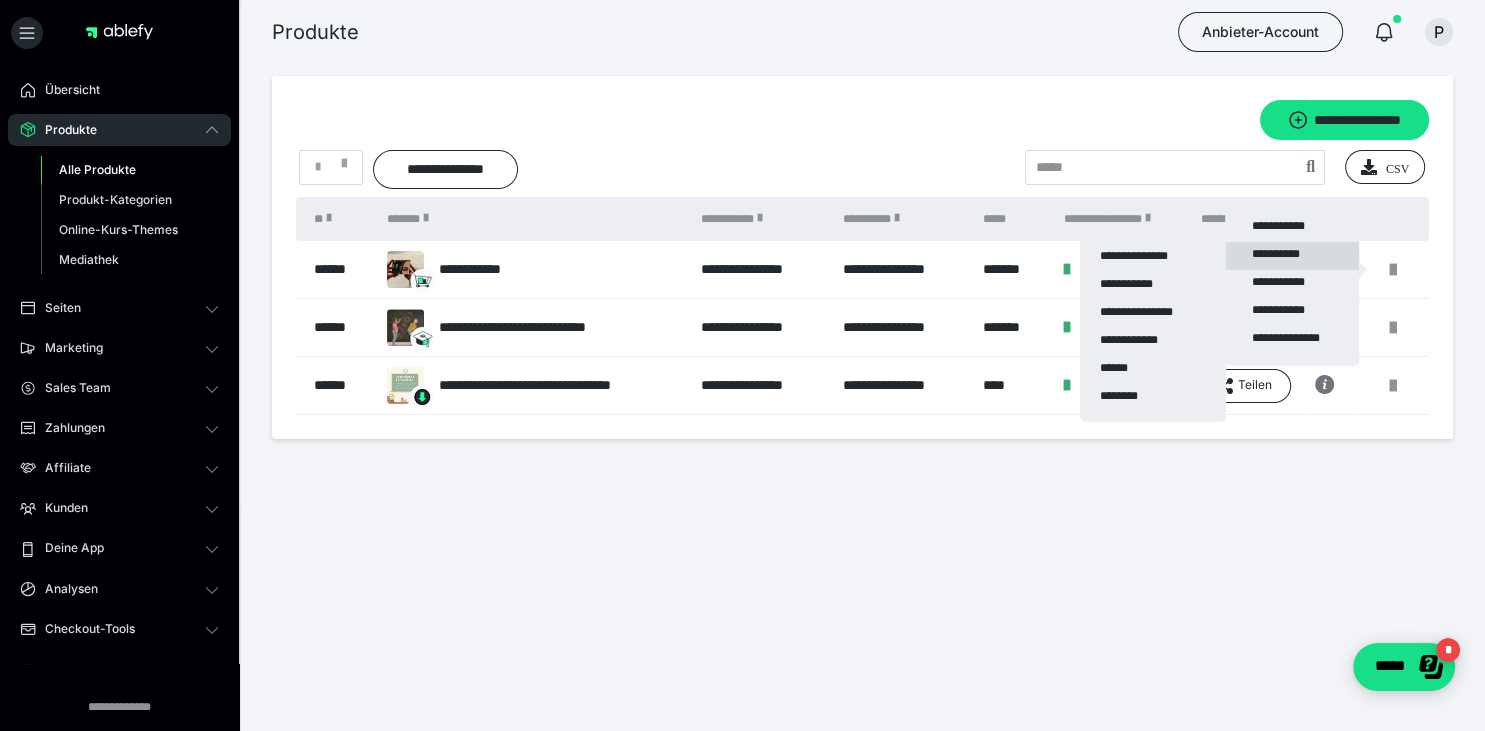 click on "**********" at bounding box center (1292, 256) 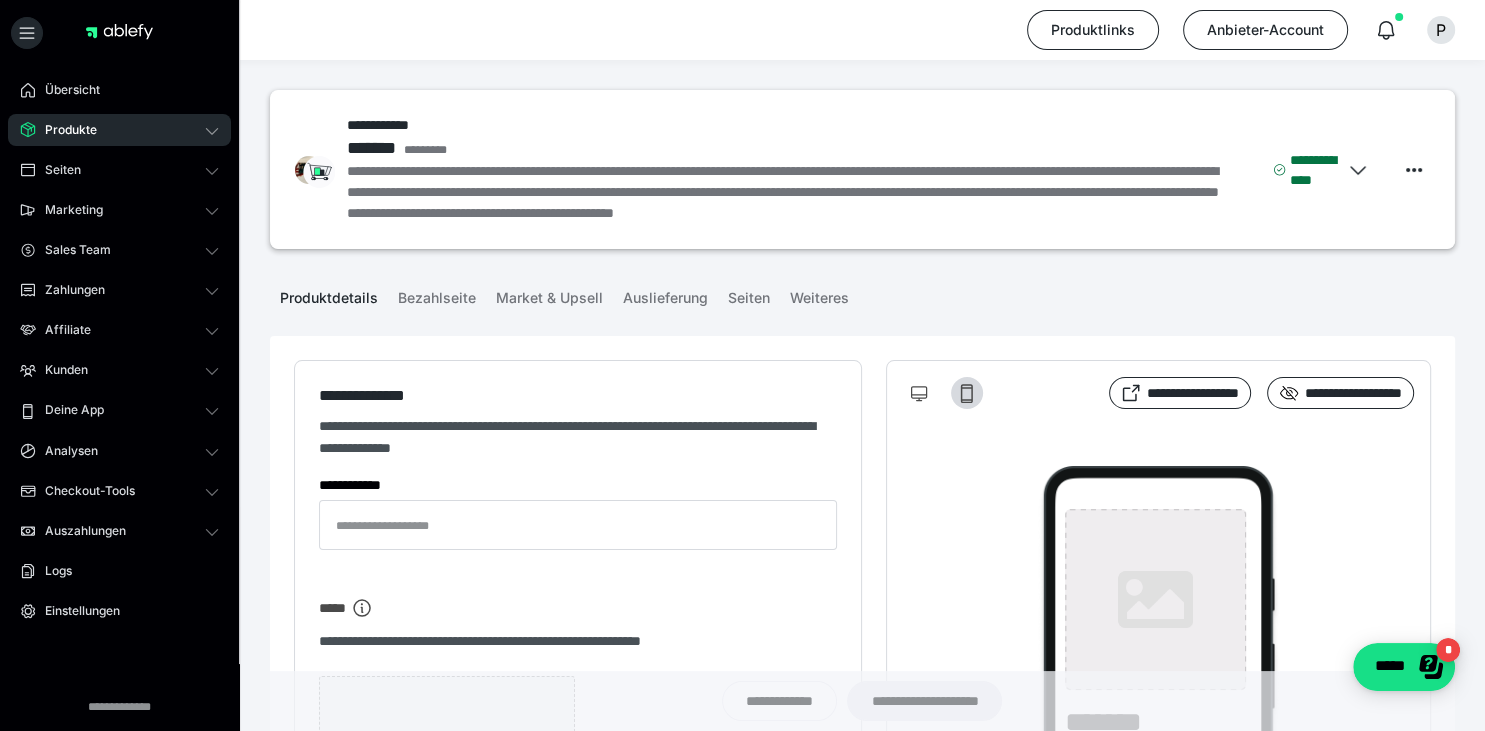 type on "**********" 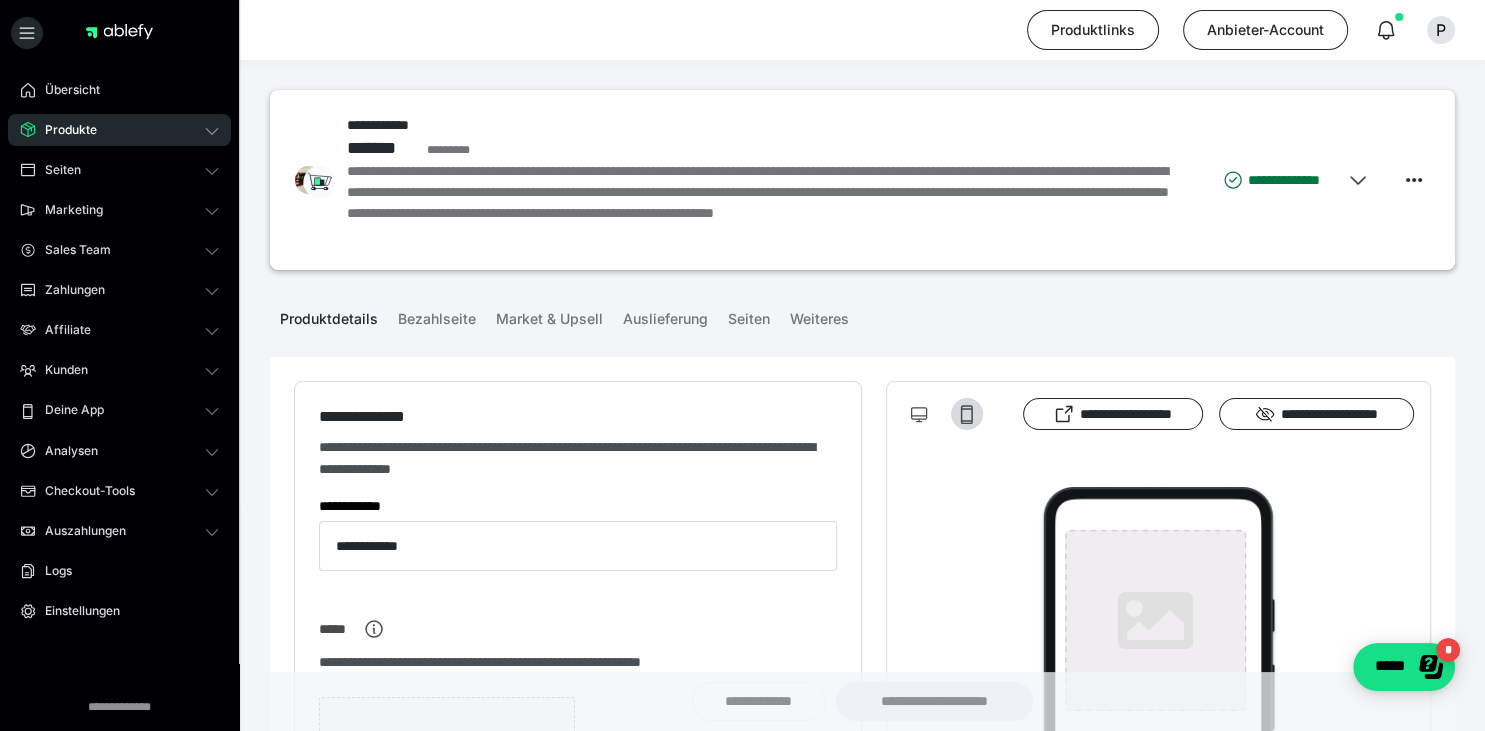 type on "**********" 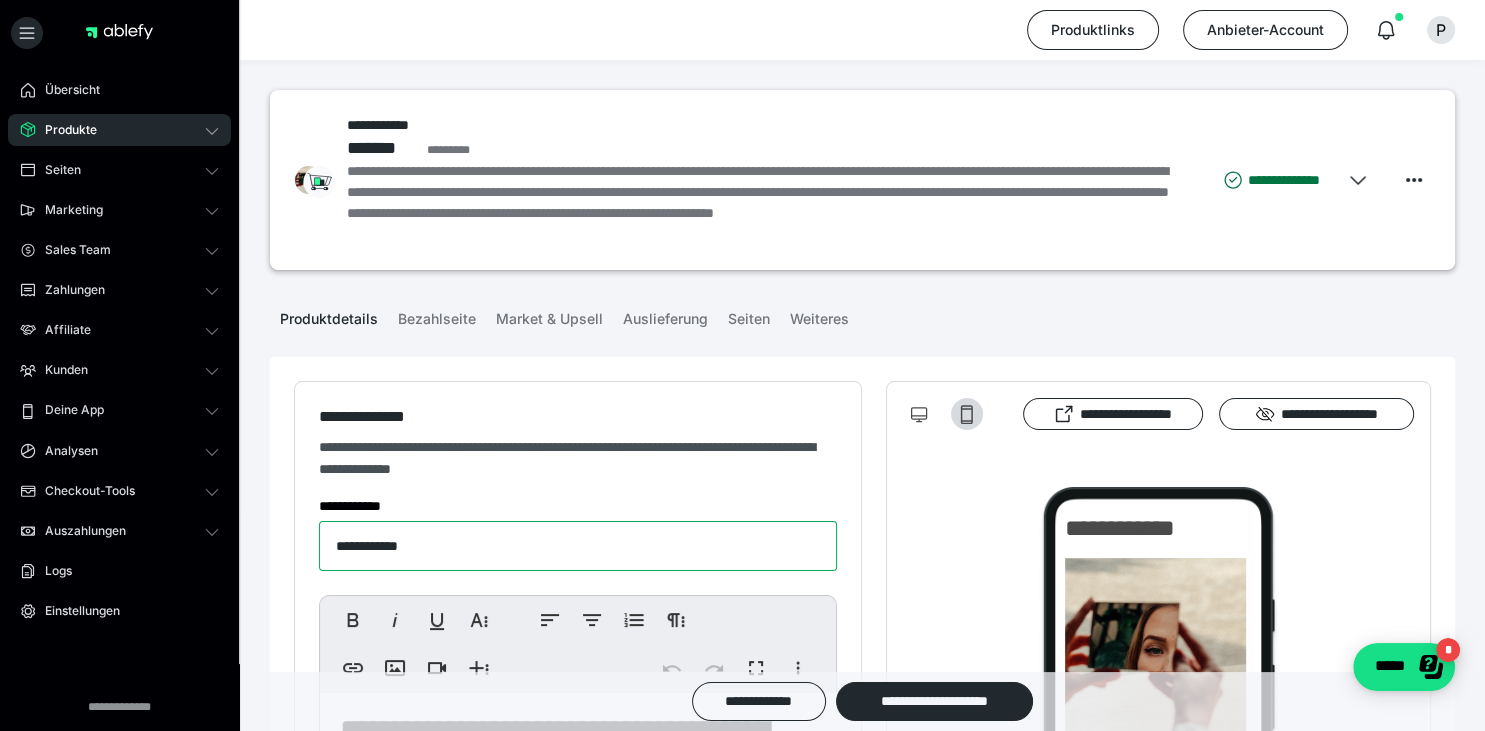 click on "**********" at bounding box center [578, 546] 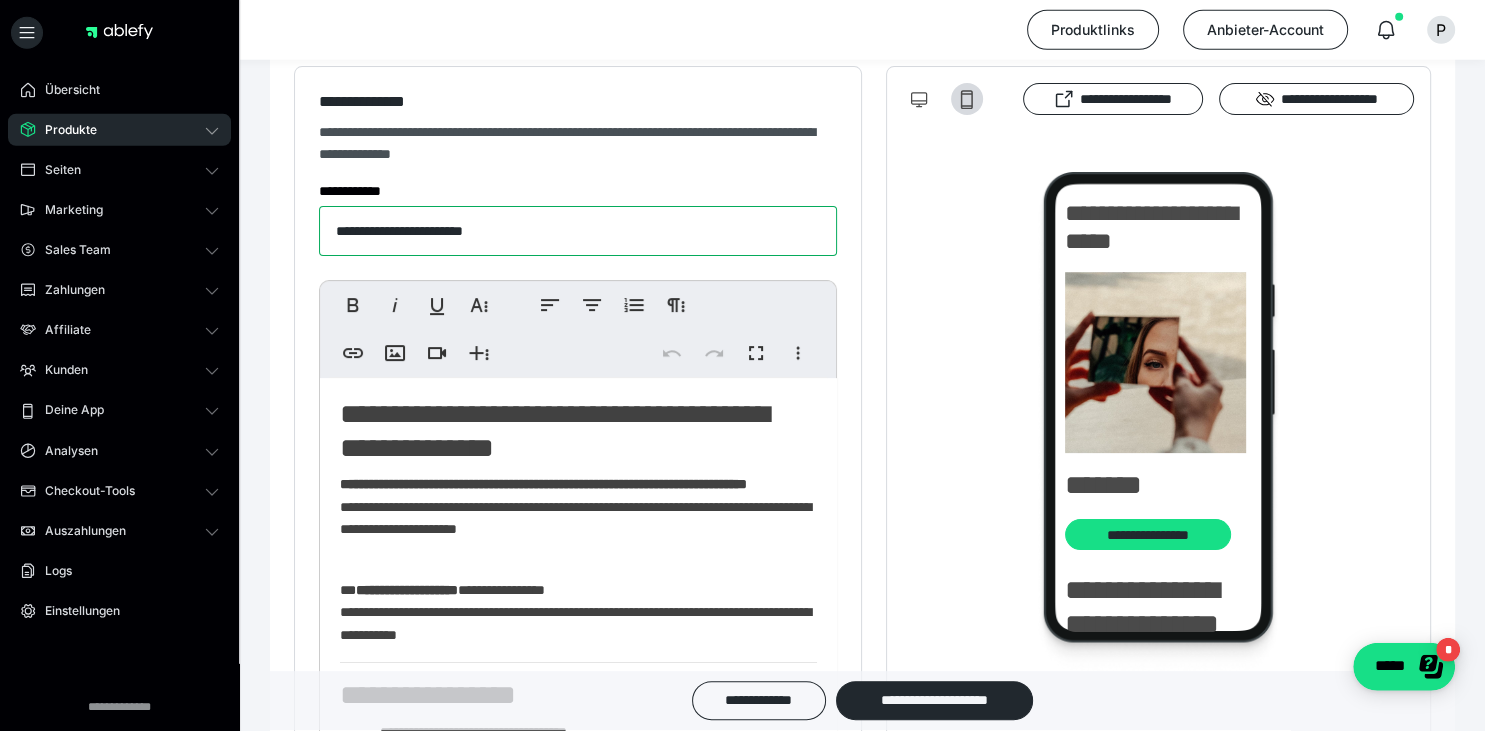 scroll, scrollTop: 328, scrollLeft: 0, axis: vertical 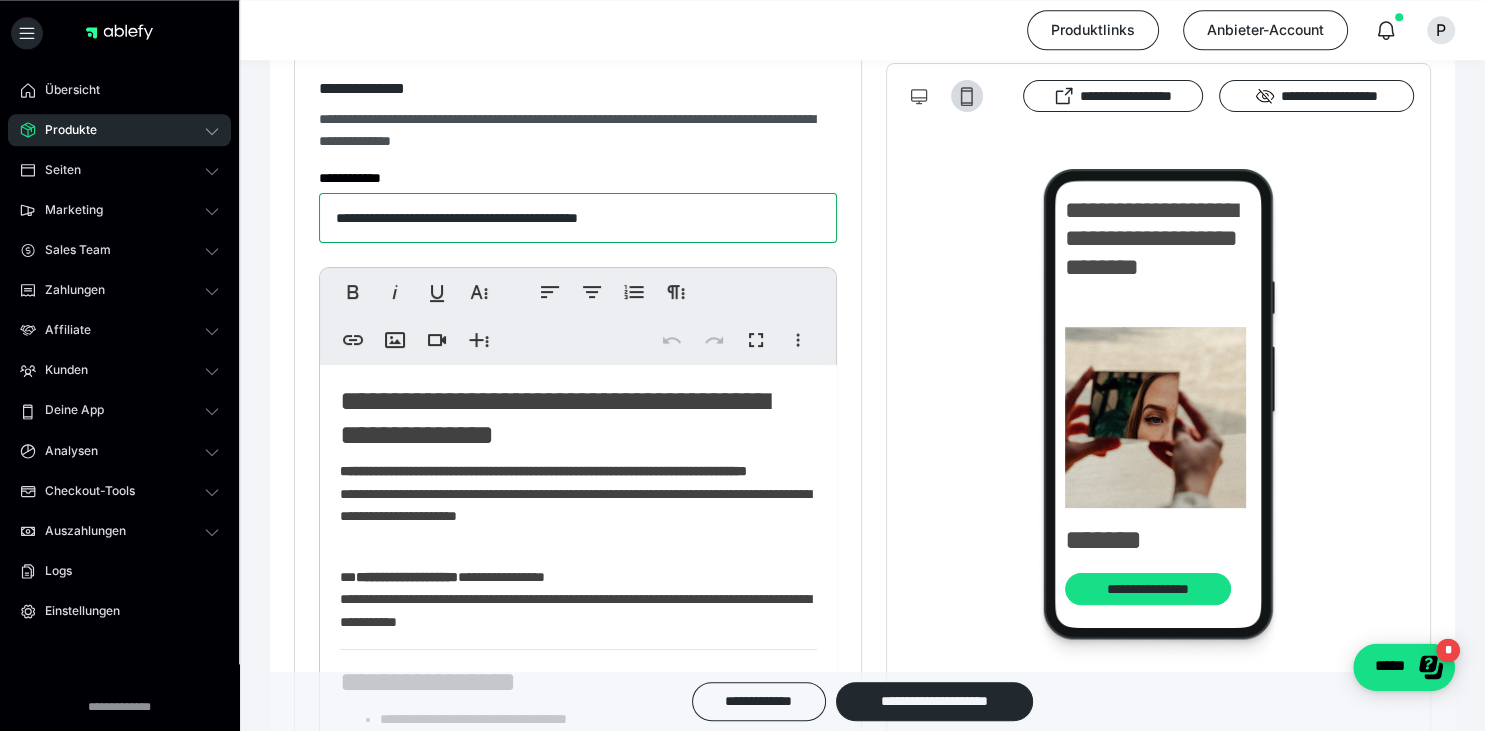 type on "**********" 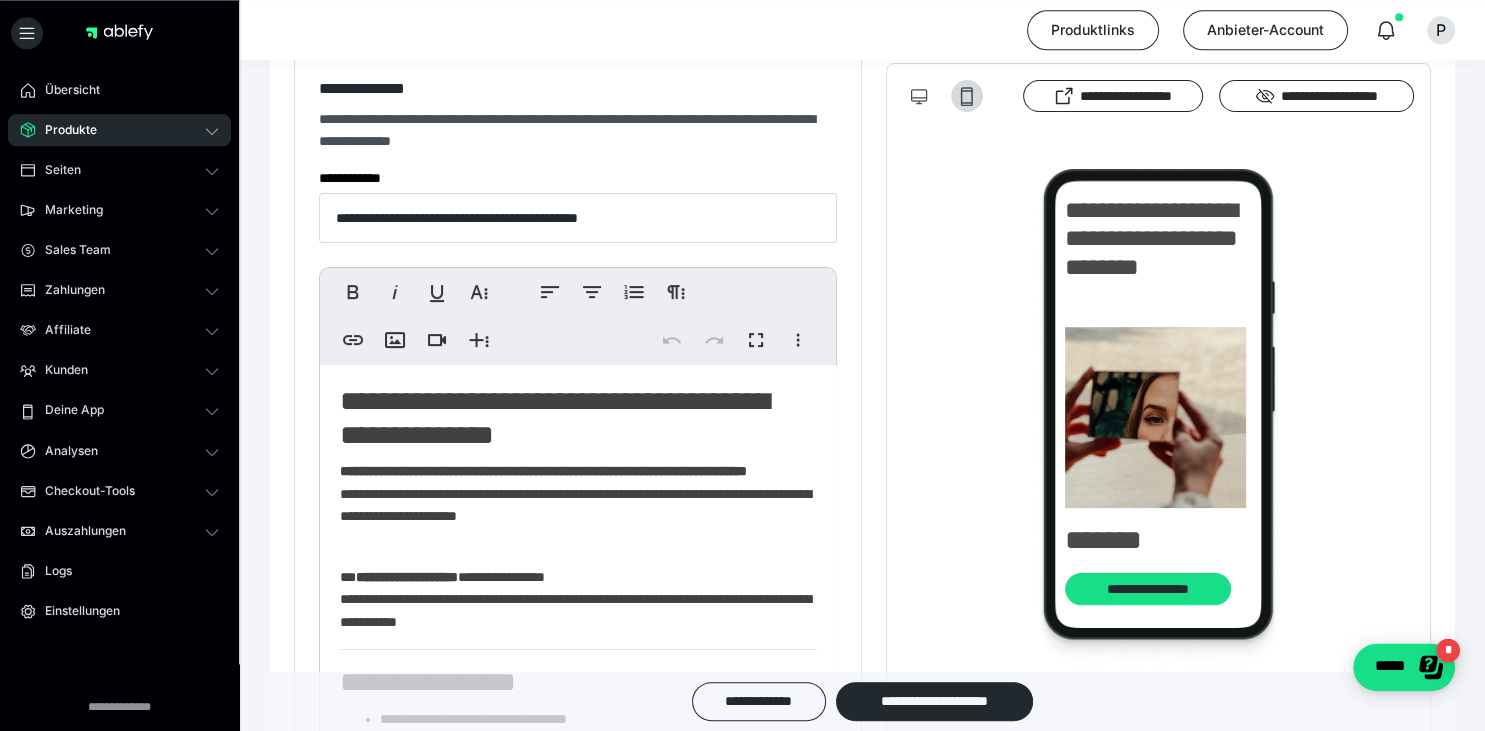 click on "**********" 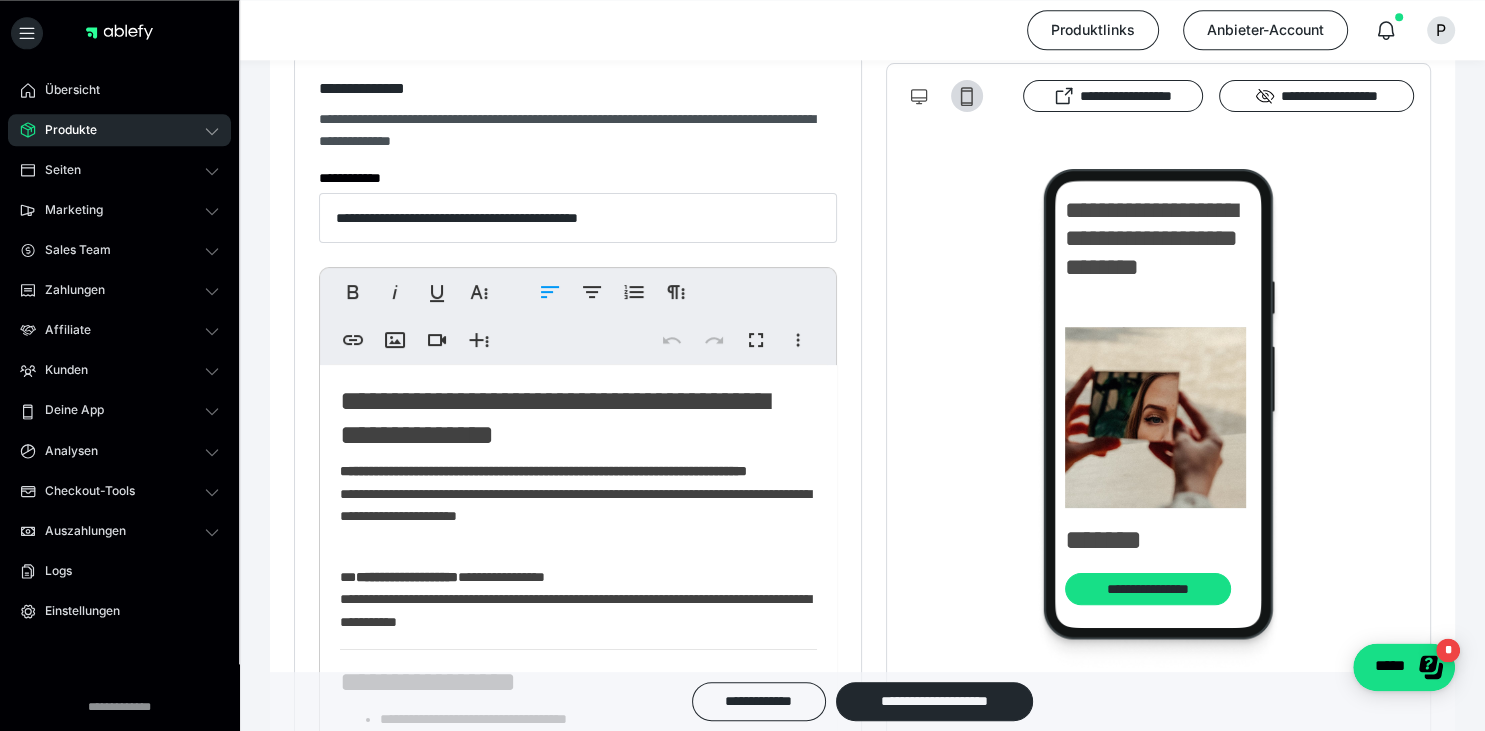 click on "**********" 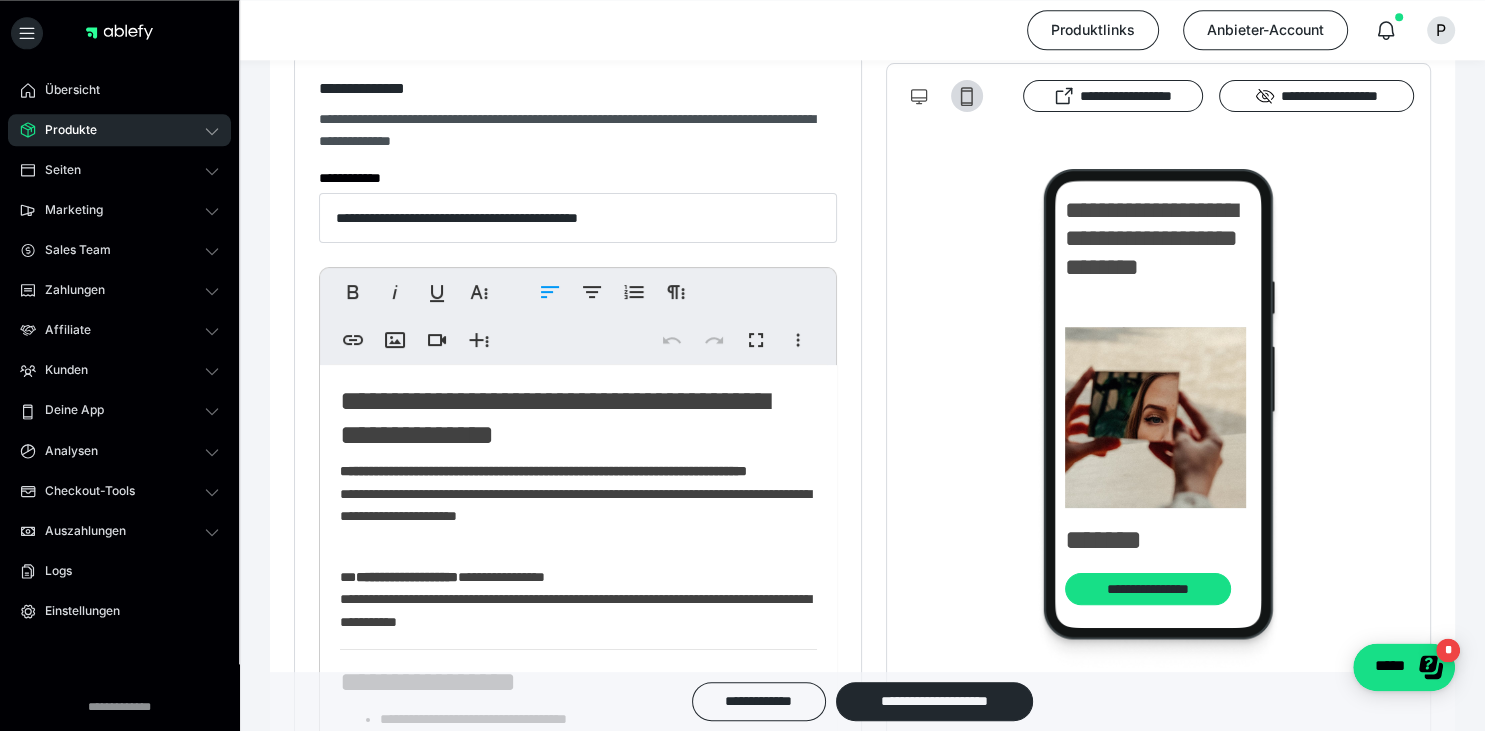 click on "**********" 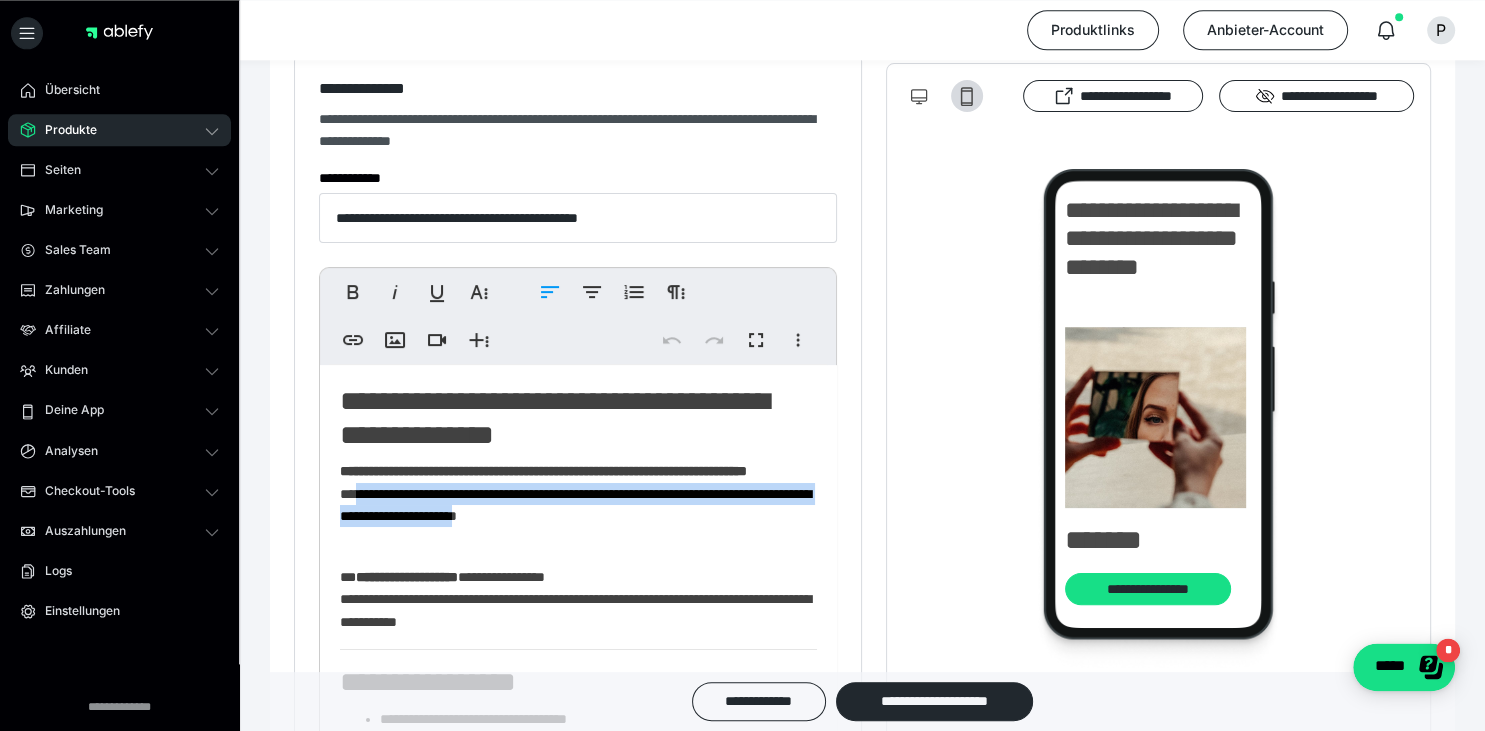 drag, startPoint x: 360, startPoint y: 514, endPoint x: 622, endPoint y: 549, distance: 264.32745 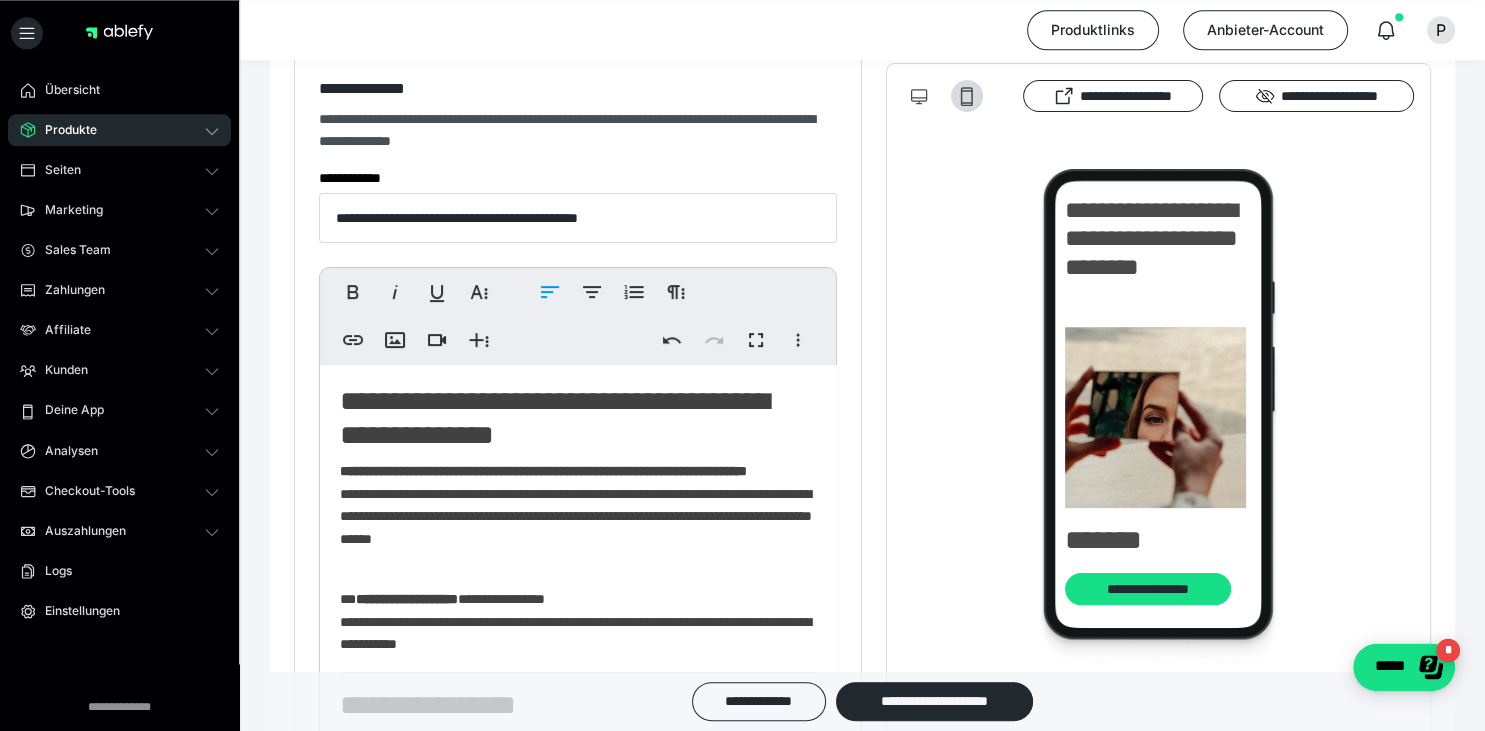 click on "**********" at bounding box center (578, 627) 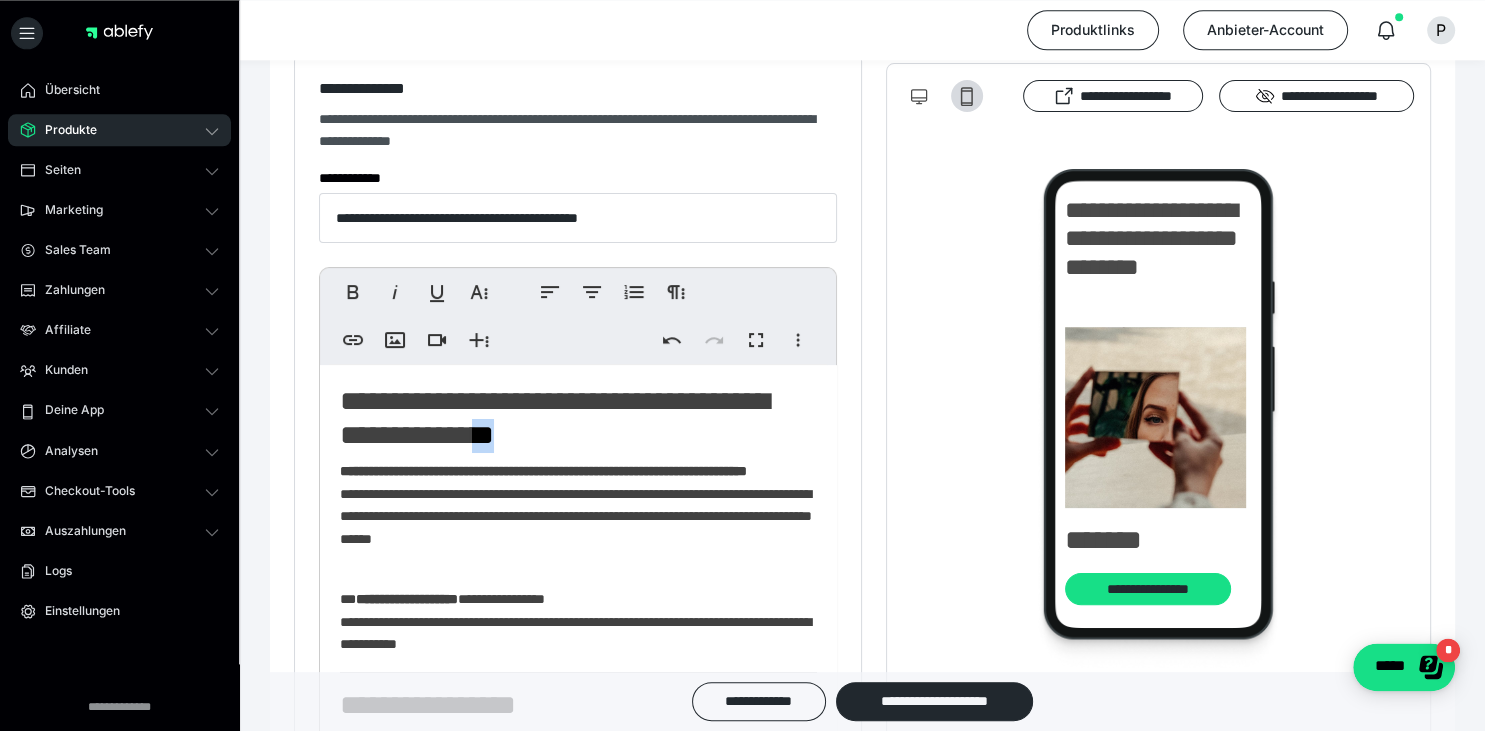 click on "**********" at bounding box center (578, 627) 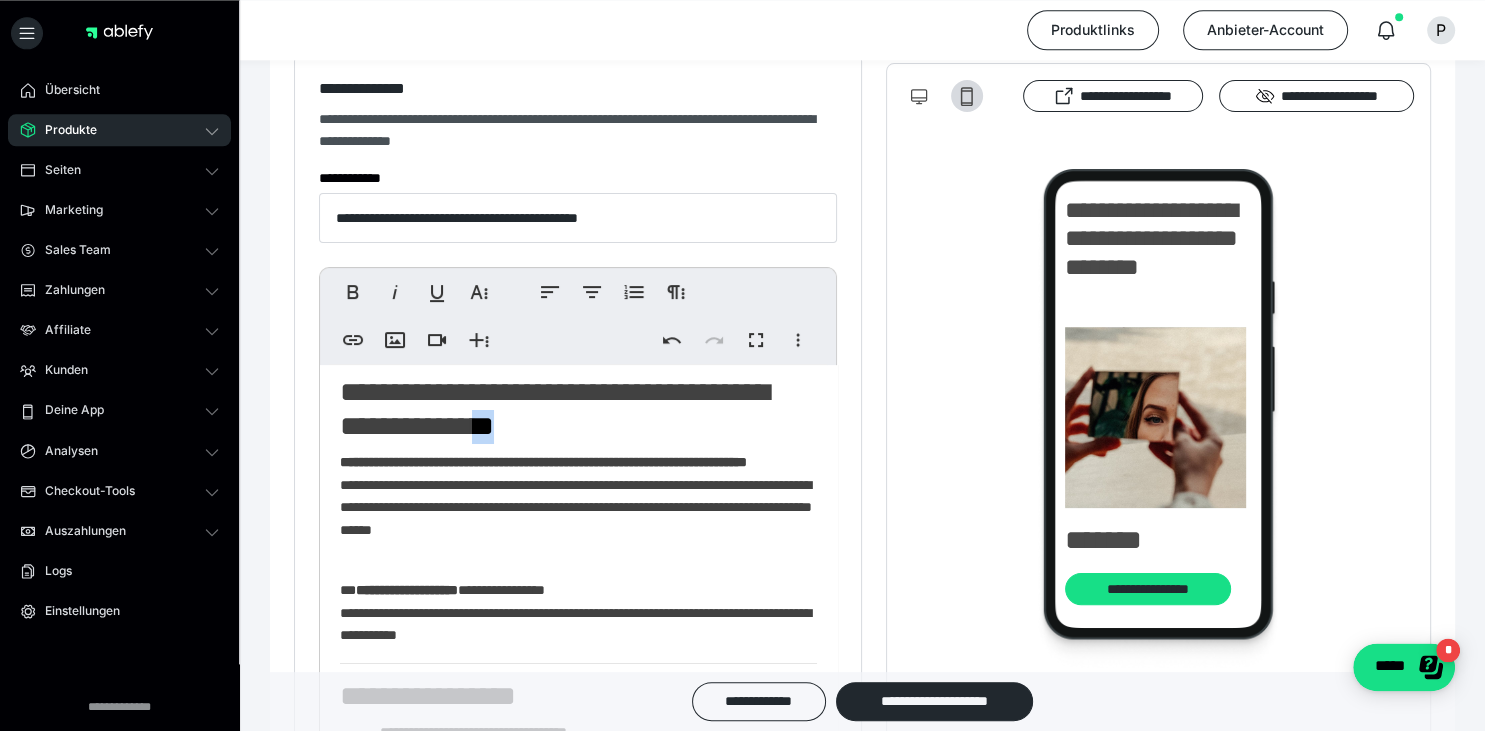 scroll, scrollTop: 0, scrollLeft: 0, axis: both 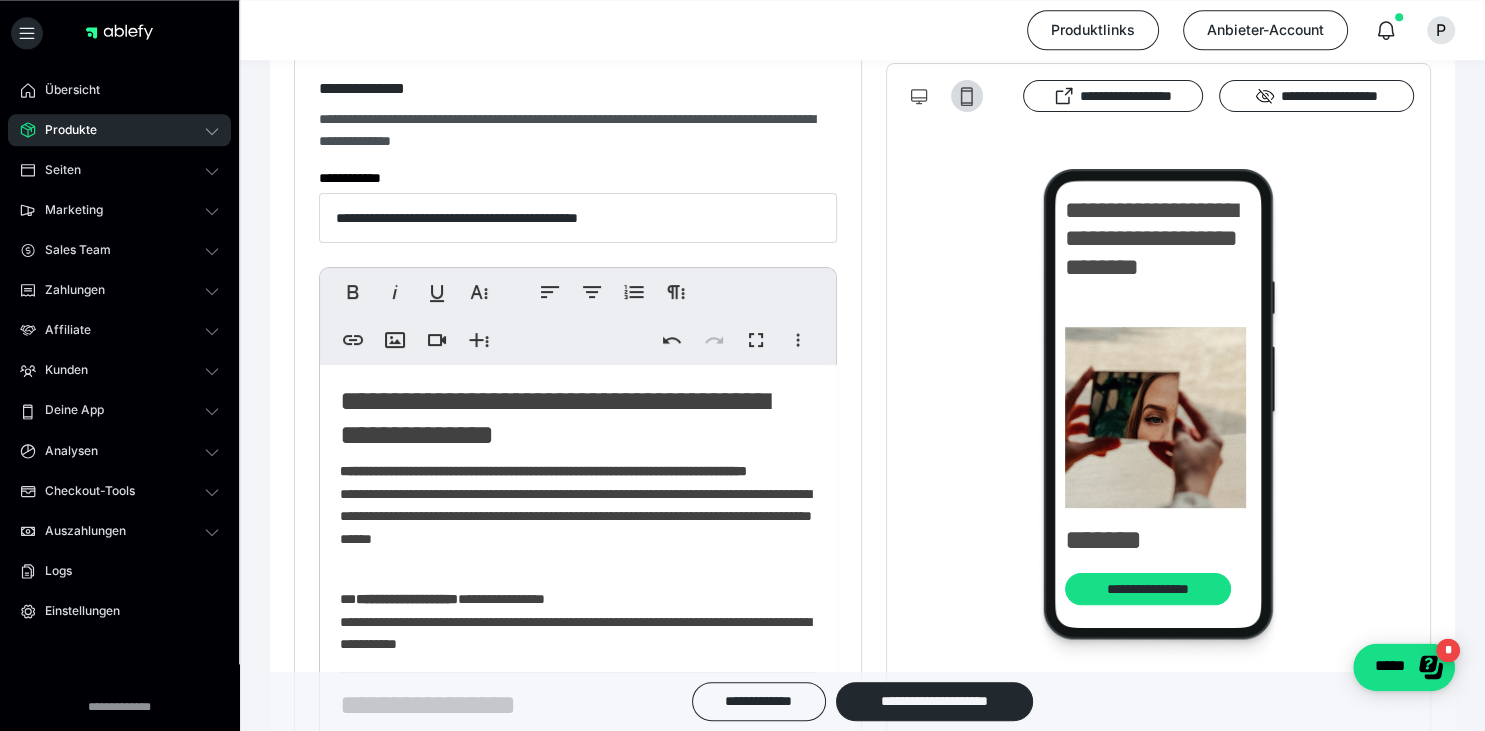 click on "**********" at bounding box center (578, 516) 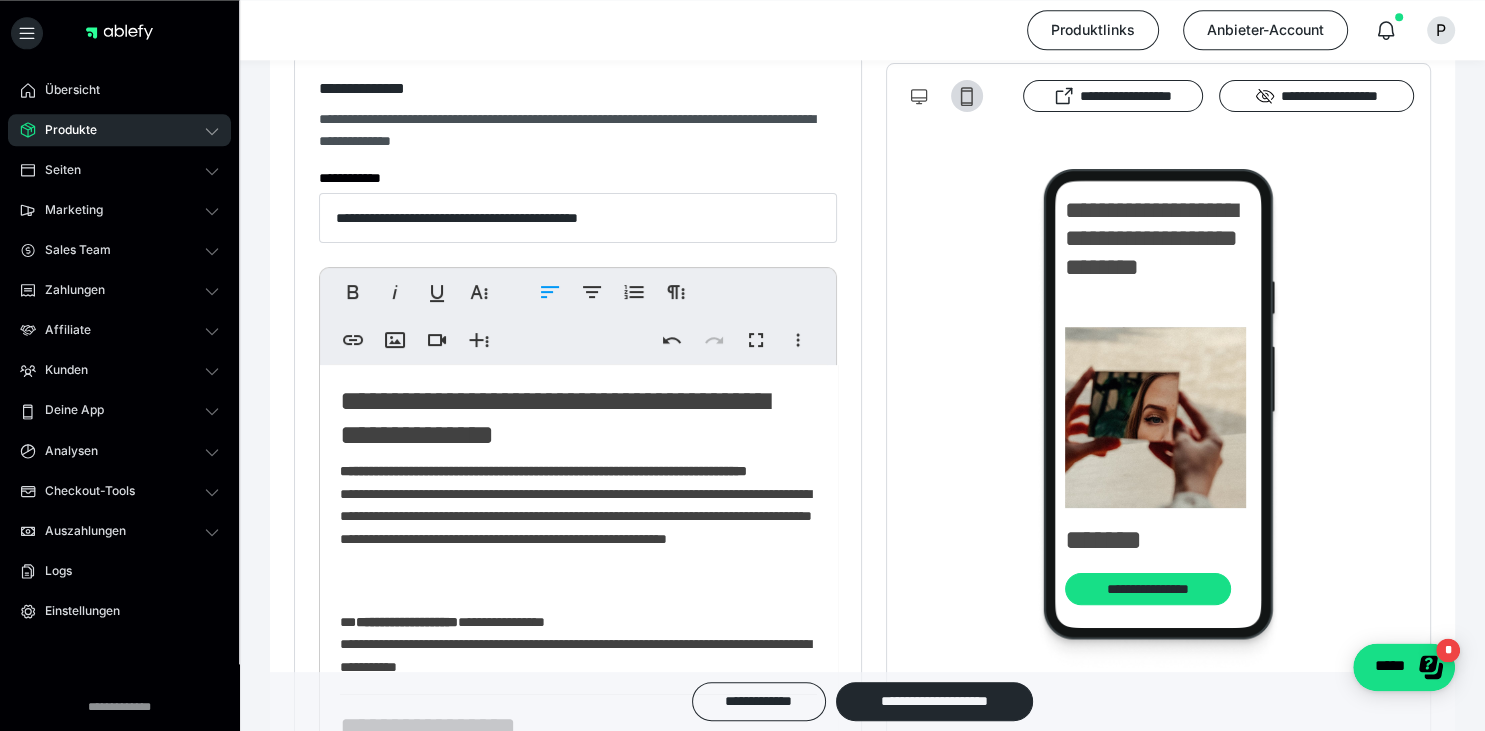 click on "**********" at bounding box center (578, 527) 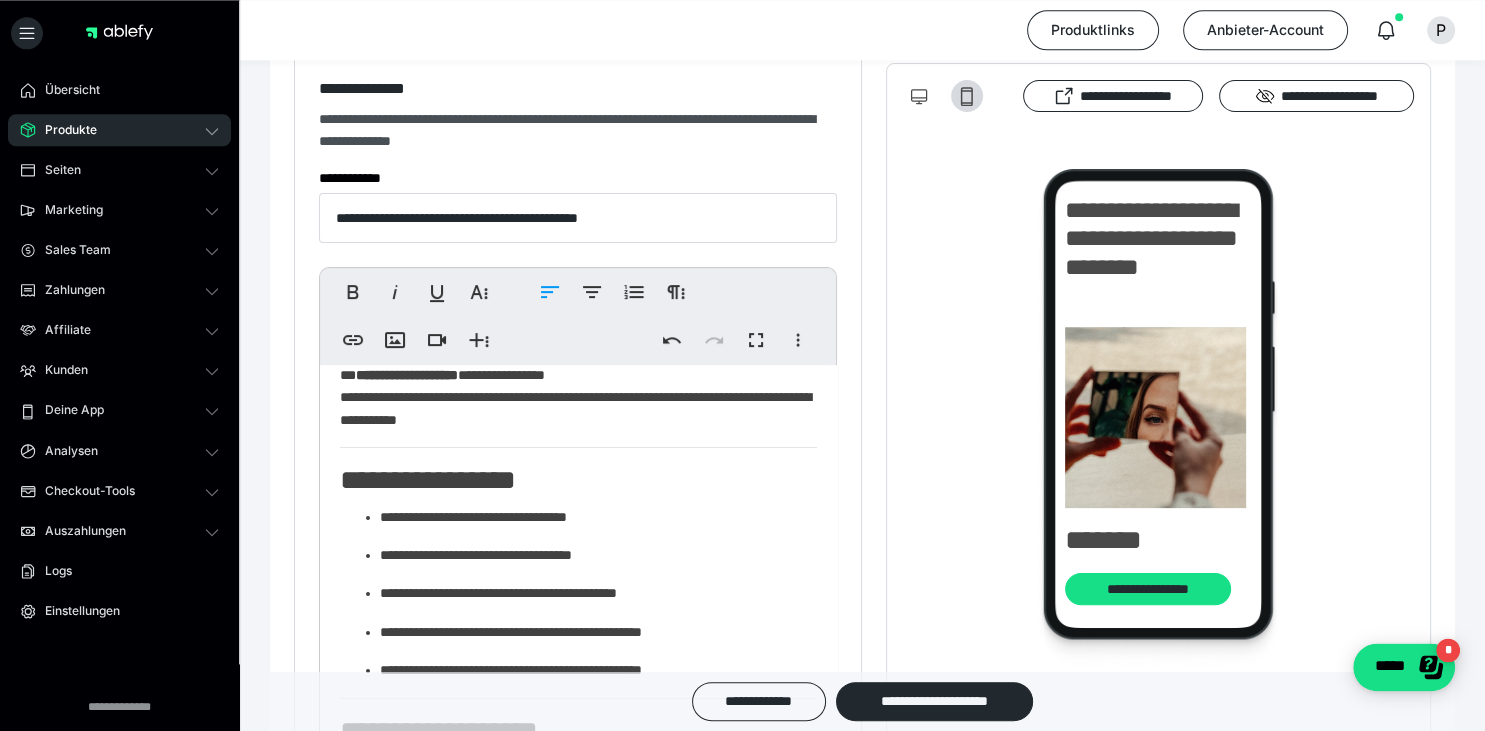 scroll, scrollTop: 0, scrollLeft: 0, axis: both 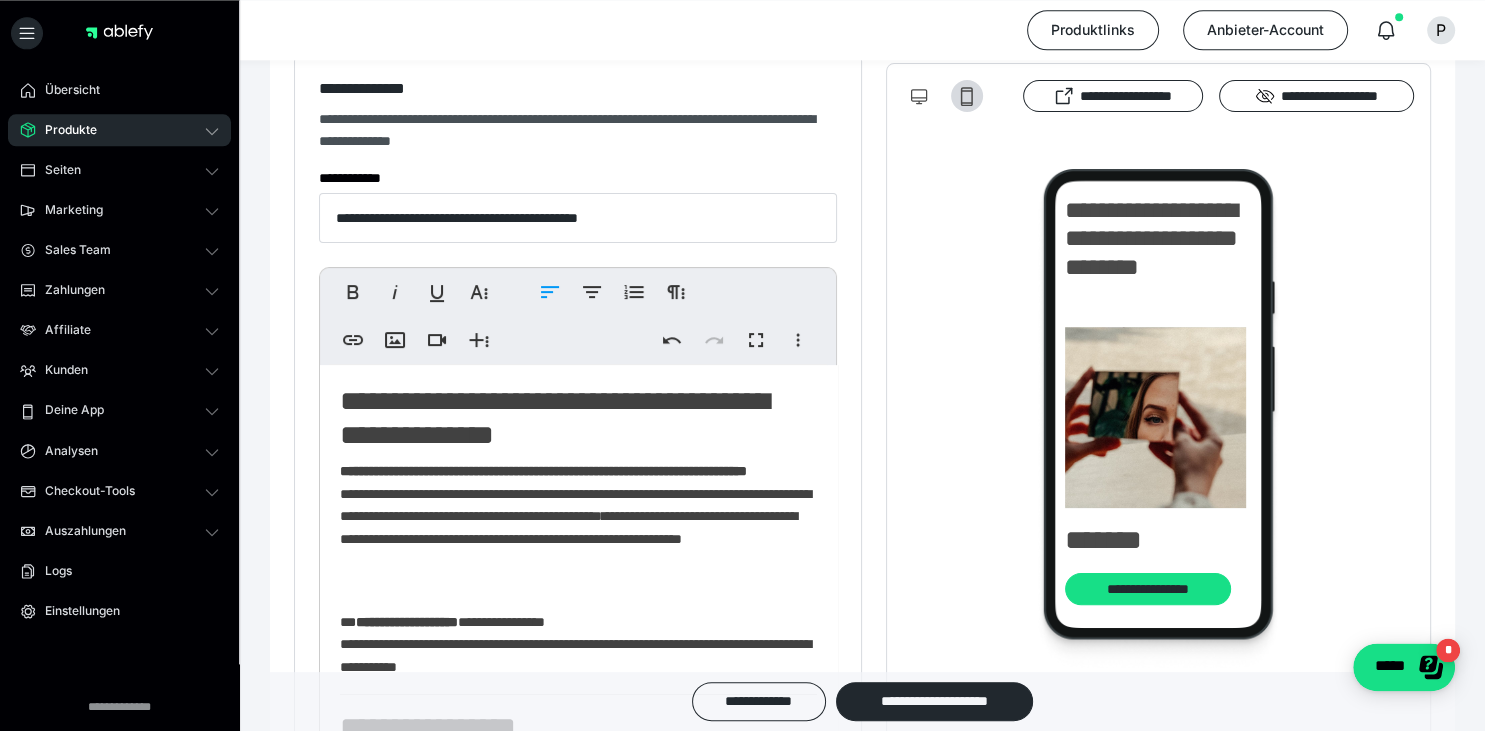 click on "**********" at bounding box center (578, 527) 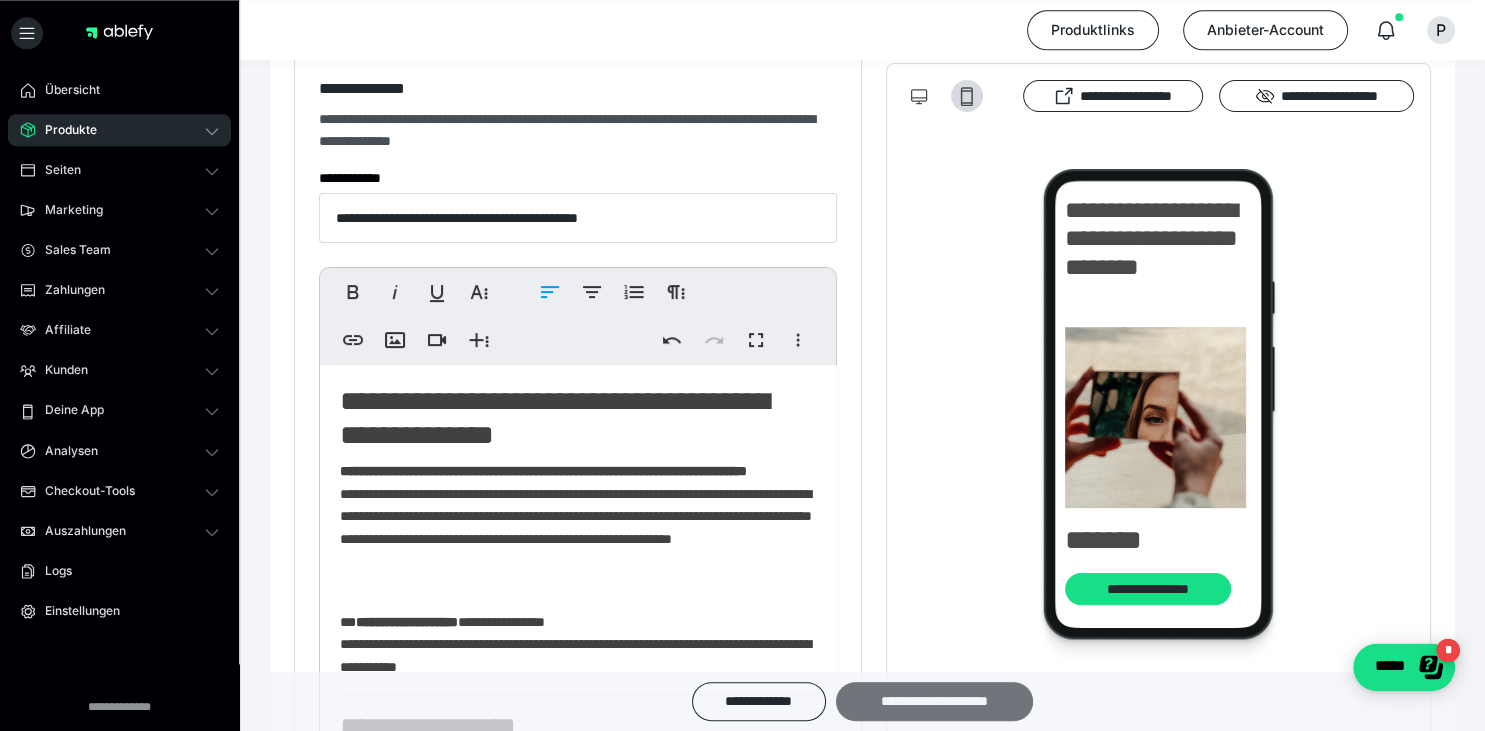 click on "**********" at bounding box center (934, 701) 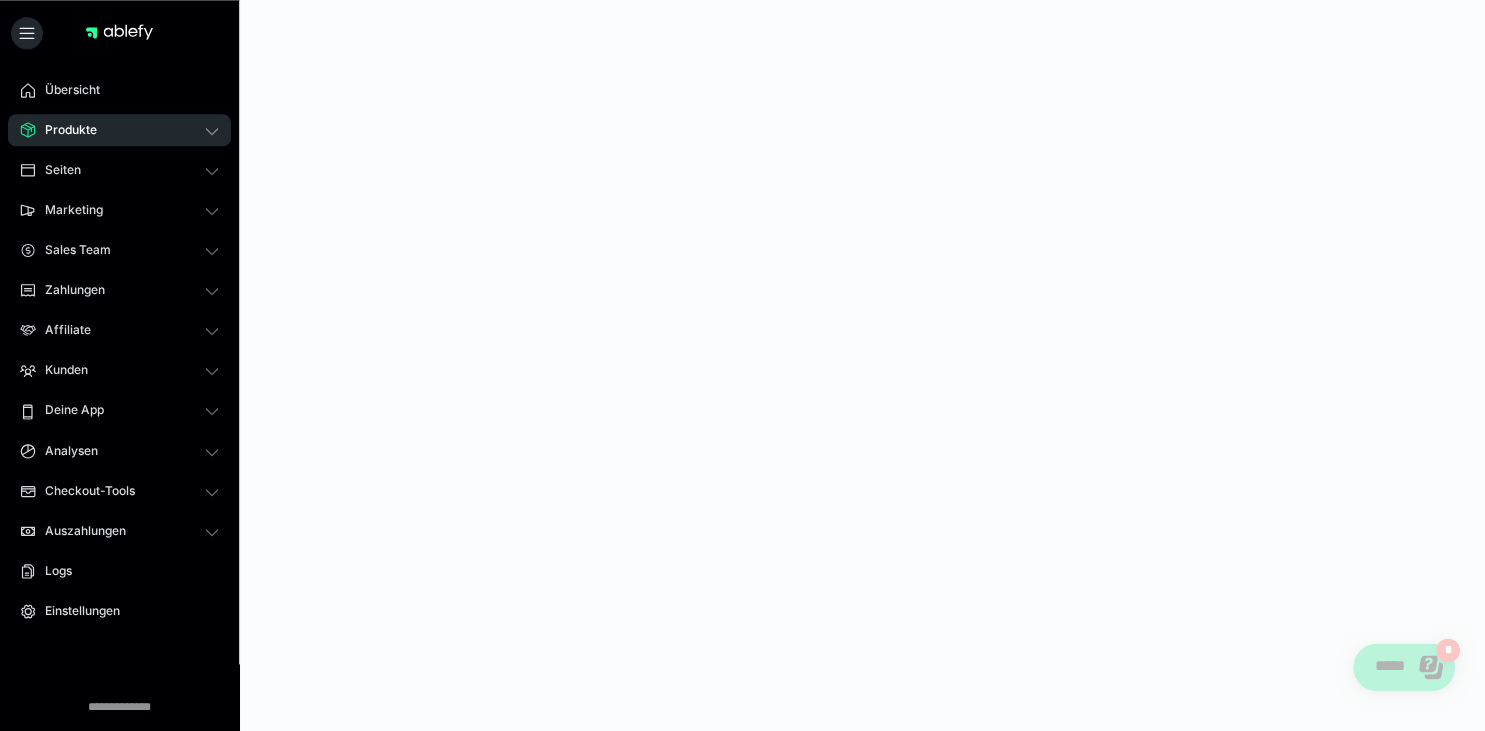 scroll, scrollTop: 0, scrollLeft: 0, axis: both 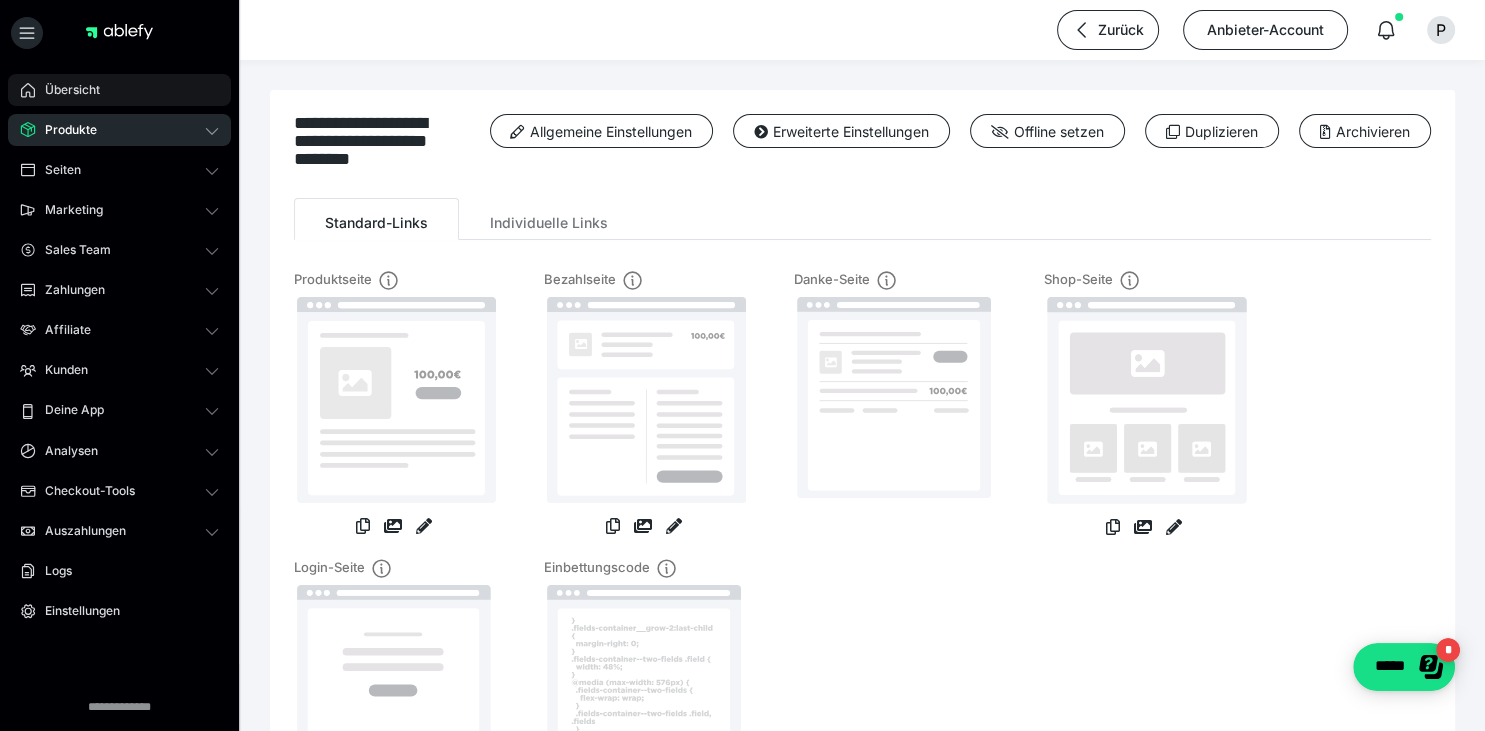 click on "Übersicht" at bounding box center (119, 90) 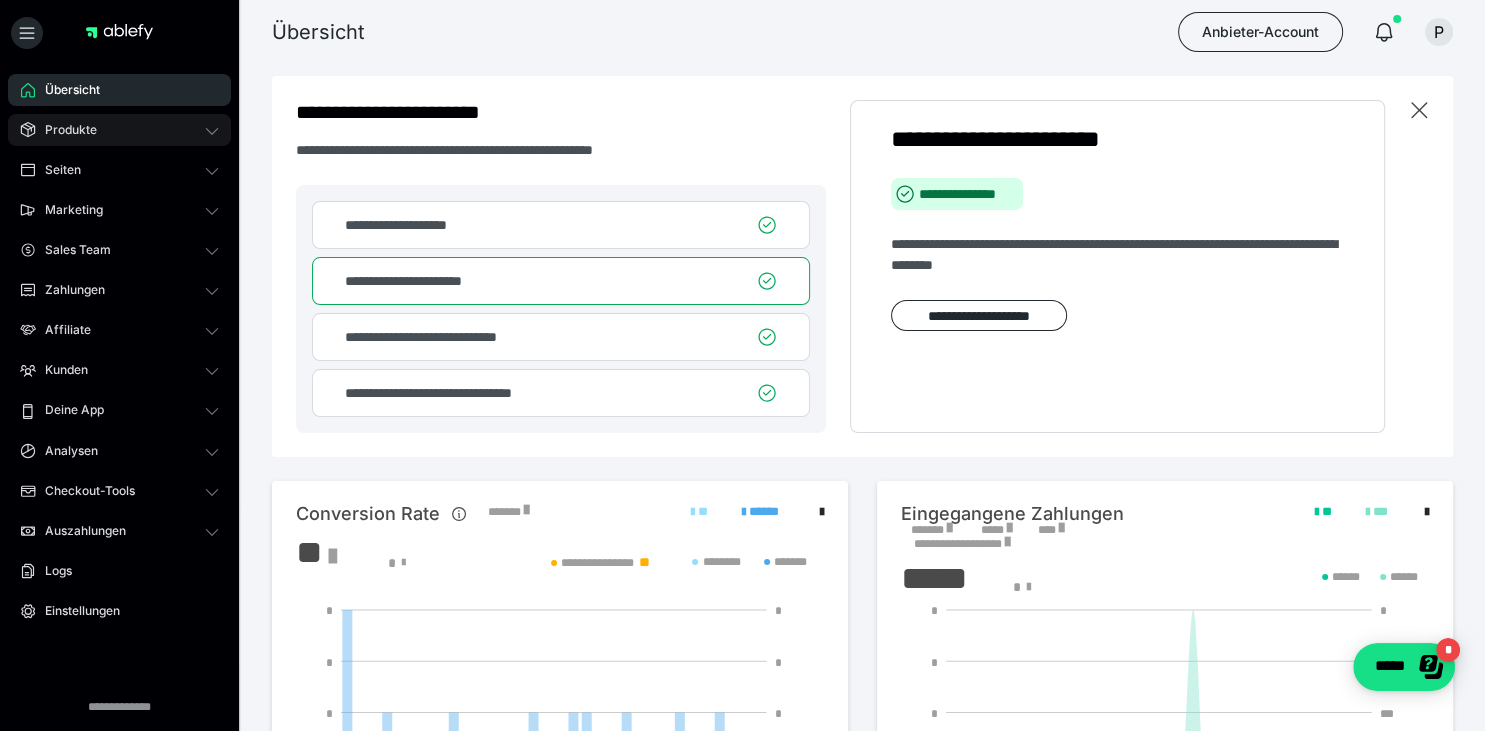 click on "Produkte" at bounding box center [119, 130] 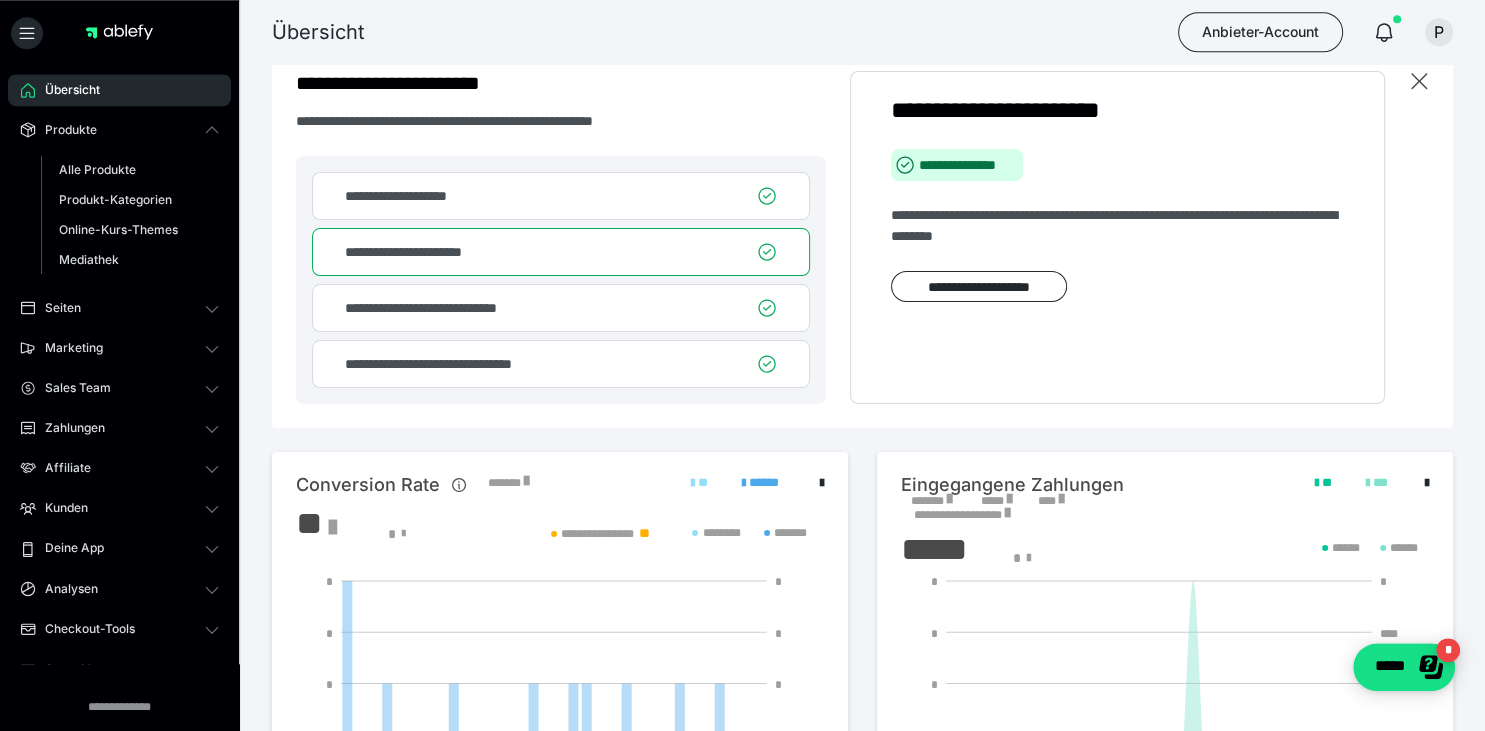 scroll, scrollTop: 0, scrollLeft: 0, axis: both 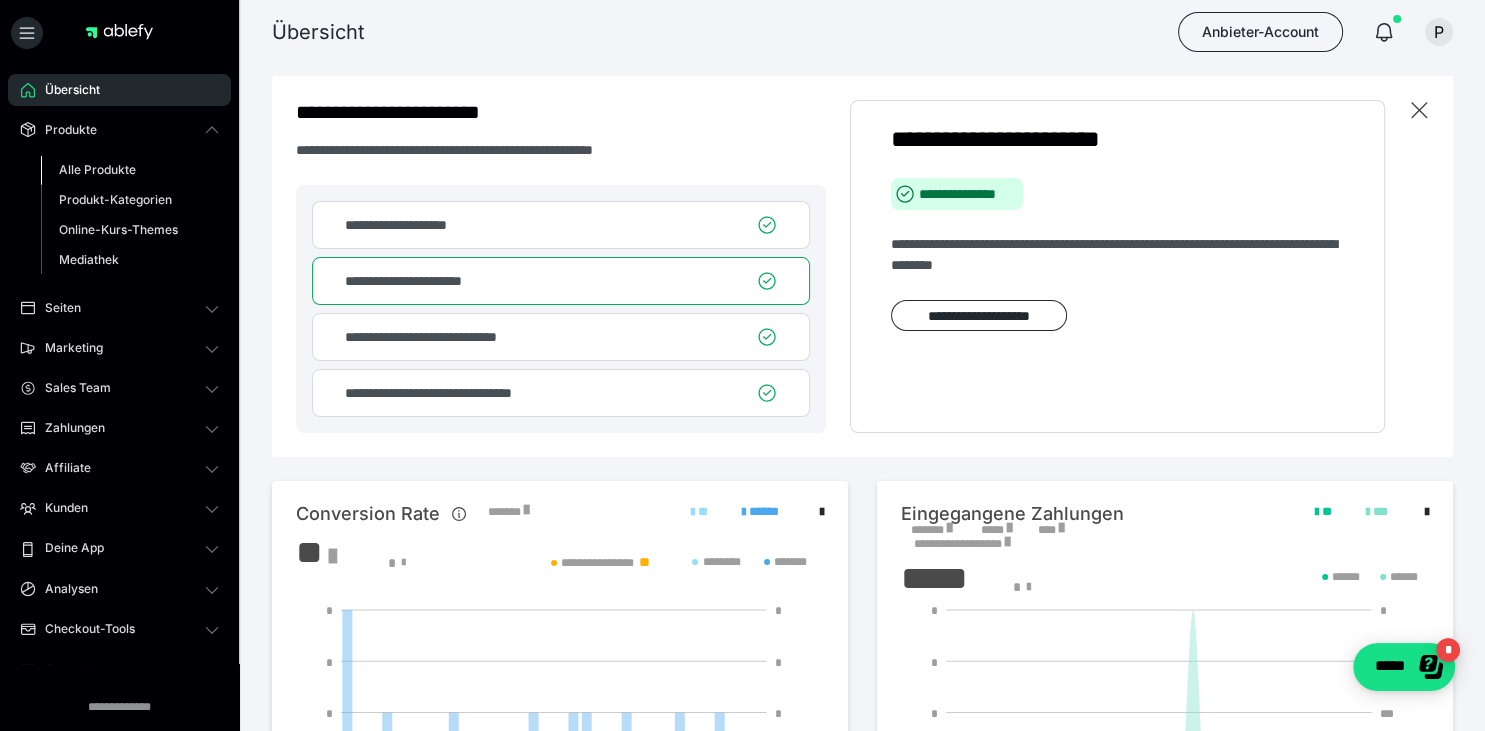 click on "Alle Produkte" at bounding box center [130, 170] 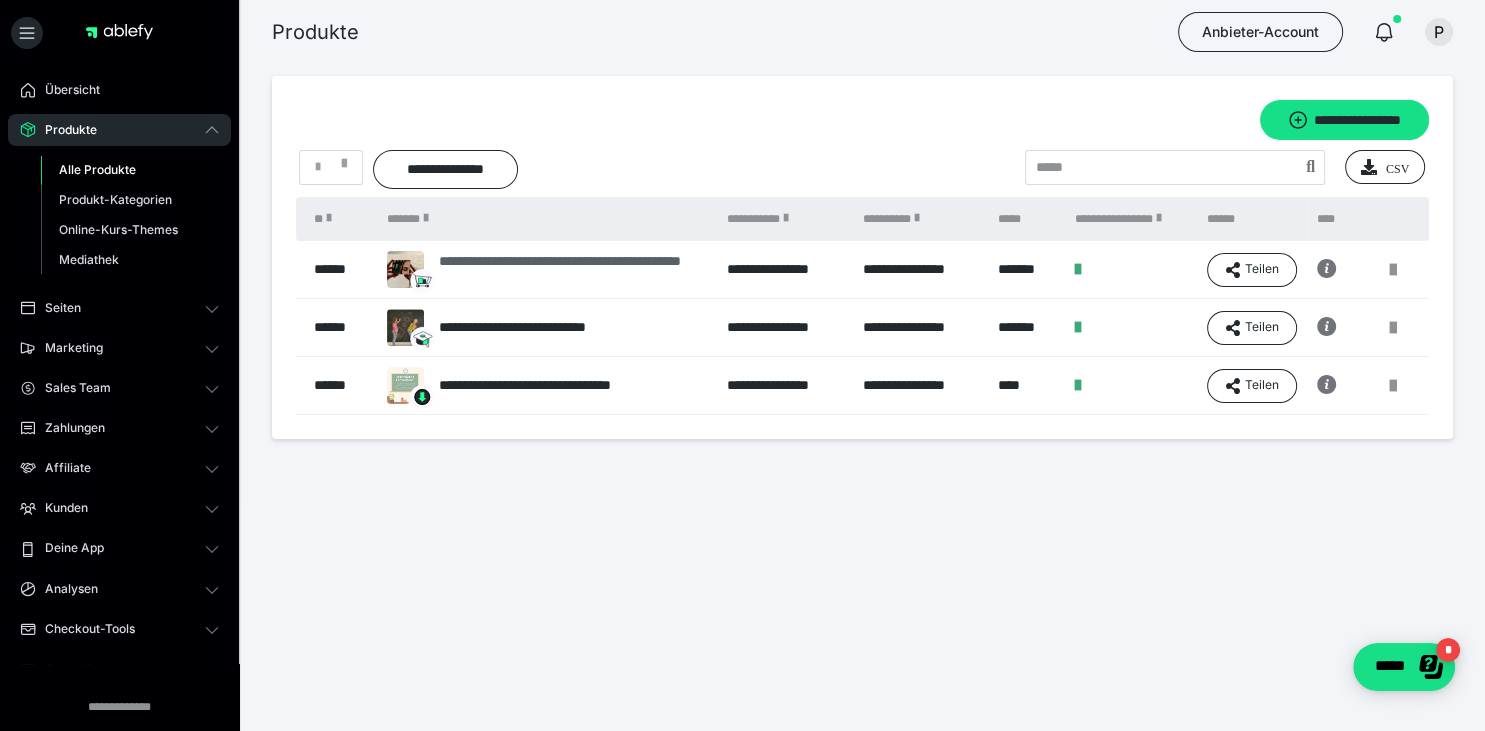 click on "**********" at bounding box center (573, 270) 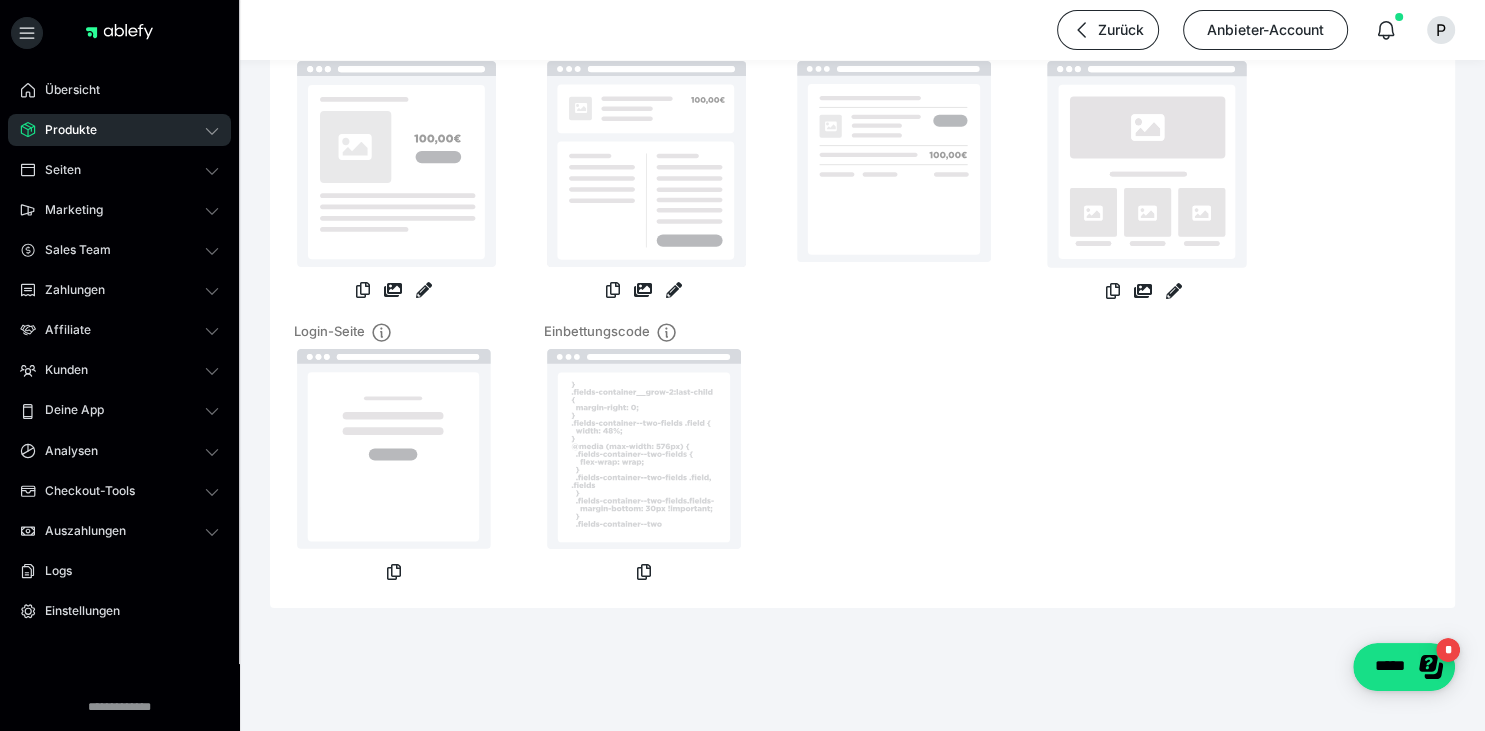 scroll, scrollTop: 0, scrollLeft: 0, axis: both 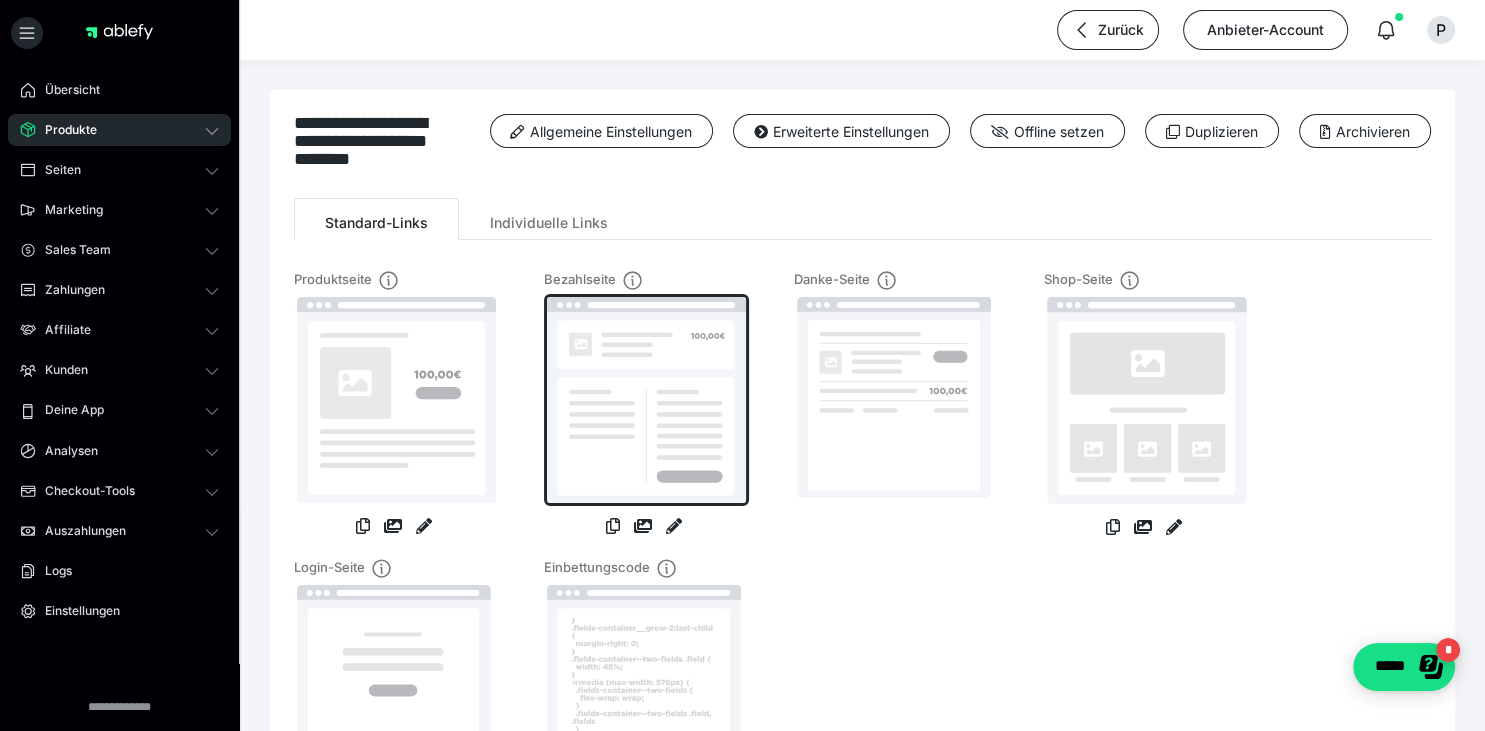 click at bounding box center [646, 400] 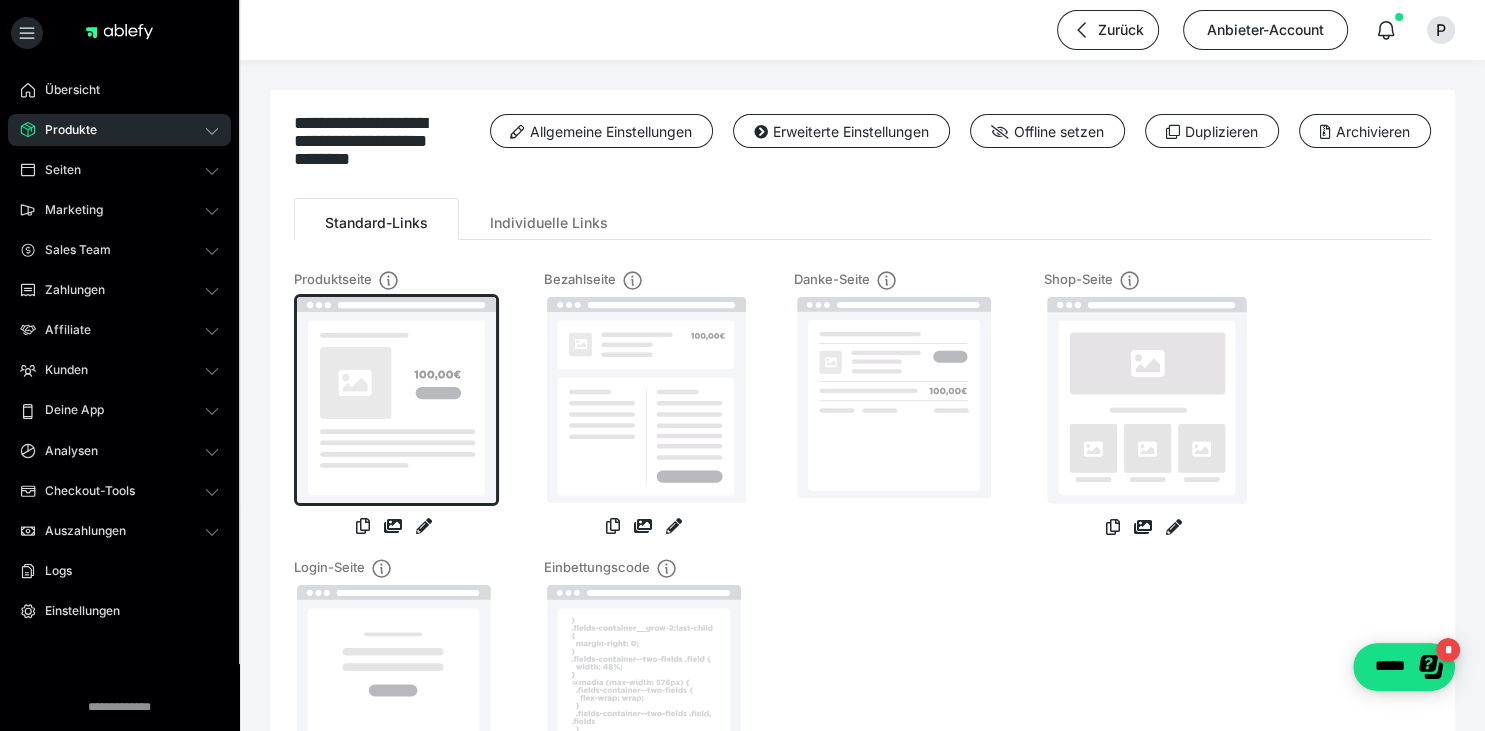 click at bounding box center [396, 400] 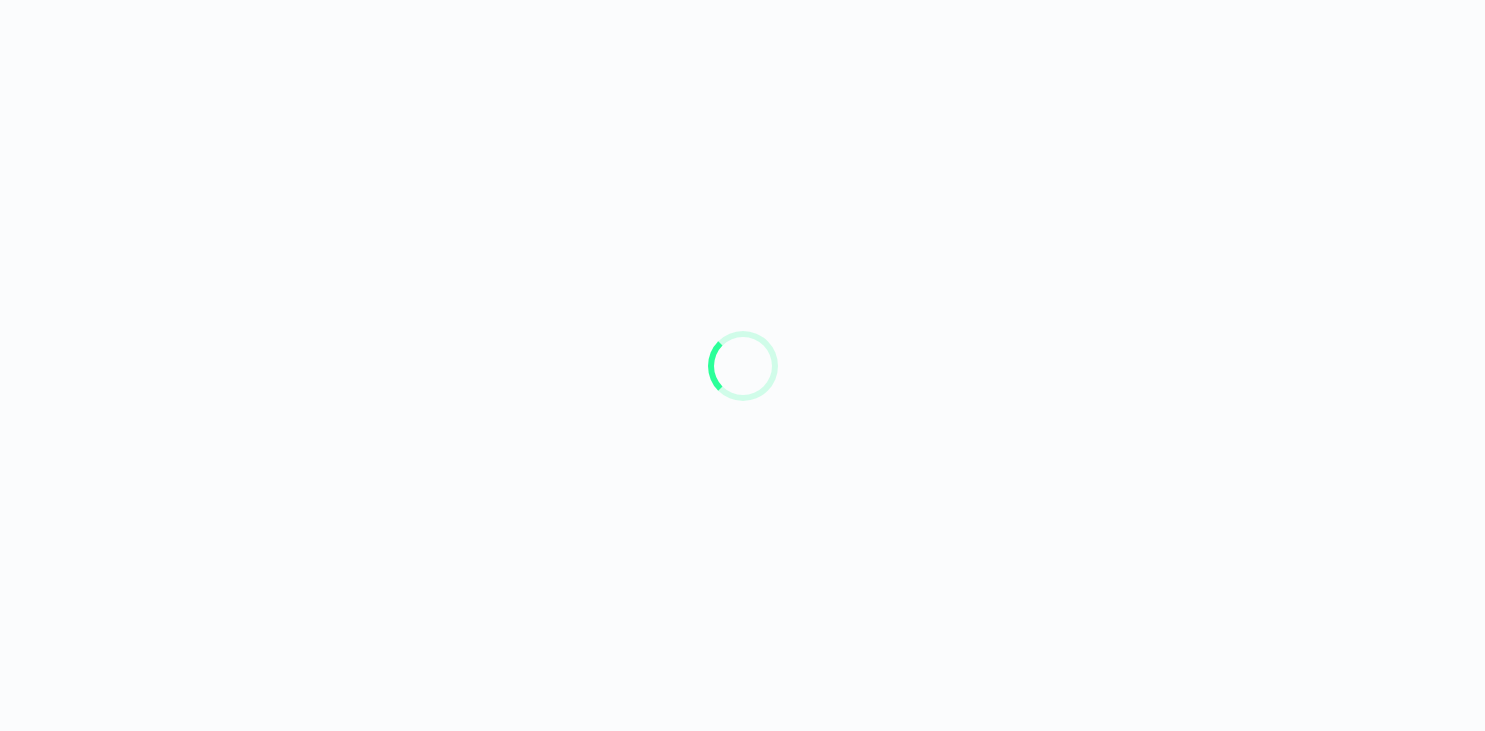 scroll, scrollTop: 0, scrollLeft: 0, axis: both 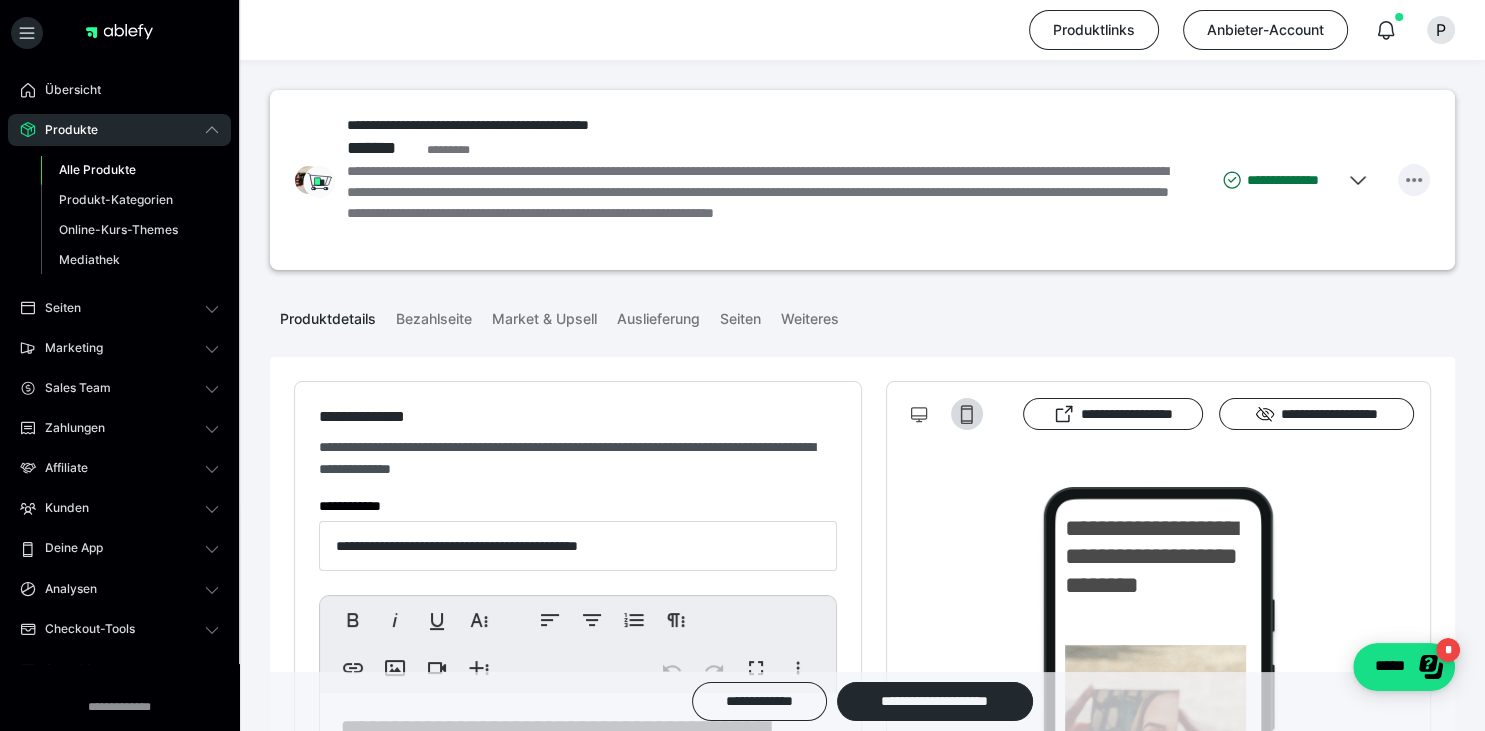 click 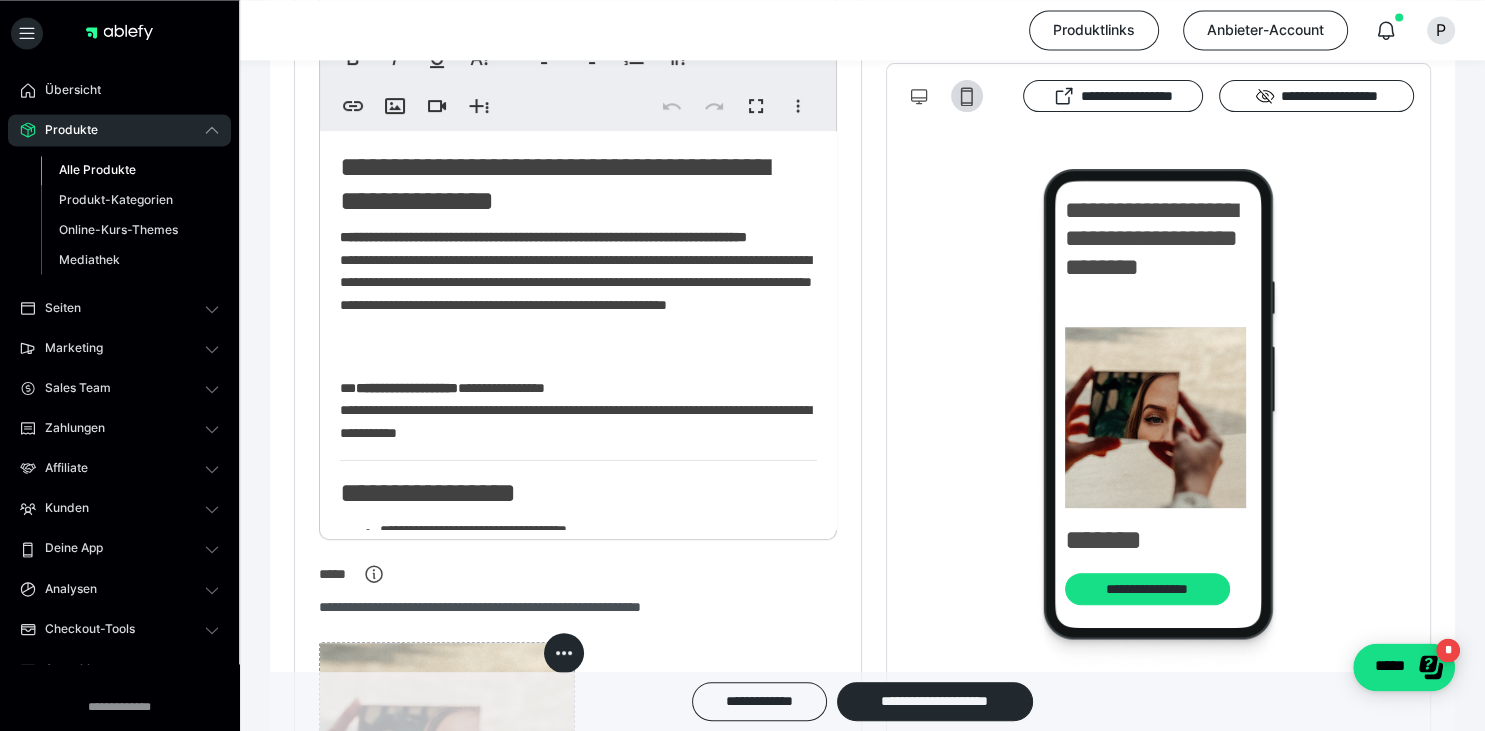 scroll, scrollTop: 568, scrollLeft: 0, axis: vertical 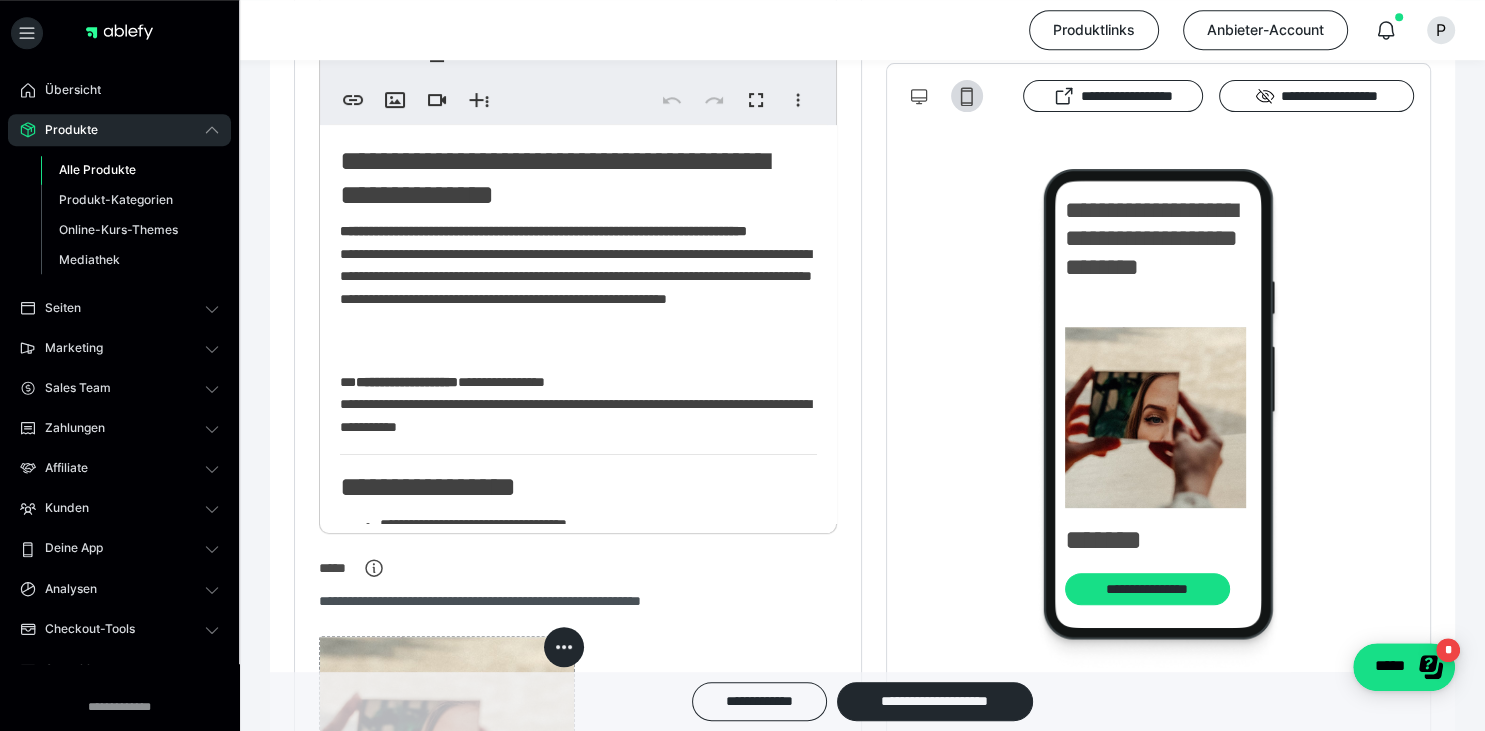 click on "**********" 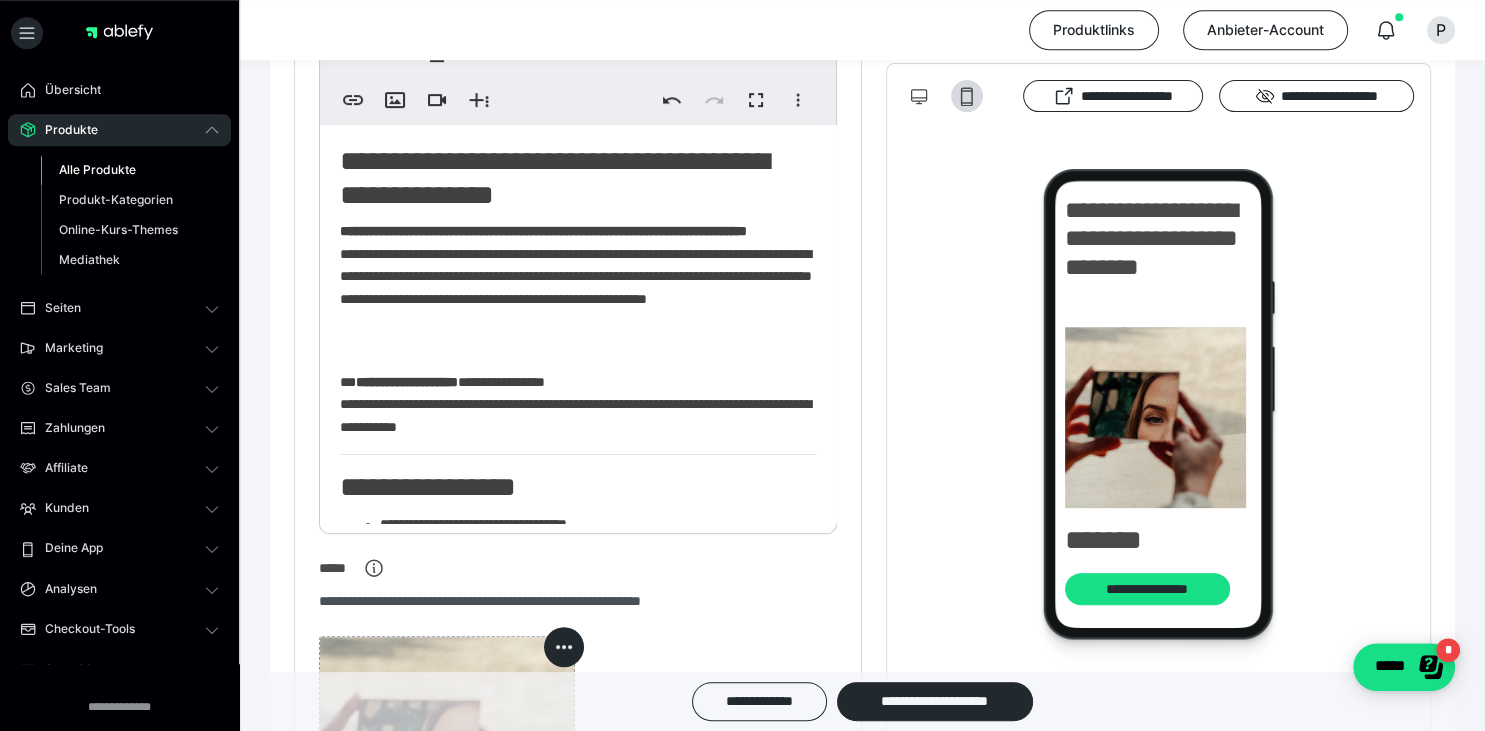 type 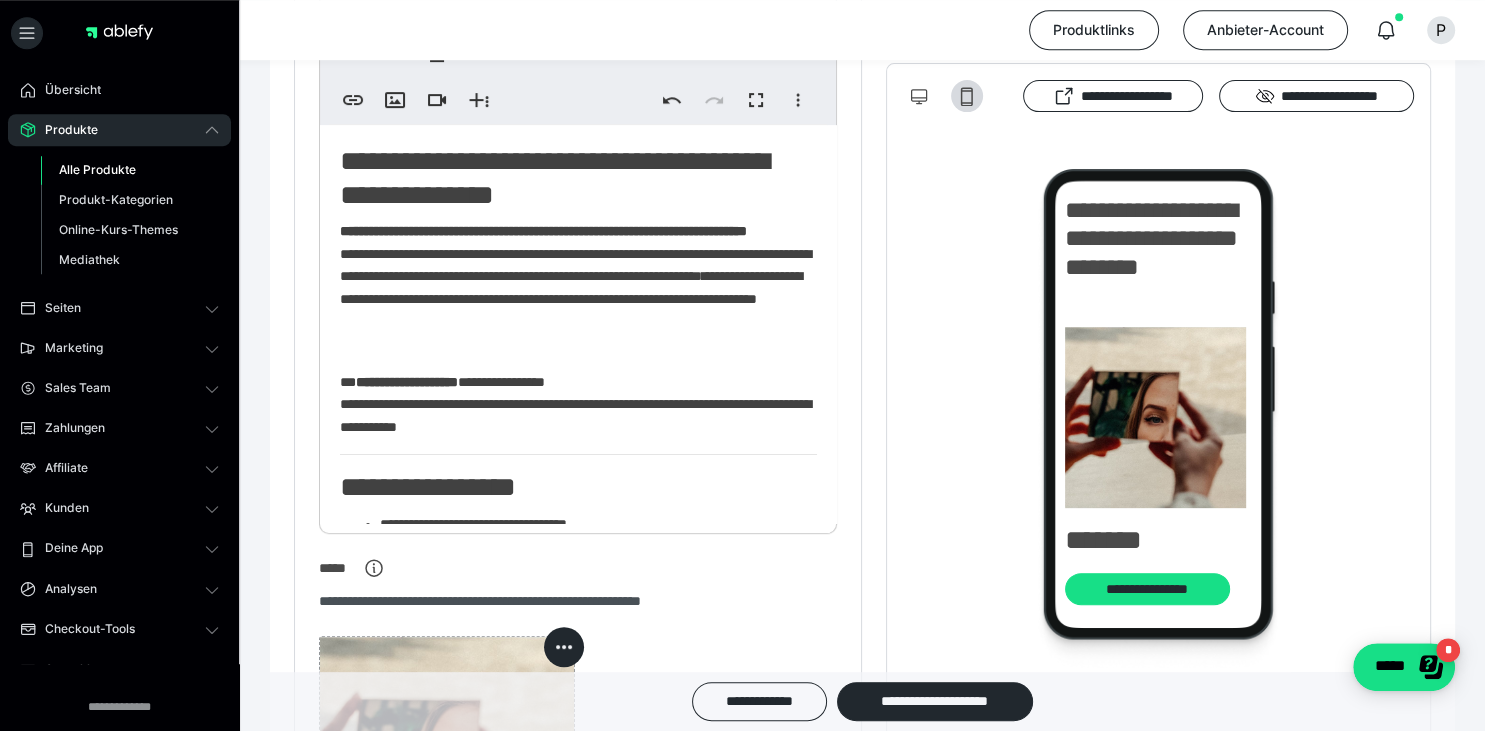 click on "**********" at bounding box center [578, 287] 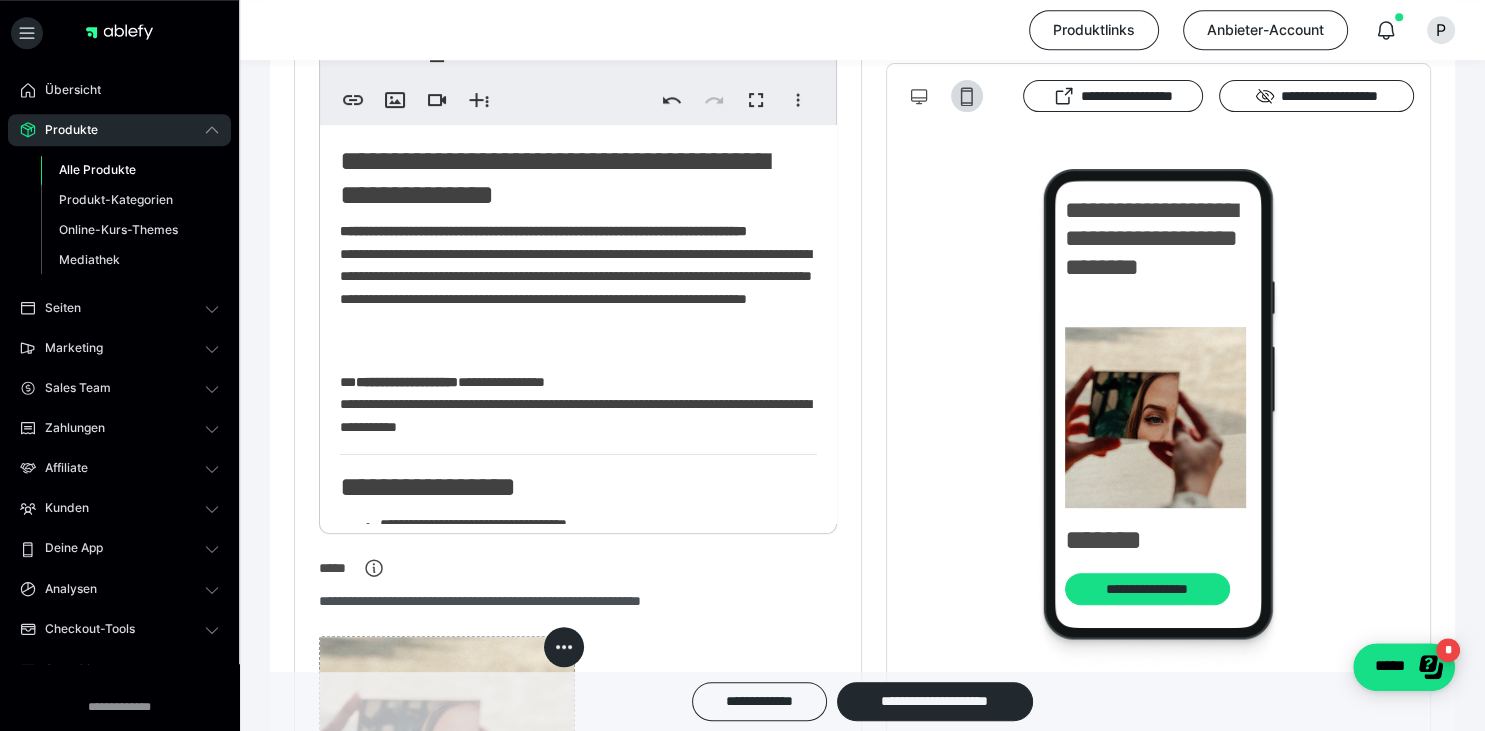click on "**********" at bounding box center (578, 287) 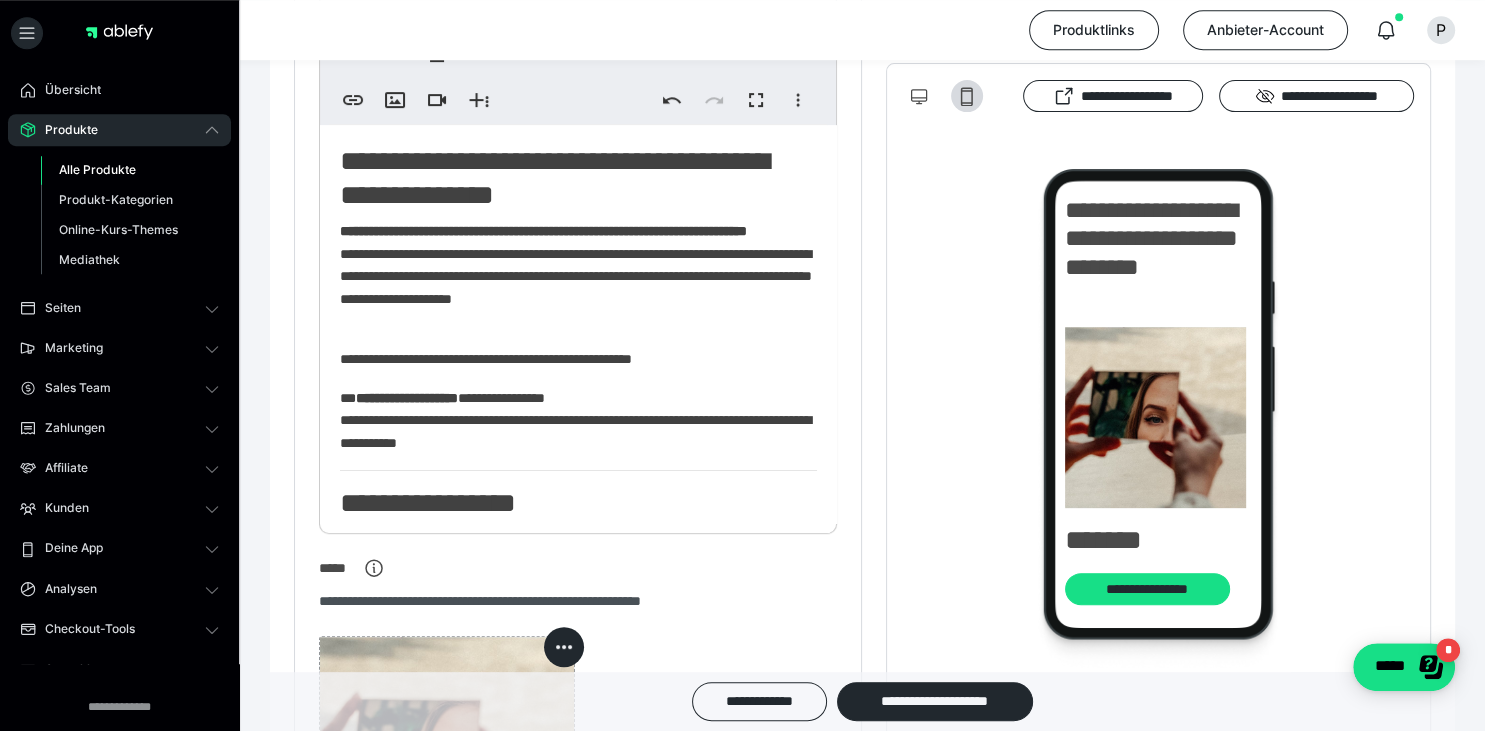 click on "**********" at bounding box center [578, 359] 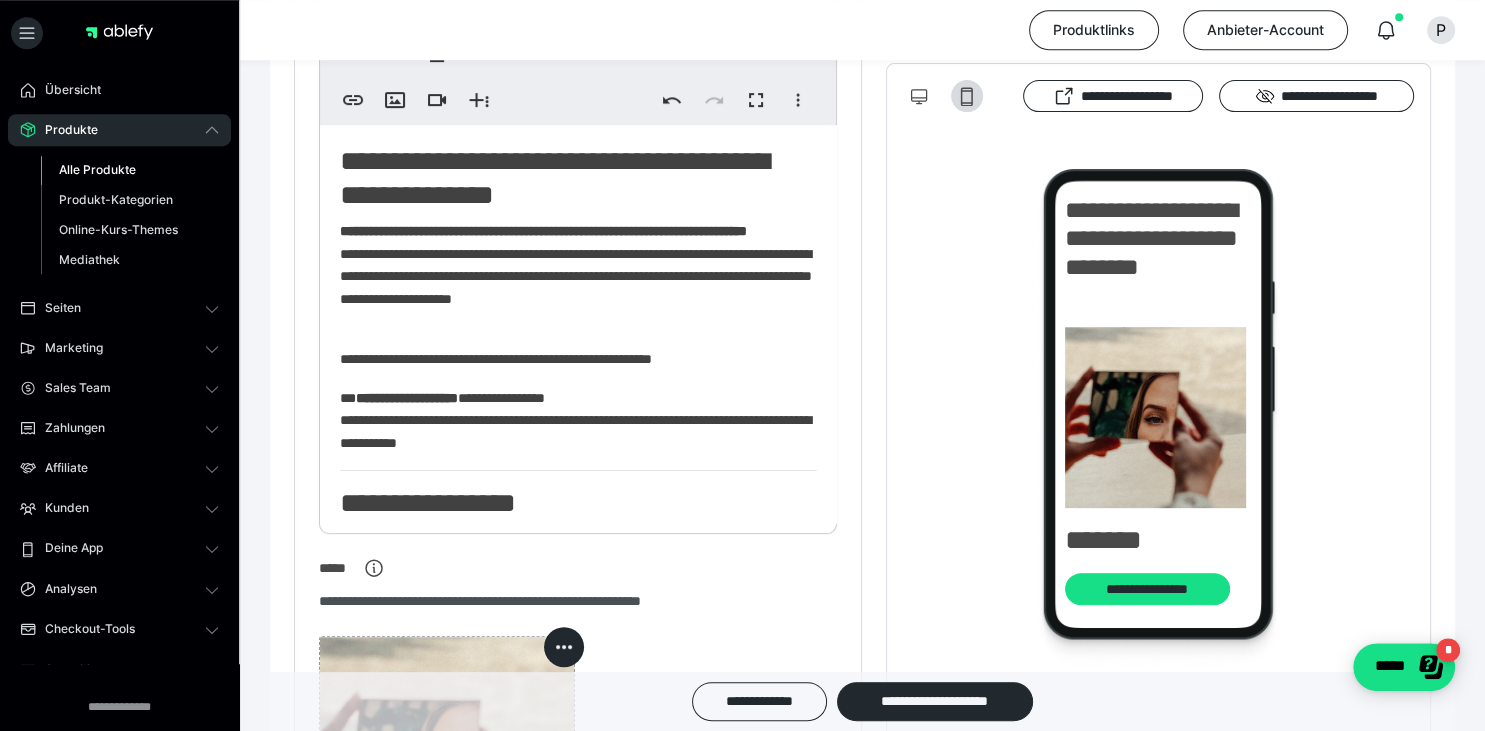 click on "**********" at bounding box center (578, 359) 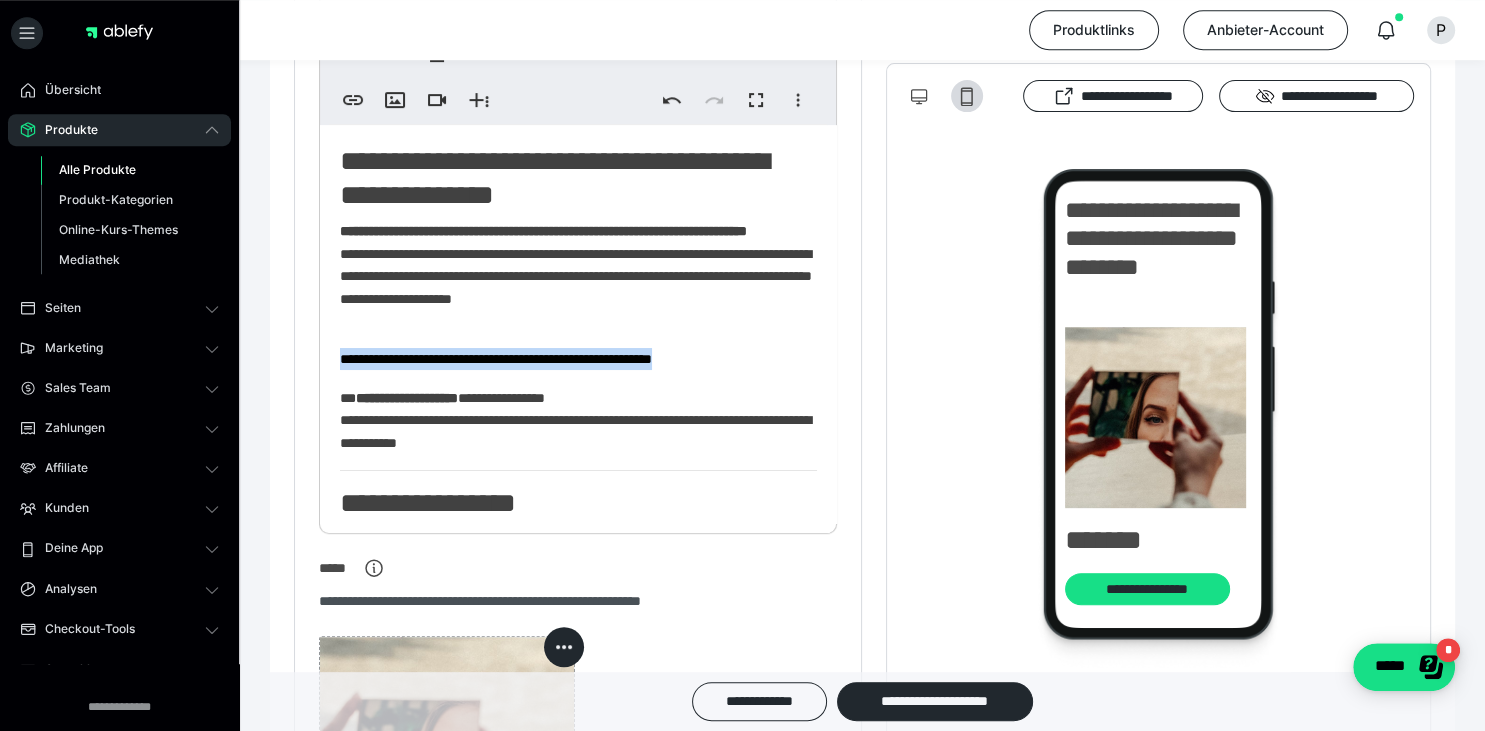 drag, startPoint x: 342, startPoint y: 357, endPoint x: 733, endPoint y: 367, distance: 391.12787 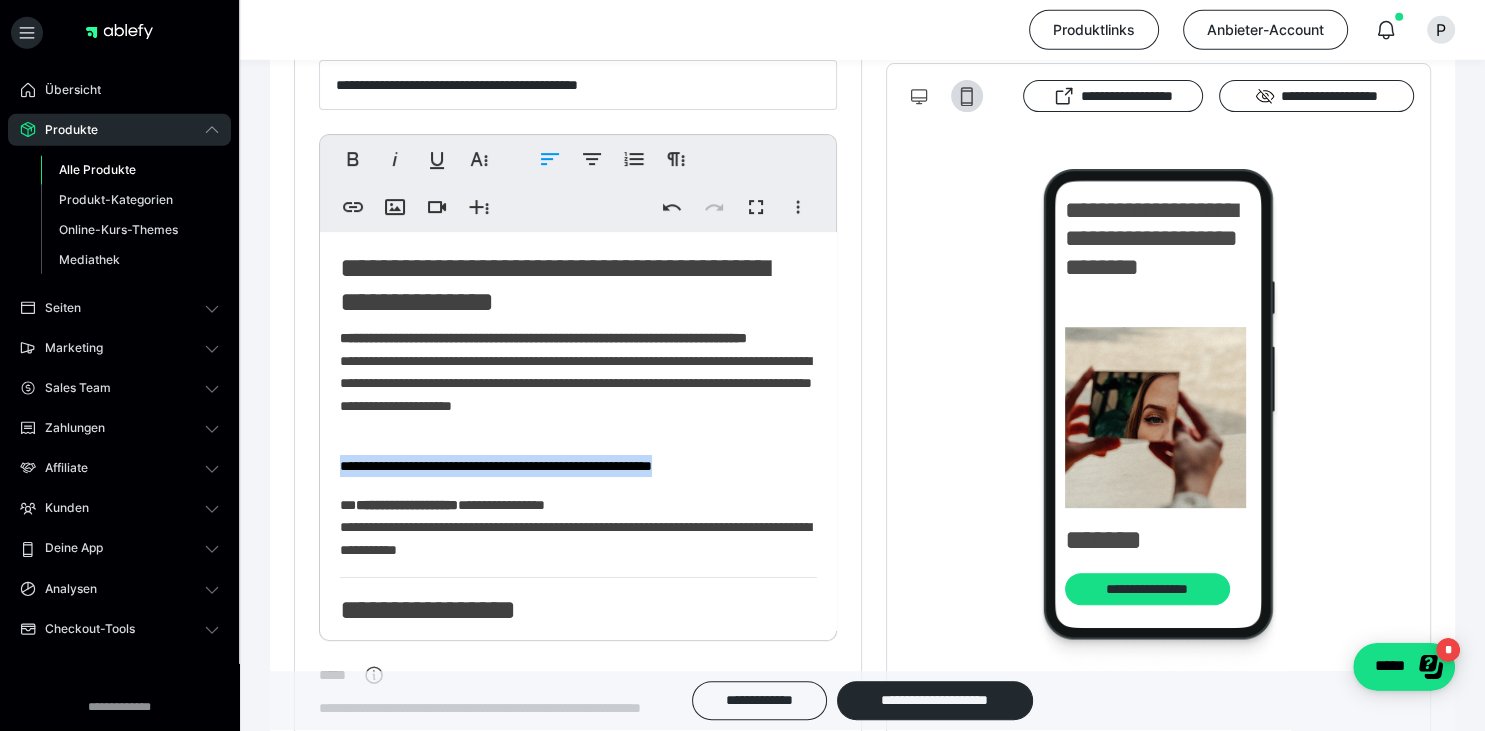 scroll, scrollTop: 224, scrollLeft: 0, axis: vertical 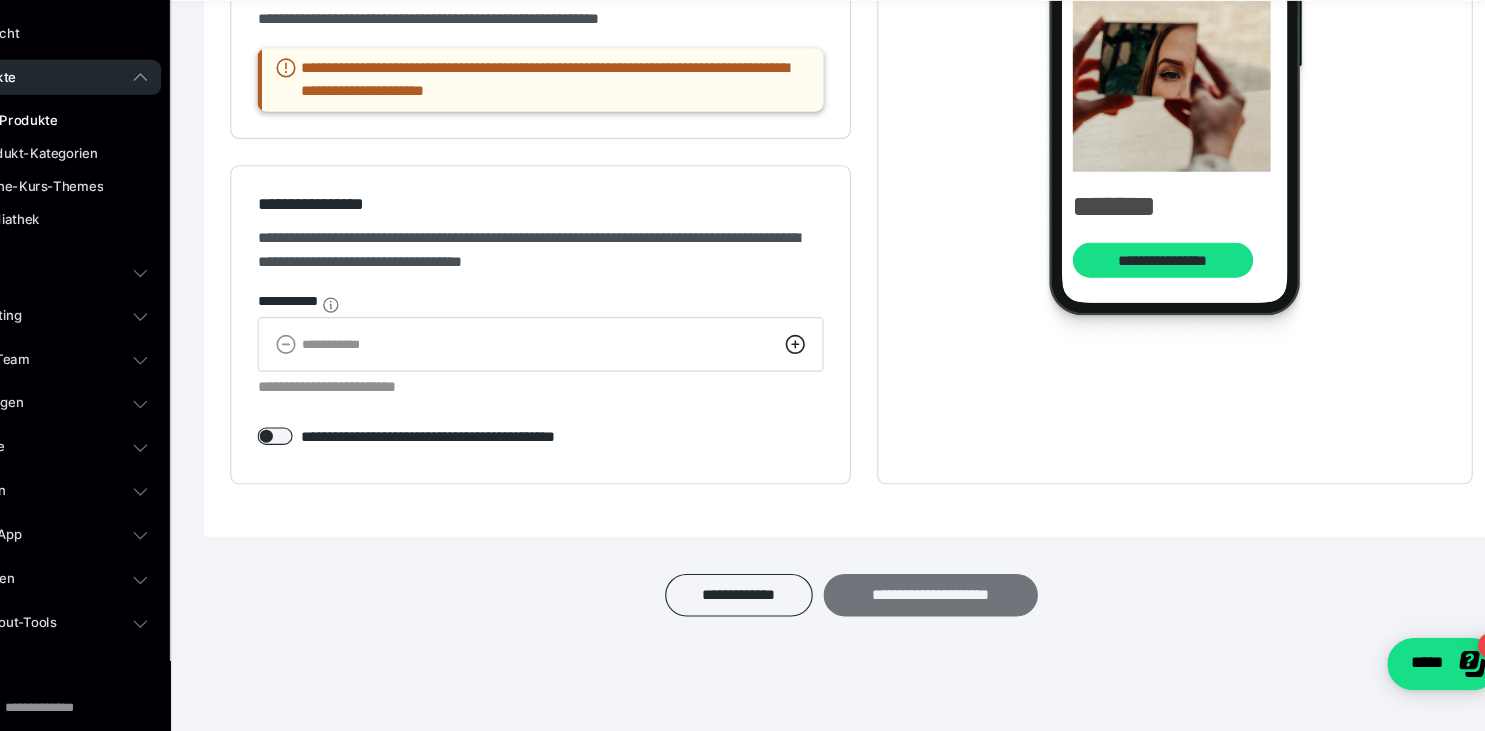 click on "**********" at bounding box center (935, 604) 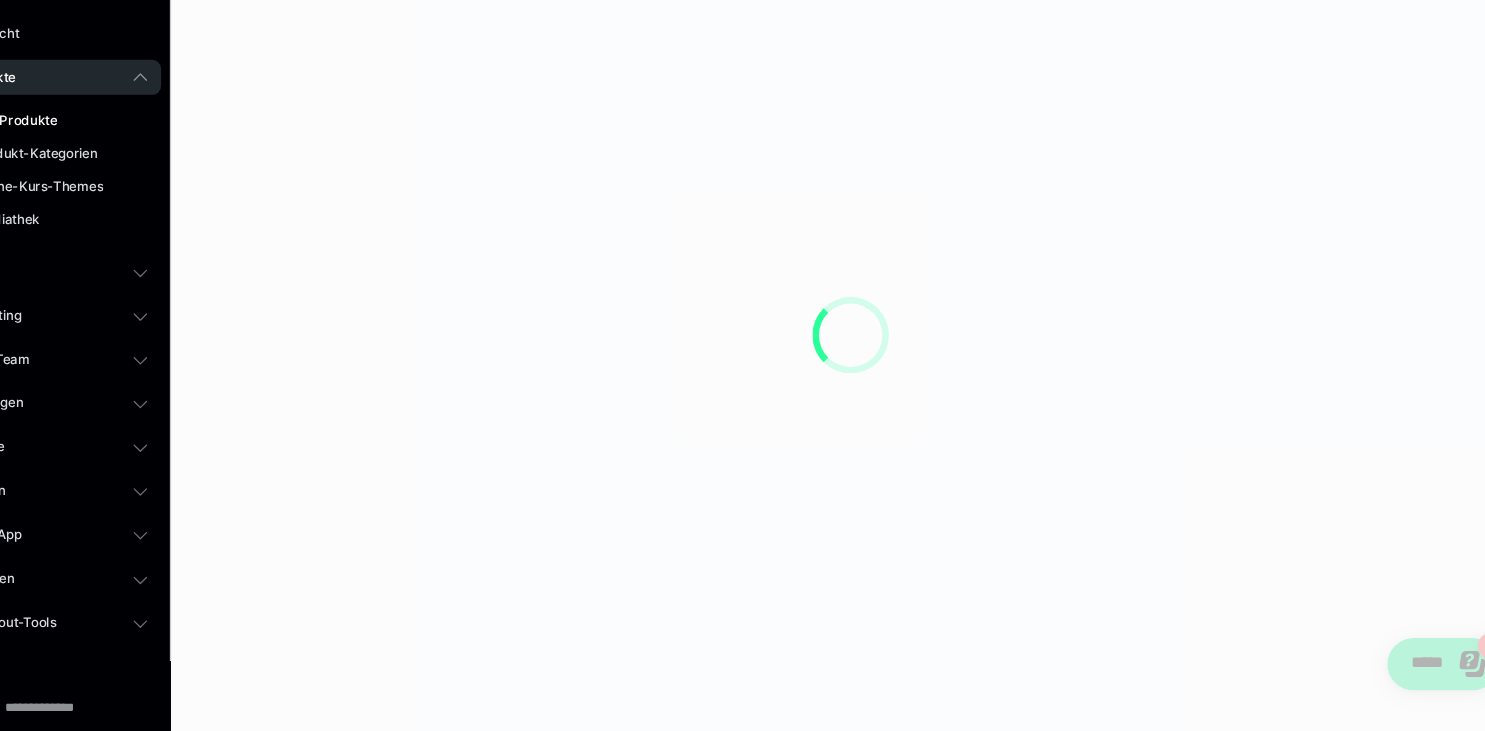 scroll, scrollTop: 0, scrollLeft: 0, axis: both 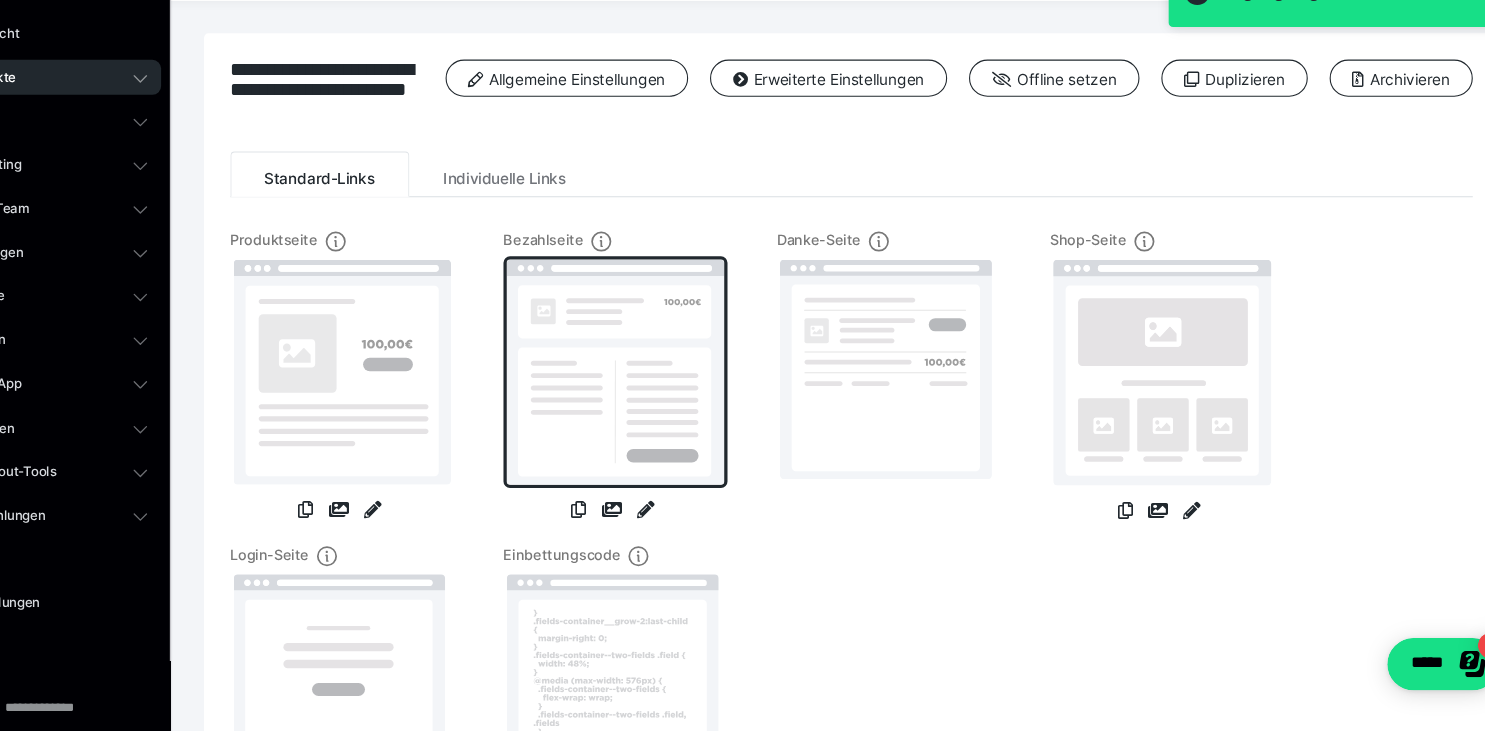 click at bounding box center (646, 400) 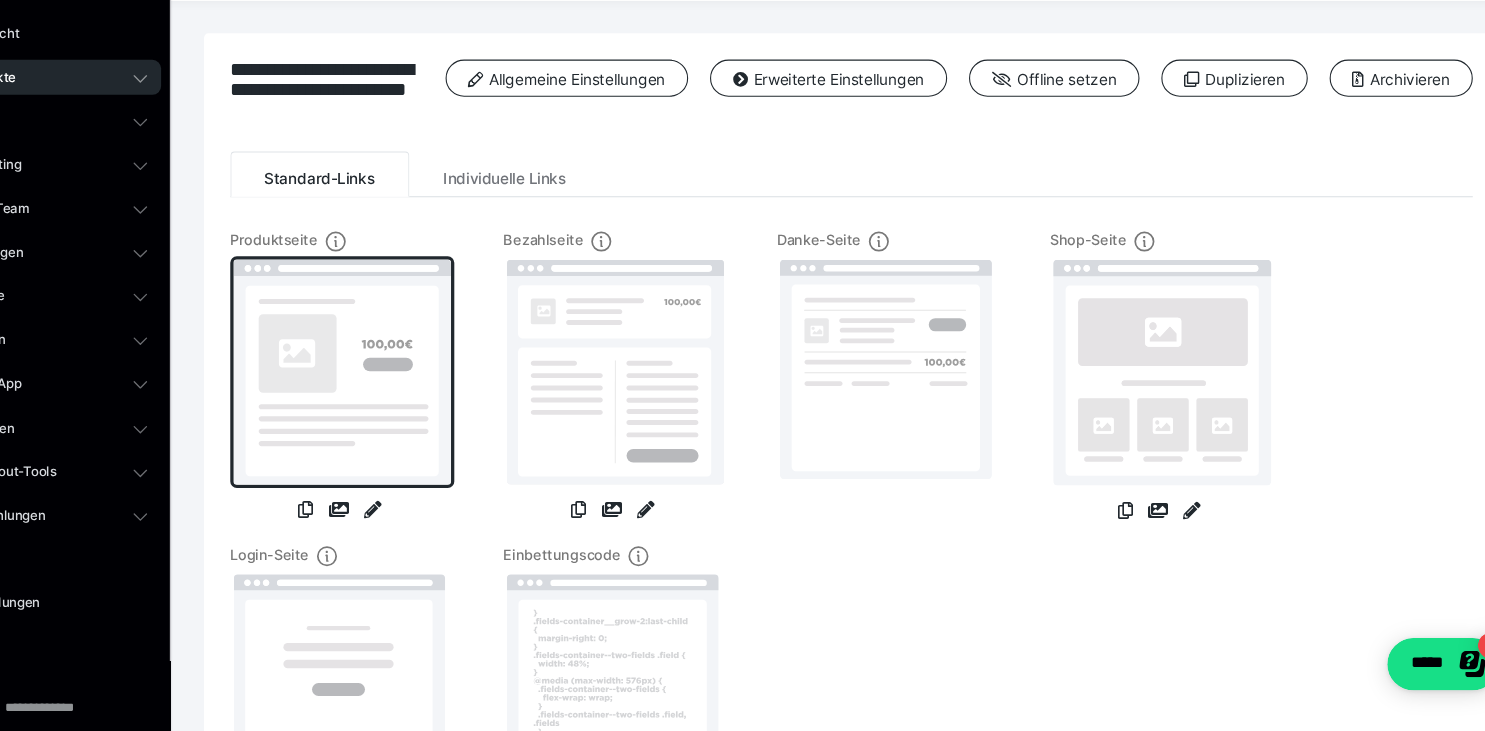 click at bounding box center (396, 400) 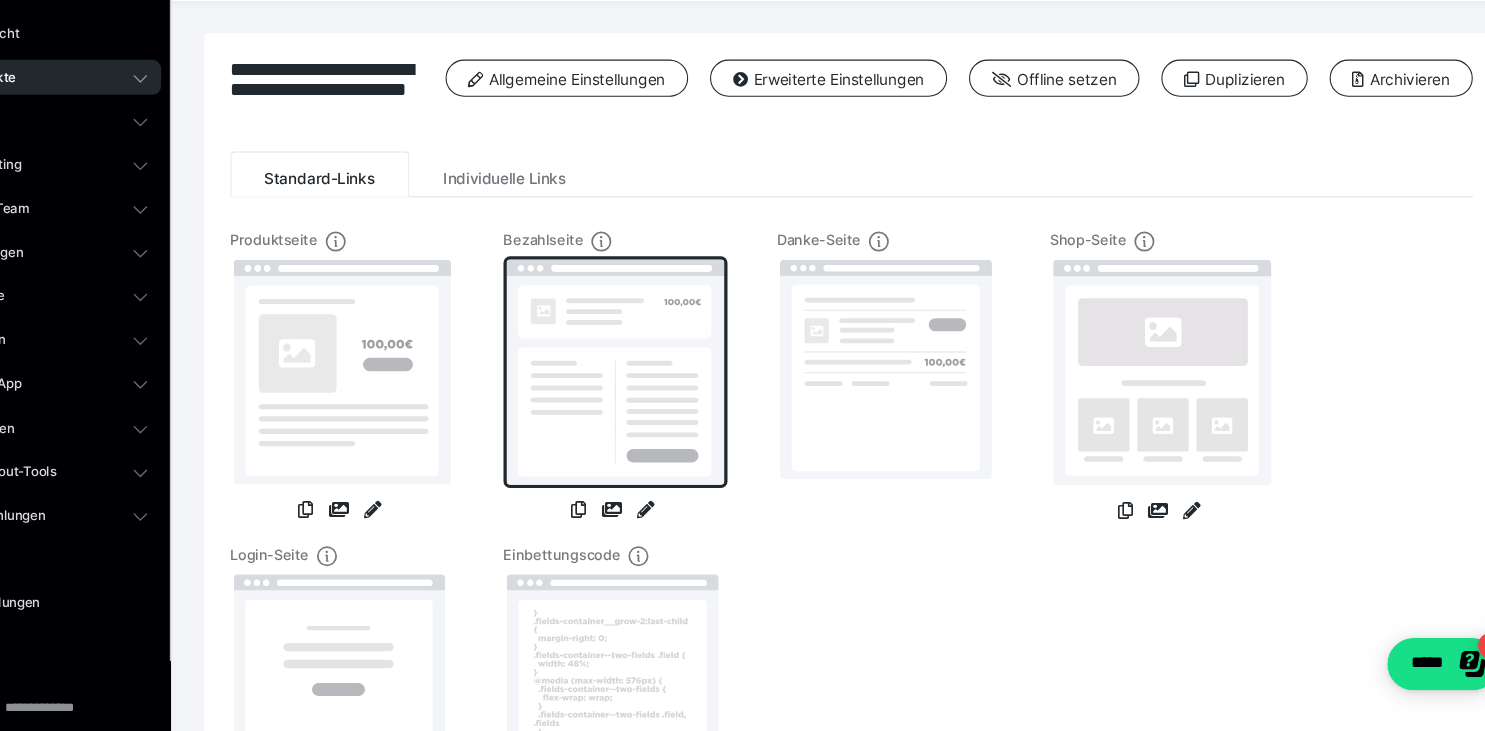 click at bounding box center [646, 400] 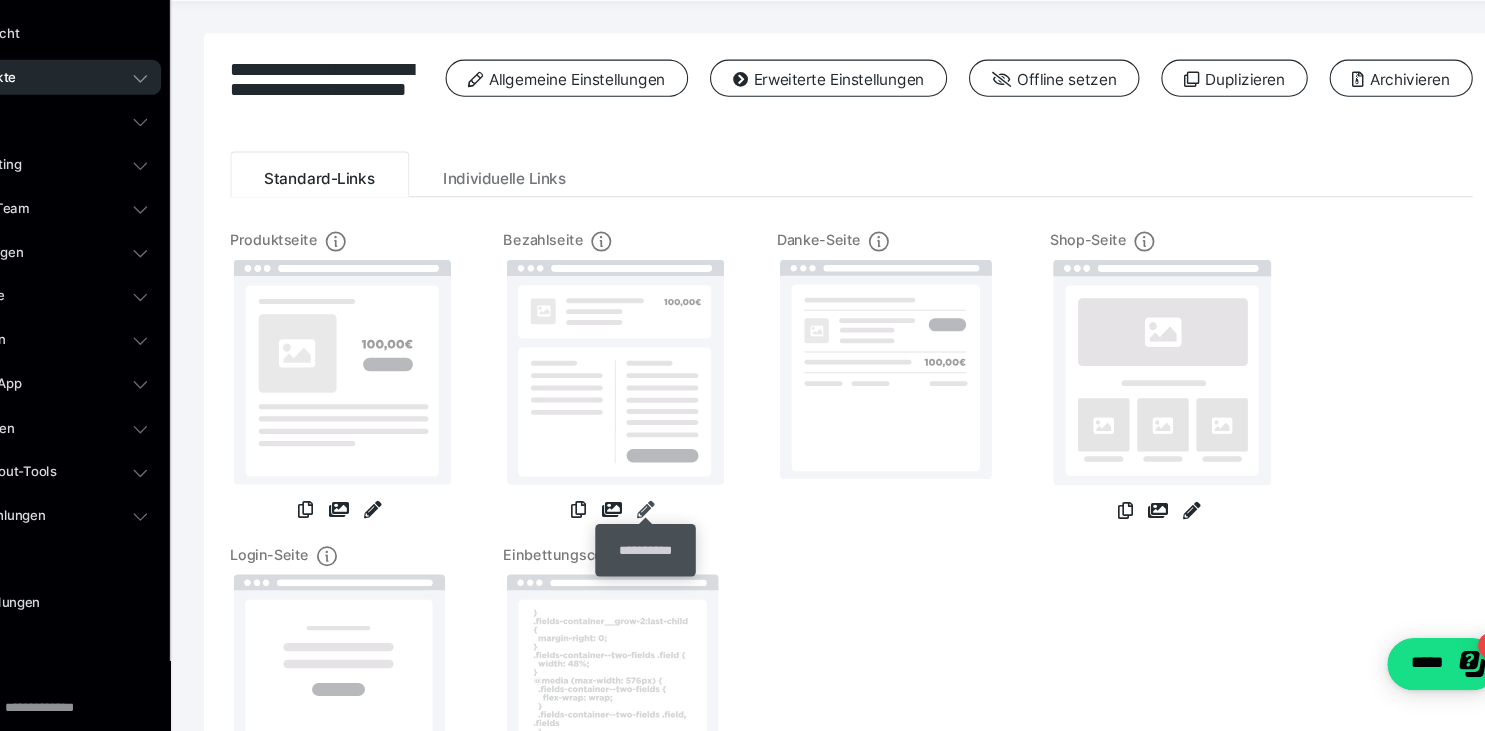 click at bounding box center [674, 526] 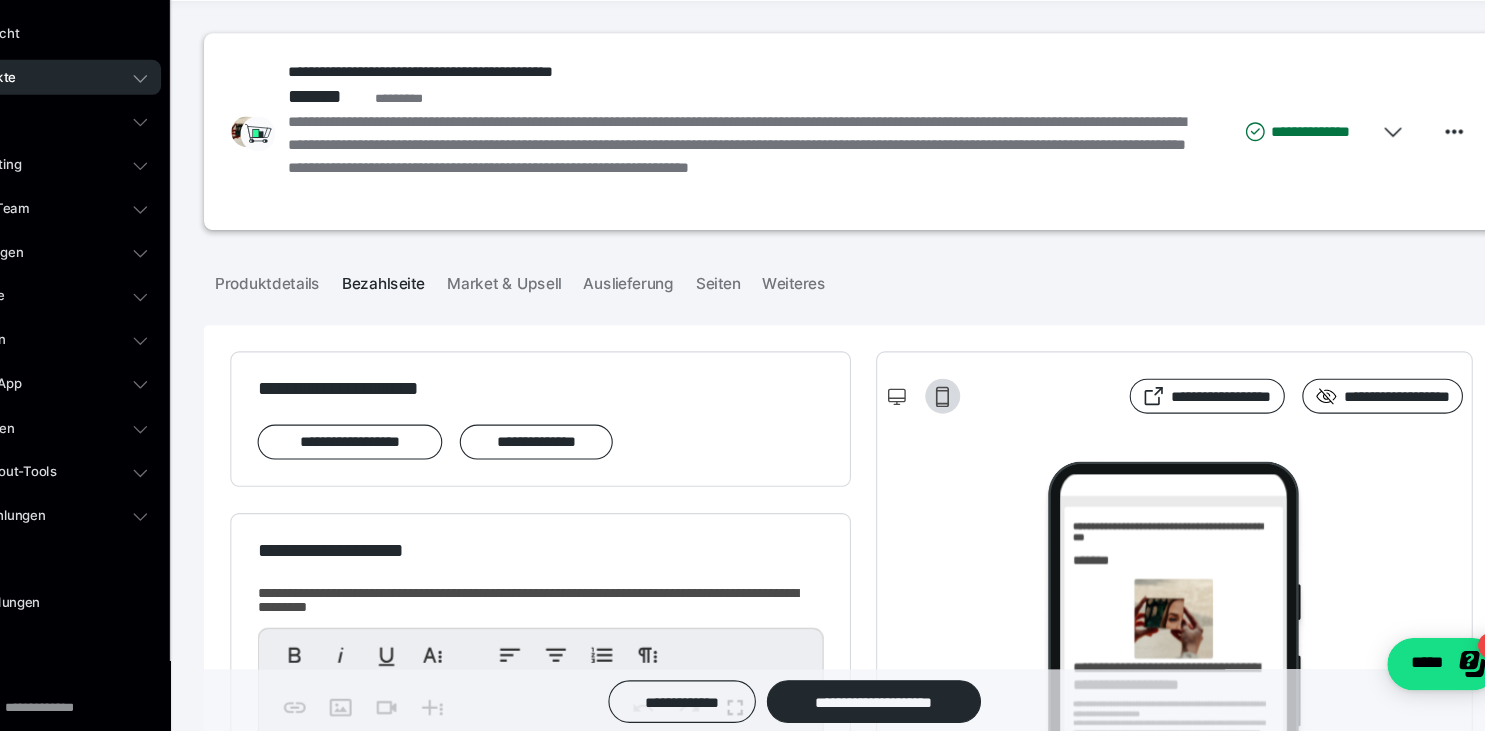 scroll, scrollTop: 0, scrollLeft: 0, axis: both 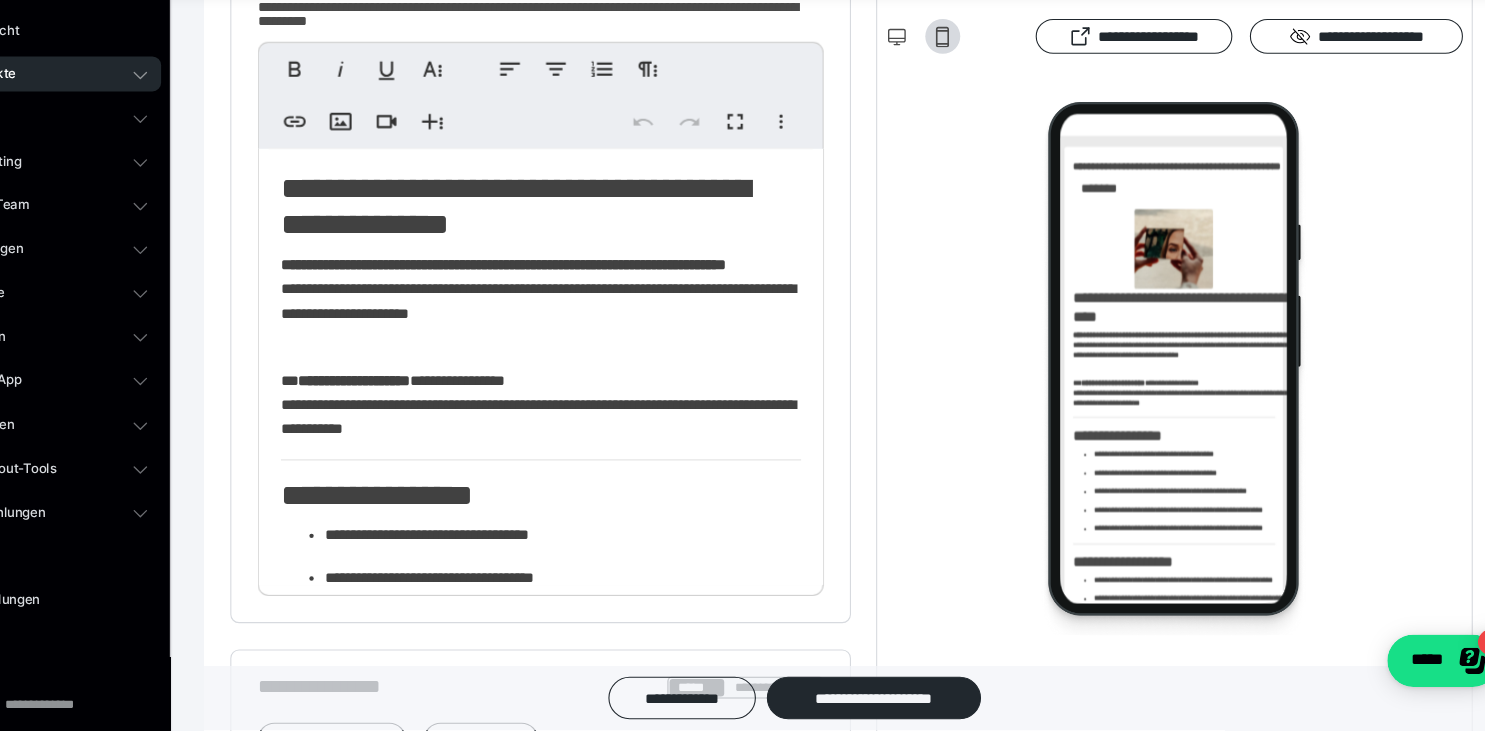 click on "**********" at bounding box center [578, 339] 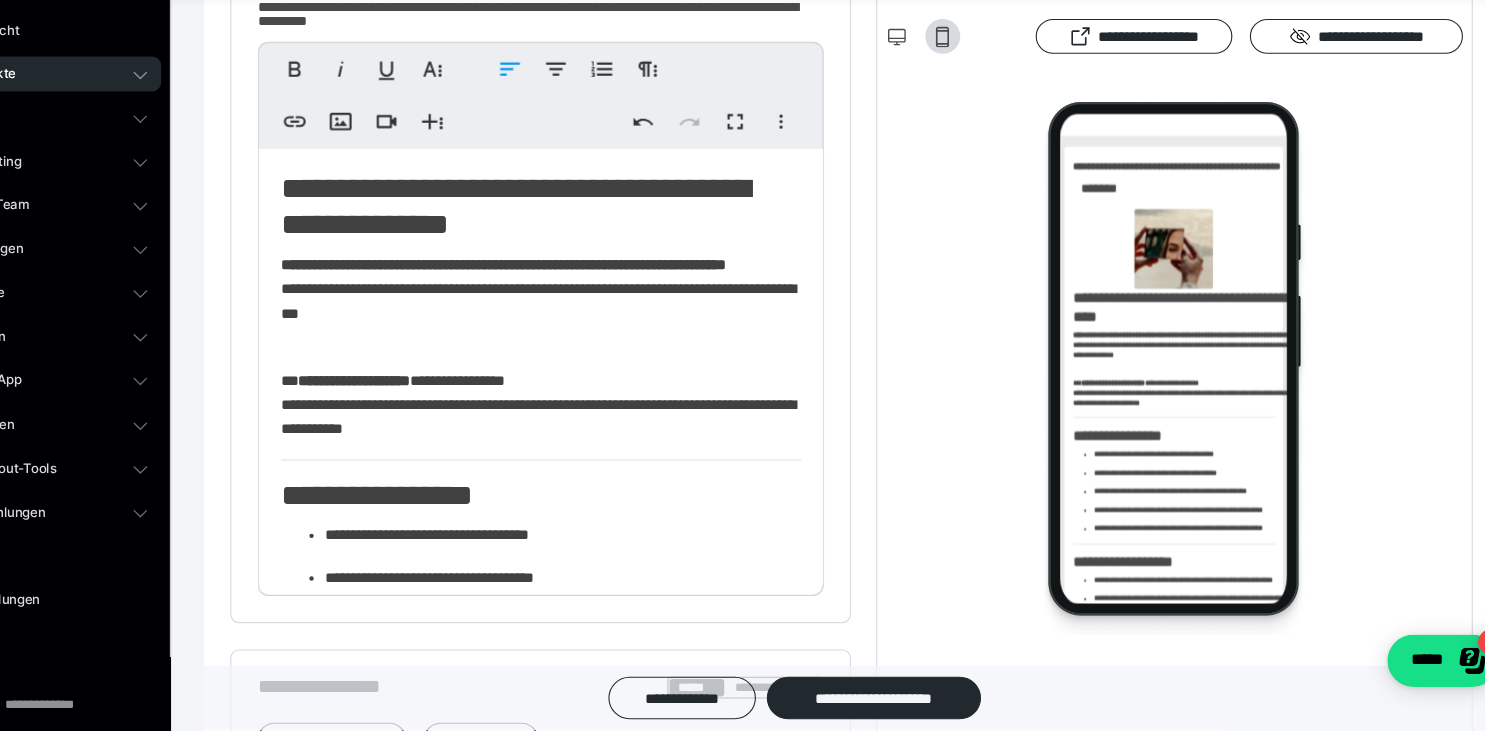 type 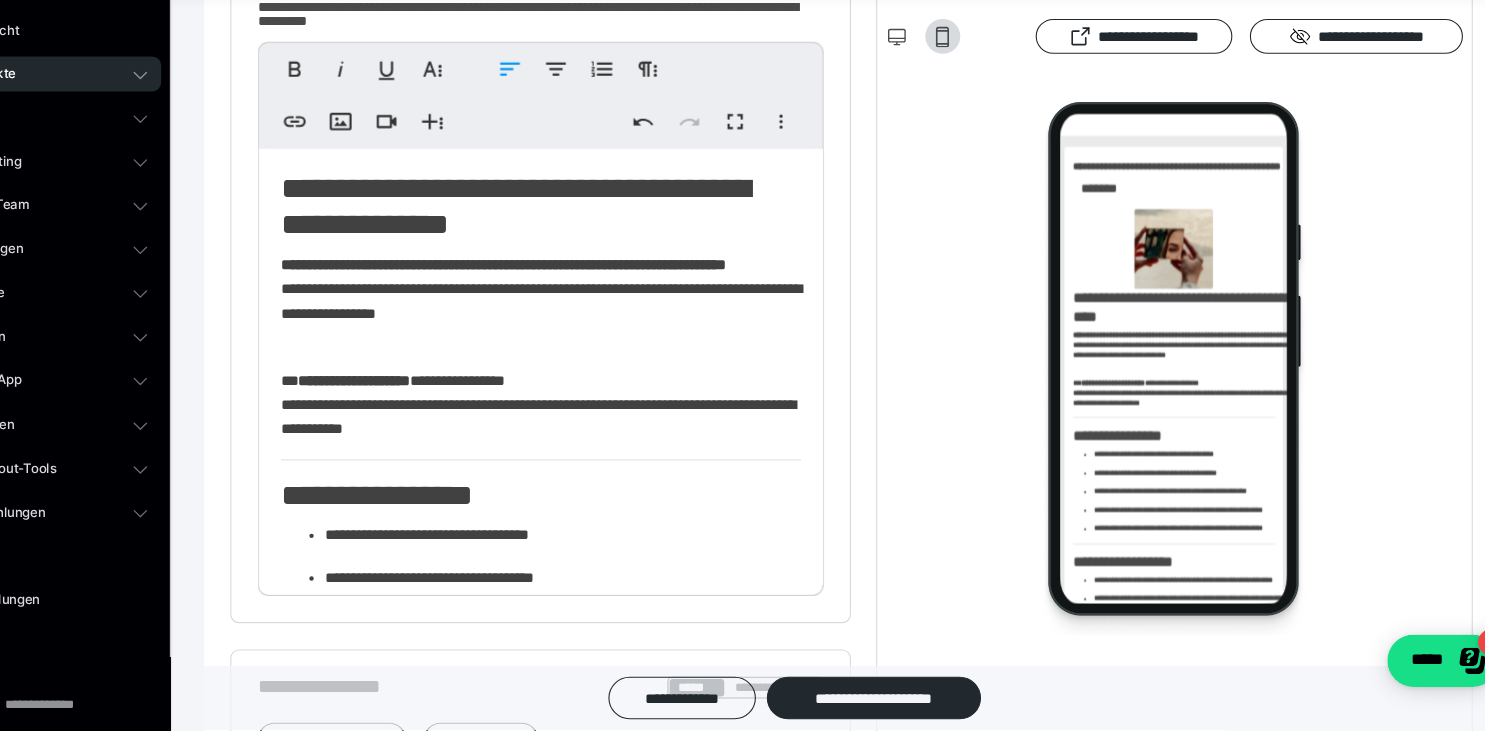 click on "**********" at bounding box center (578, 339) 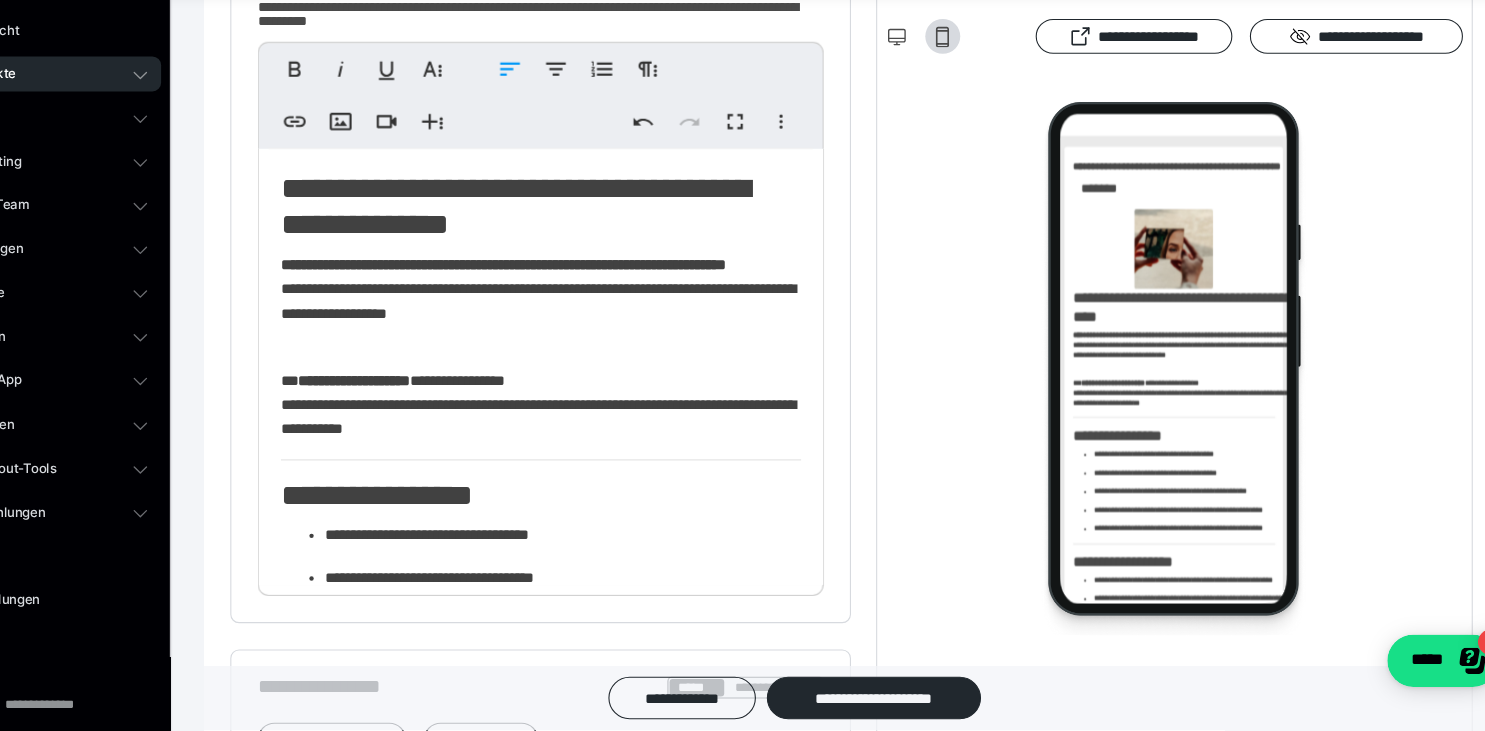 click on "**********" at bounding box center (578, 339) 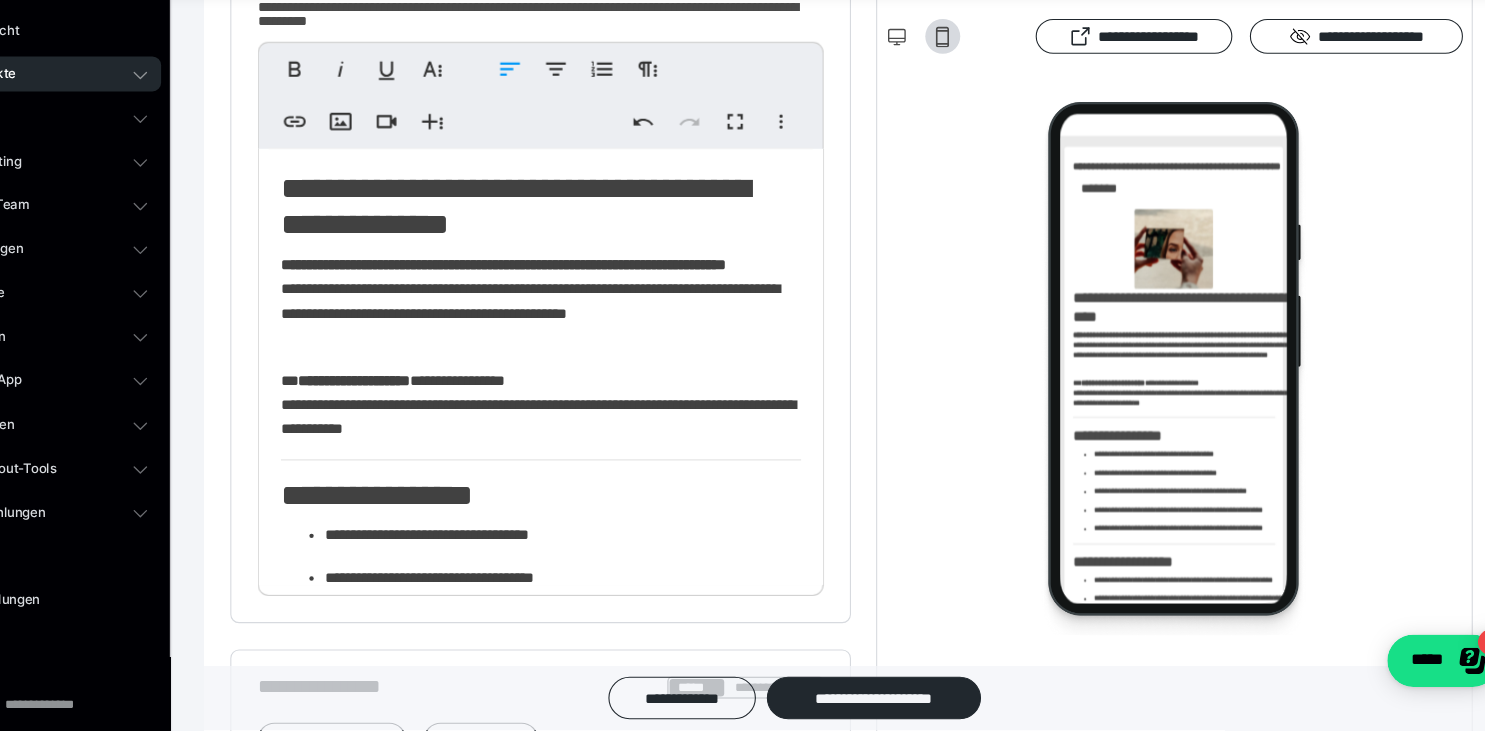 click on "**********" at bounding box center (578, 339) 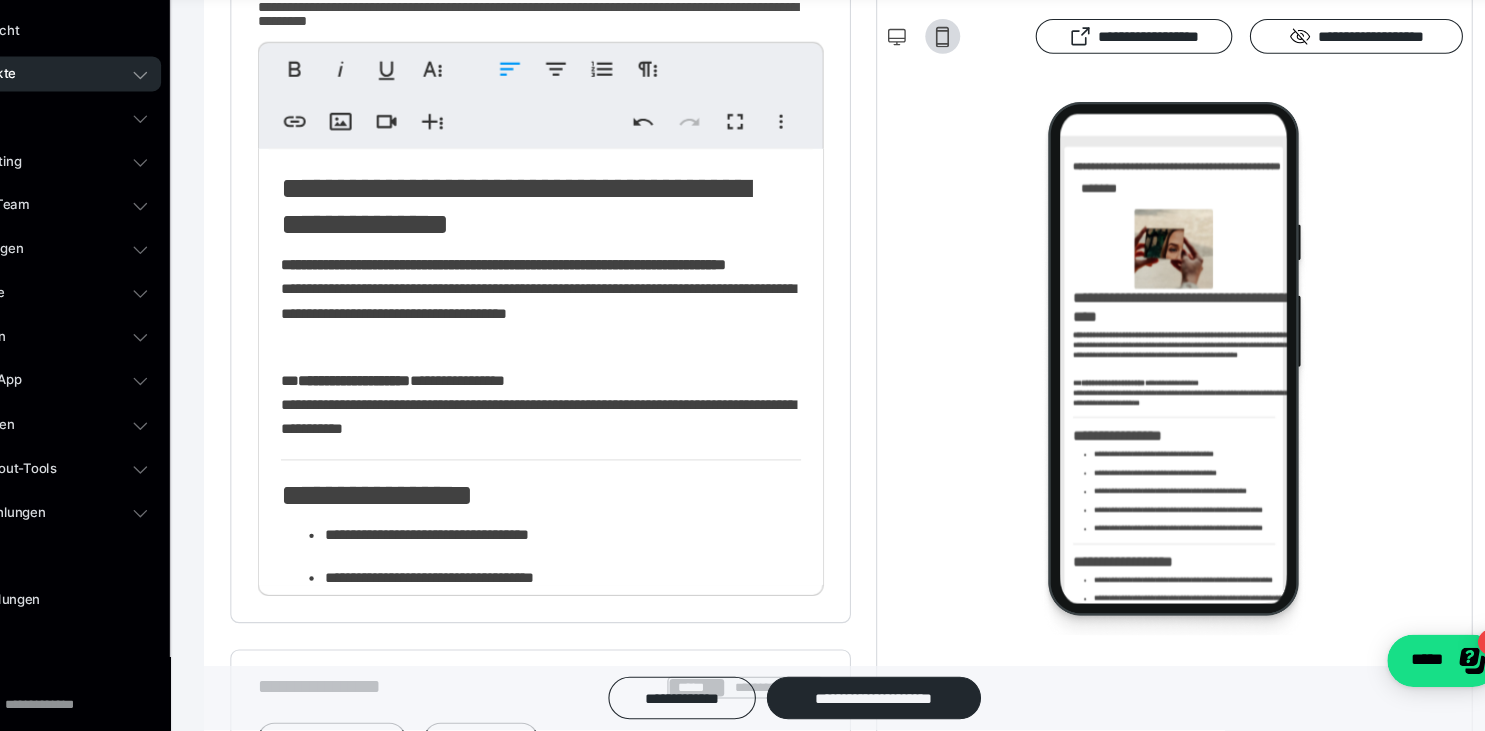 click on "**********" at bounding box center [578, 339] 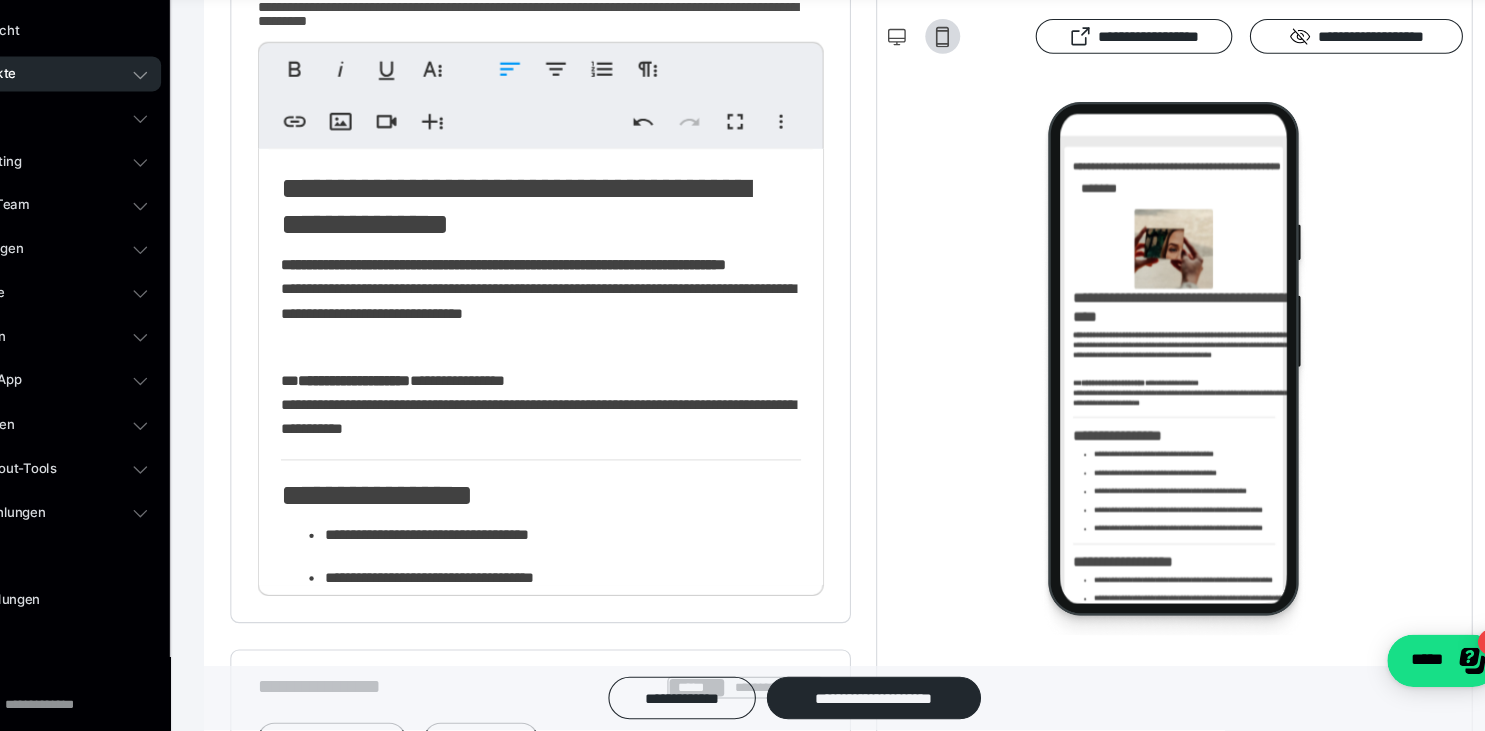 click on "**********" at bounding box center (578, 339) 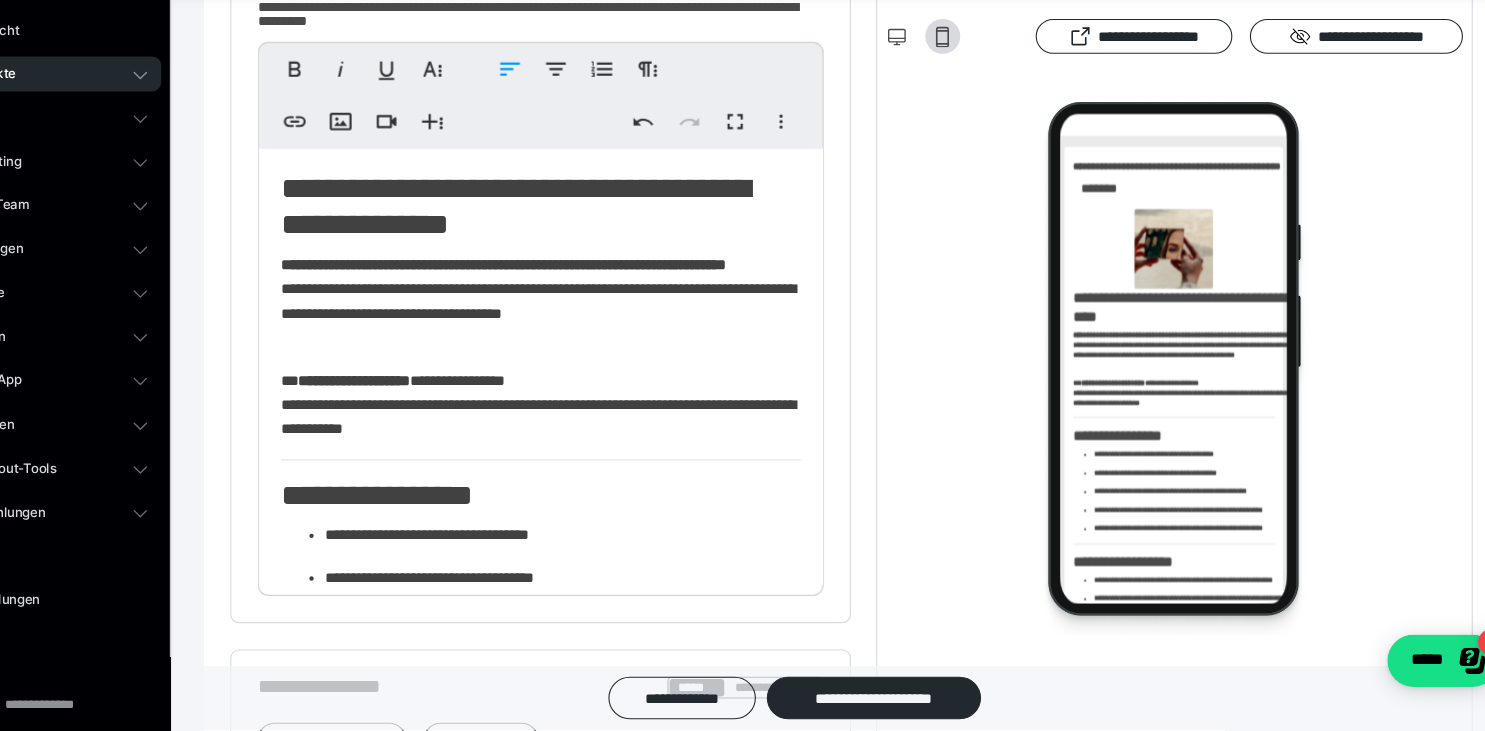 click on "**********" at bounding box center [578, 339] 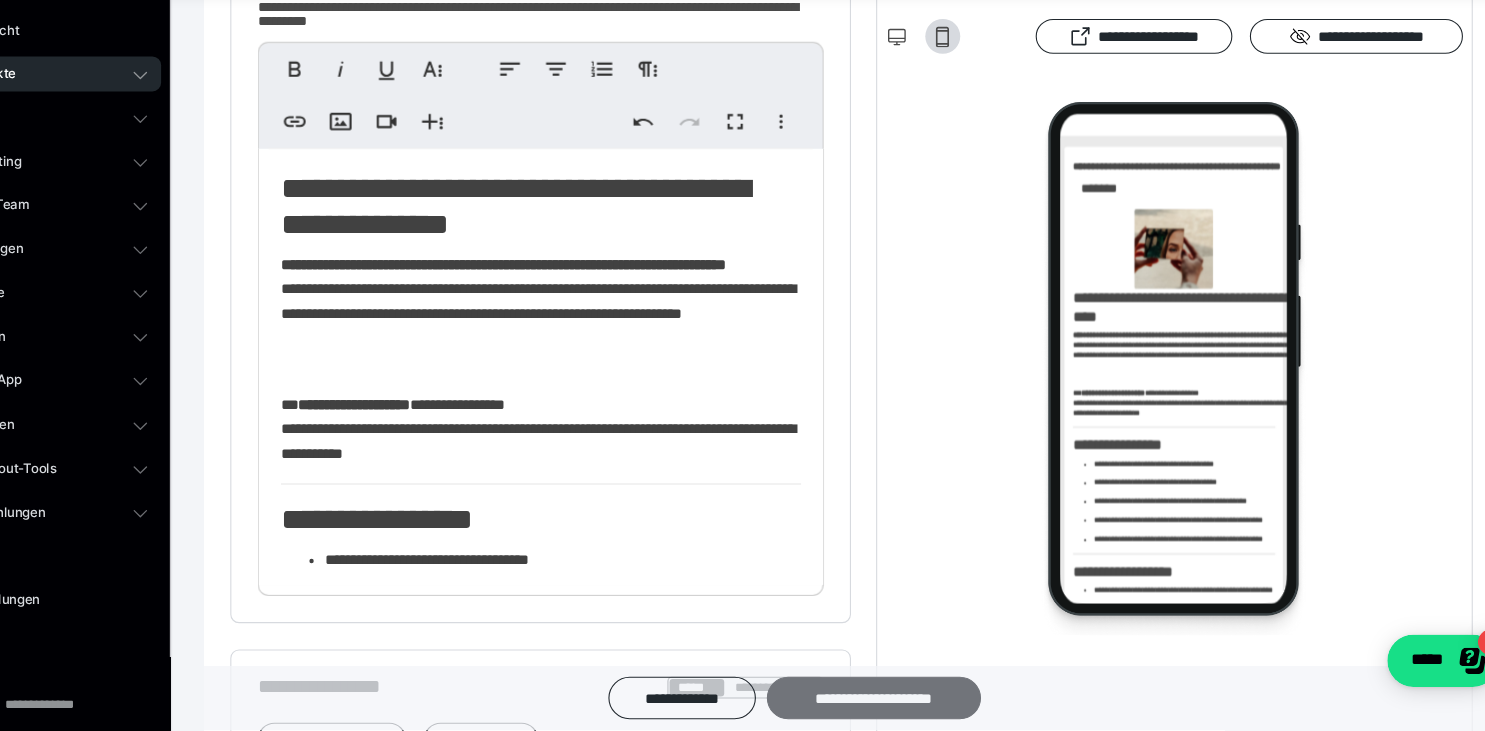 click on "**********" at bounding box center [883, 701] 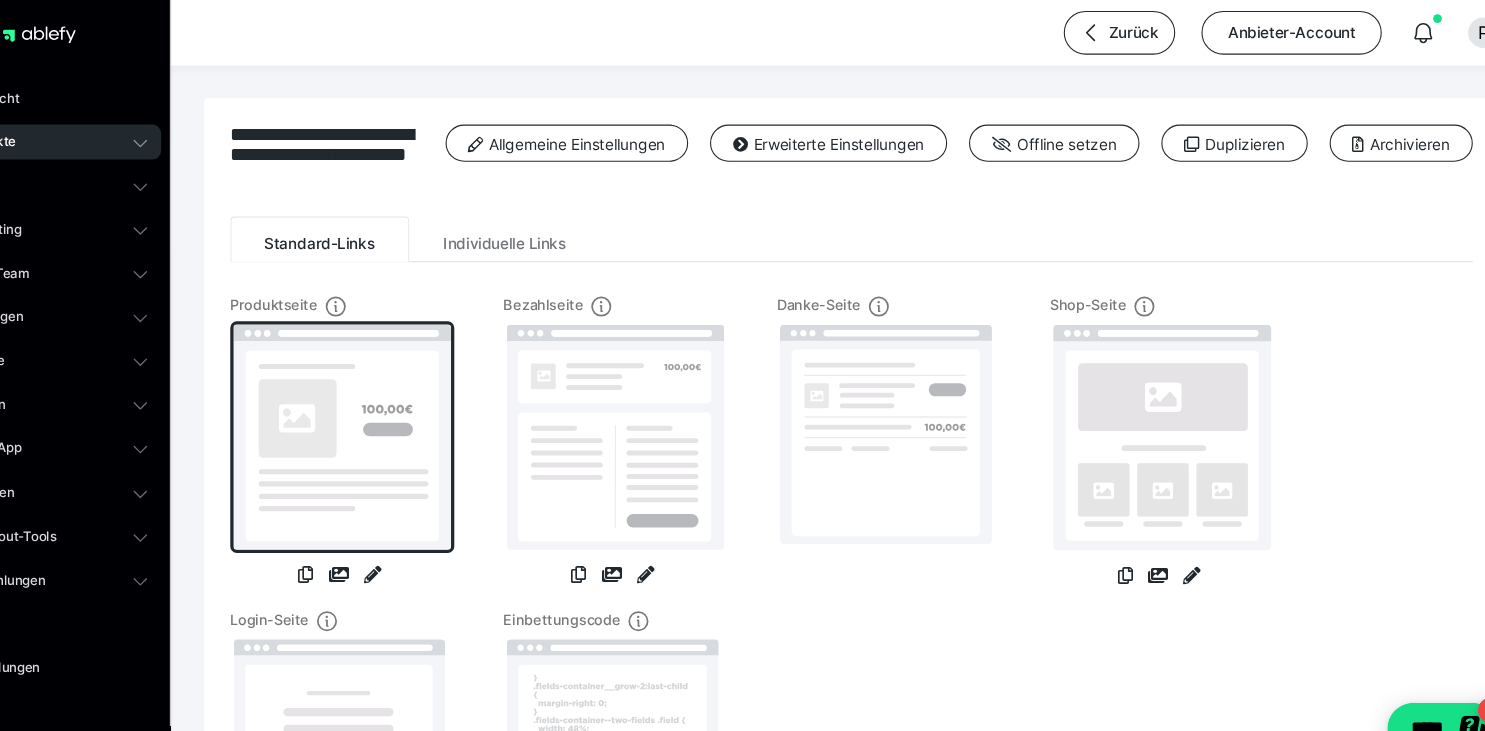 click at bounding box center [396, 400] 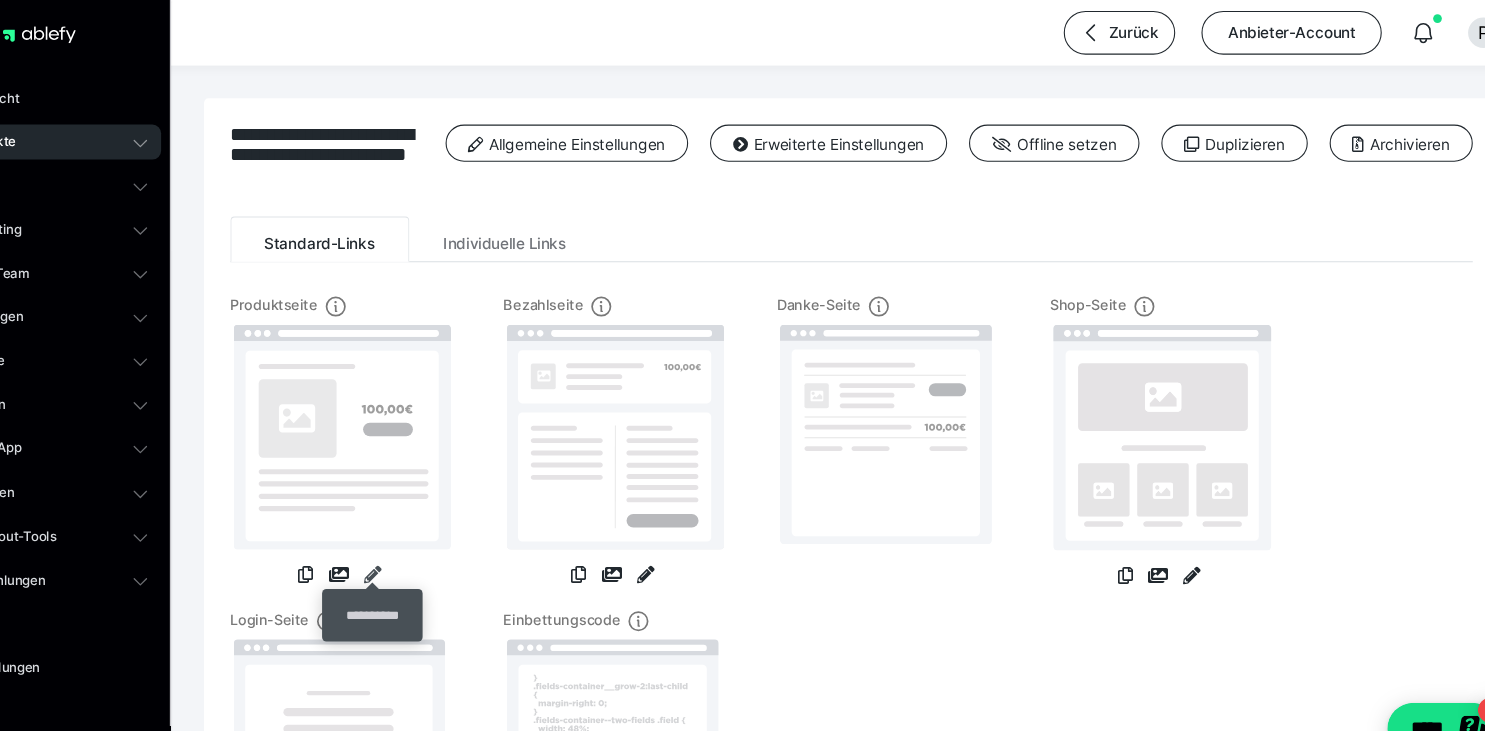 click at bounding box center (424, 526) 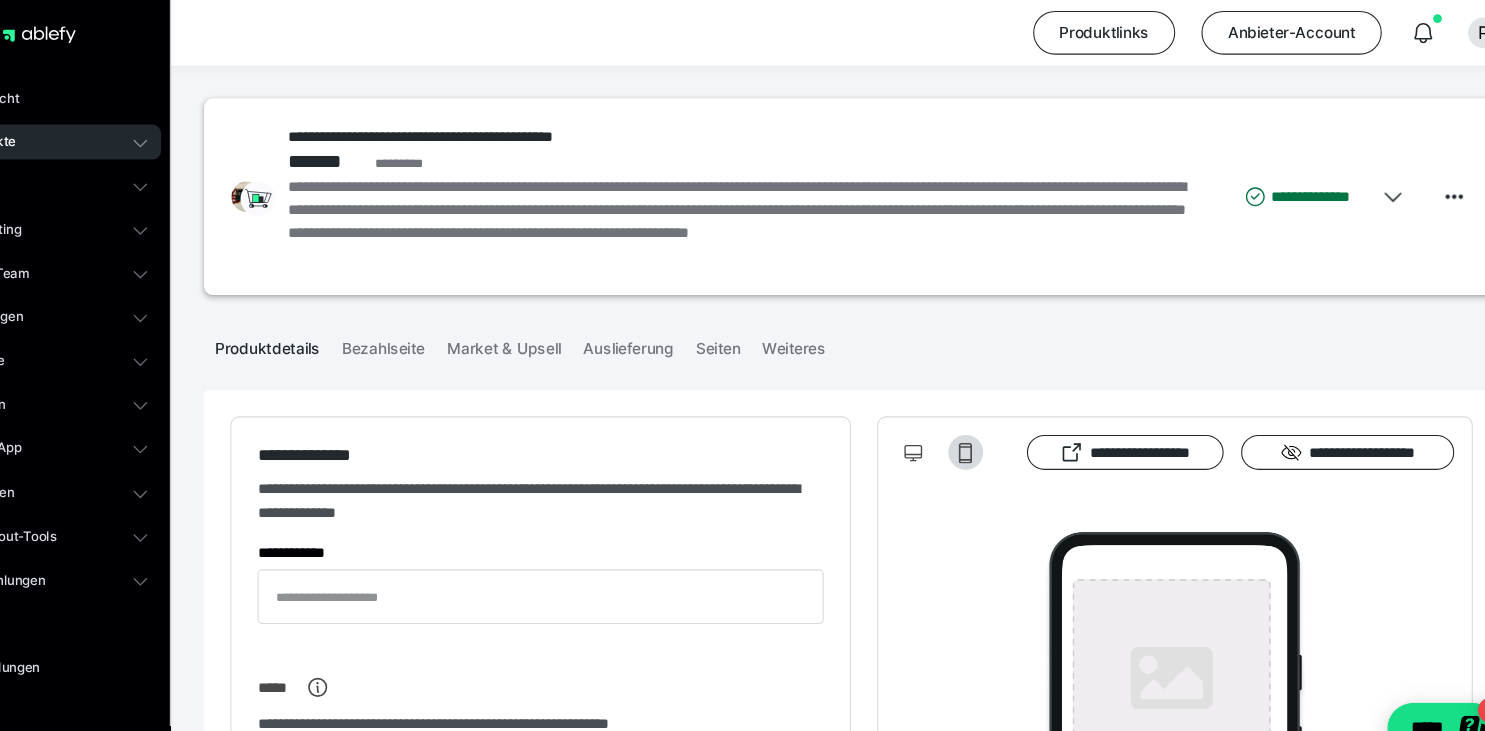 type on "**********" 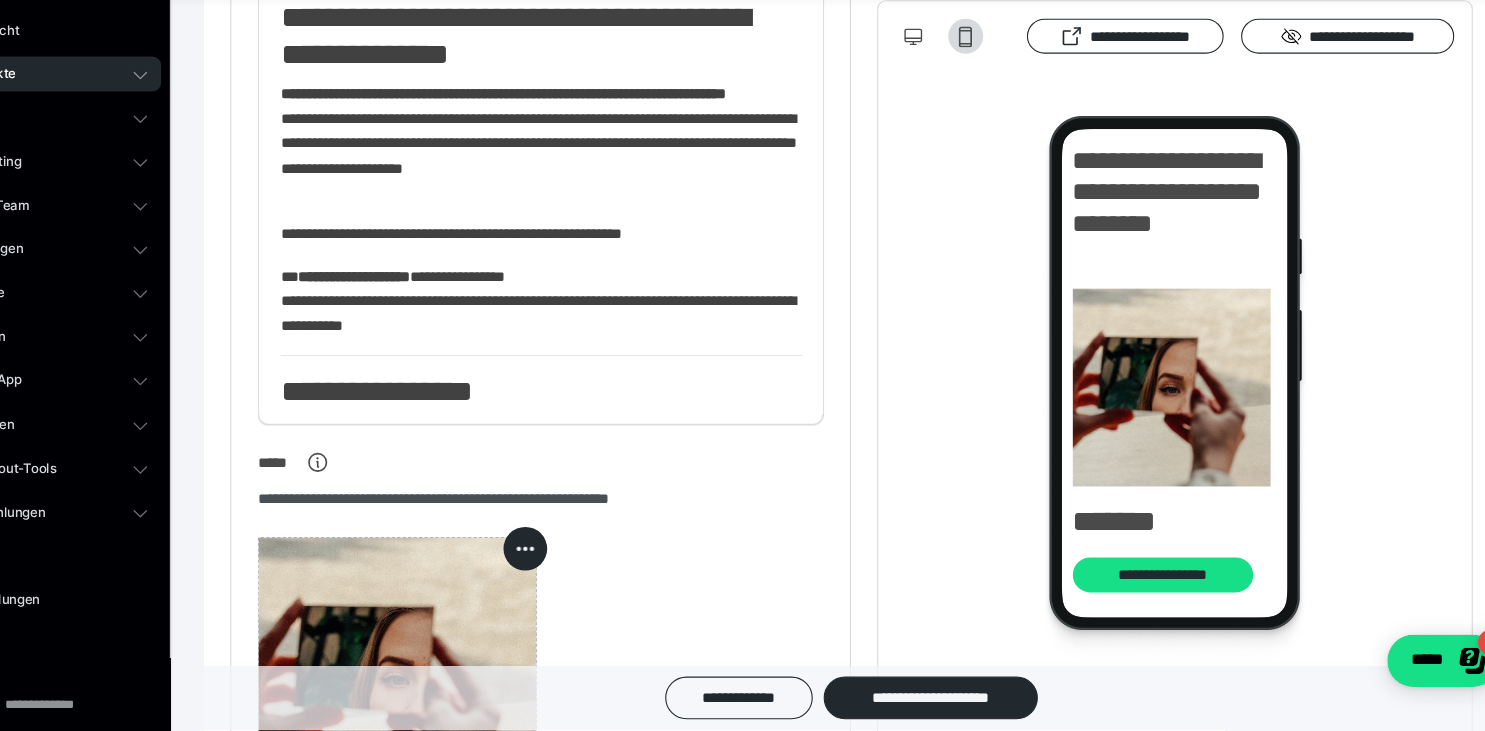 scroll, scrollTop: 684, scrollLeft: 0, axis: vertical 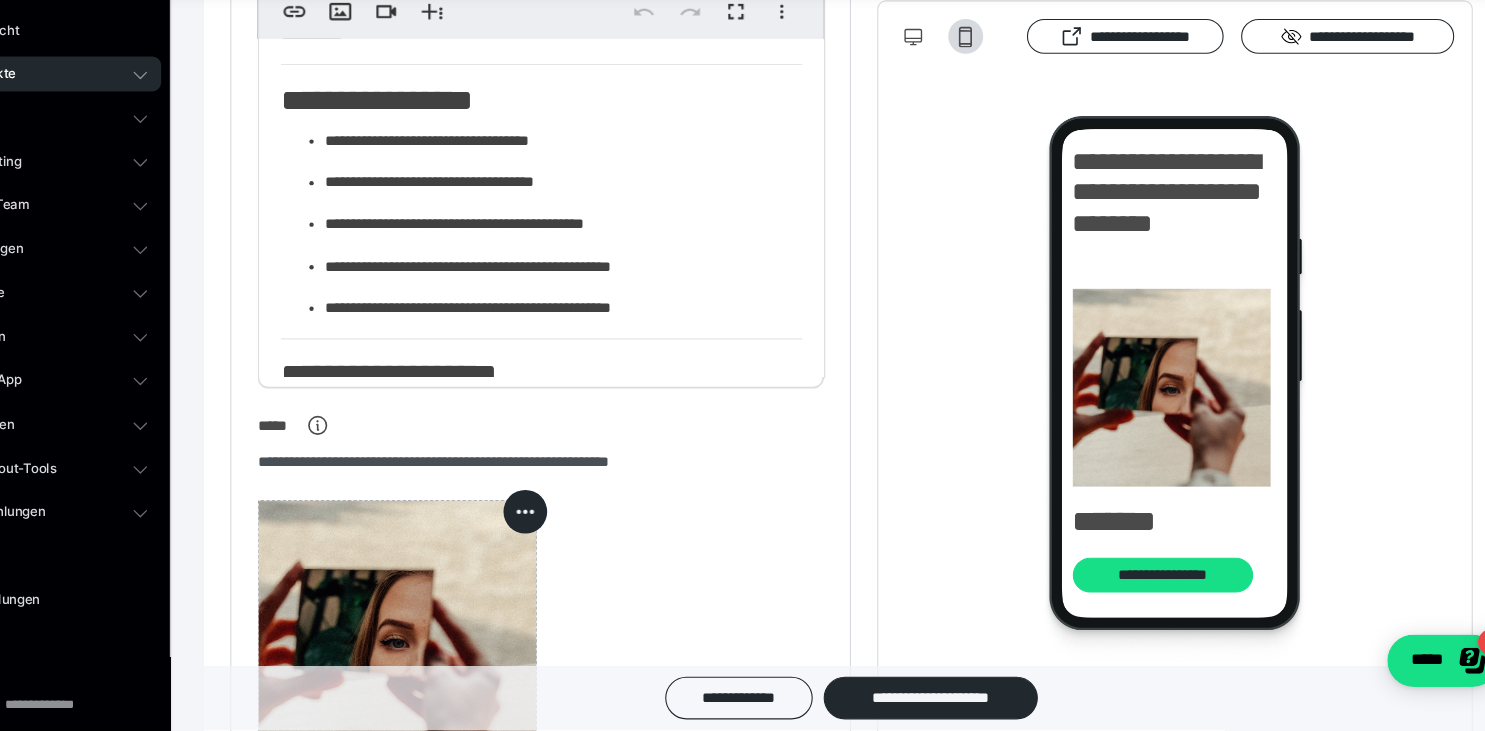 click on "**********" at bounding box center [598, 191] 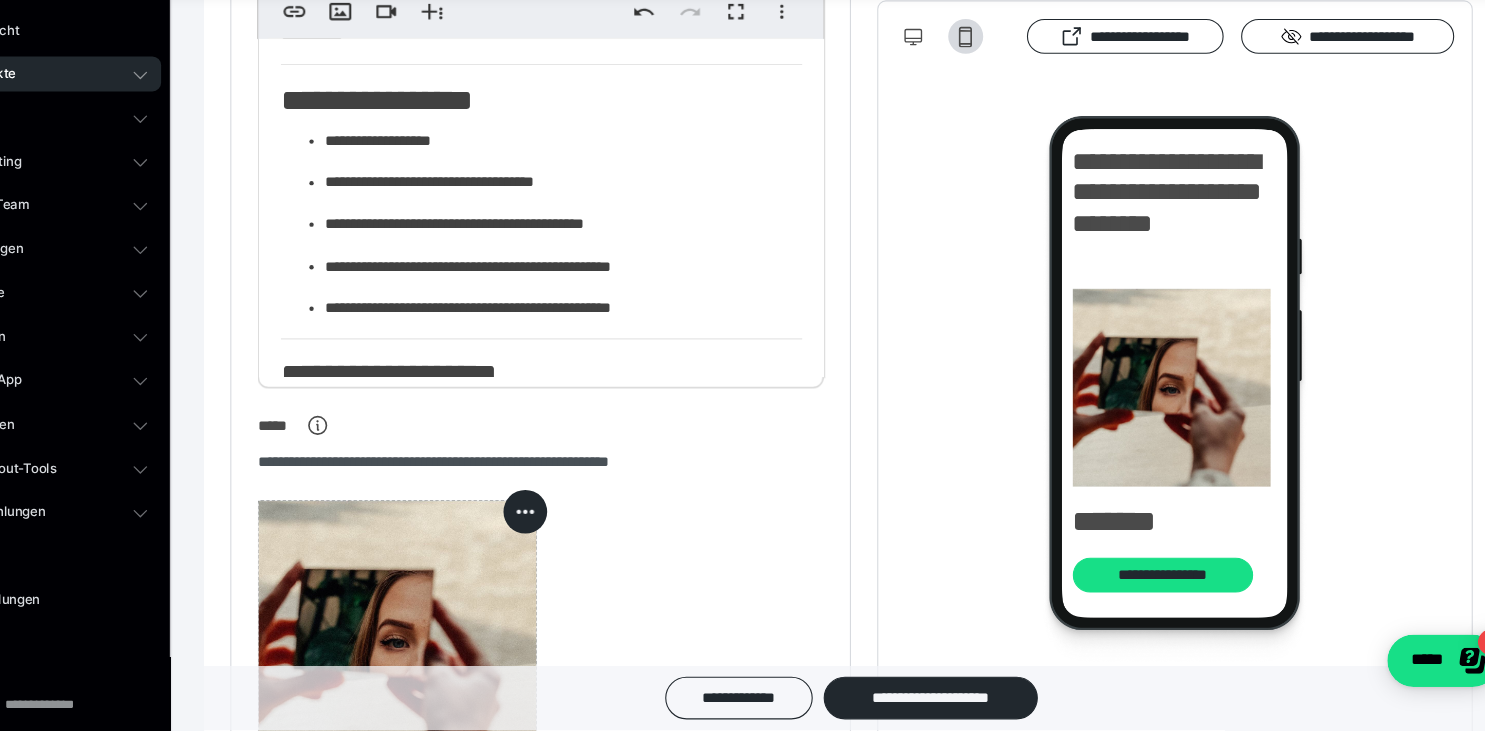 type 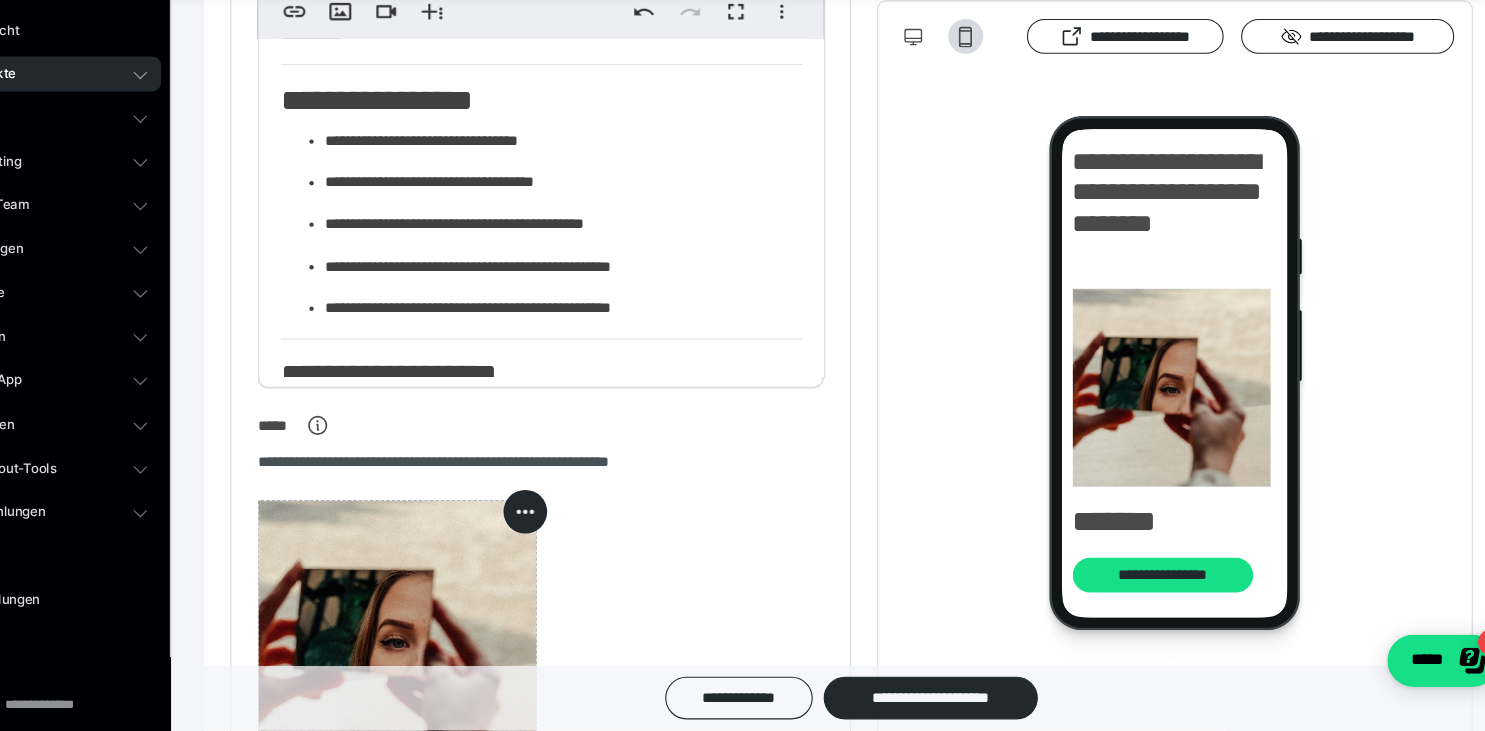 click on "**********" at bounding box center (598, 229) 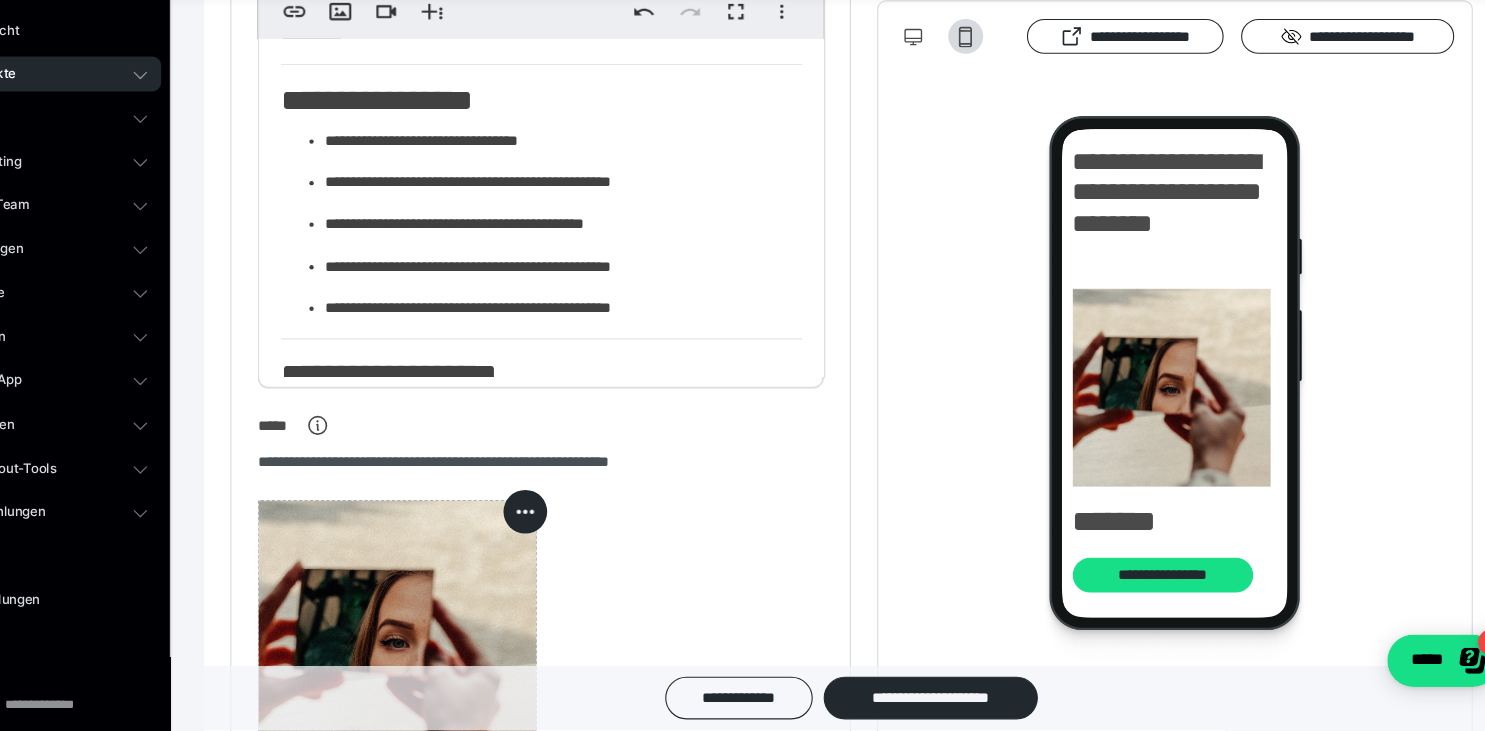 click on "**********" at bounding box center [598, 229] 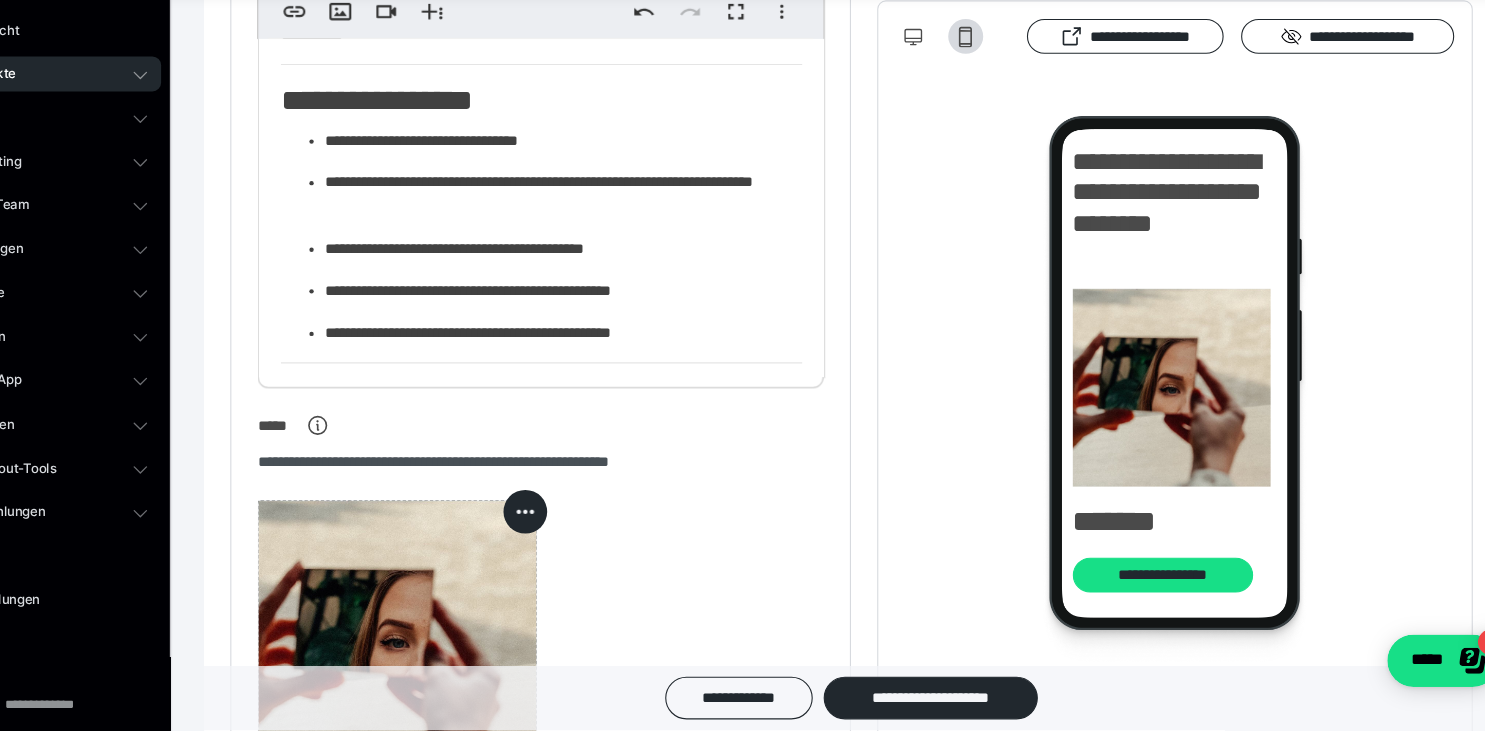 click on "**********" at bounding box center (598, 240) 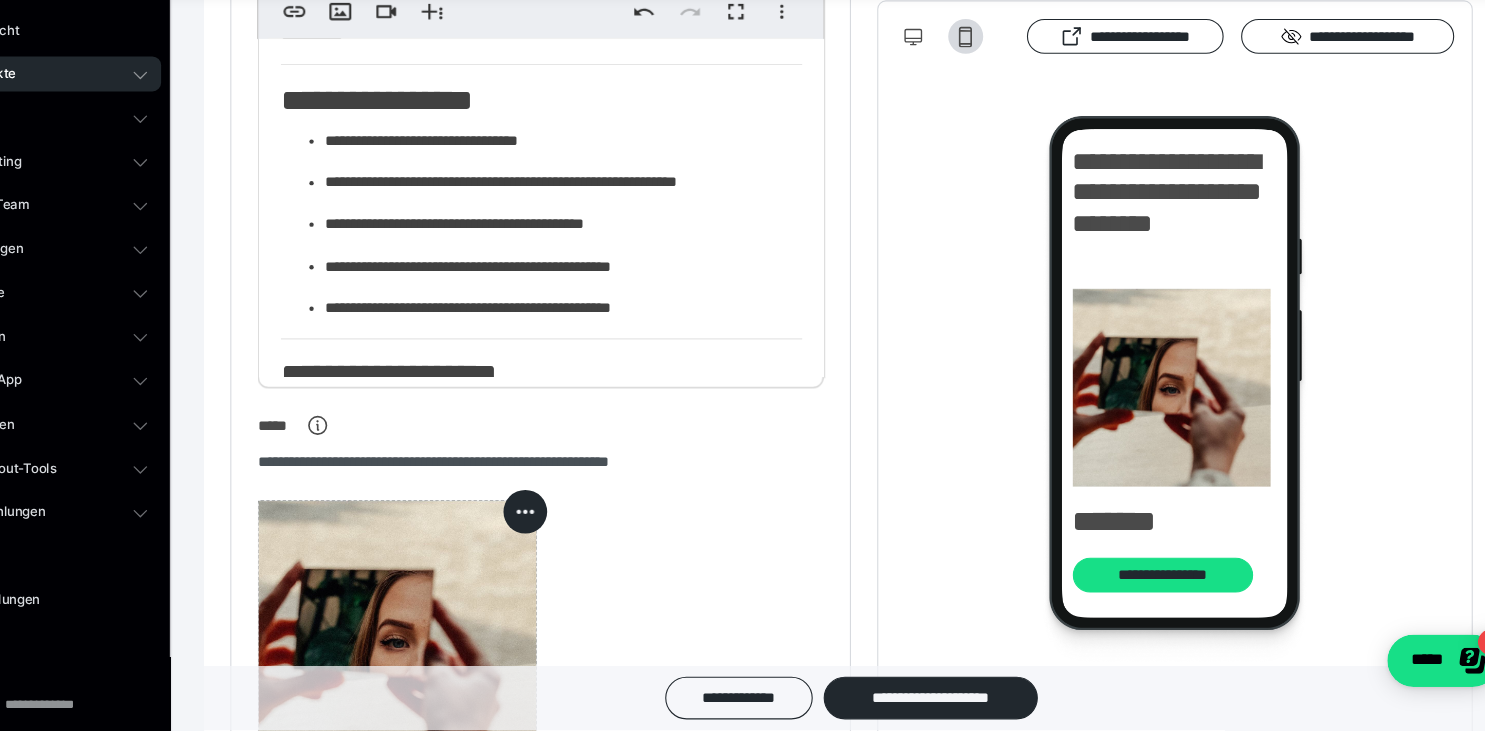 click on "**********" at bounding box center [598, 229] 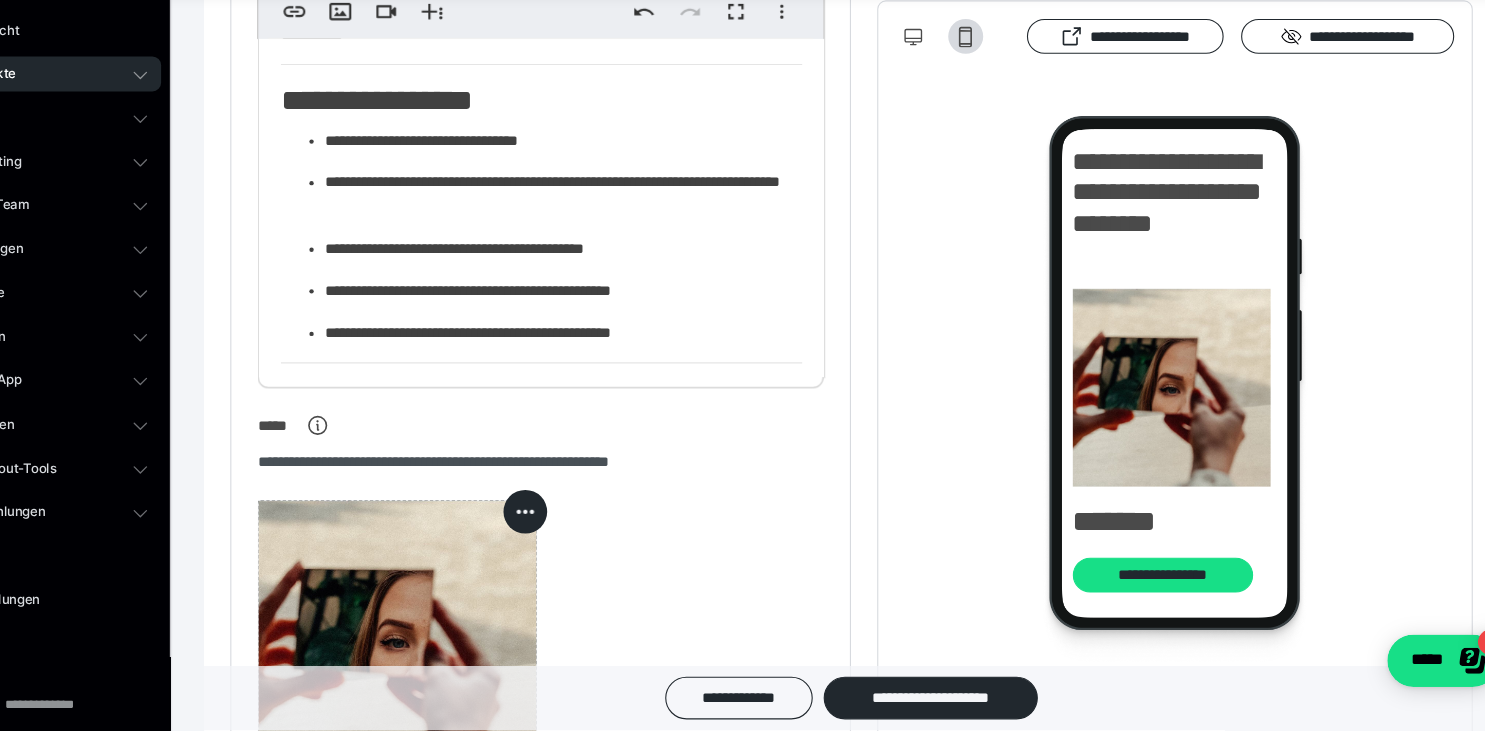 click on "**********" at bounding box center (598, 240) 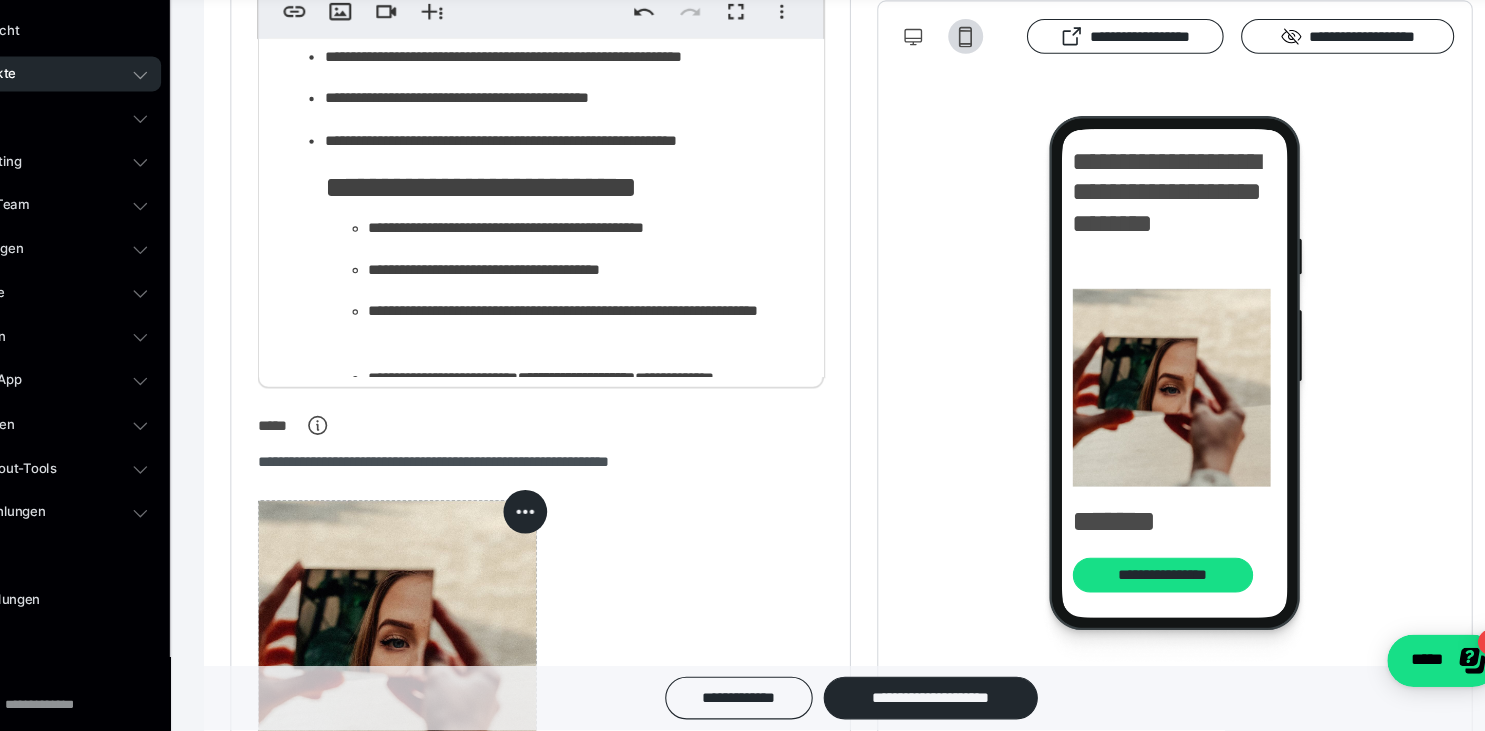 scroll, scrollTop: 649, scrollLeft: 0, axis: vertical 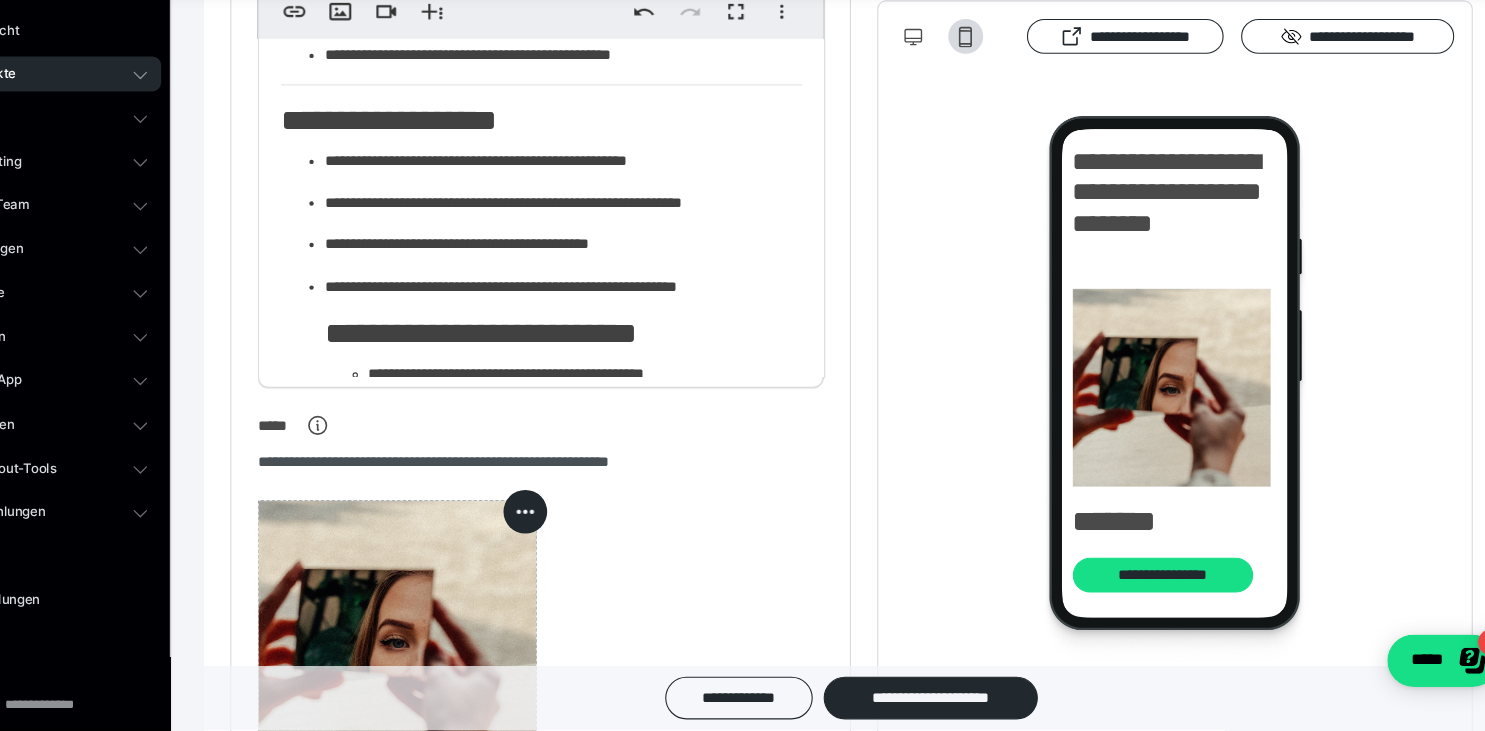 click on "**********" at bounding box center [598, 325] 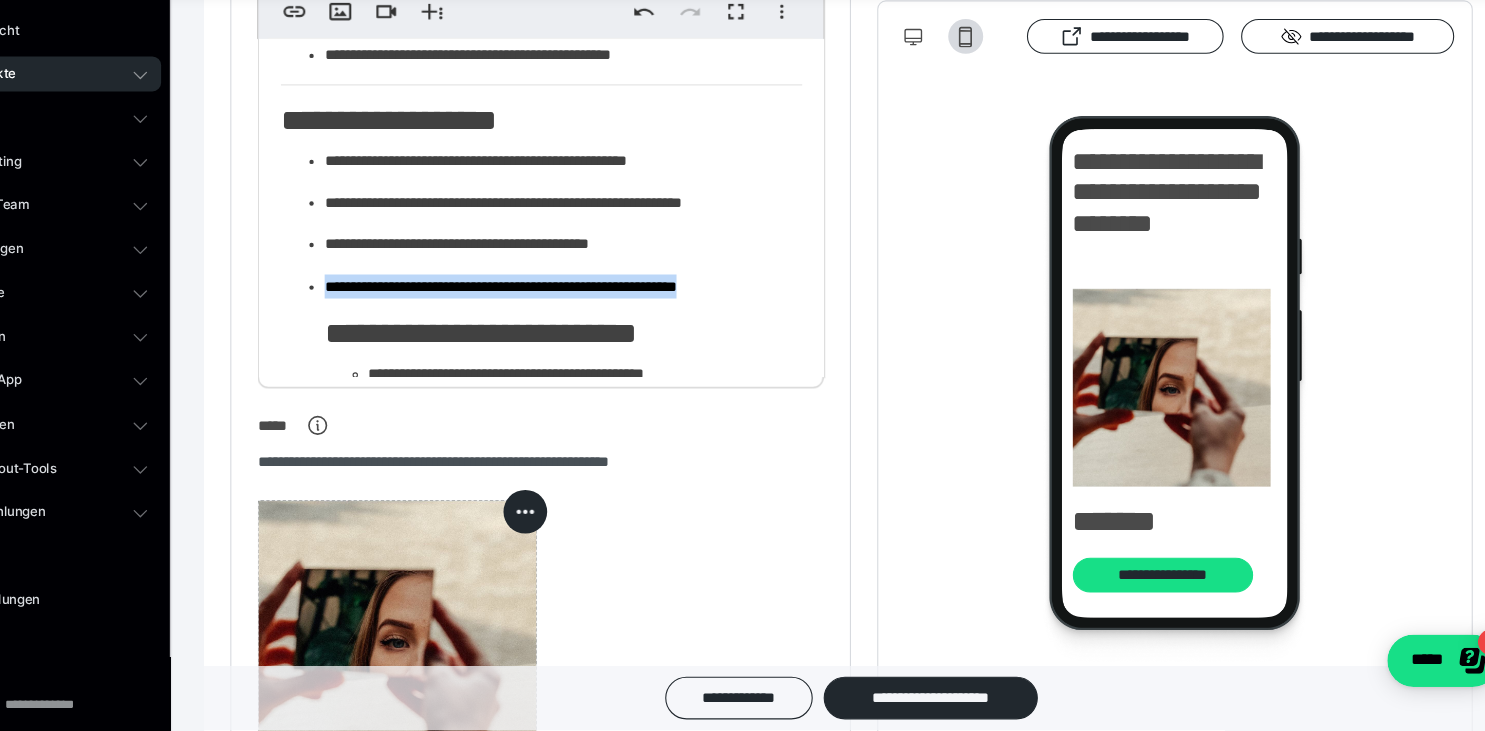 drag, startPoint x: 383, startPoint y: 328, endPoint x: 767, endPoint y: 324, distance: 384.02084 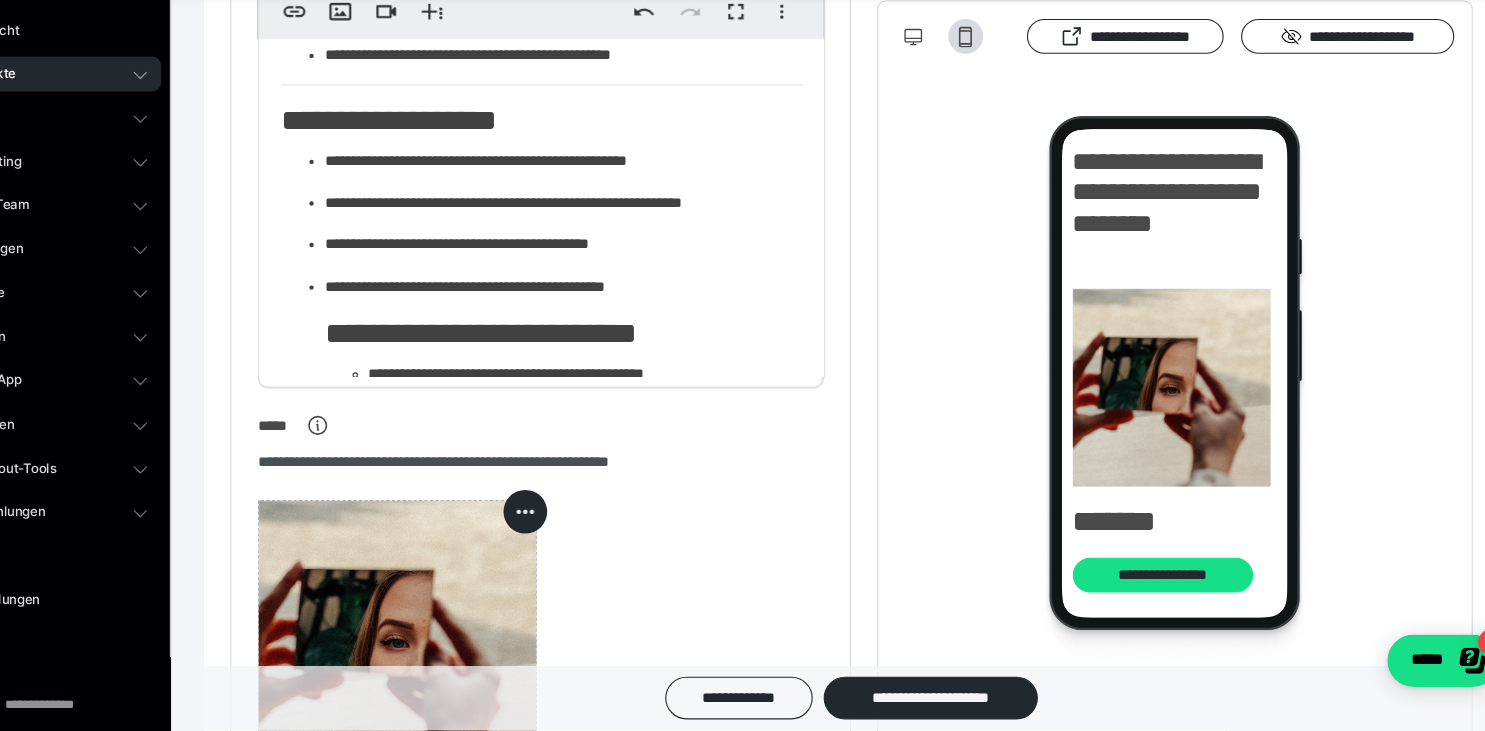 click on "**********" at bounding box center (598, 286) 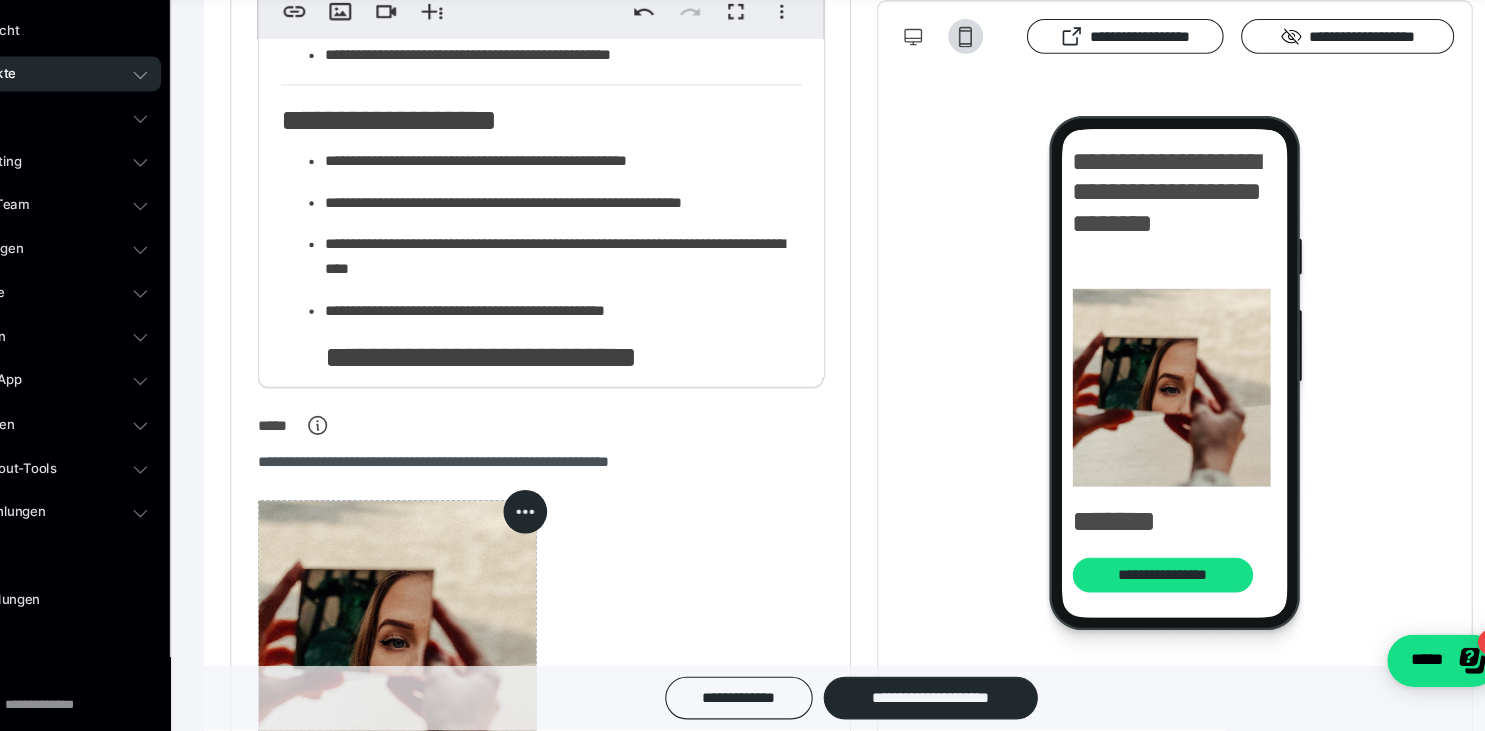 click on "**********" at bounding box center [598, 347] 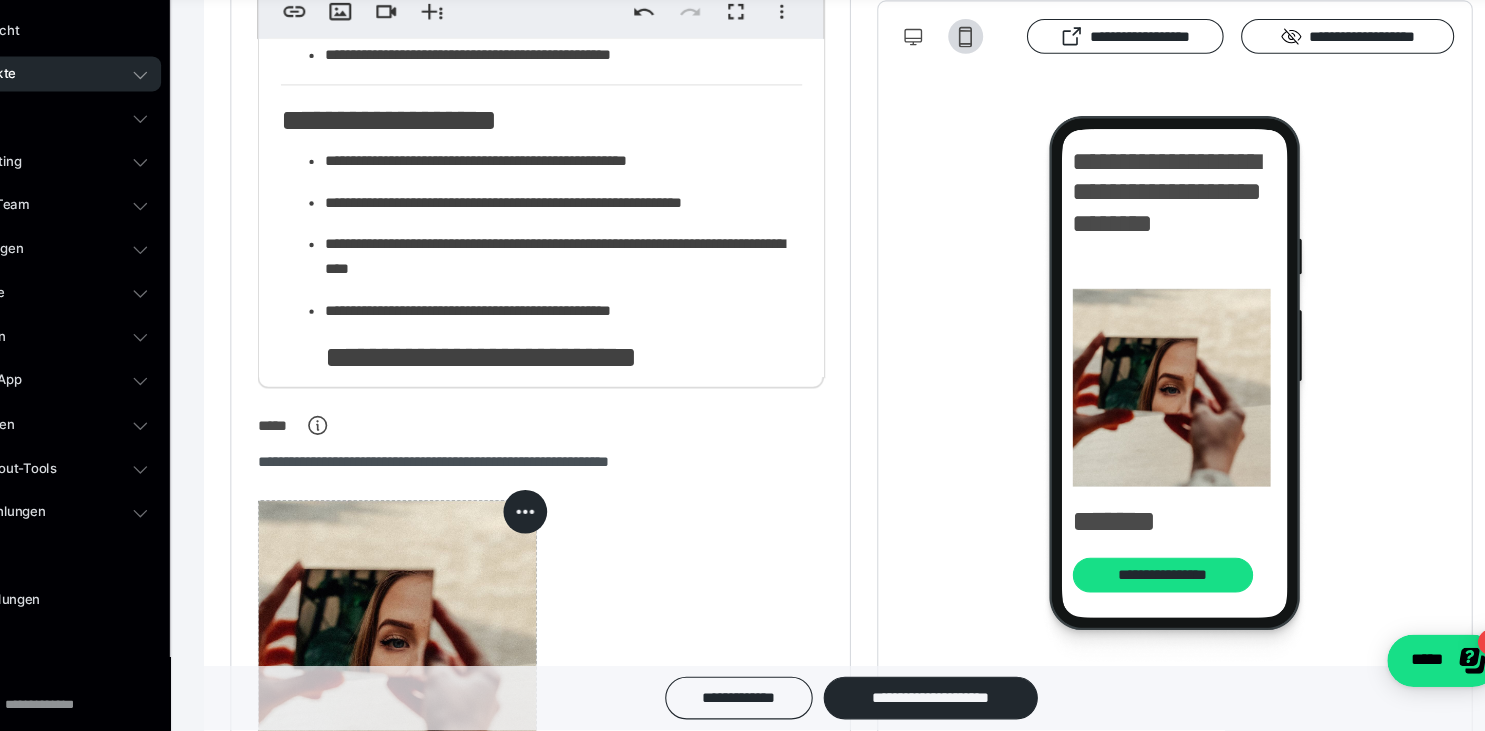 click on "**********" at bounding box center (598, 347) 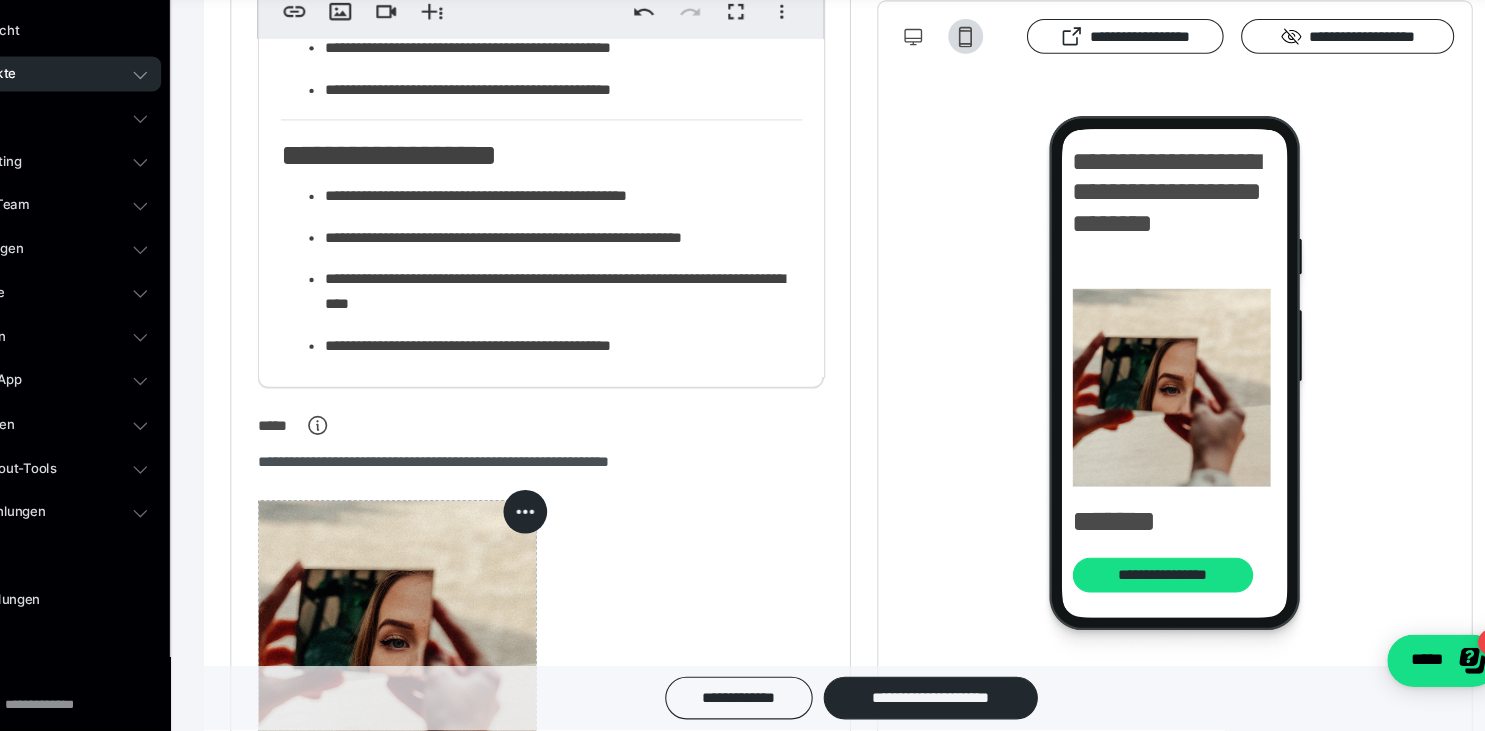 scroll, scrollTop: 464, scrollLeft: 0, axis: vertical 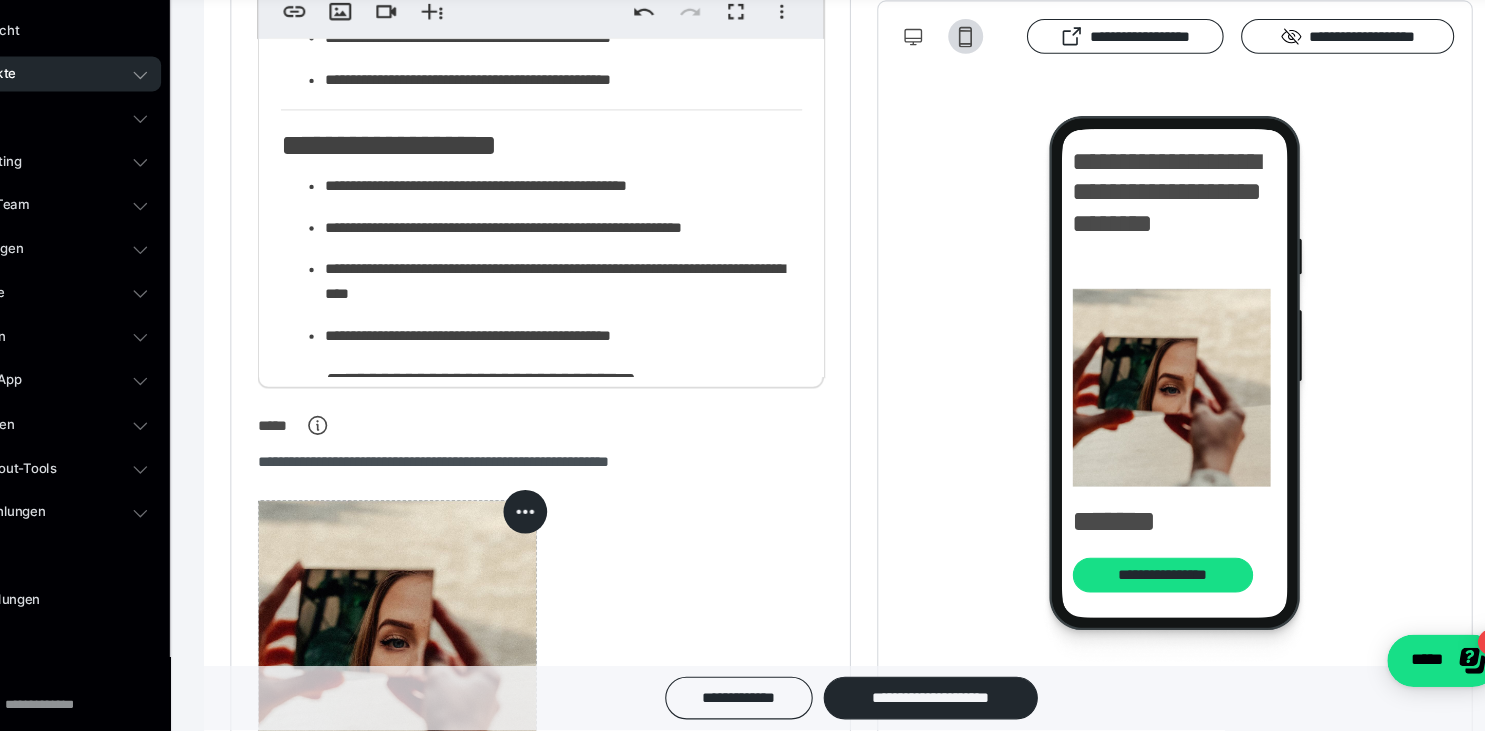 click on "**********" at bounding box center [598, 370] 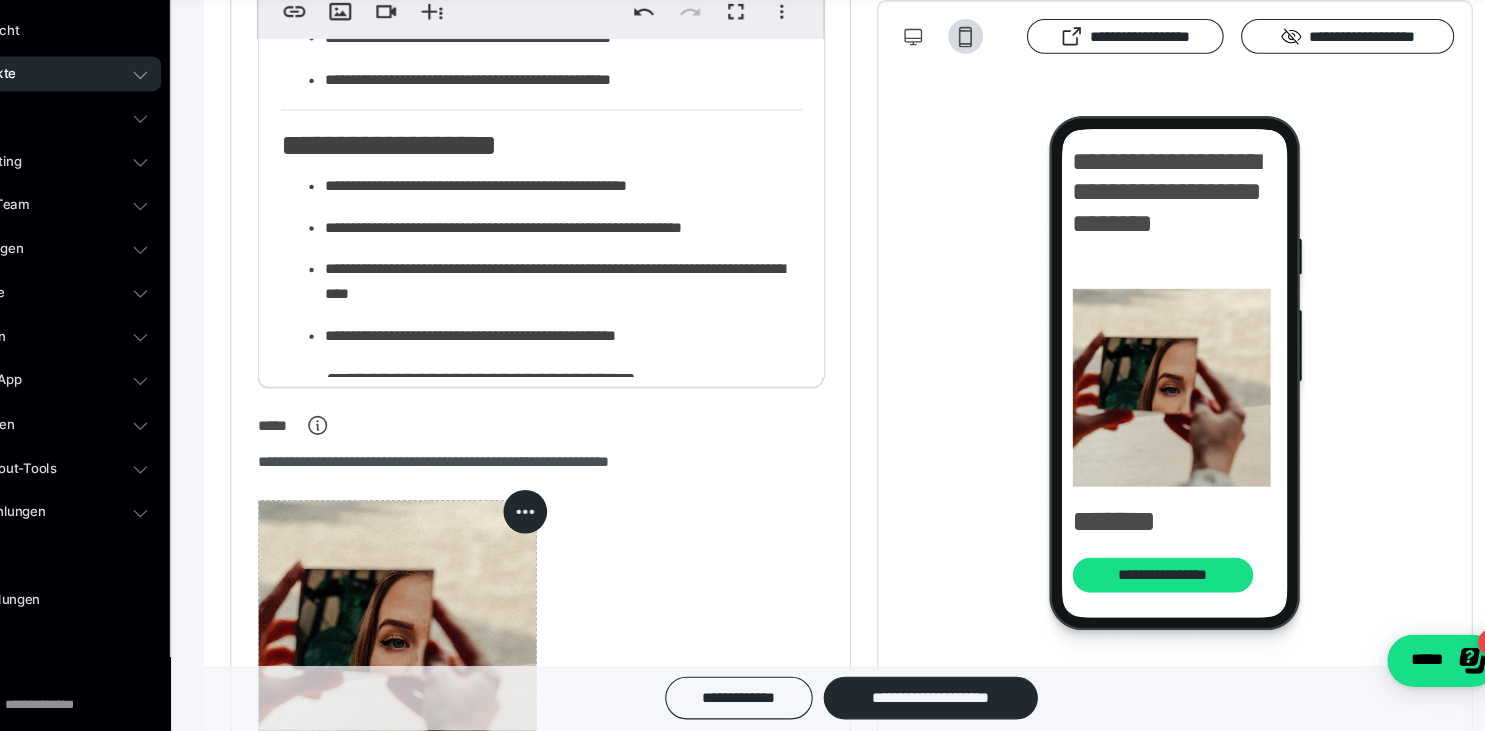 click on "**********" at bounding box center (598, 370) 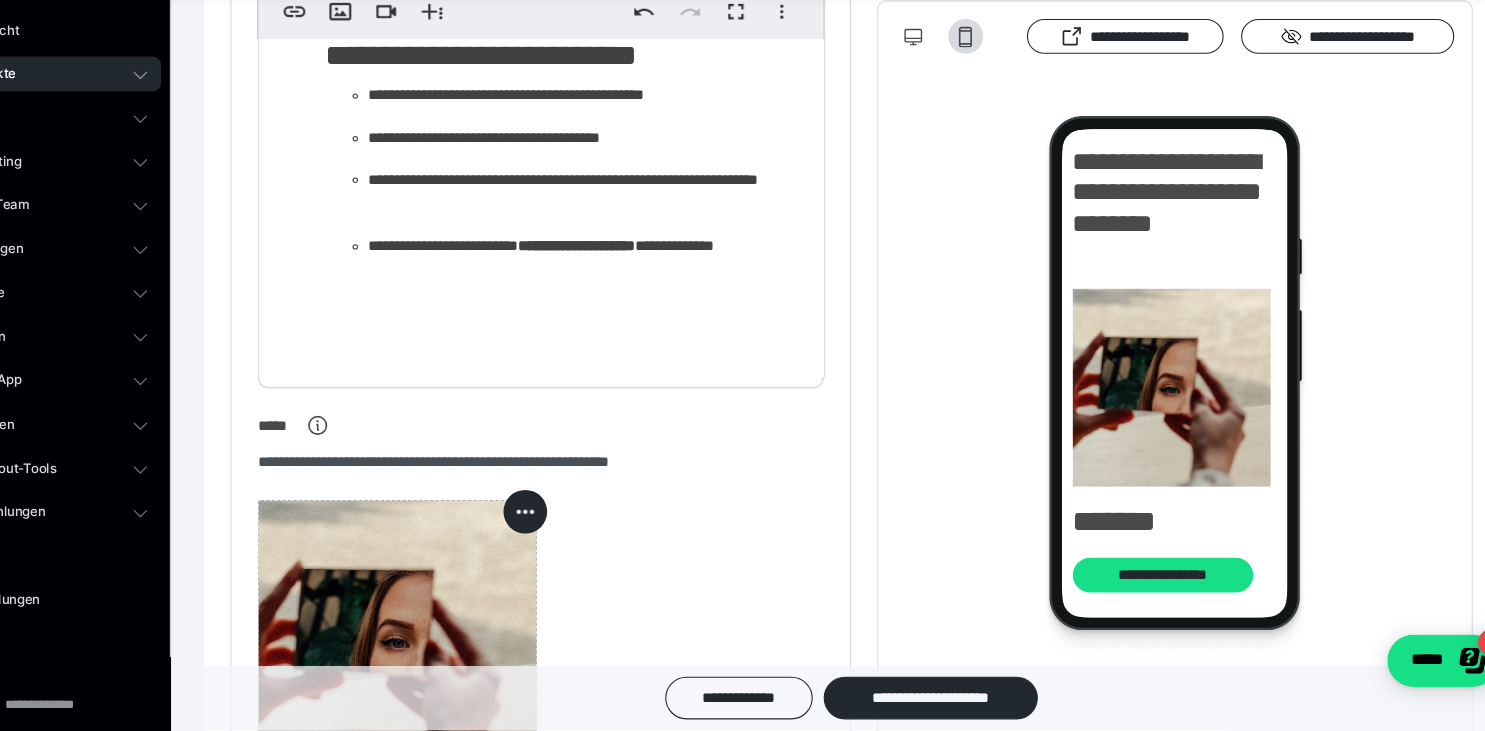scroll, scrollTop: 870, scrollLeft: 0, axis: vertical 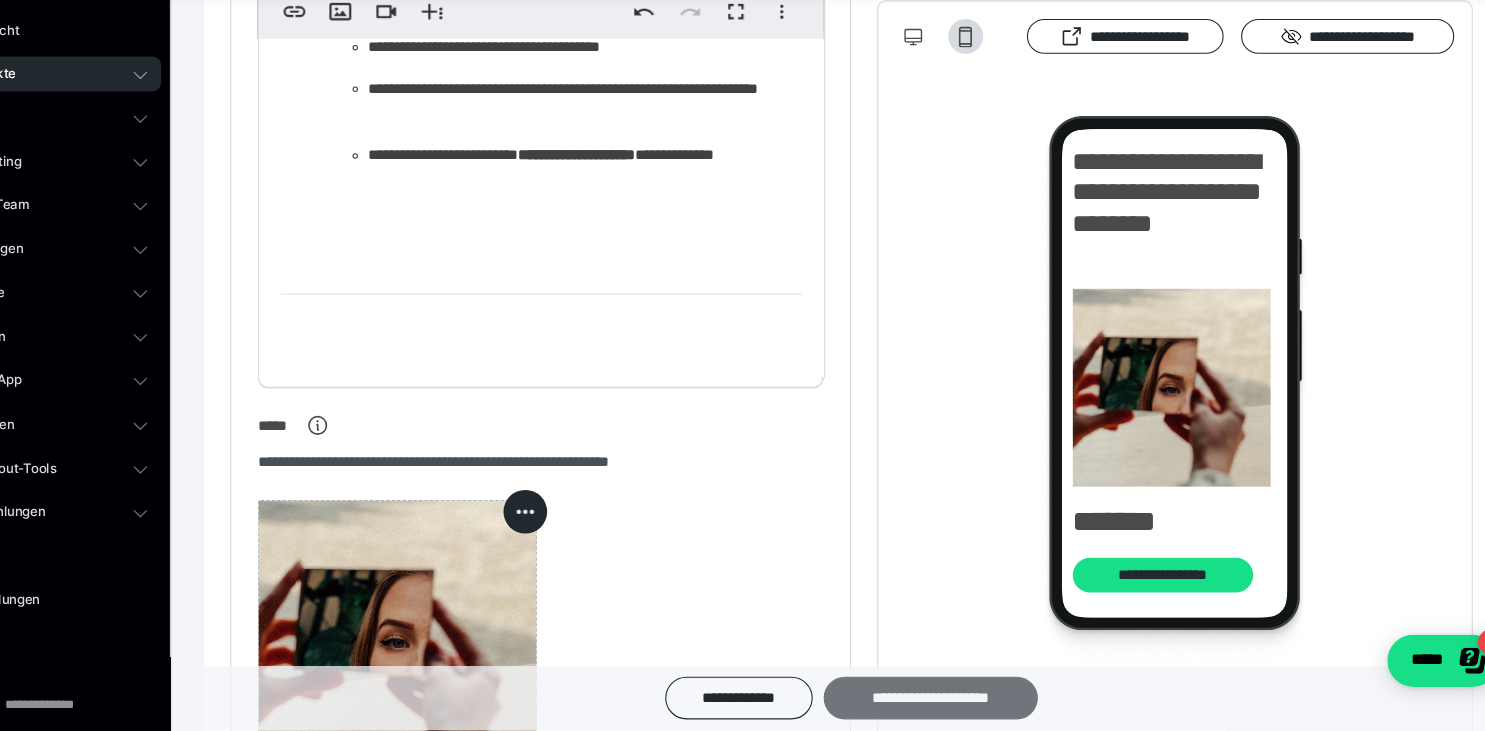 click on "**********" at bounding box center [935, 701] 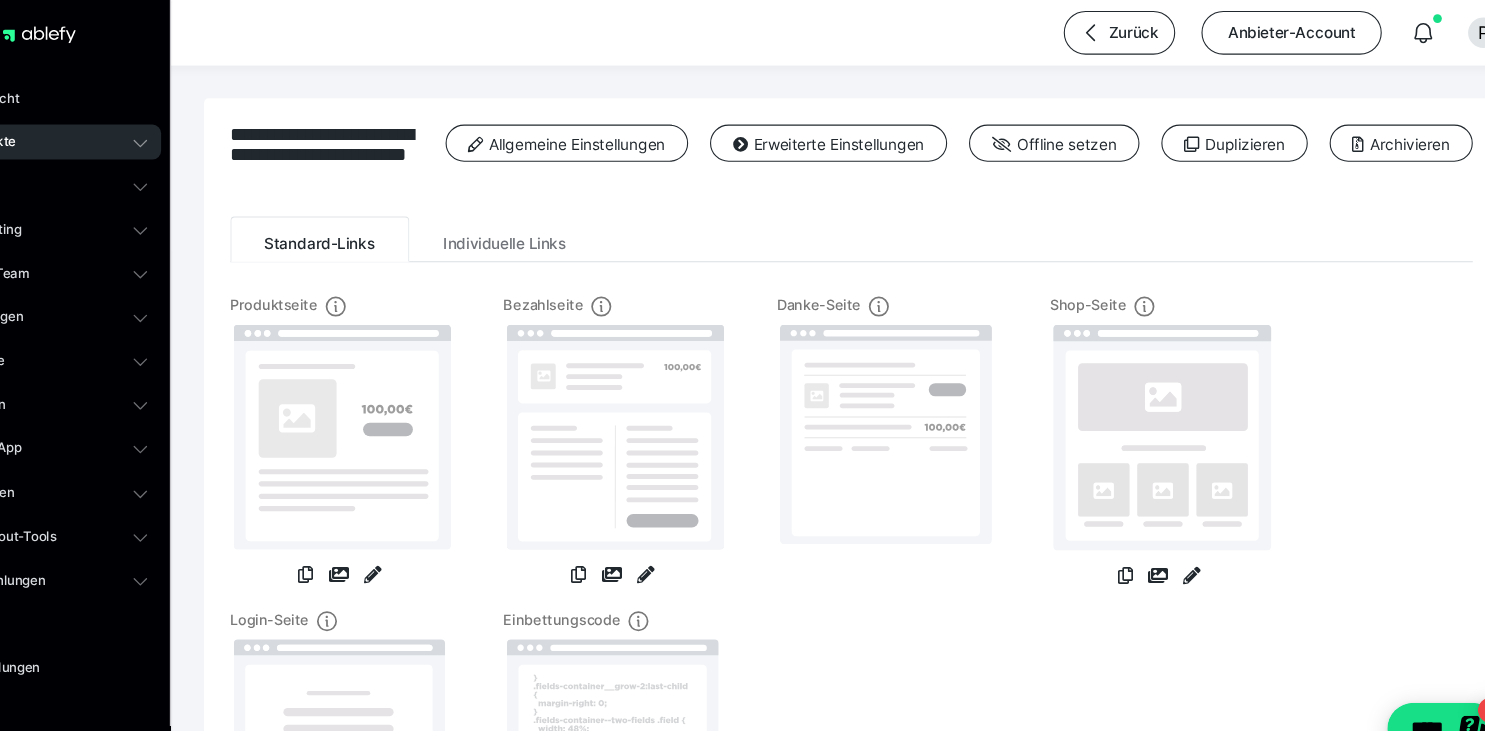 scroll, scrollTop: 0, scrollLeft: 0, axis: both 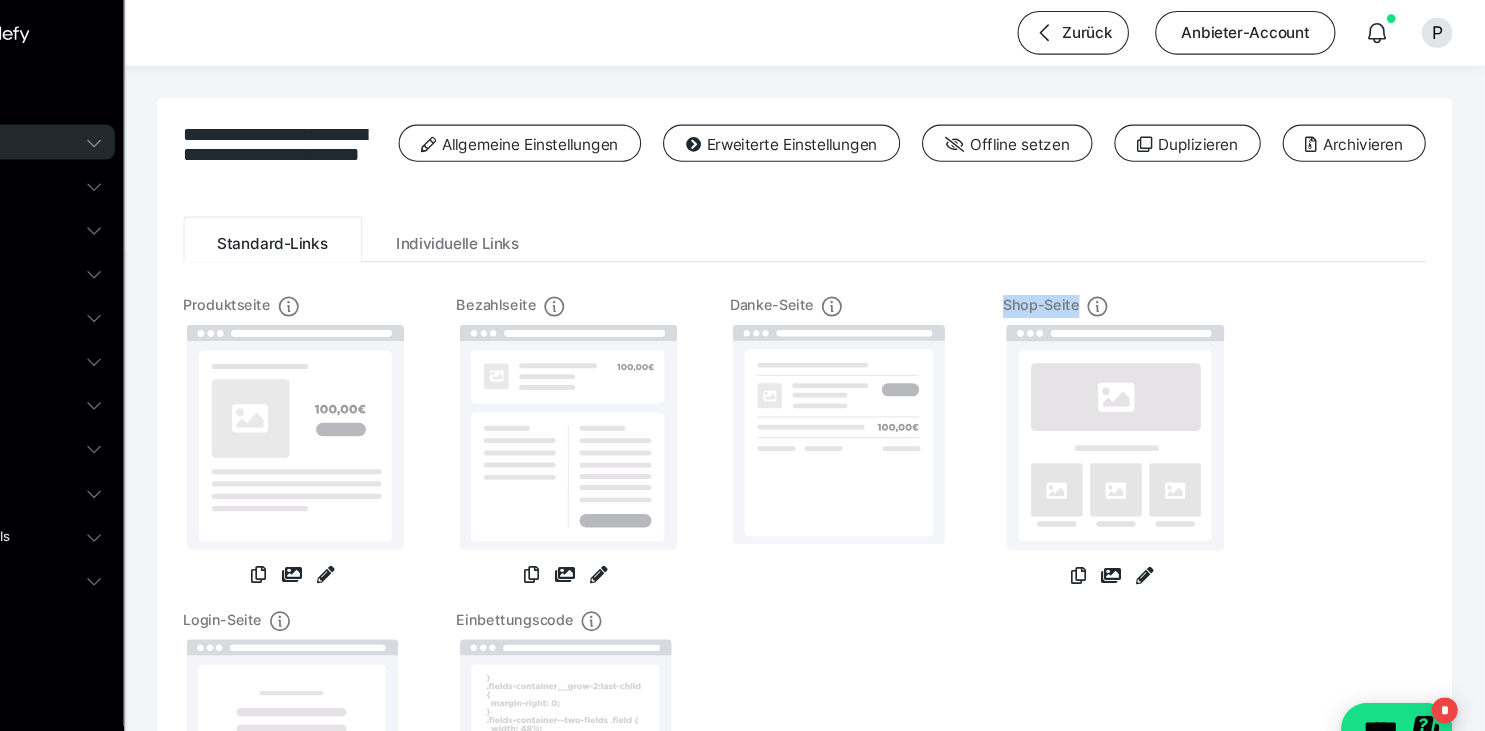 drag, startPoint x: 670, startPoint y: 661, endPoint x: 897, endPoint y: 652, distance: 227.17834 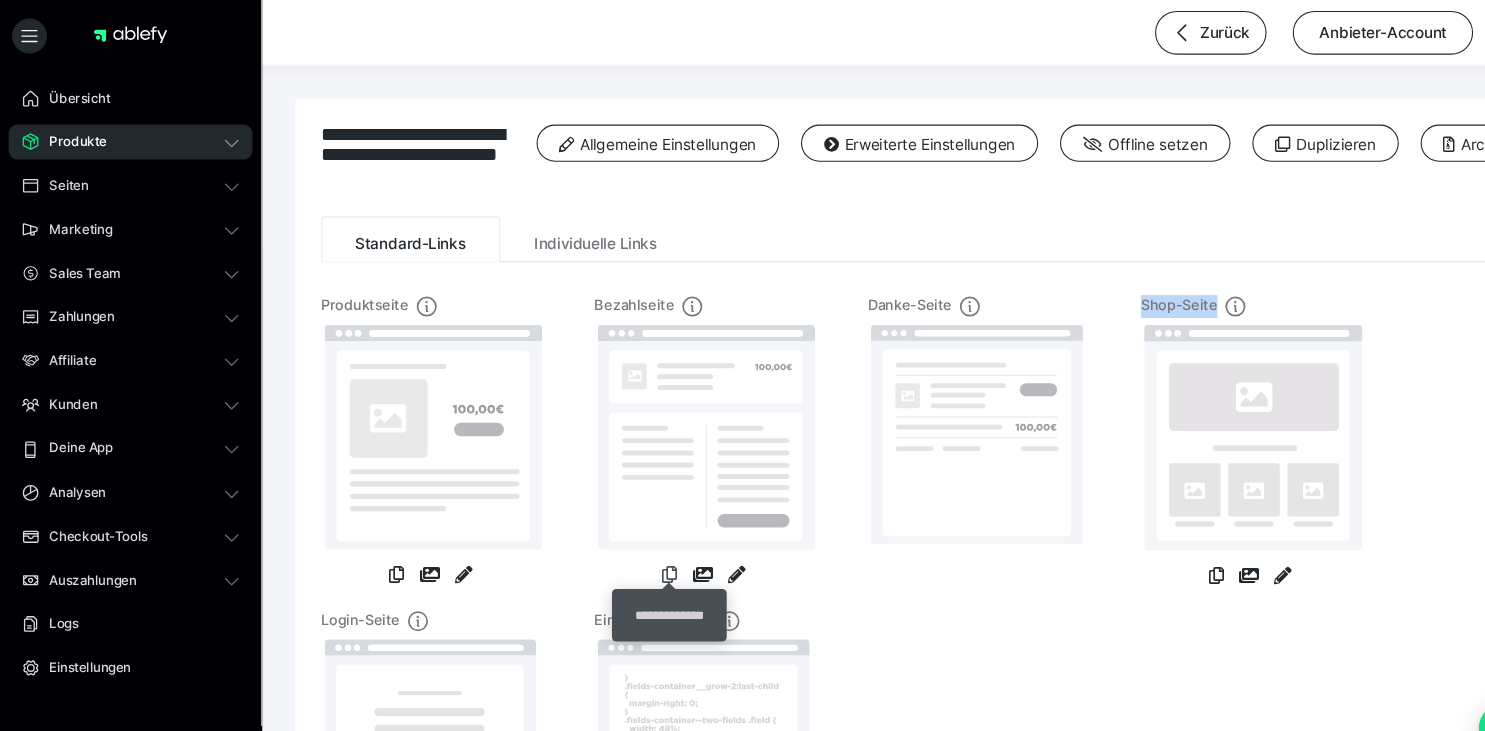 click at bounding box center (613, 526) 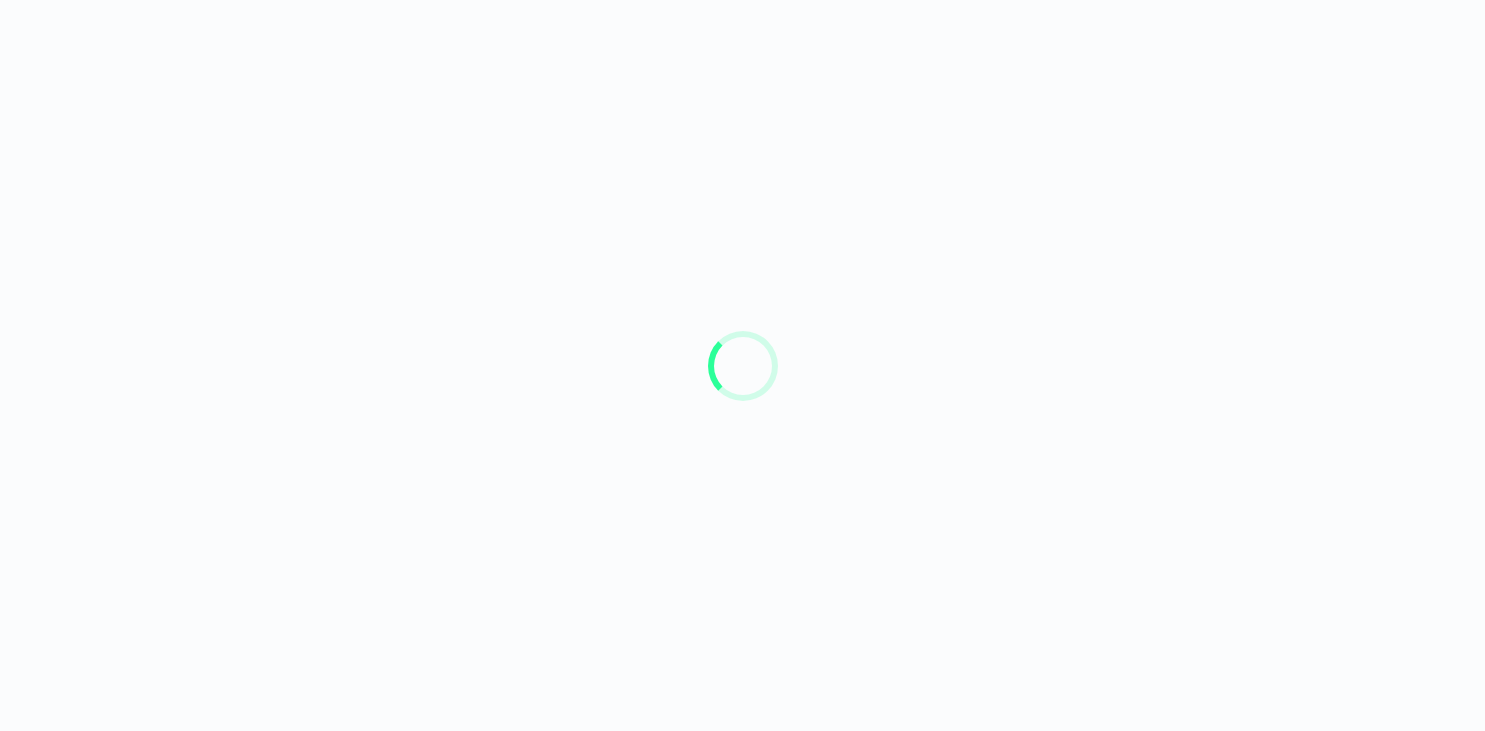 scroll, scrollTop: 0, scrollLeft: 0, axis: both 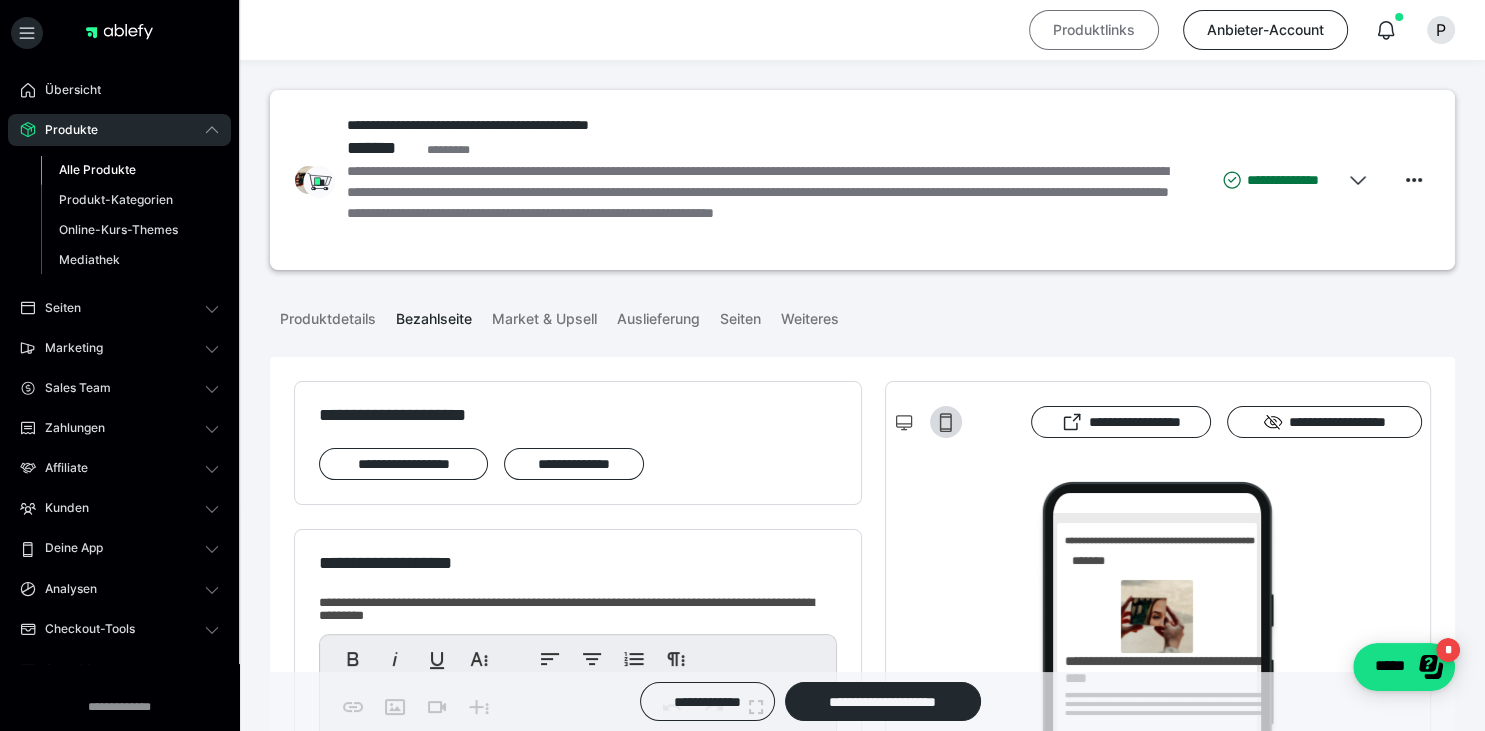 click on "Produktlinks" at bounding box center (1094, 30) 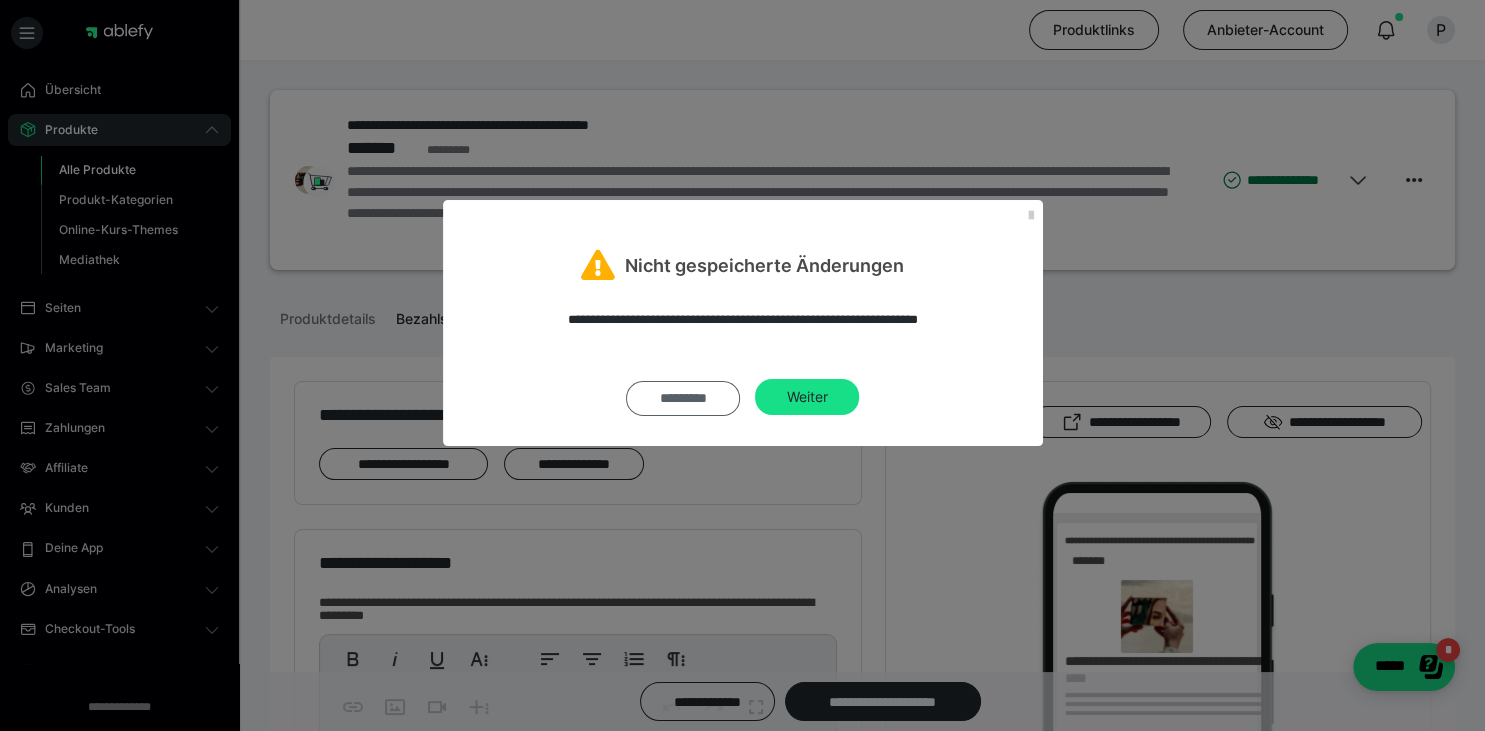 click on "*********" at bounding box center (683, 398) 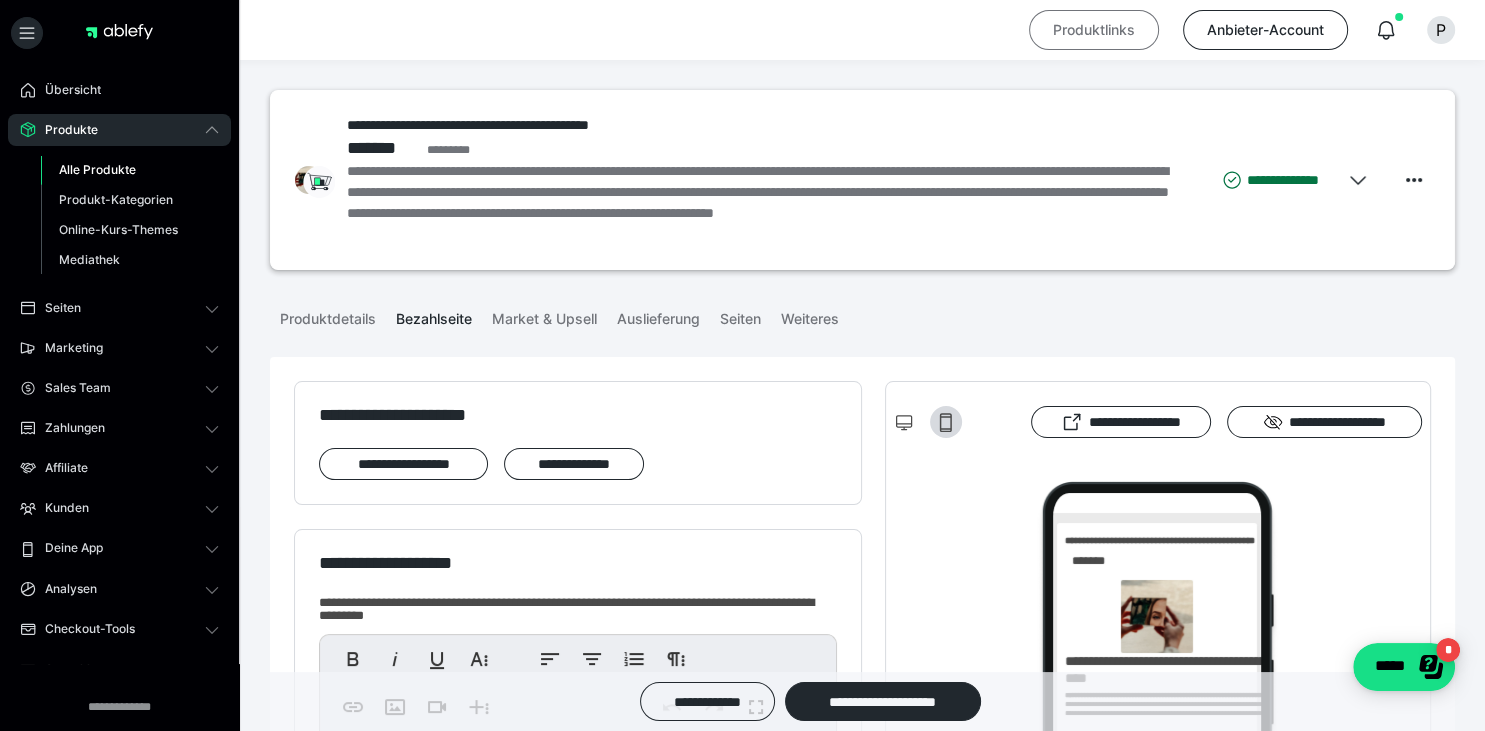 click on "Produktlinks" at bounding box center (1094, 30) 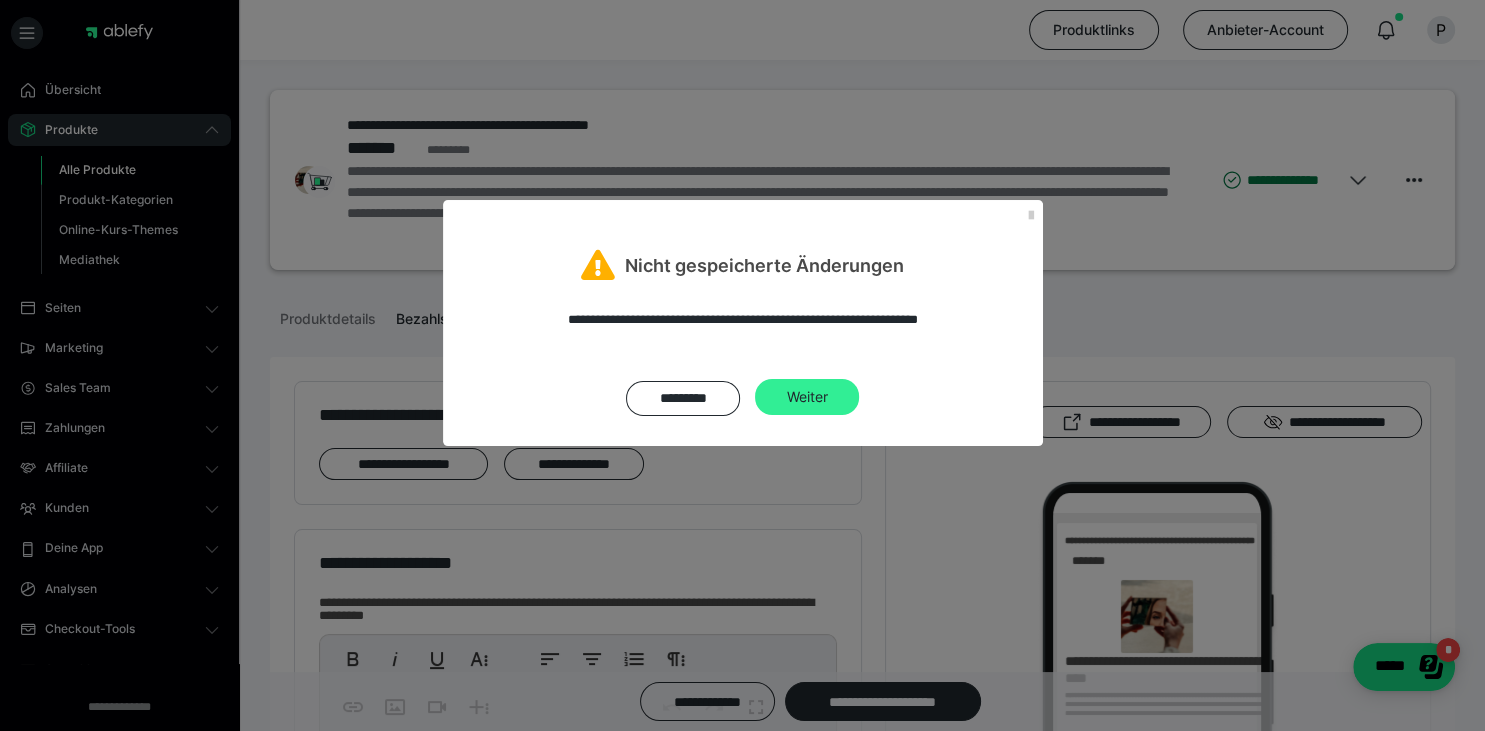 click on "Weiter" at bounding box center (807, 397) 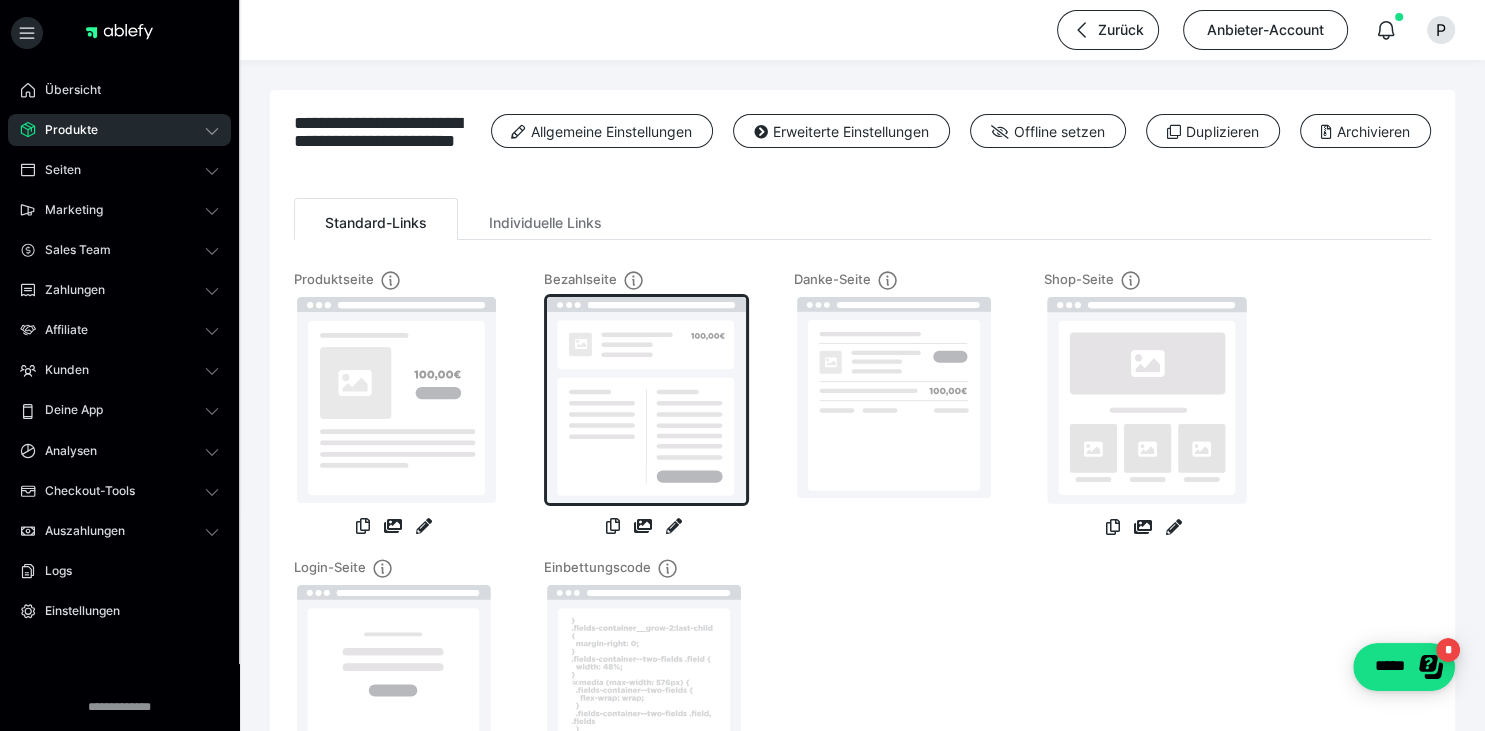 click at bounding box center (646, 400) 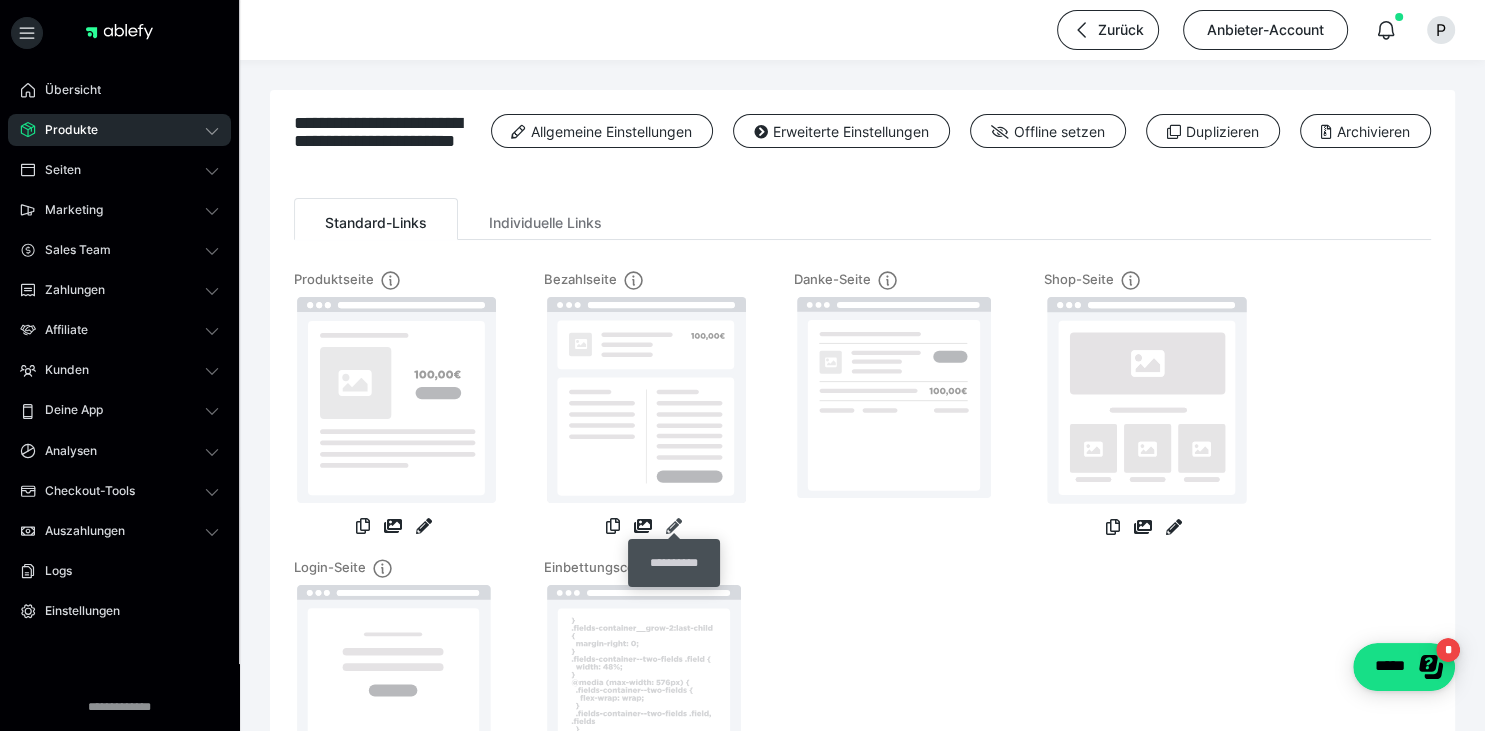 click at bounding box center [674, 526] 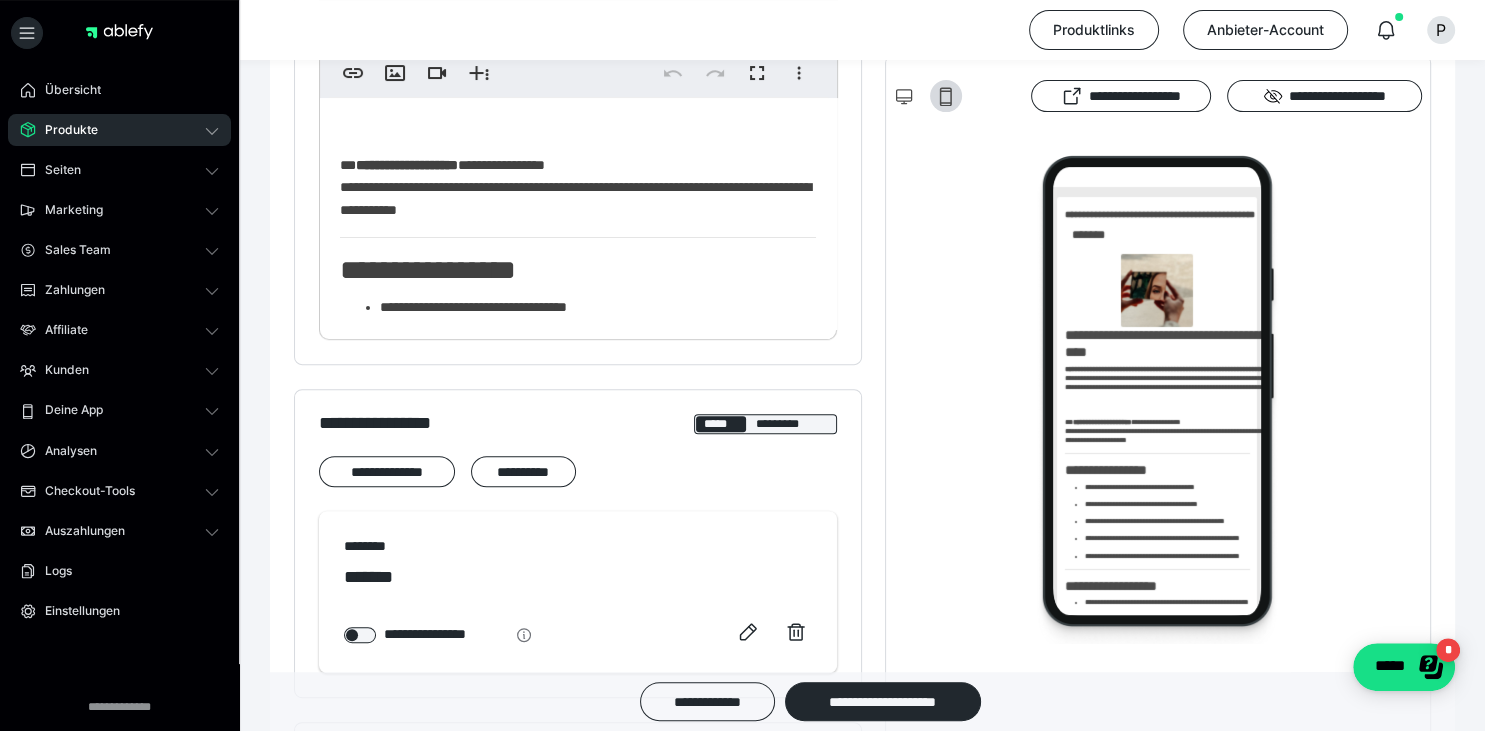 scroll, scrollTop: 811, scrollLeft: 0, axis: vertical 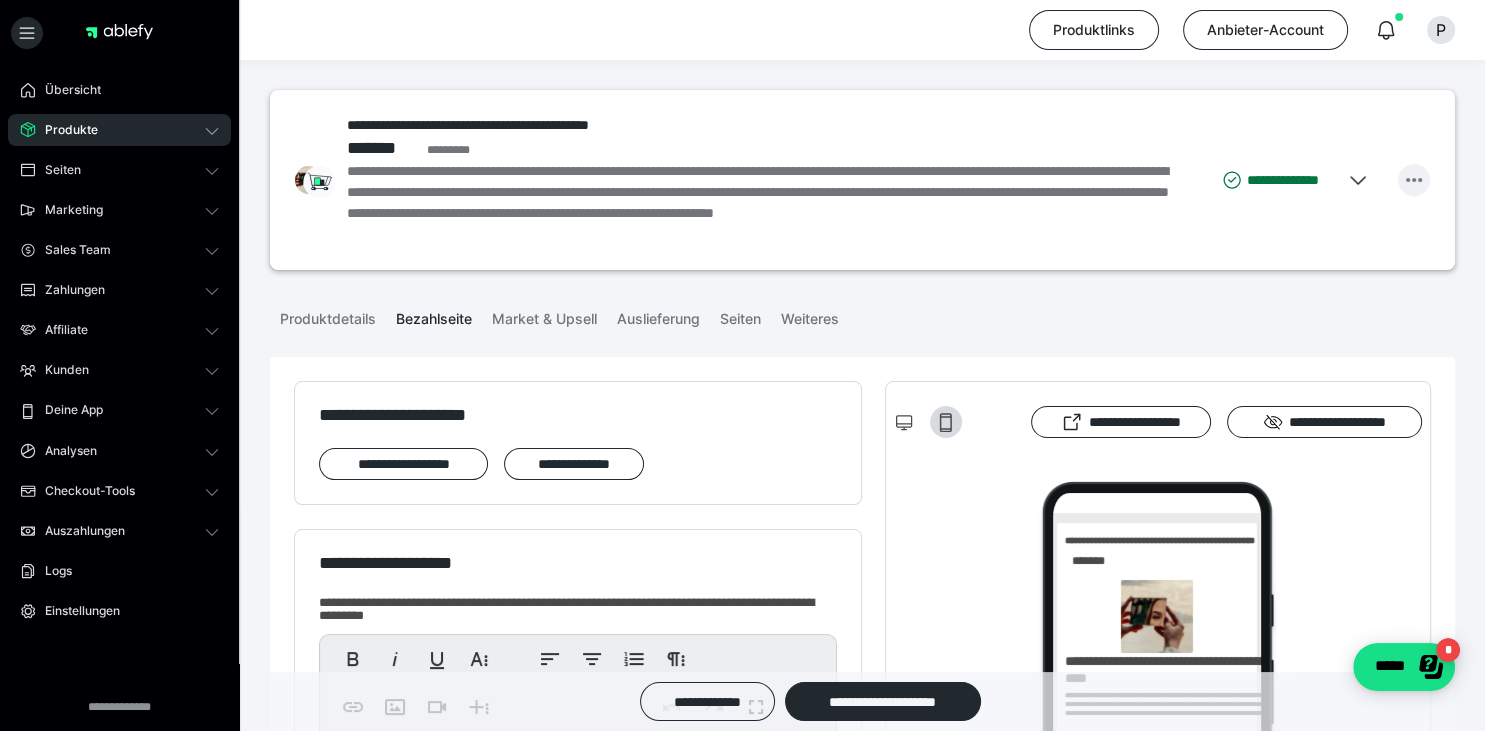 click 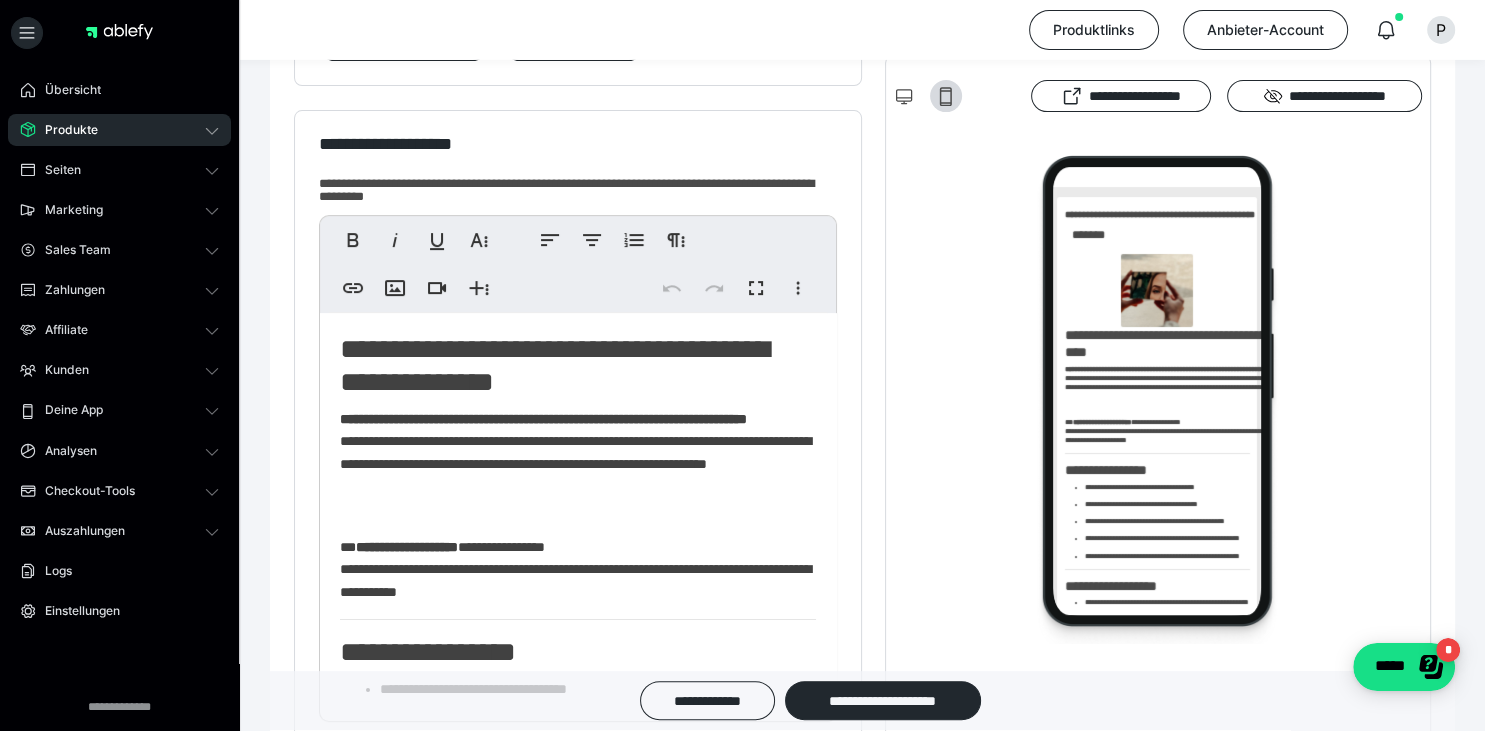 scroll, scrollTop: 443, scrollLeft: 0, axis: vertical 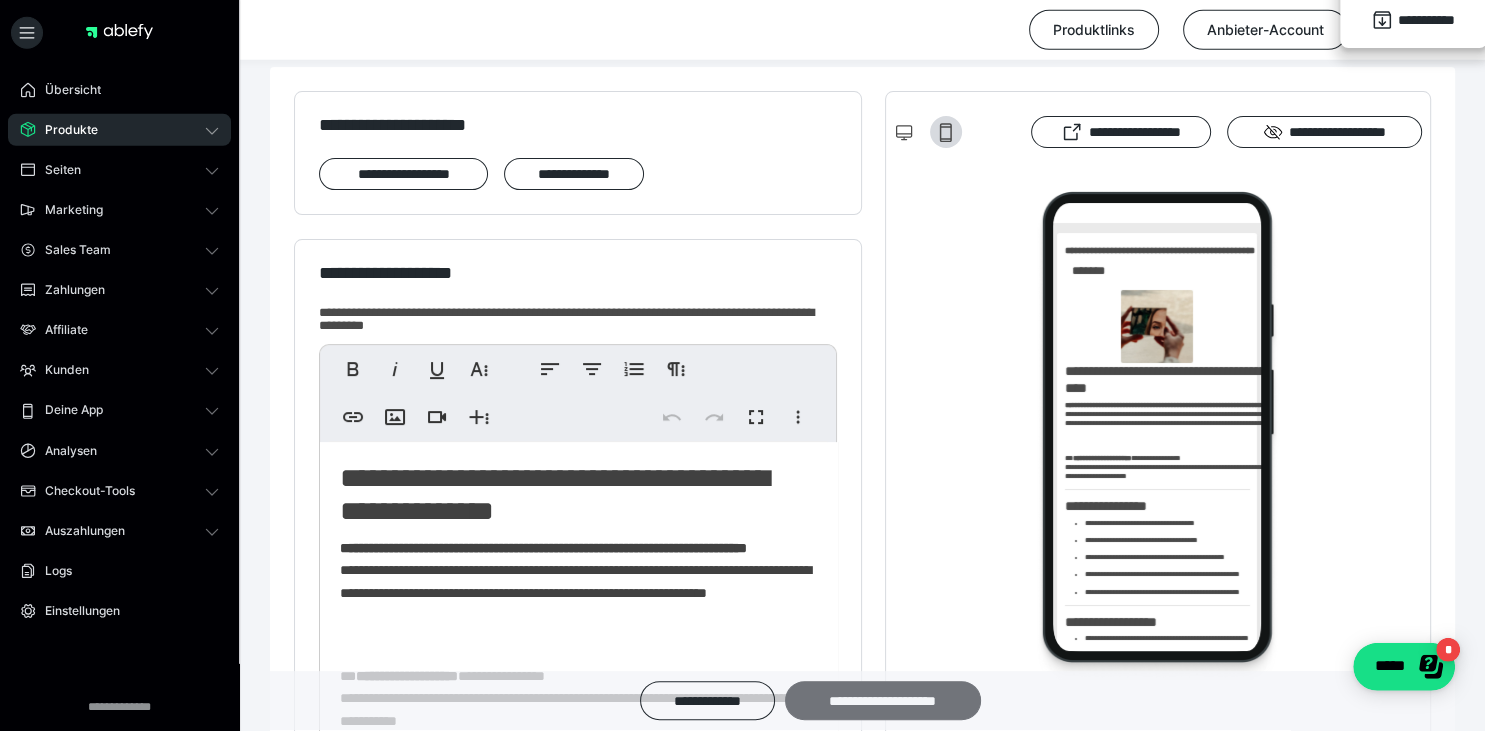 click on "**********" at bounding box center [883, 701] 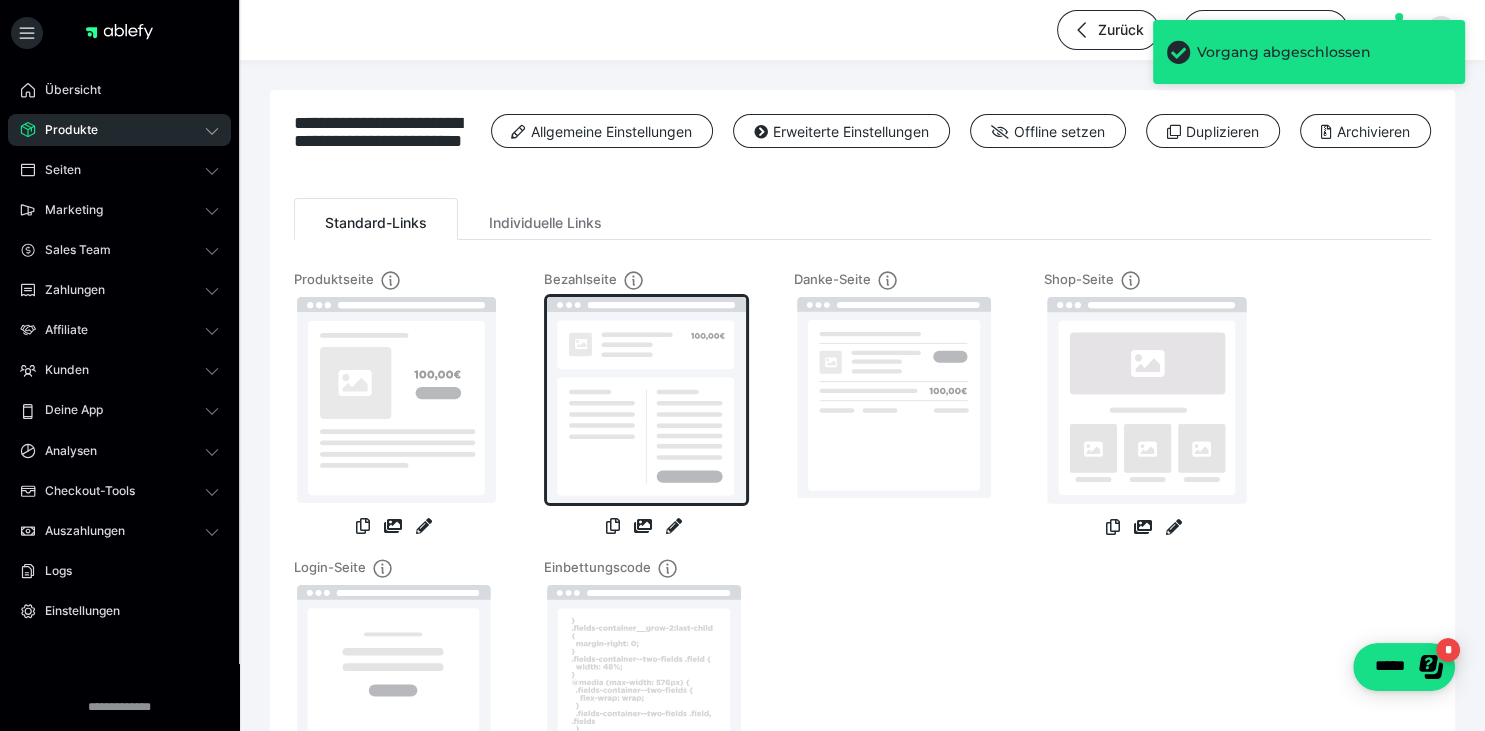 click at bounding box center (646, 400) 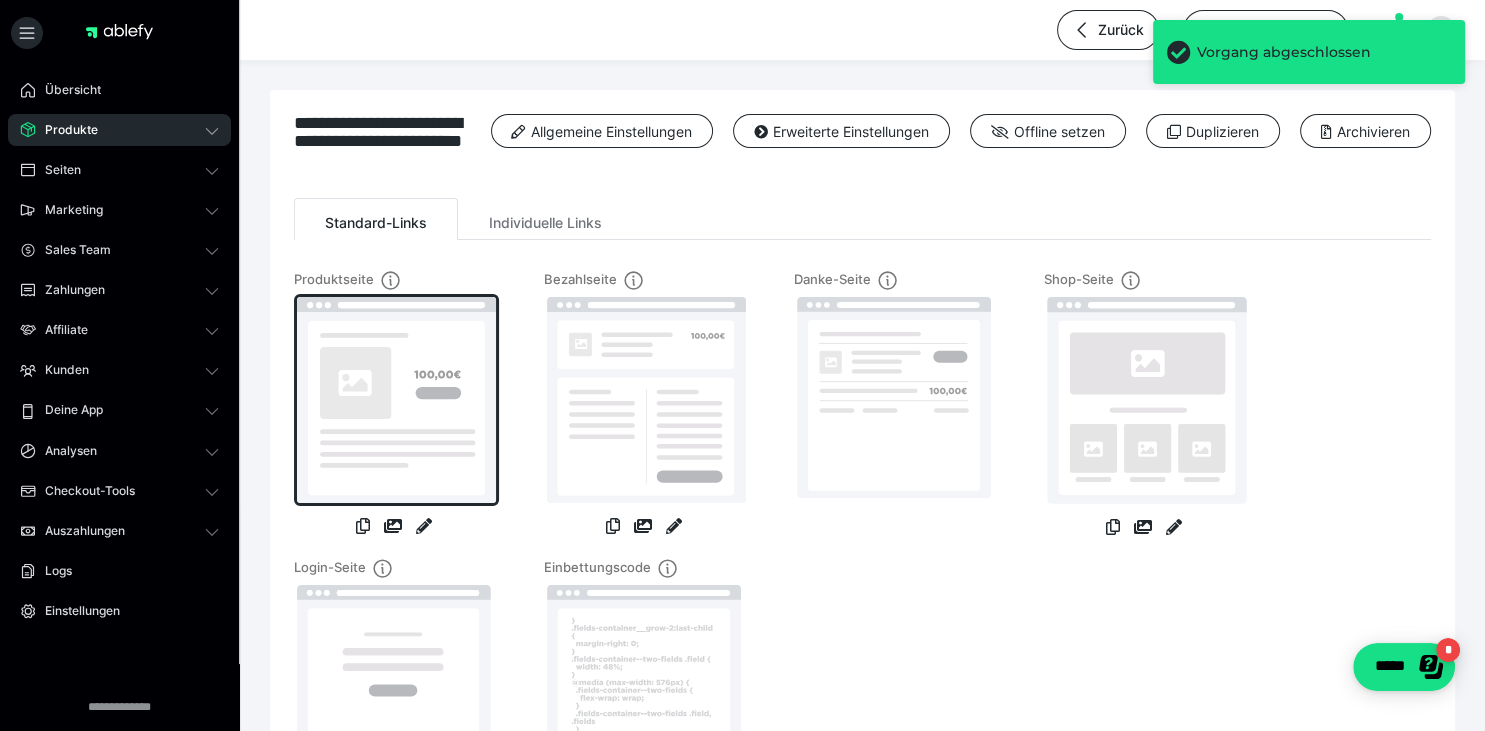 click at bounding box center [396, 400] 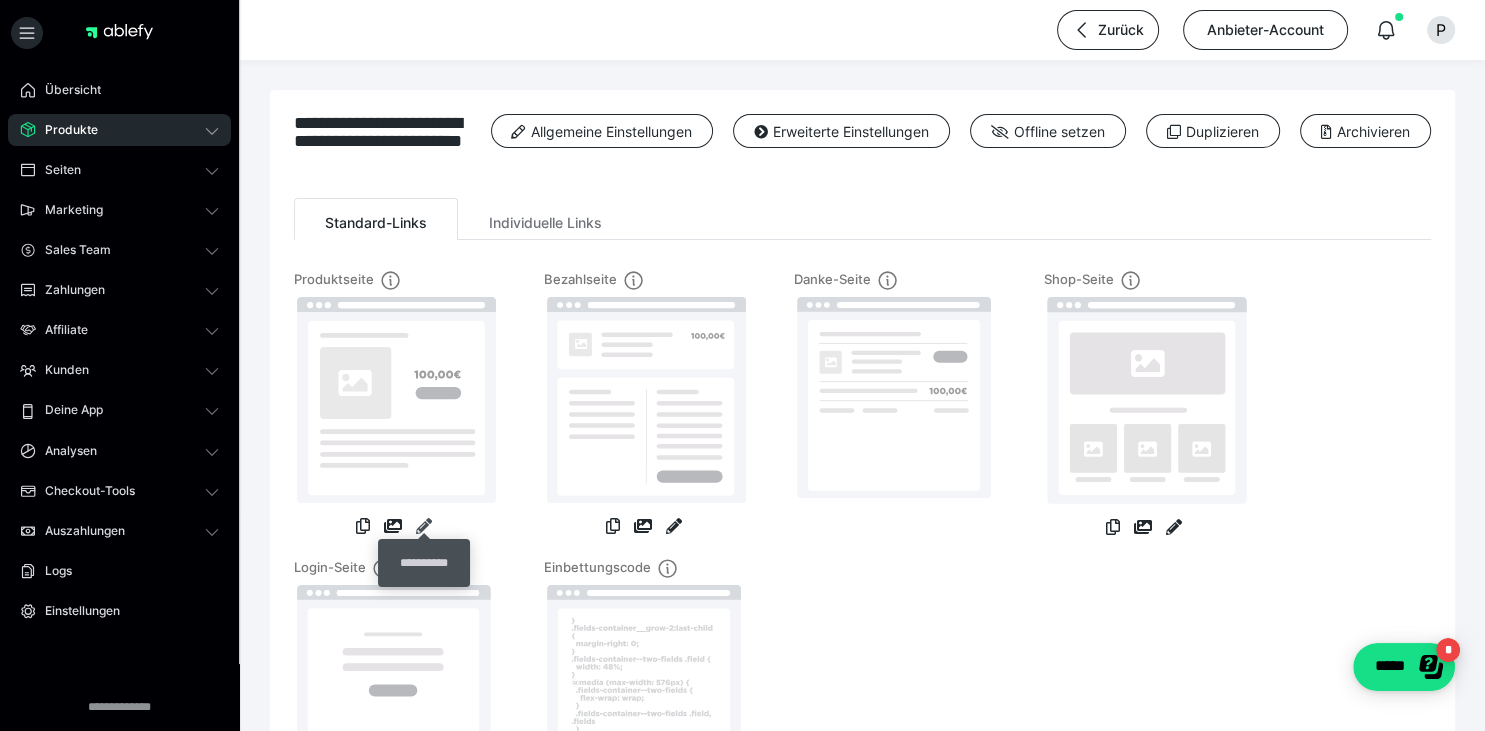 click at bounding box center [424, 526] 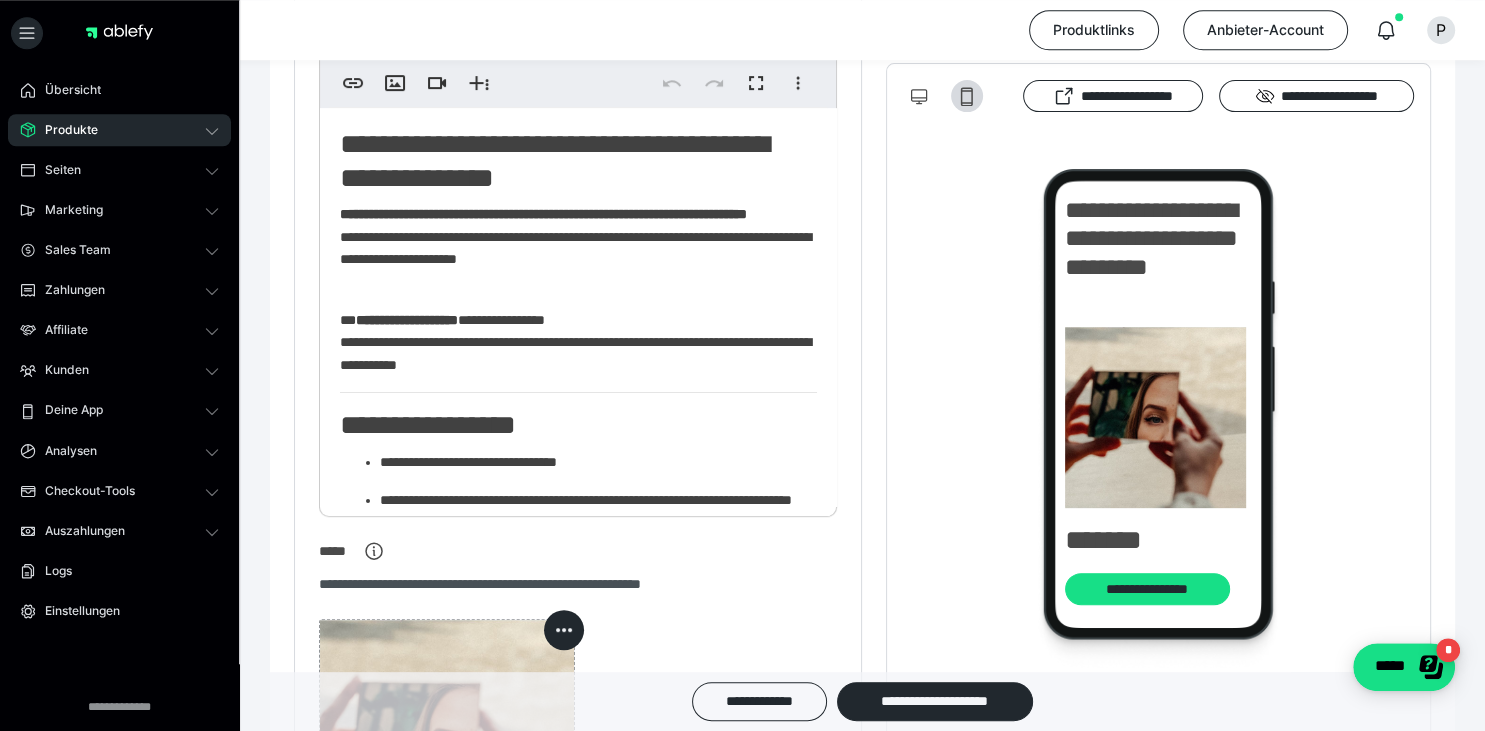scroll, scrollTop: 595, scrollLeft: 0, axis: vertical 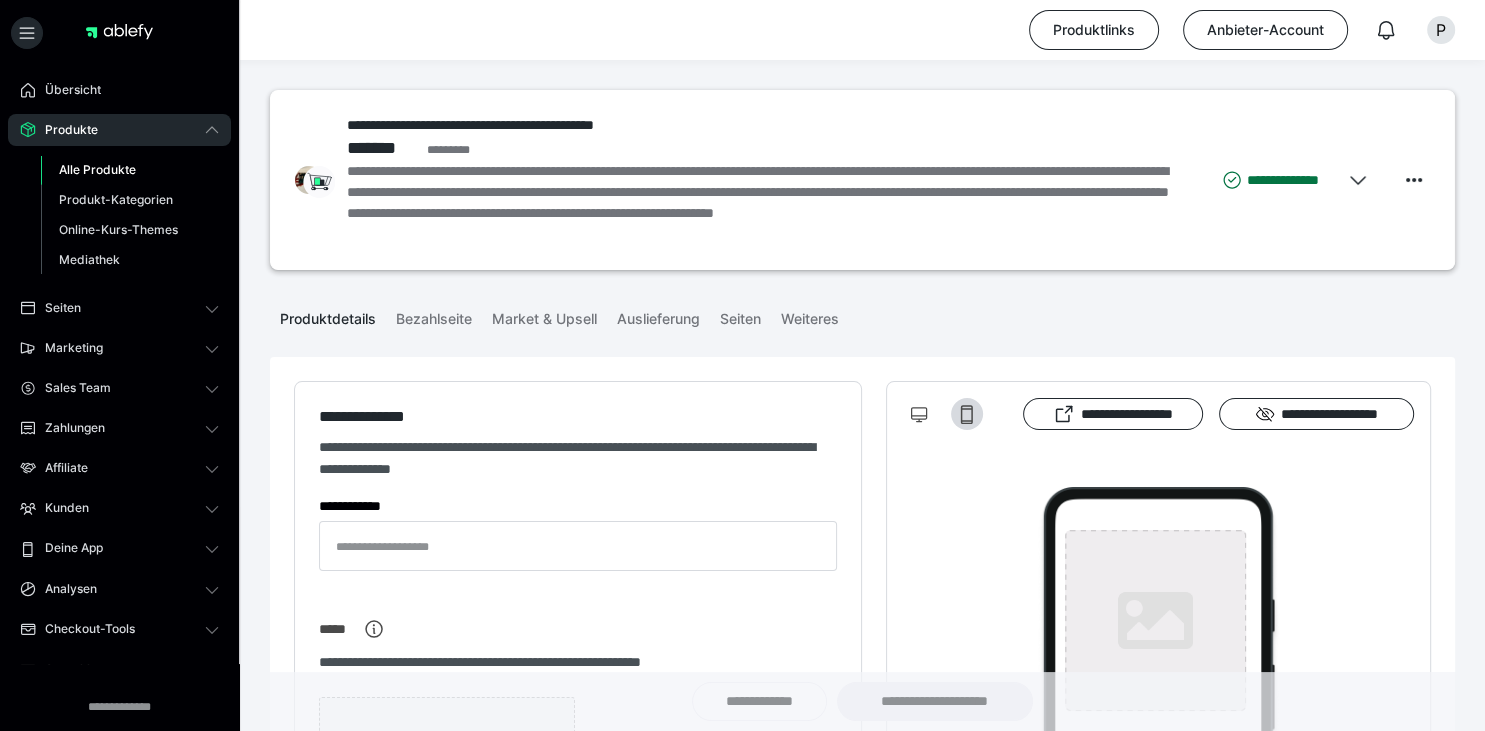 type on "**********" 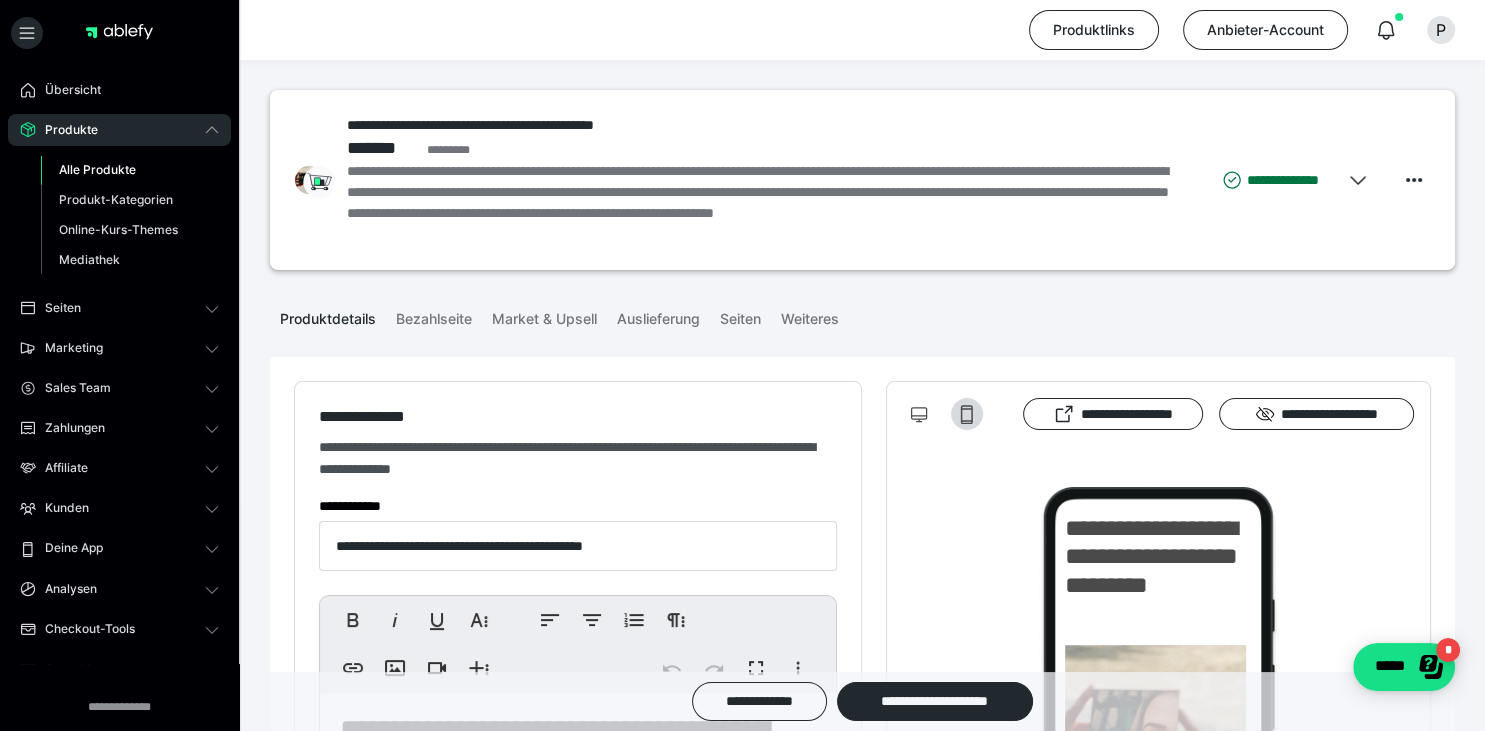 scroll, scrollTop: 0, scrollLeft: 0, axis: both 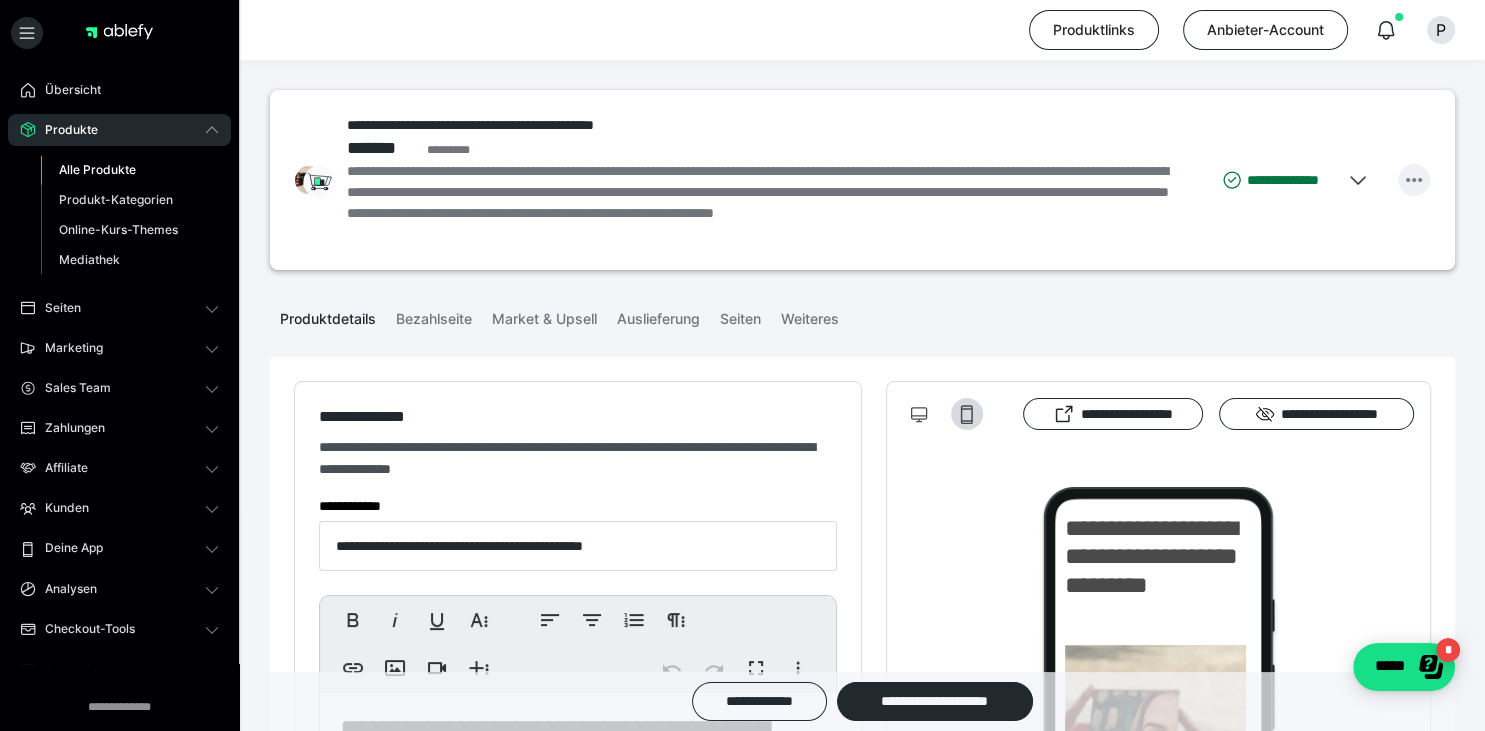 click at bounding box center (1414, 180) 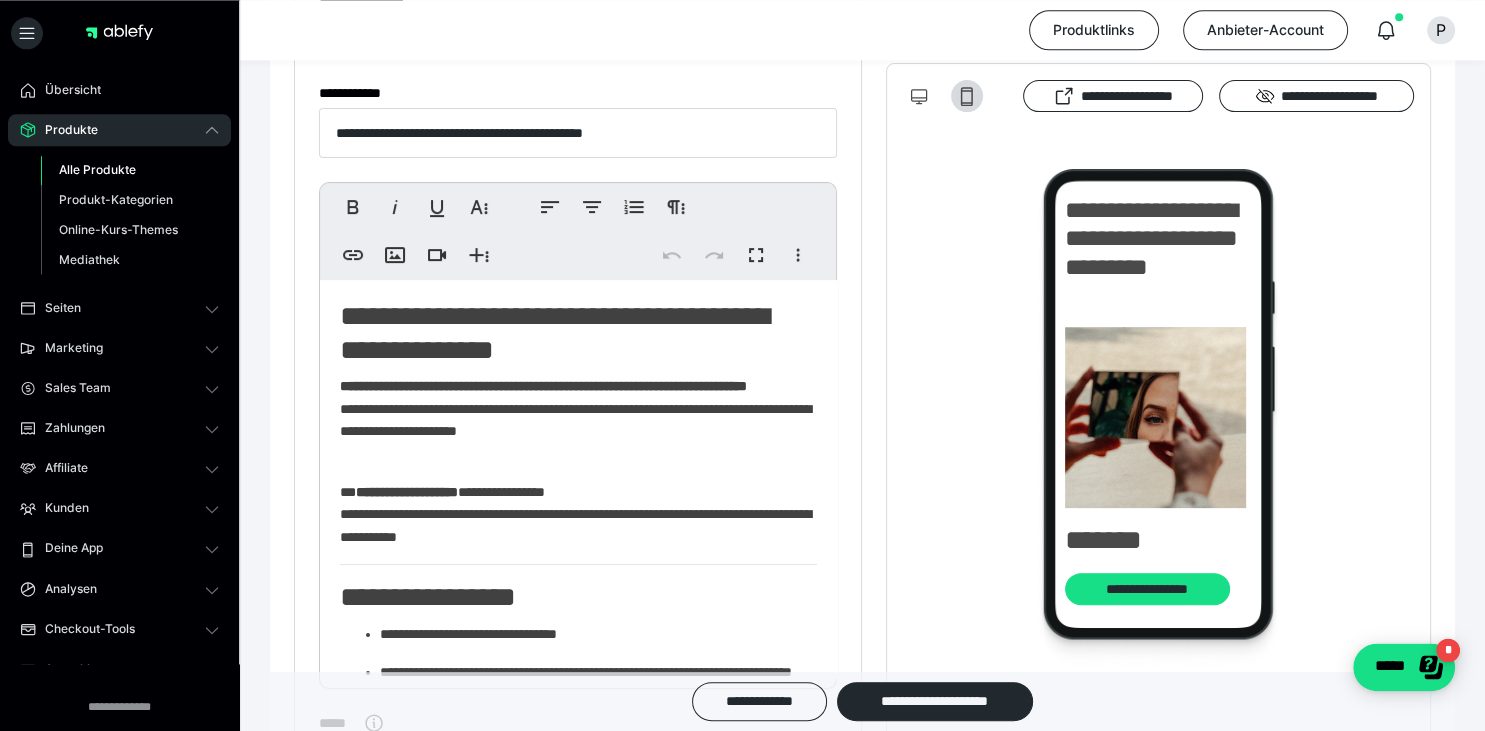scroll, scrollTop: 456, scrollLeft: 0, axis: vertical 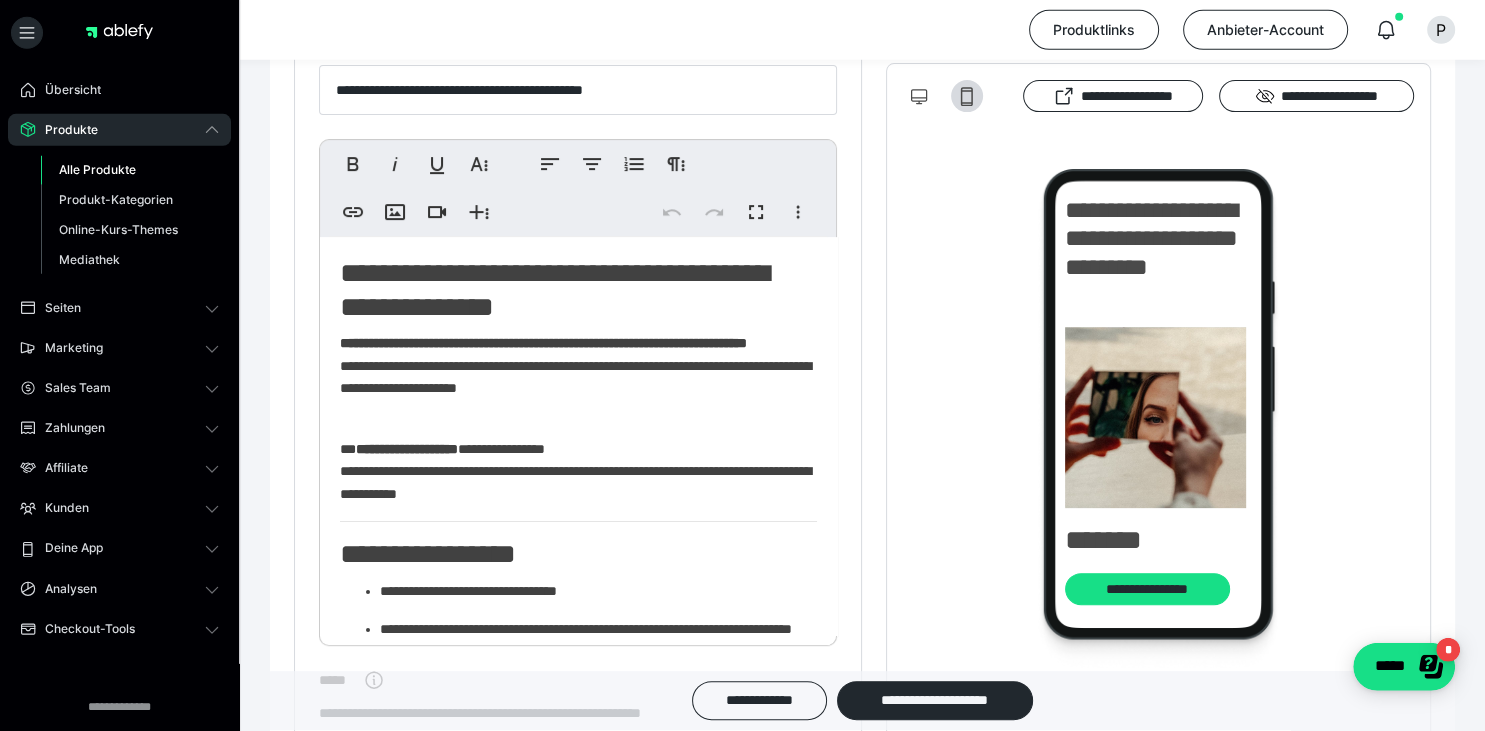 click on "**********" 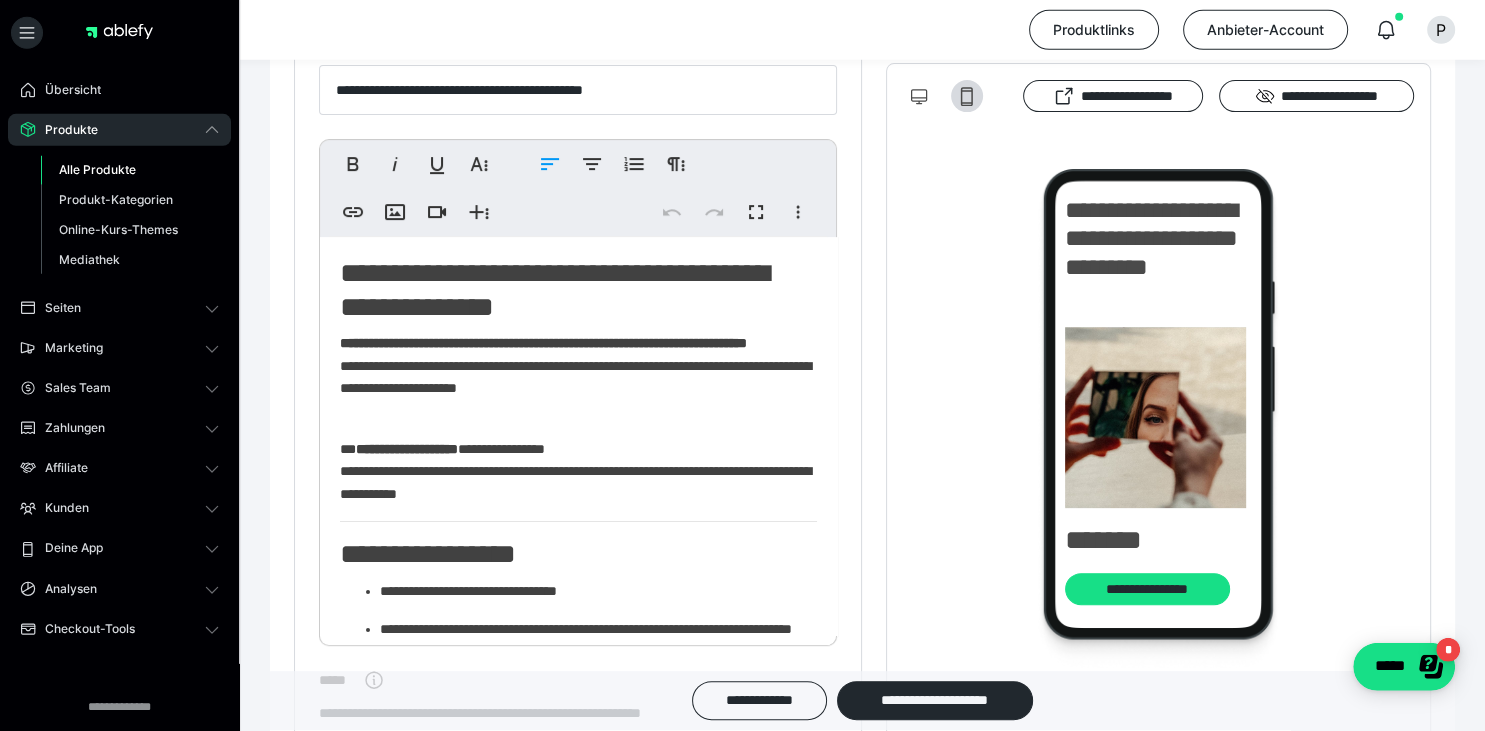 click on "**********" 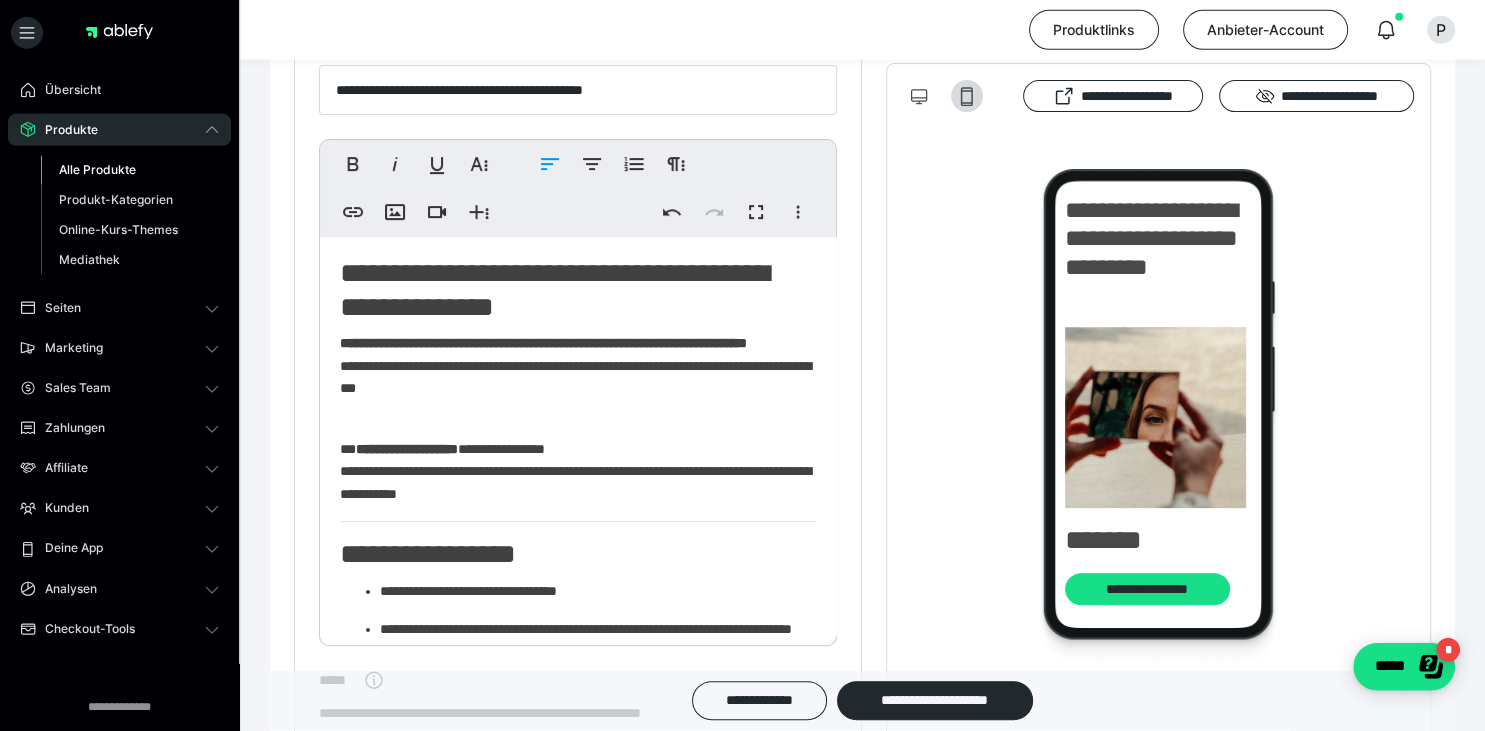 type 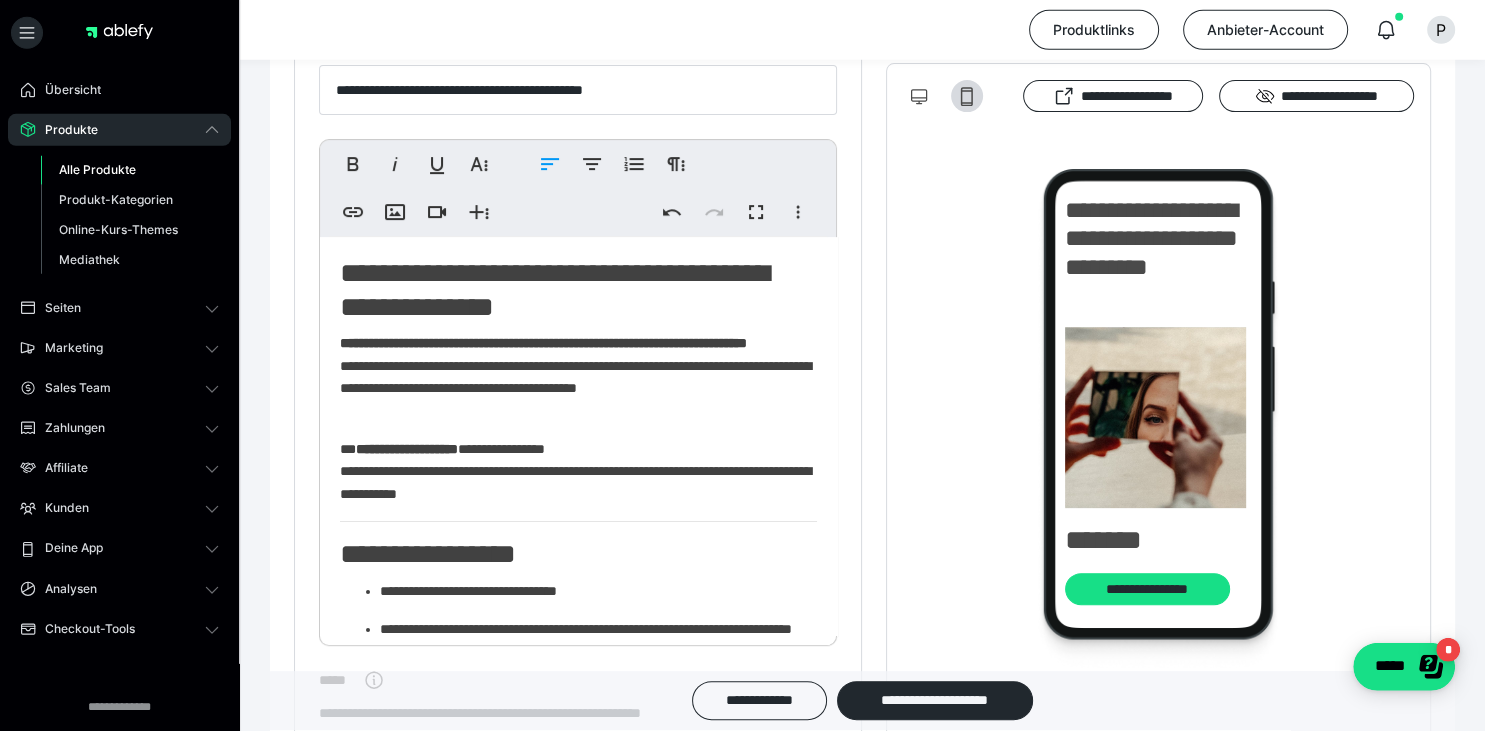 click on "**********" at bounding box center (578, 377) 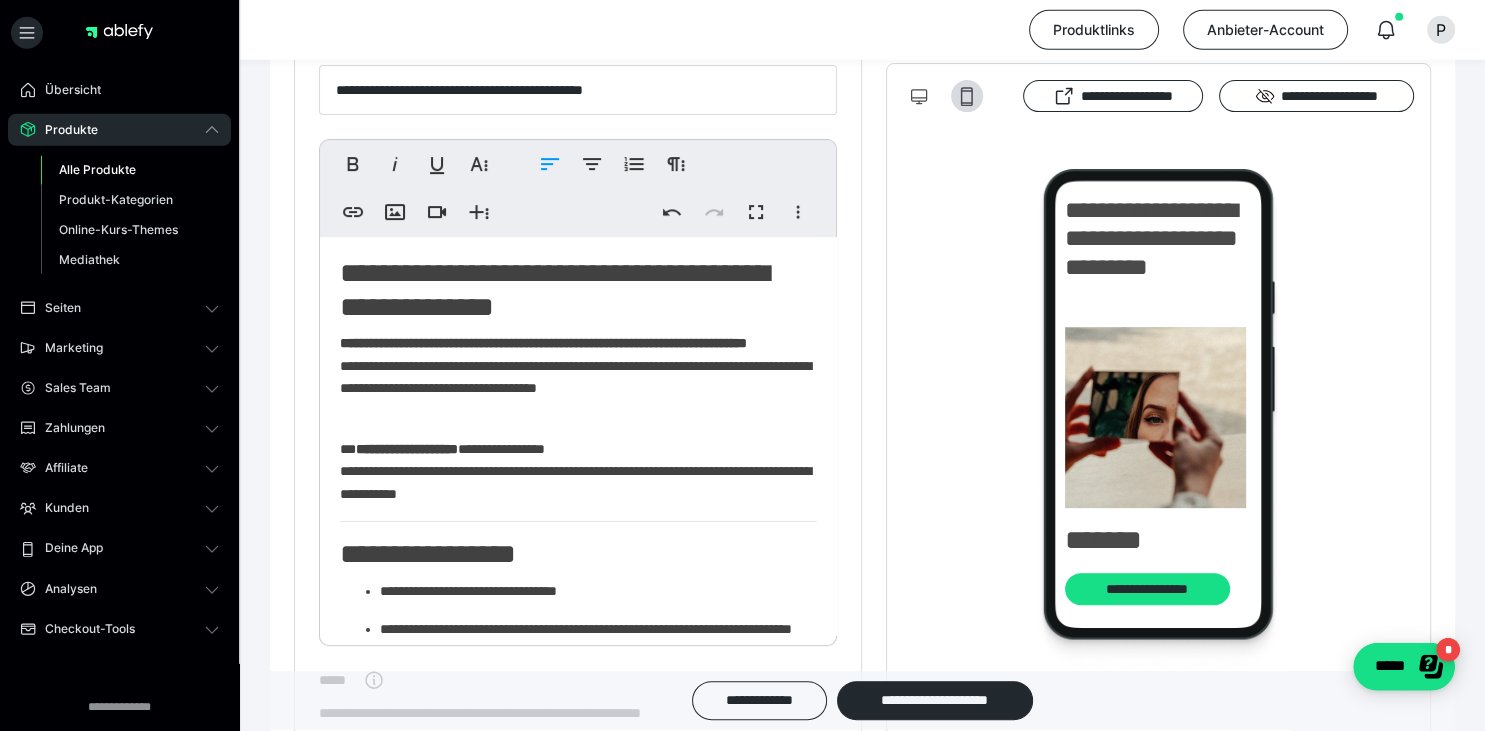 click on "**********" at bounding box center [578, 377] 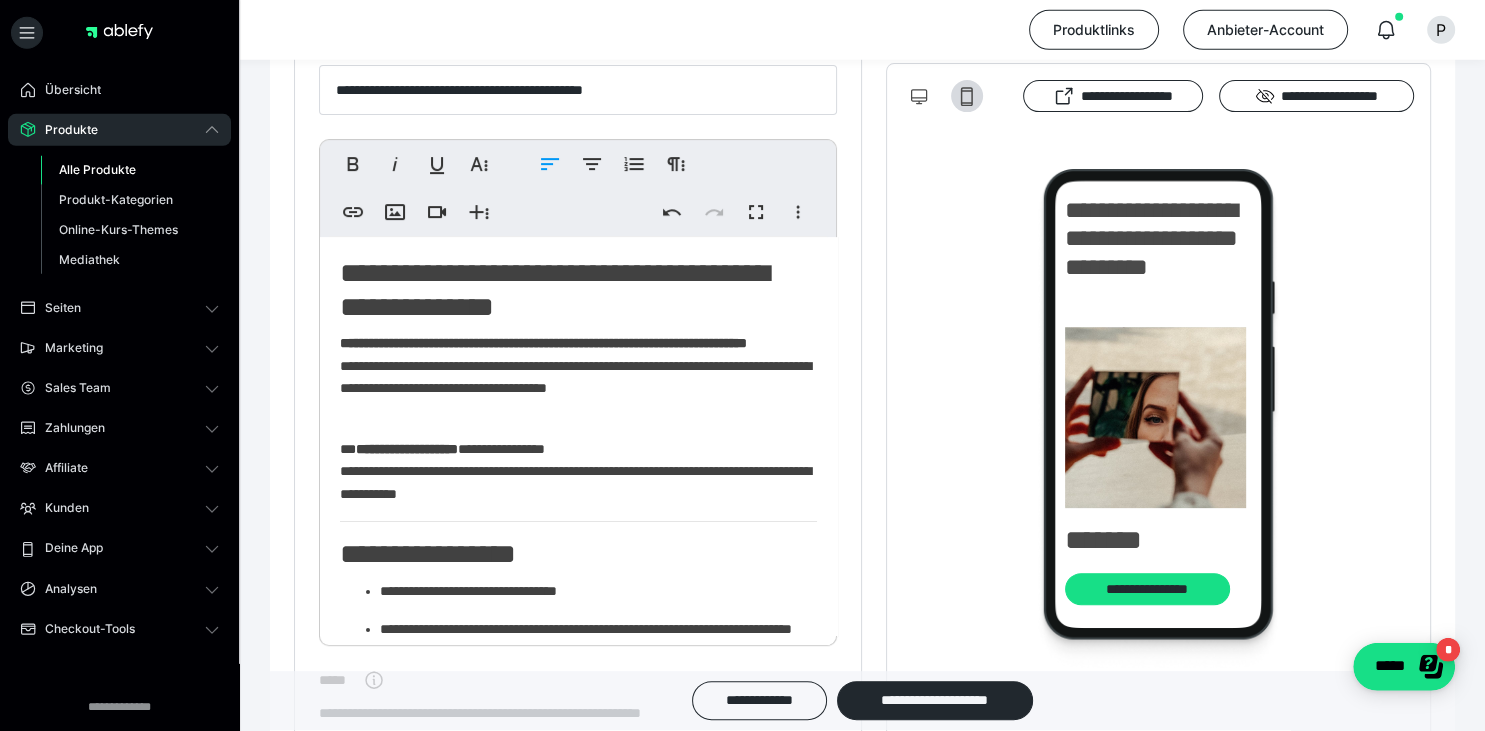 click on "**********" at bounding box center [578, 377] 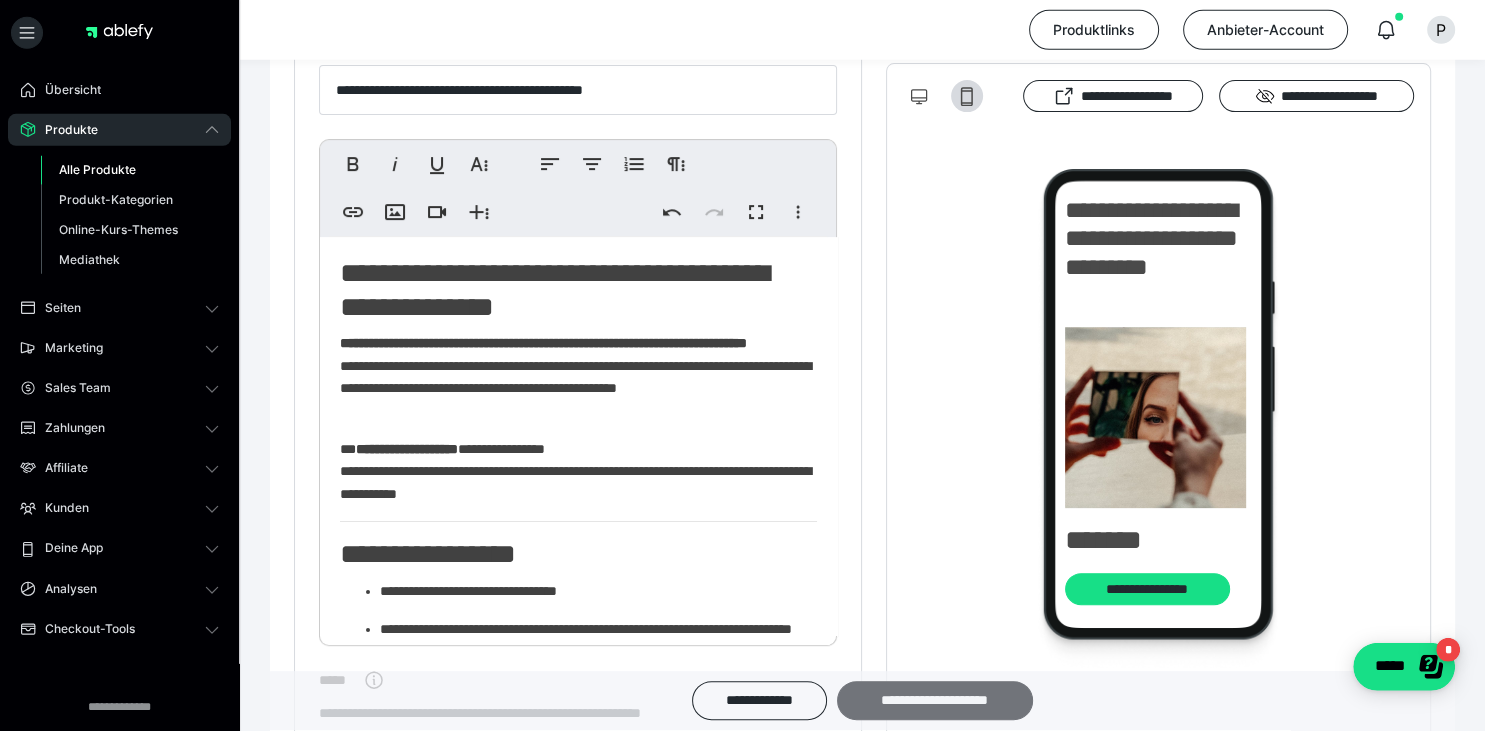 click on "**********" at bounding box center [935, 701] 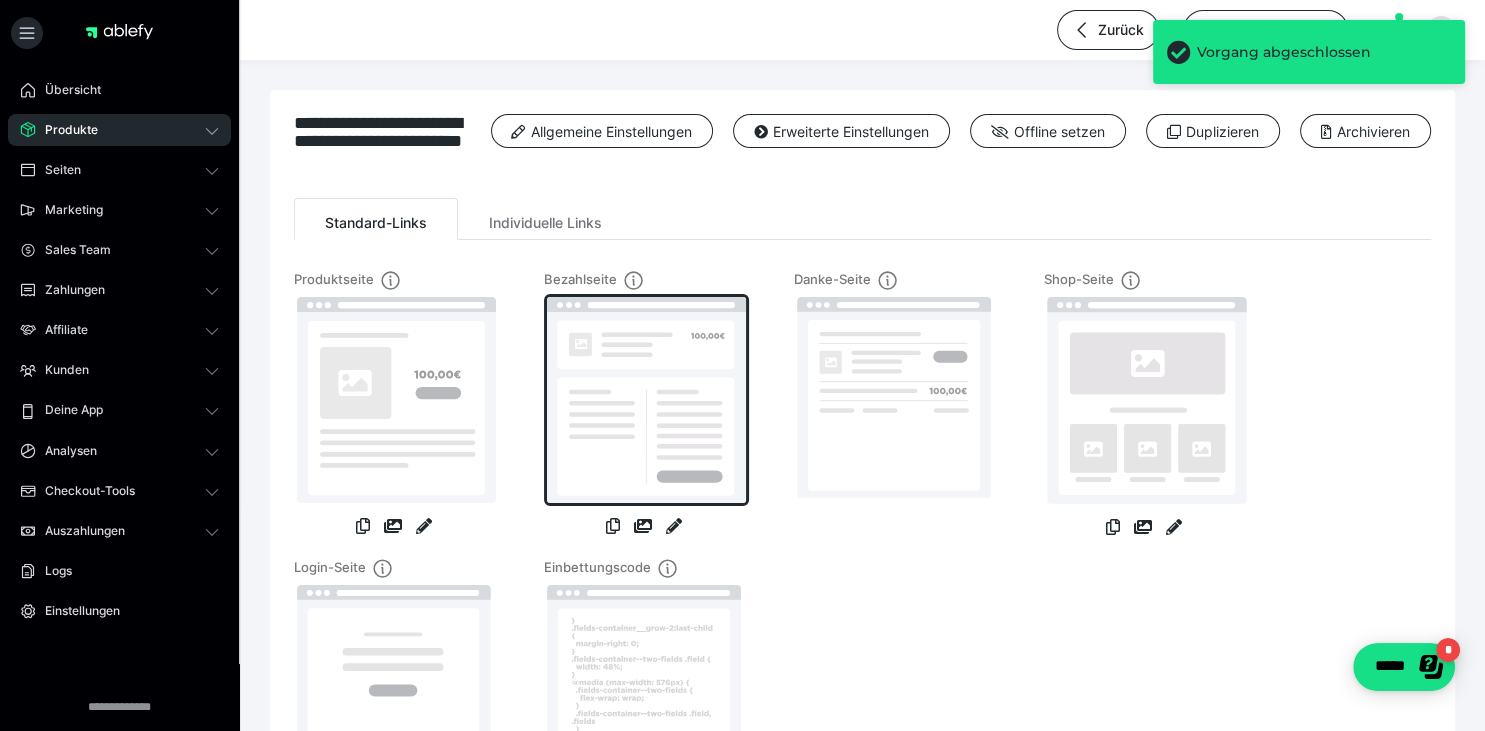 click at bounding box center [646, 400] 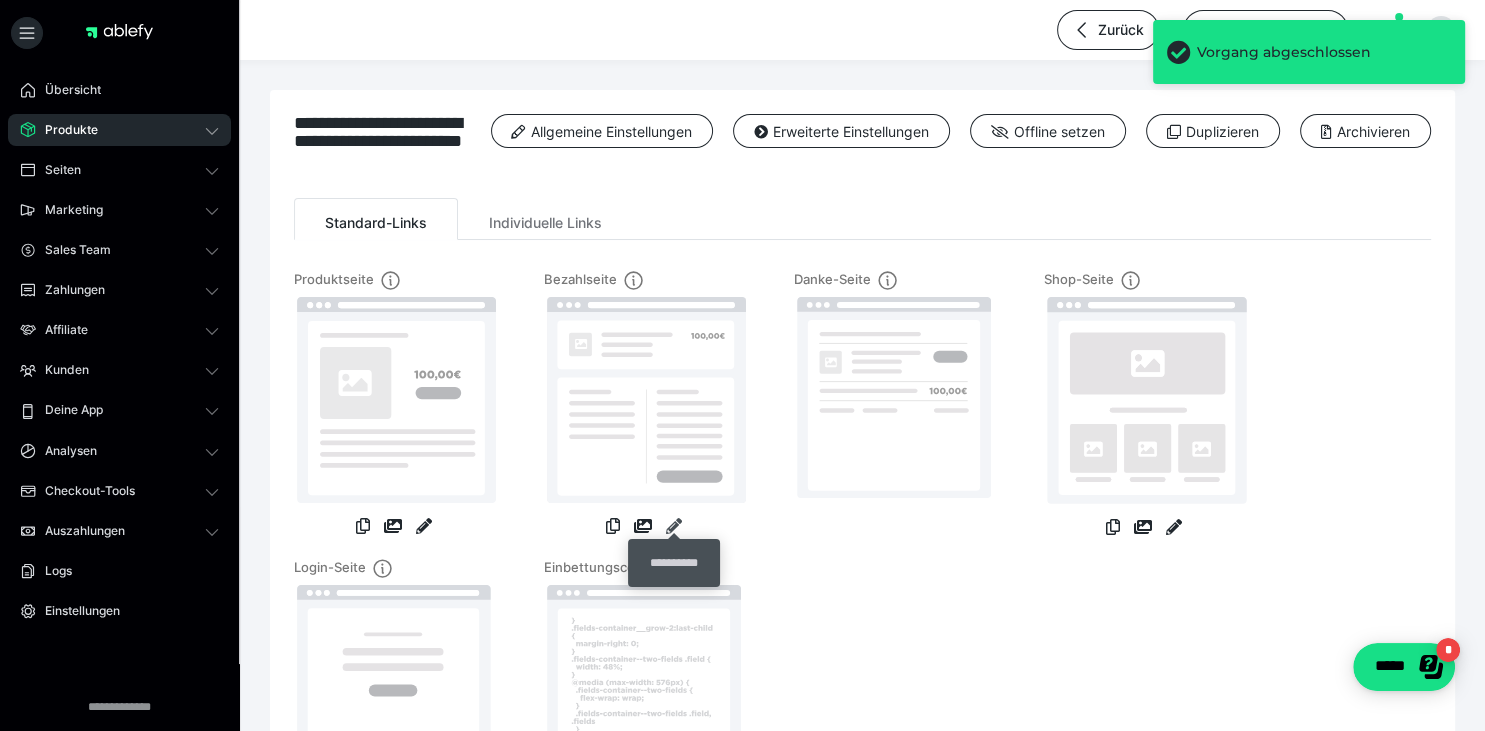 click at bounding box center (674, 526) 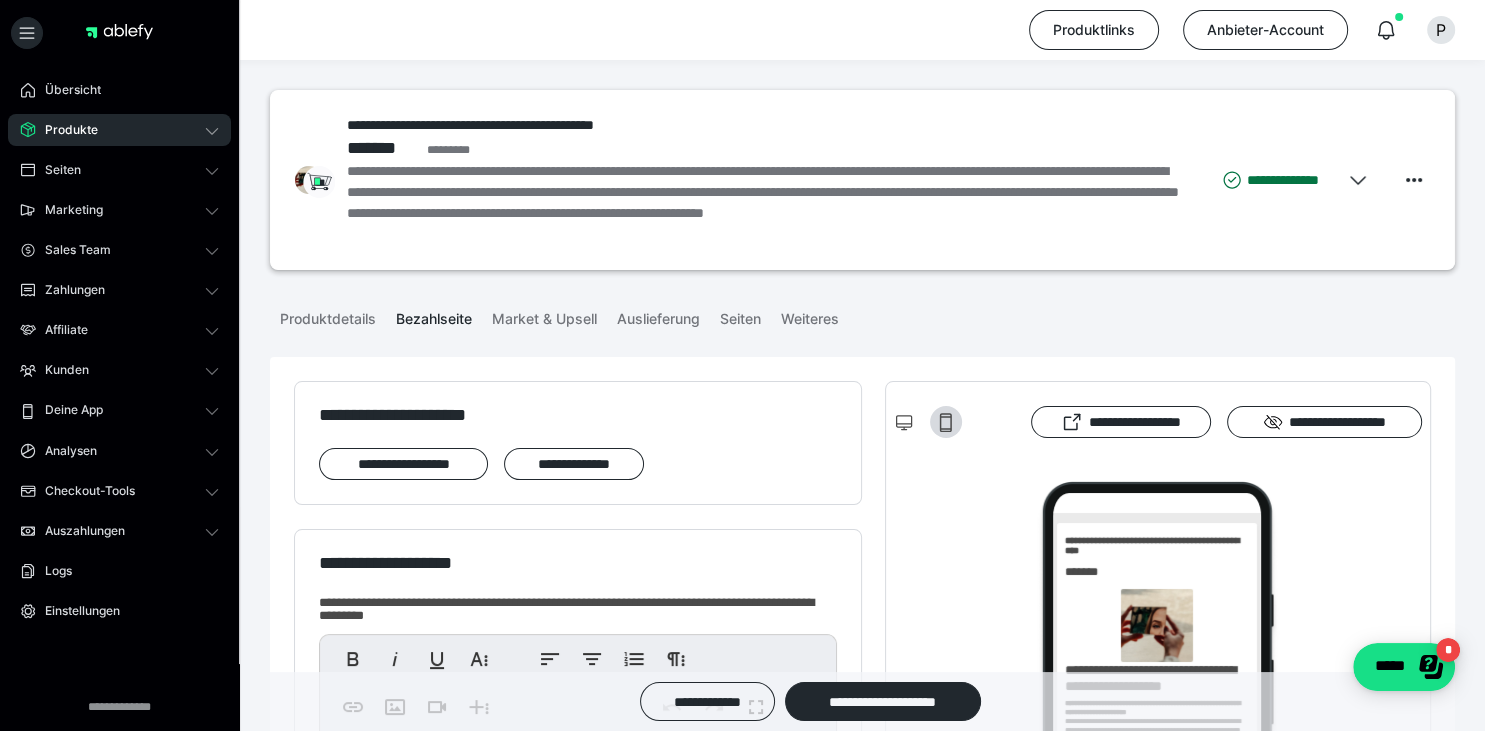 scroll, scrollTop: 0, scrollLeft: 0, axis: both 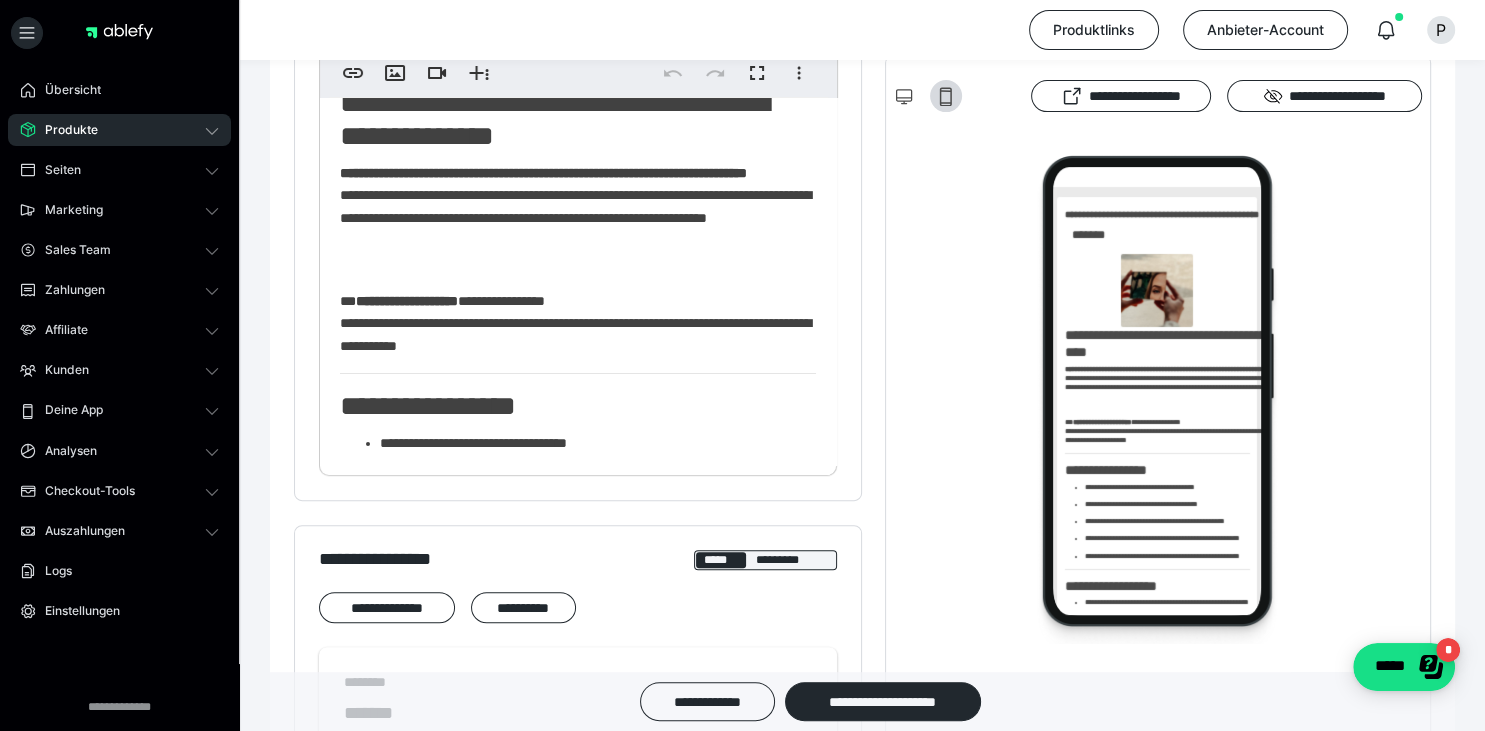 click on "**********" at bounding box center [598, 443] 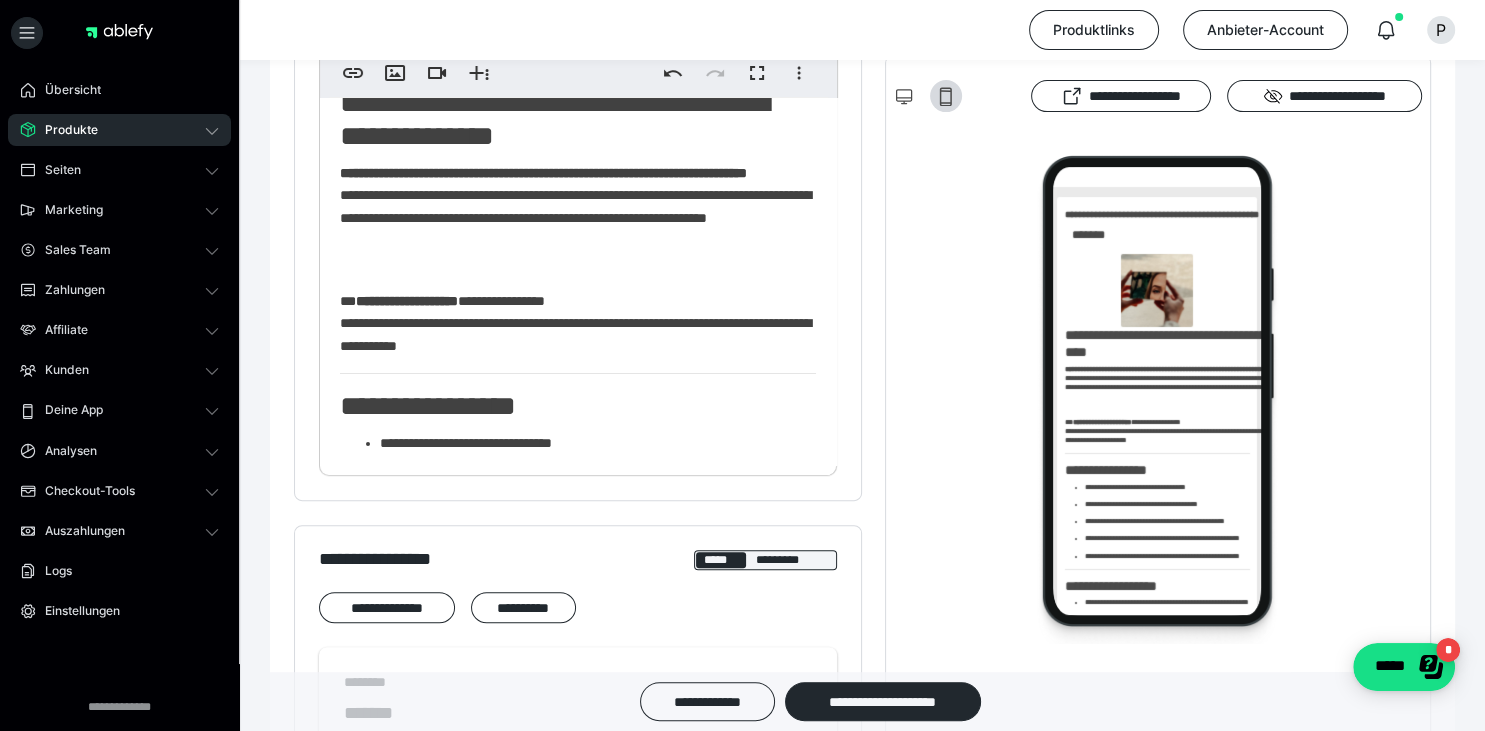 type 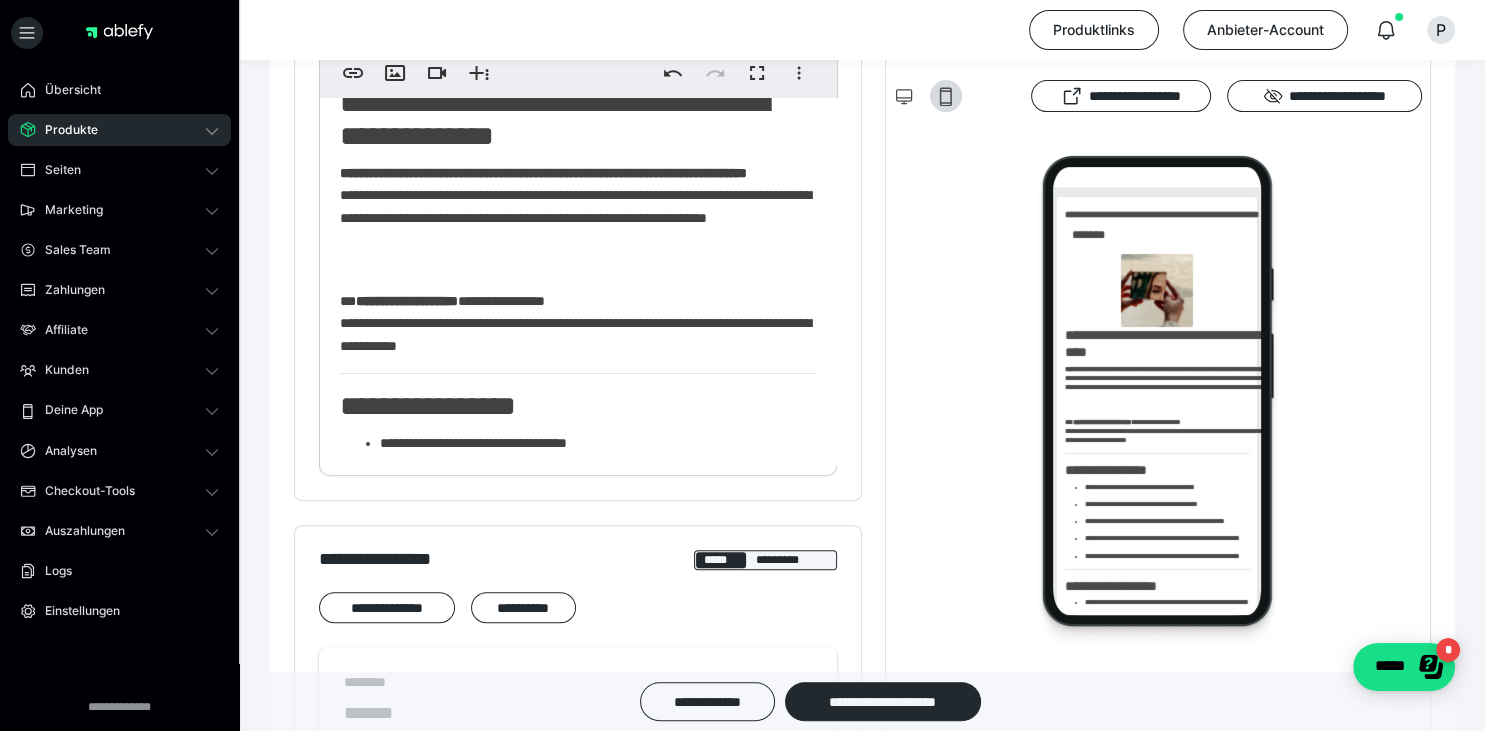 click on "**********" at bounding box center (598, 443) 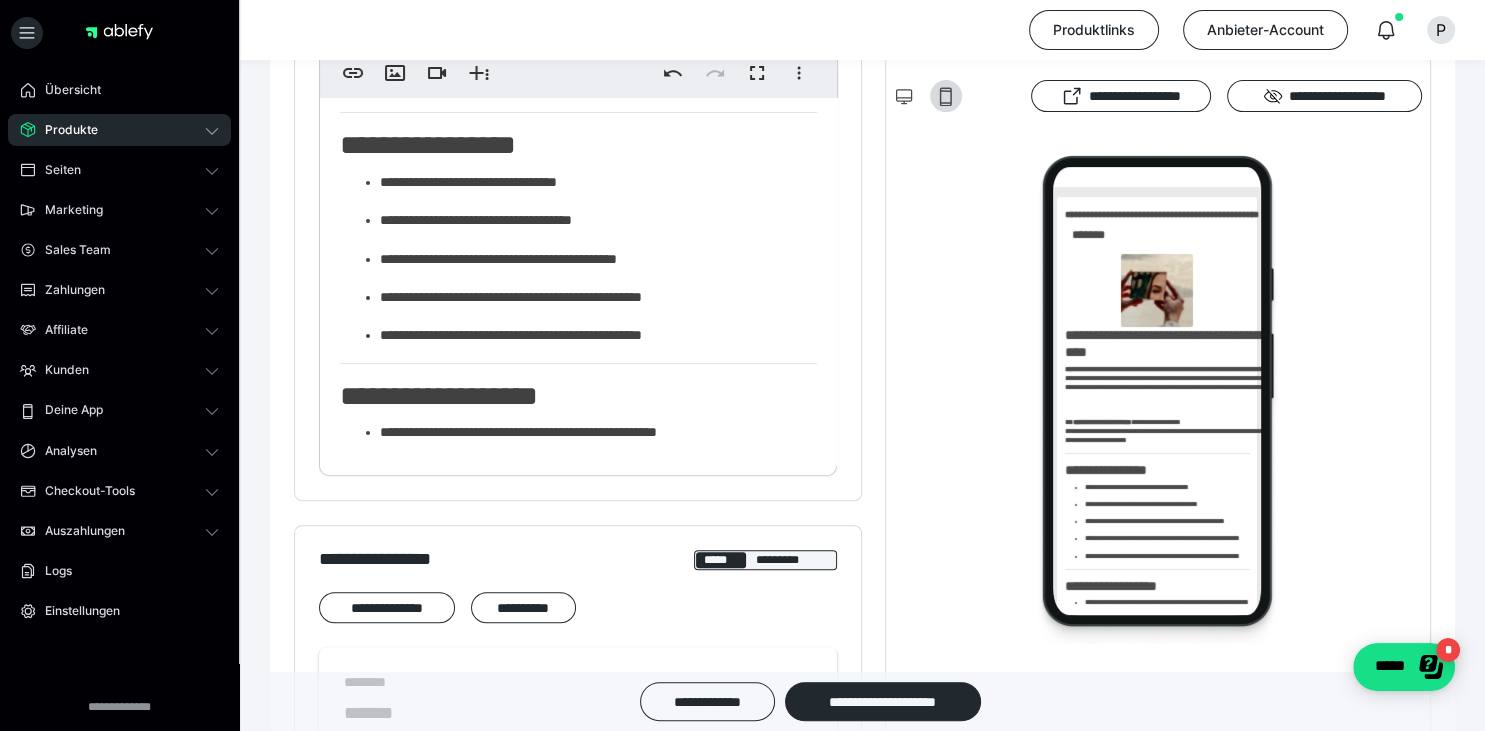 scroll, scrollTop: 284, scrollLeft: 0, axis: vertical 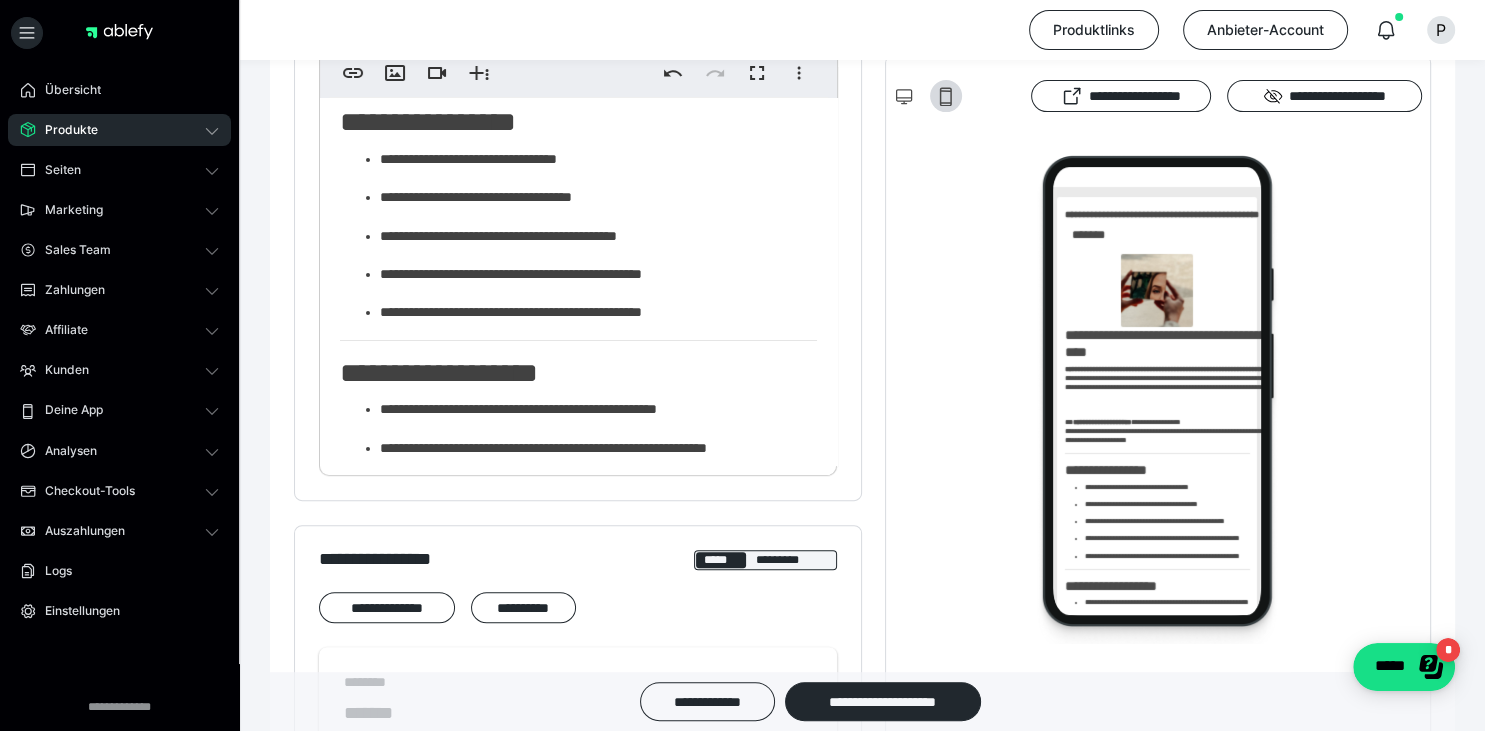 click on "**********" at bounding box center [598, 197] 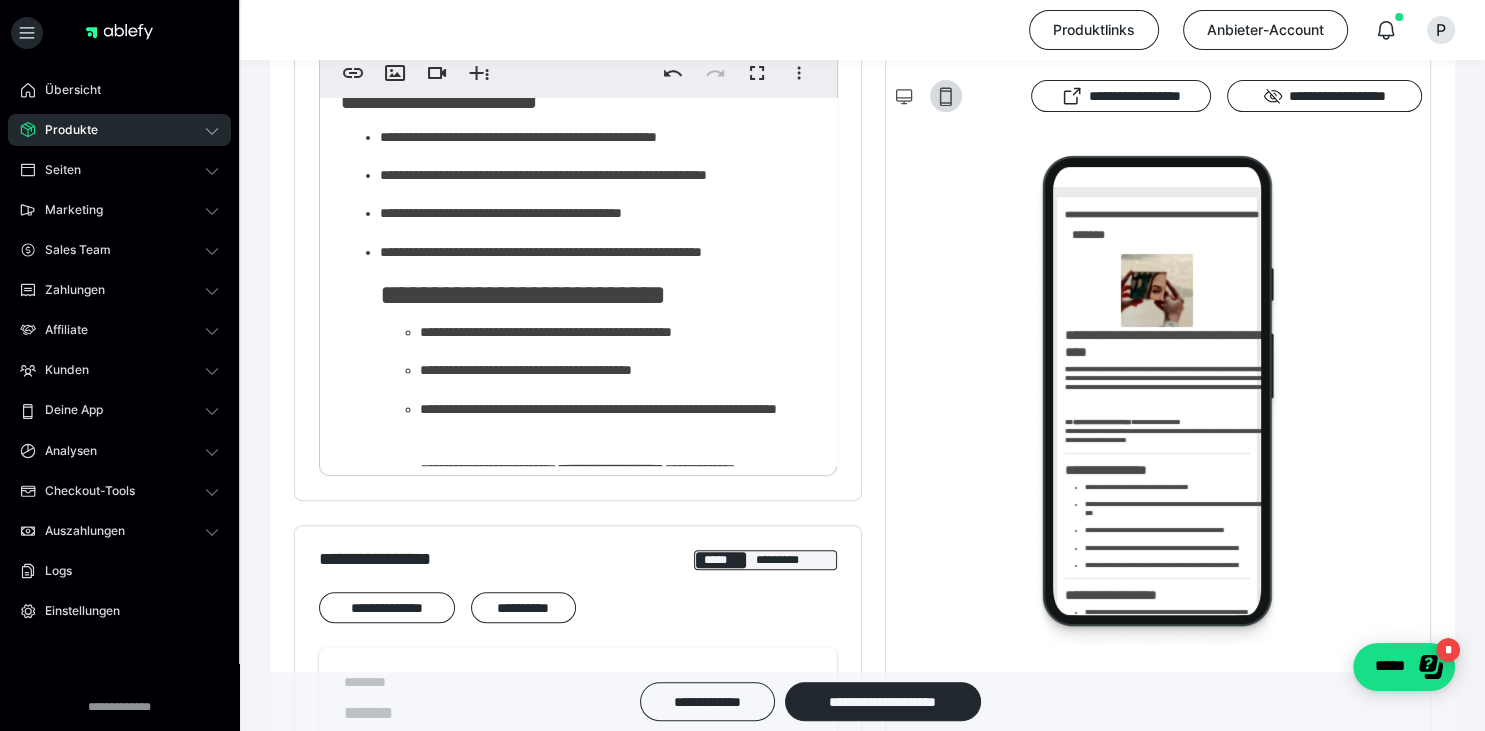 scroll, scrollTop: 584, scrollLeft: 0, axis: vertical 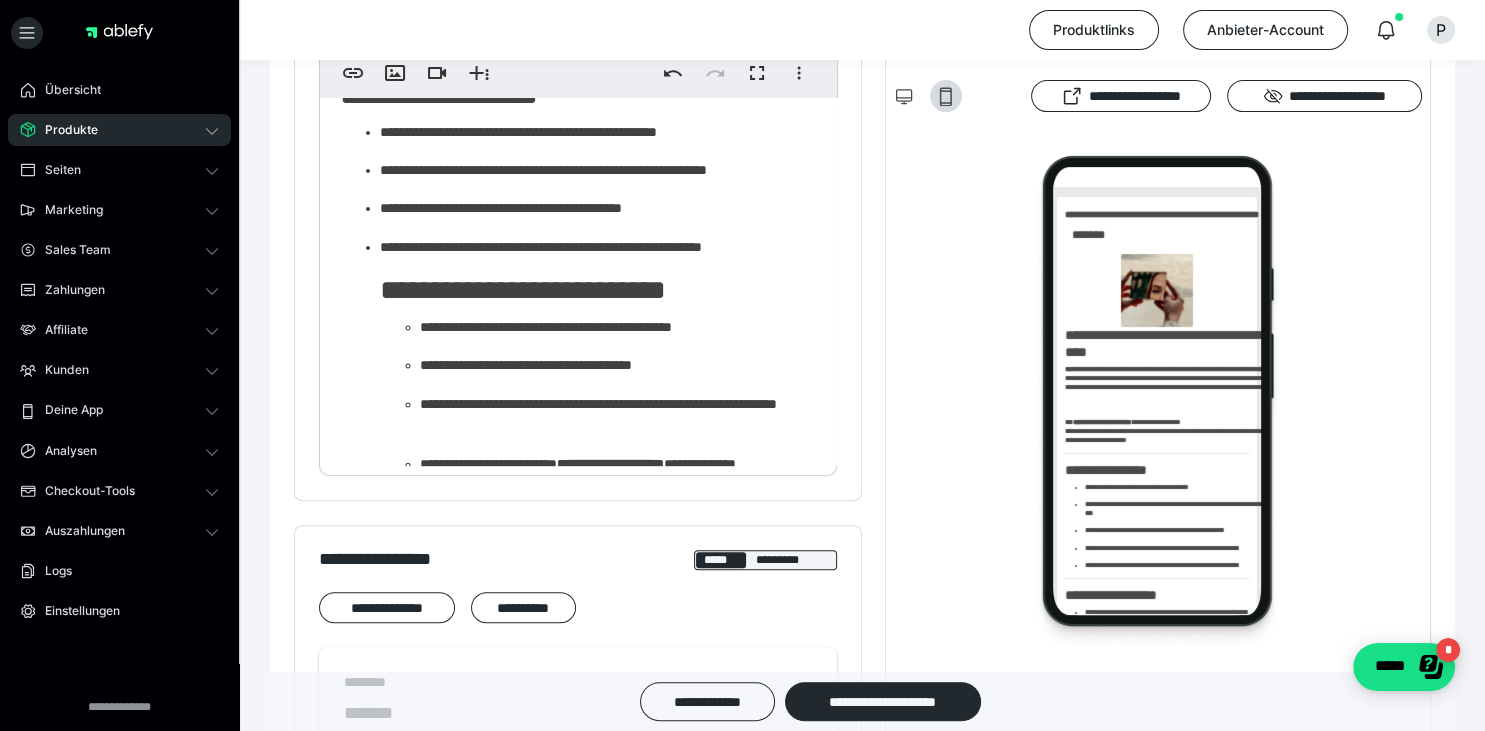 click on "**********" at bounding box center [598, 247] 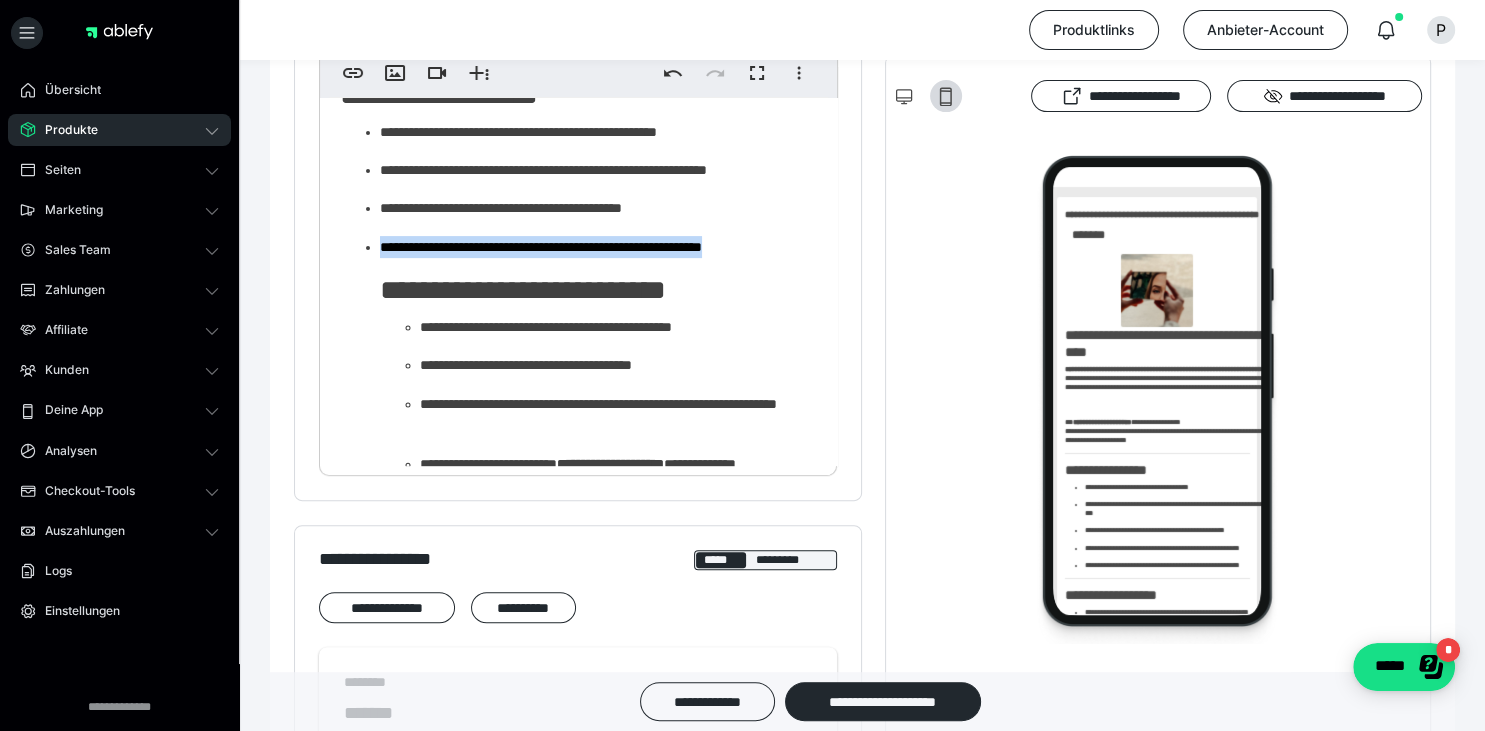 drag, startPoint x: 778, startPoint y: 247, endPoint x: 380, endPoint y: 246, distance: 398.00125 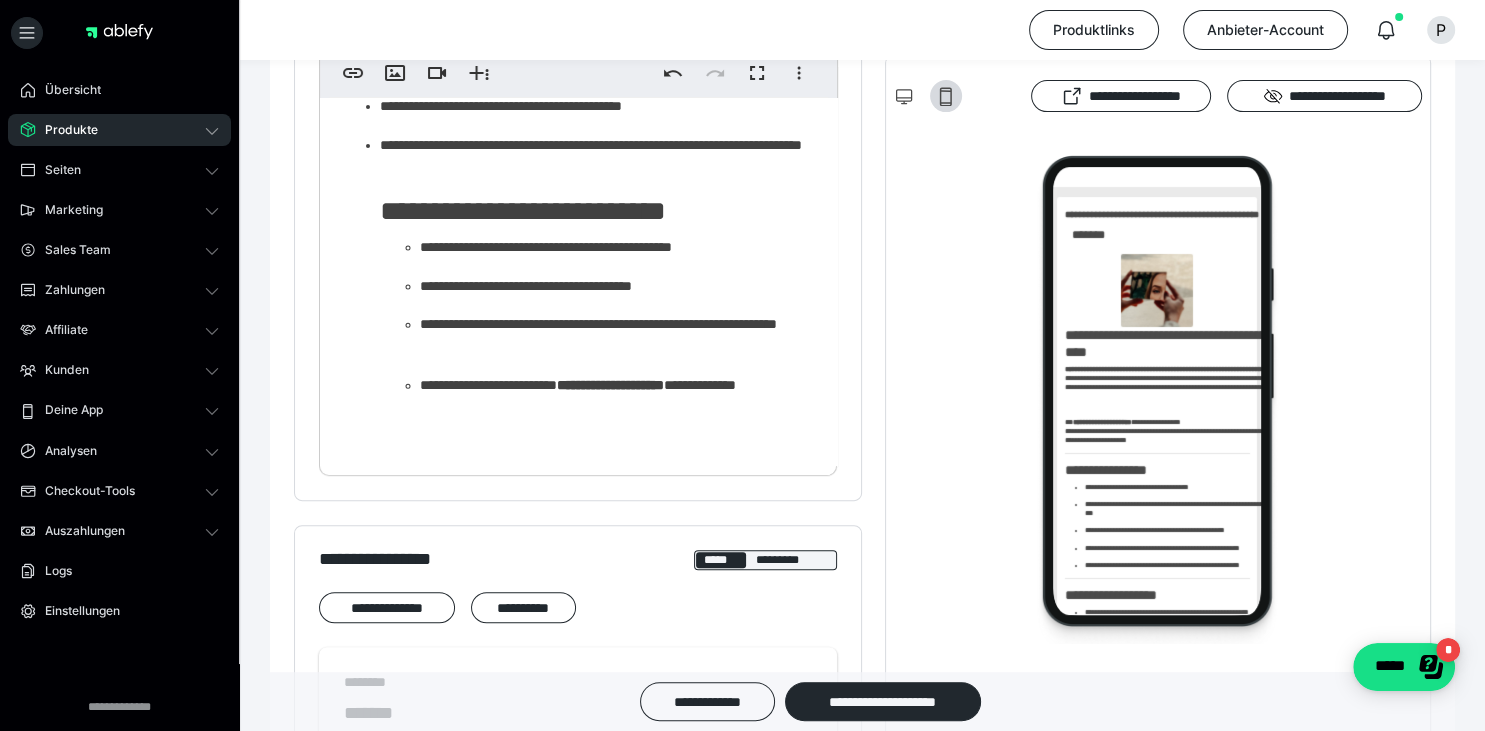 scroll, scrollTop: 809, scrollLeft: 0, axis: vertical 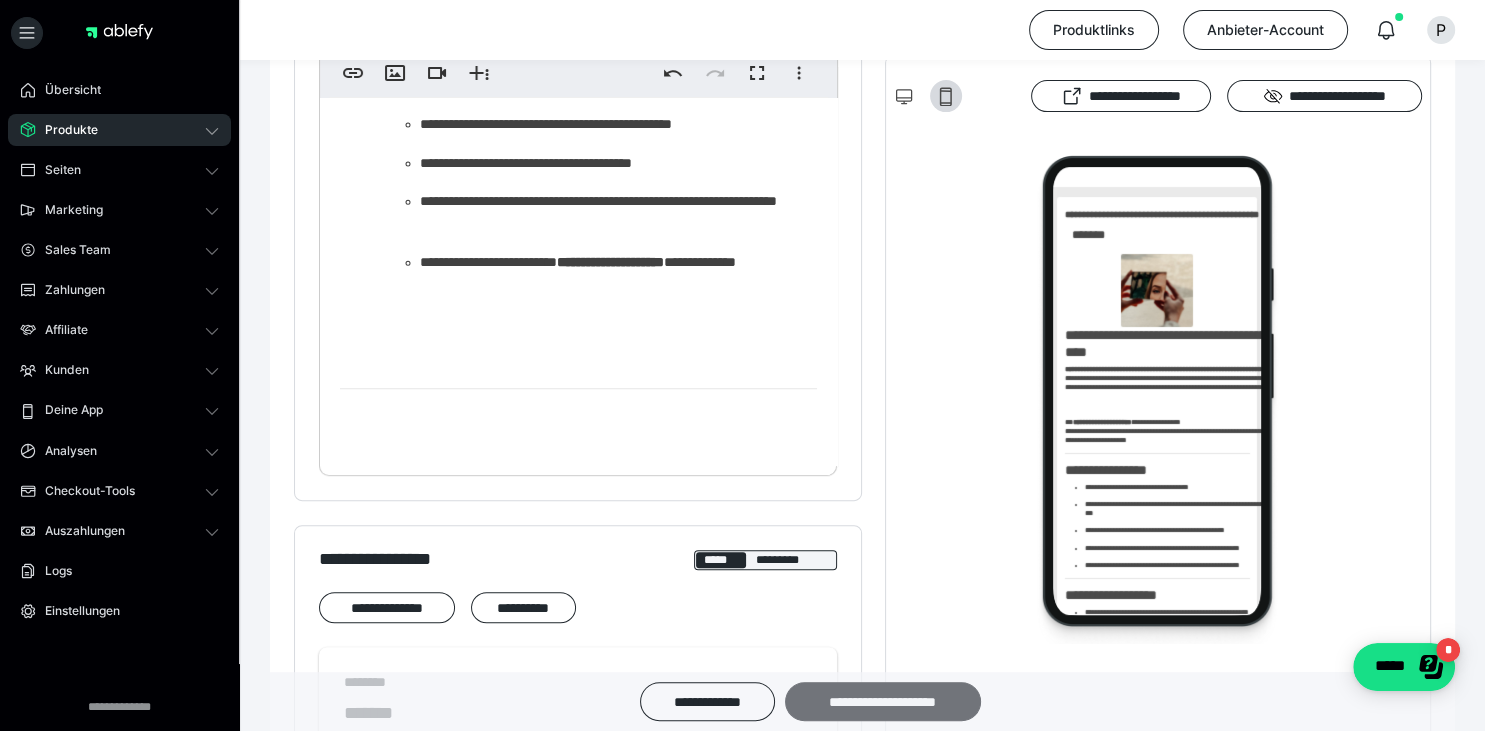 click on "**********" at bounding box center (883, 701) 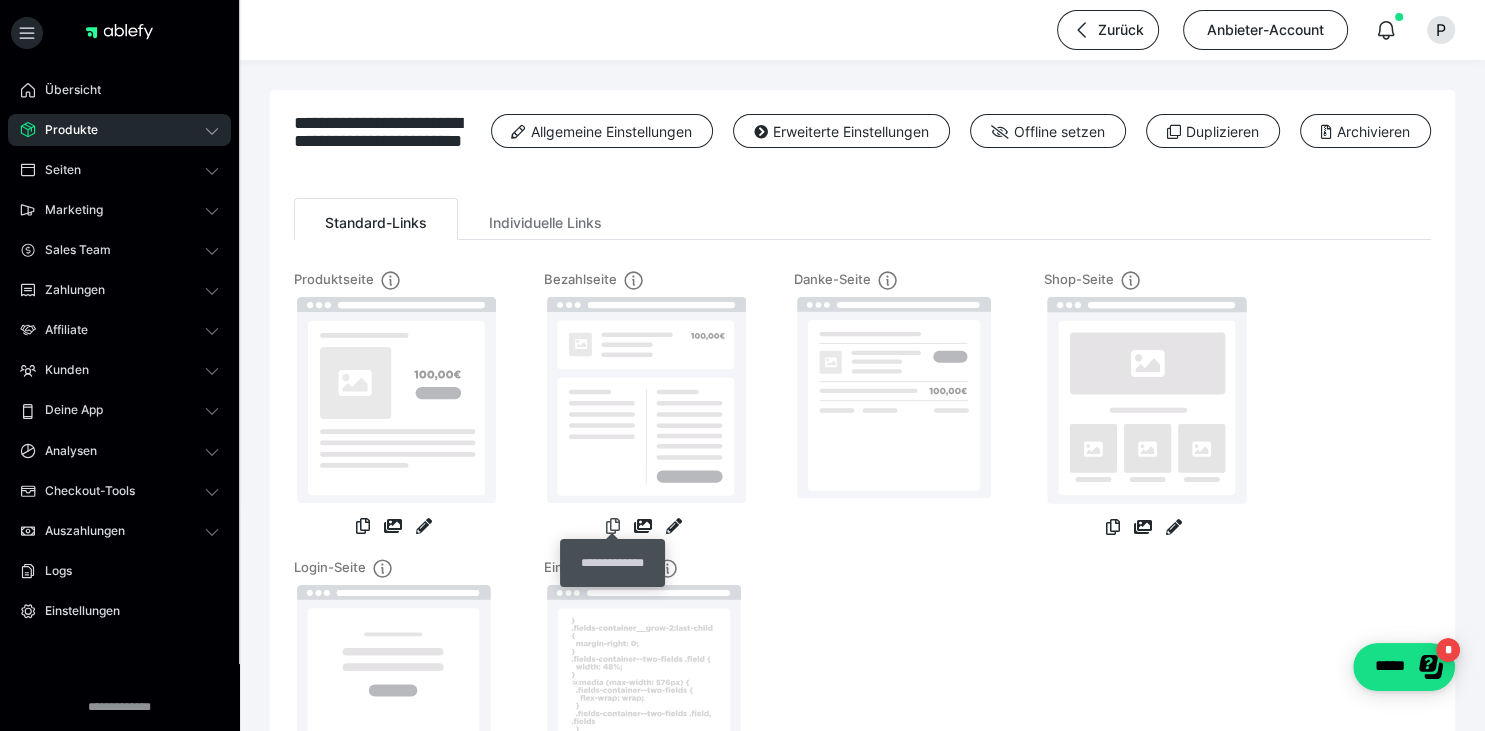 click at bounding box center [613, 526] 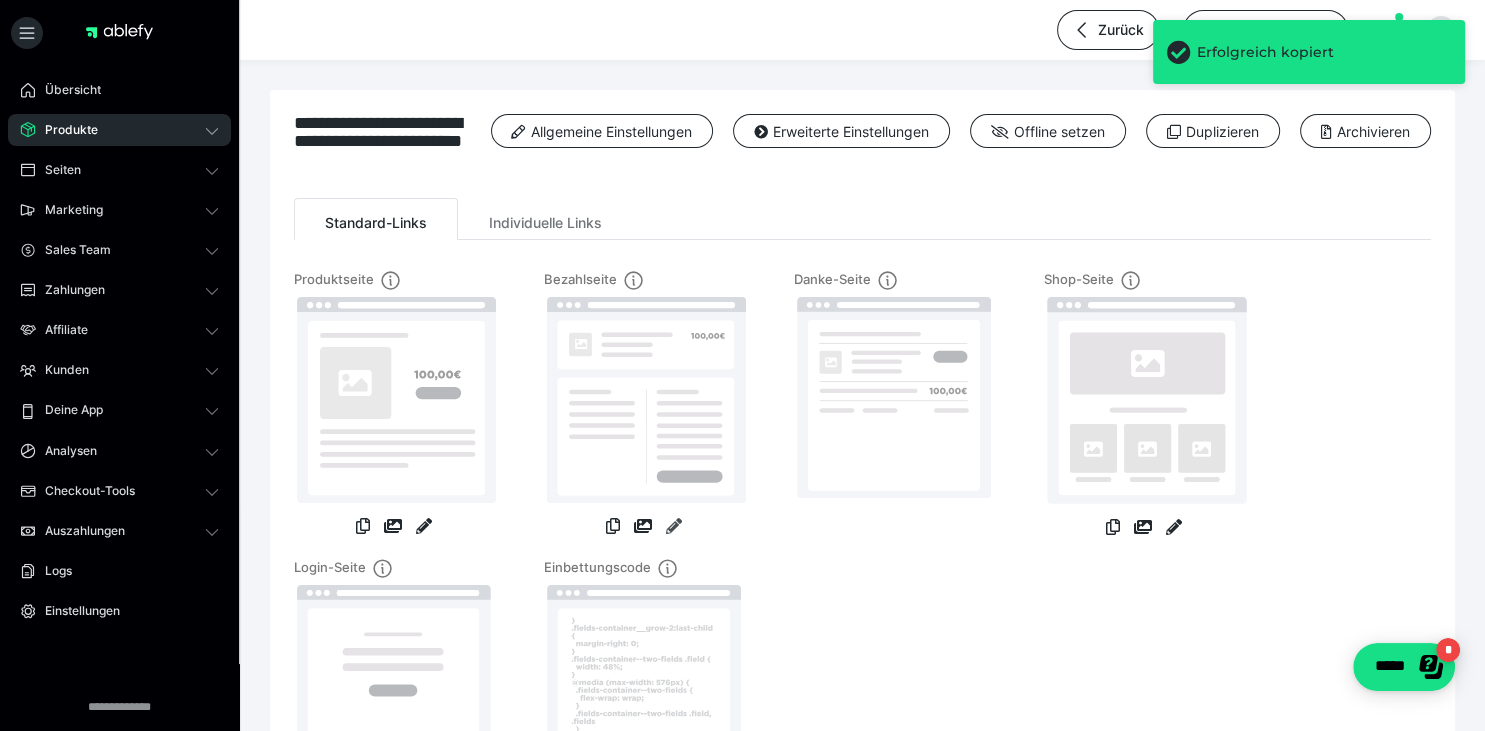 click at bounding box center (674, 526) 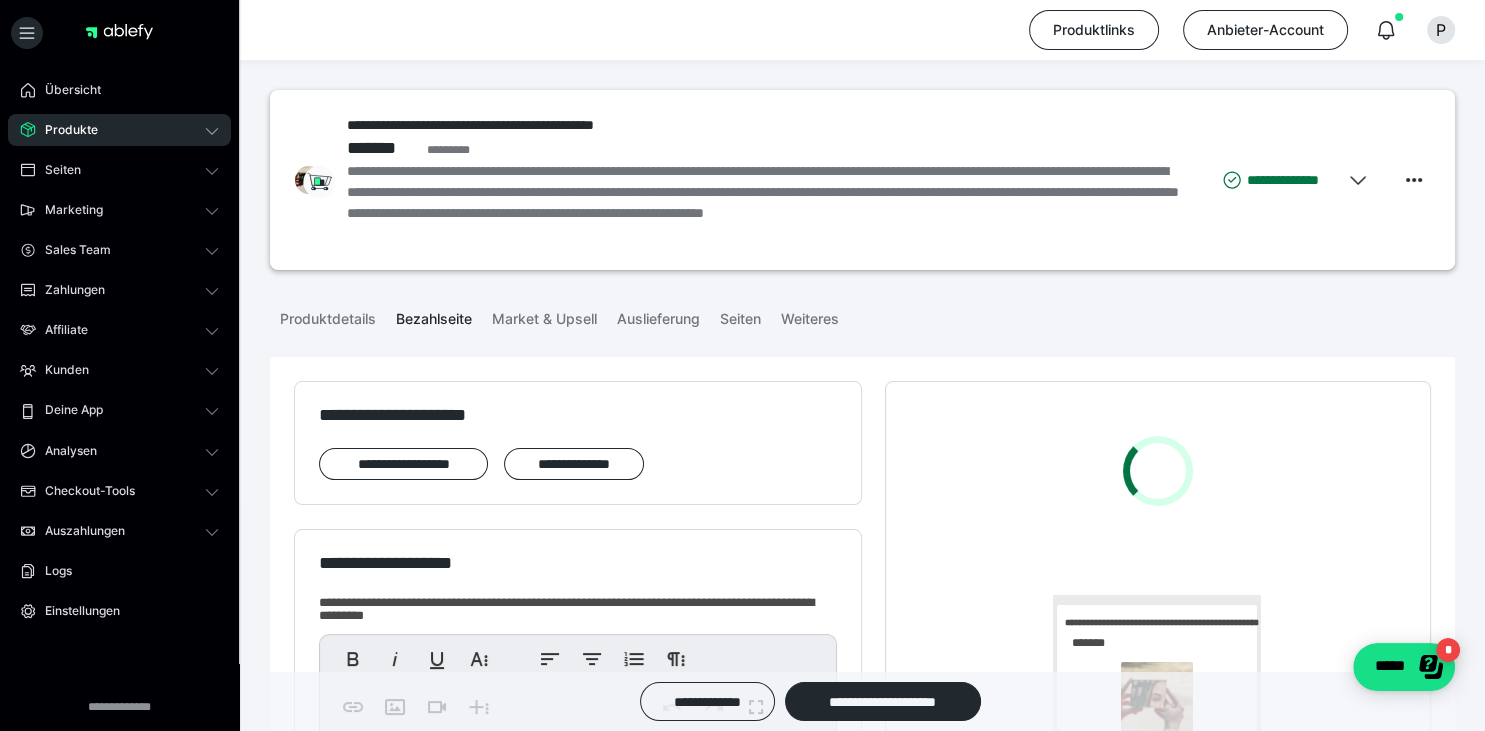 scroll, scrollTop: 0, scrollLeft: 0, axis: both 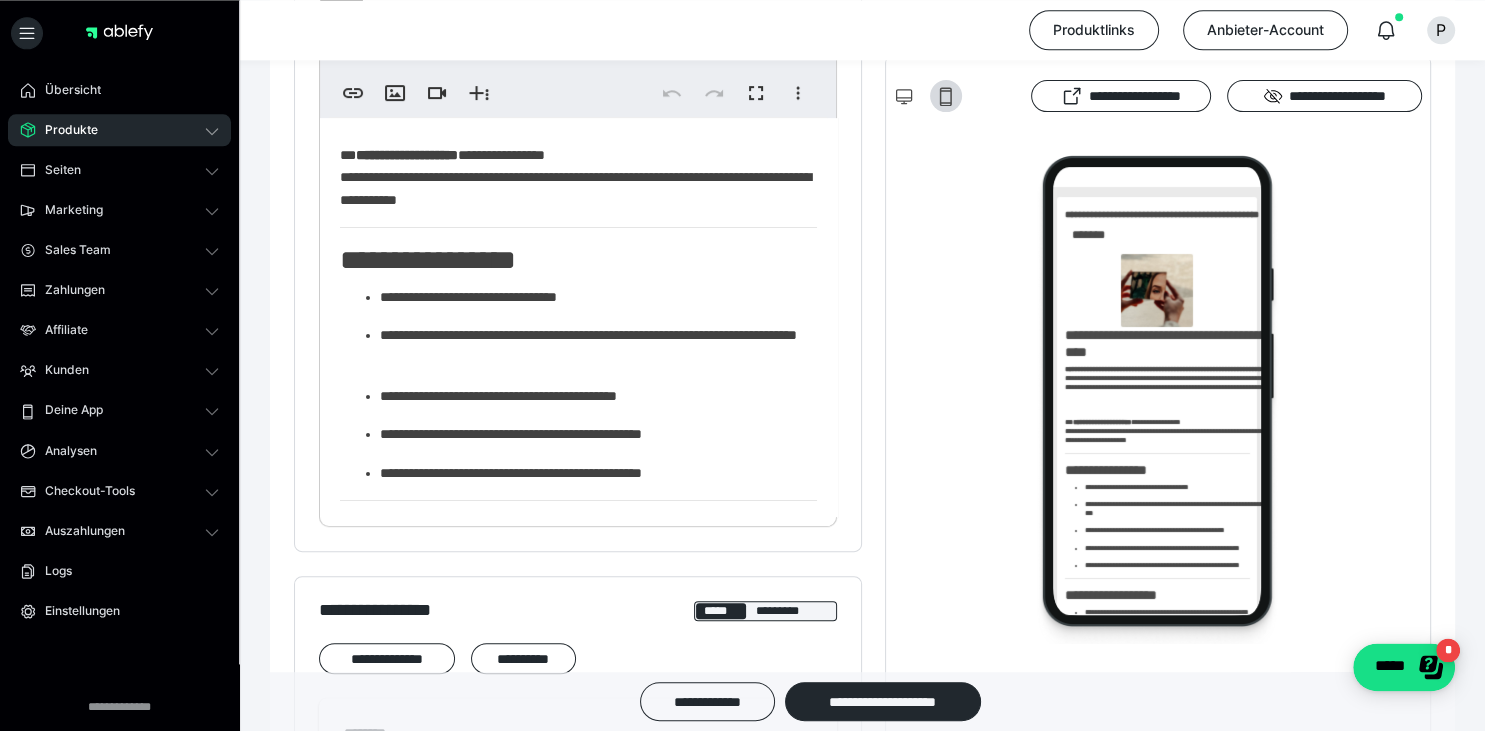 click on "**********" at bounding box center [598, 346] 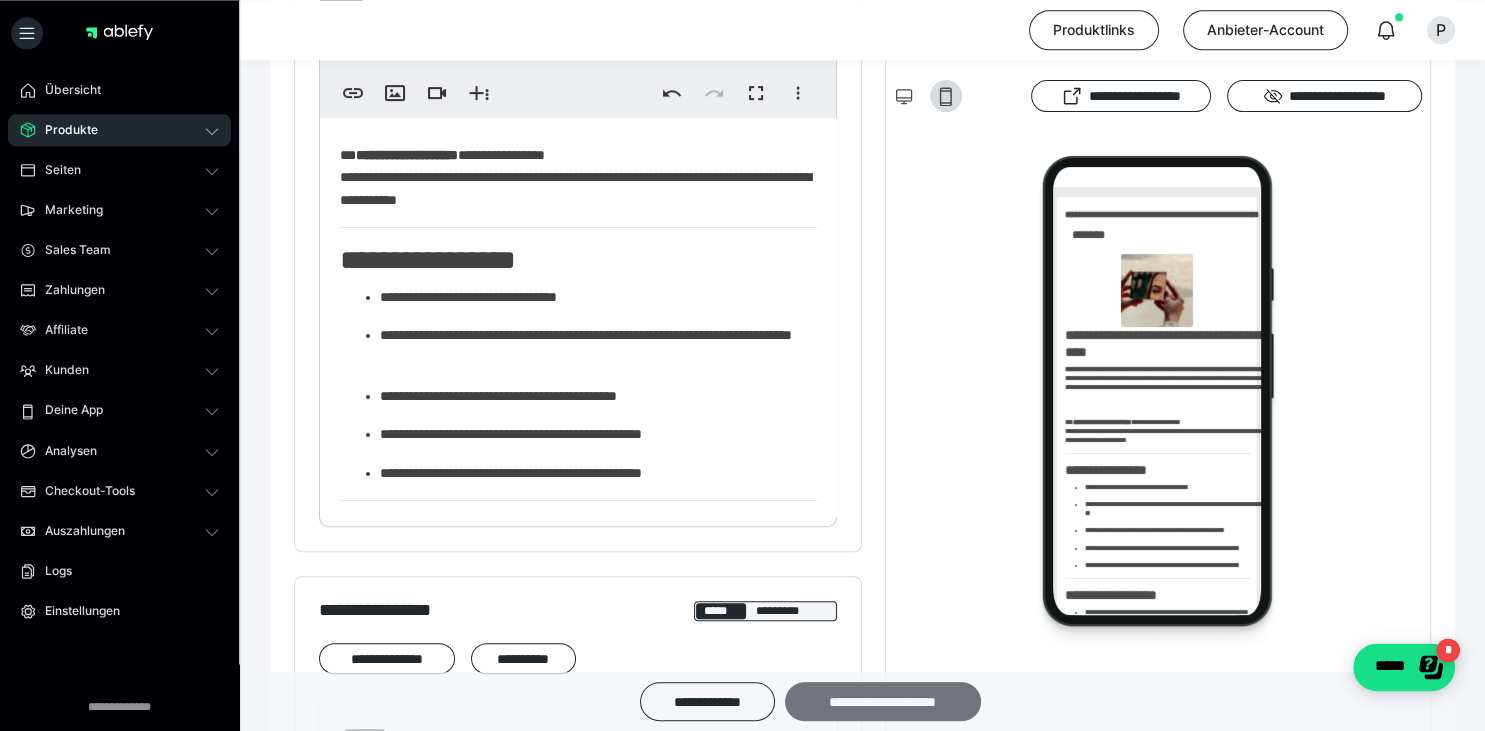 click on "**********" at bounding box center (883, 701) 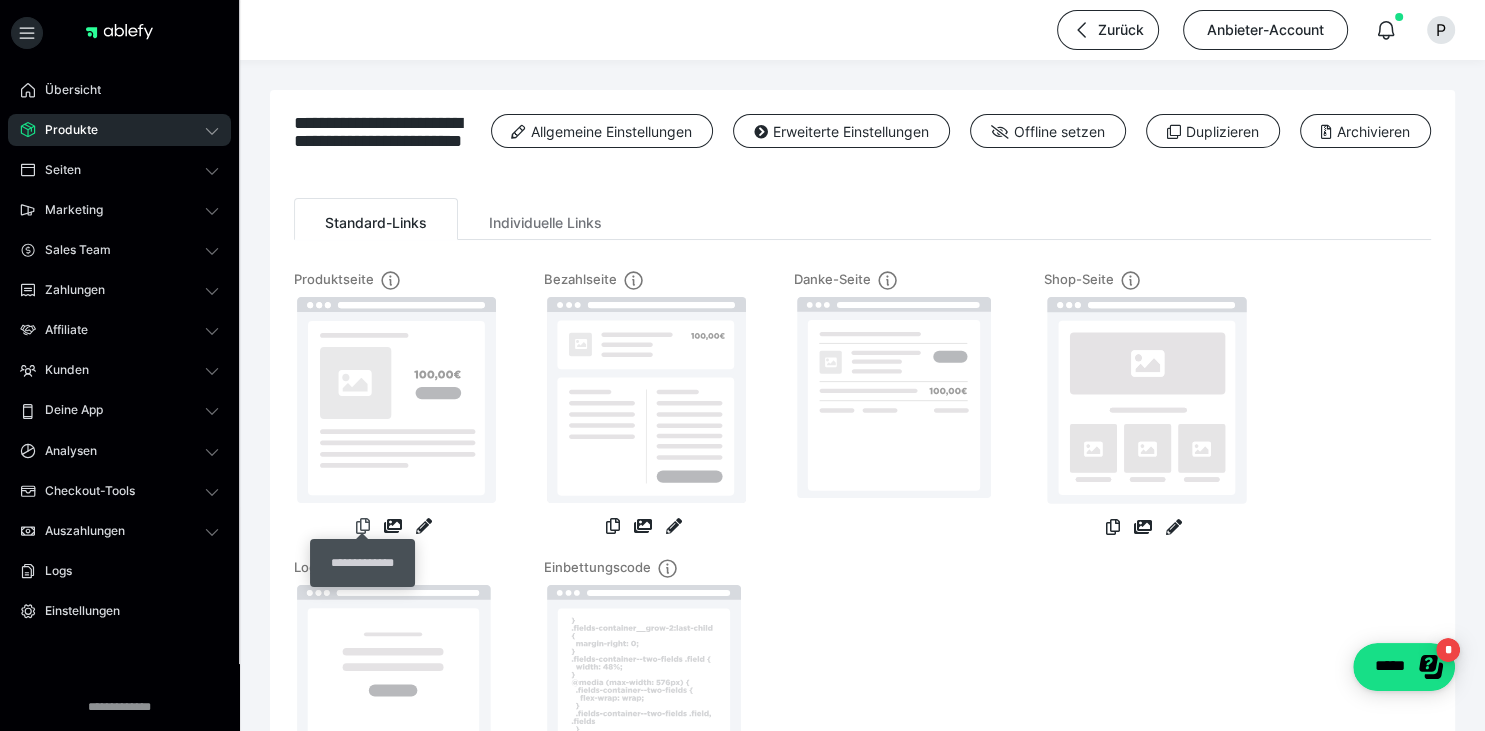 click at bounding box center (363, 526) 